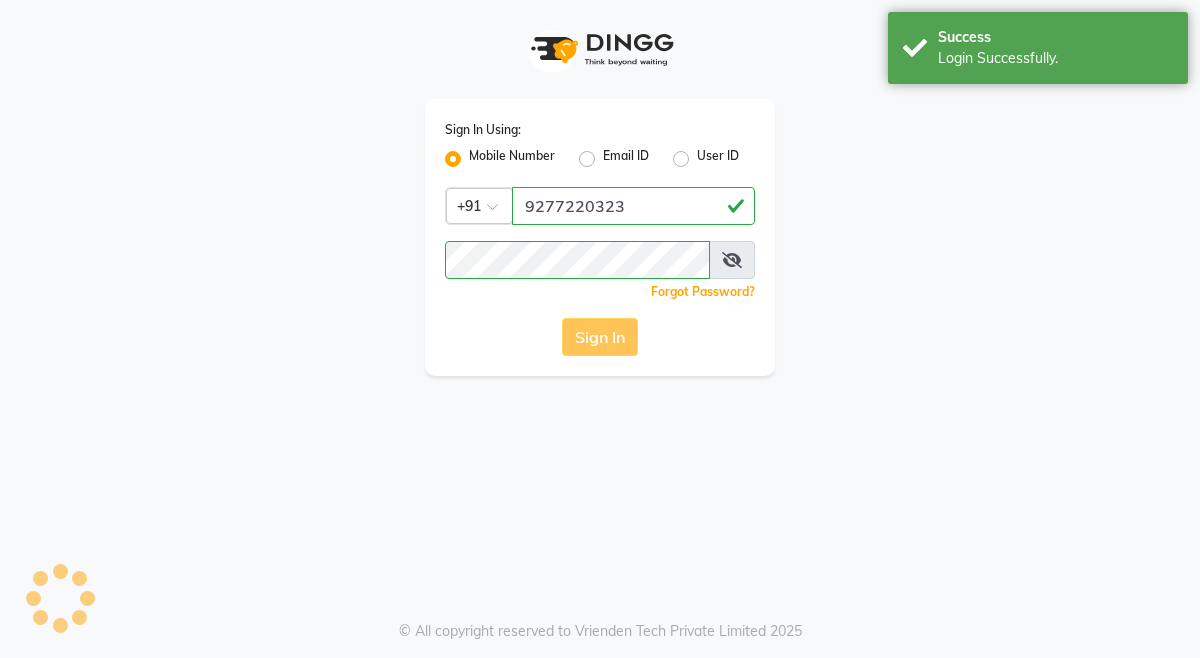 scroll, scrollTop: 0, scrollLeft: 0, axis: both 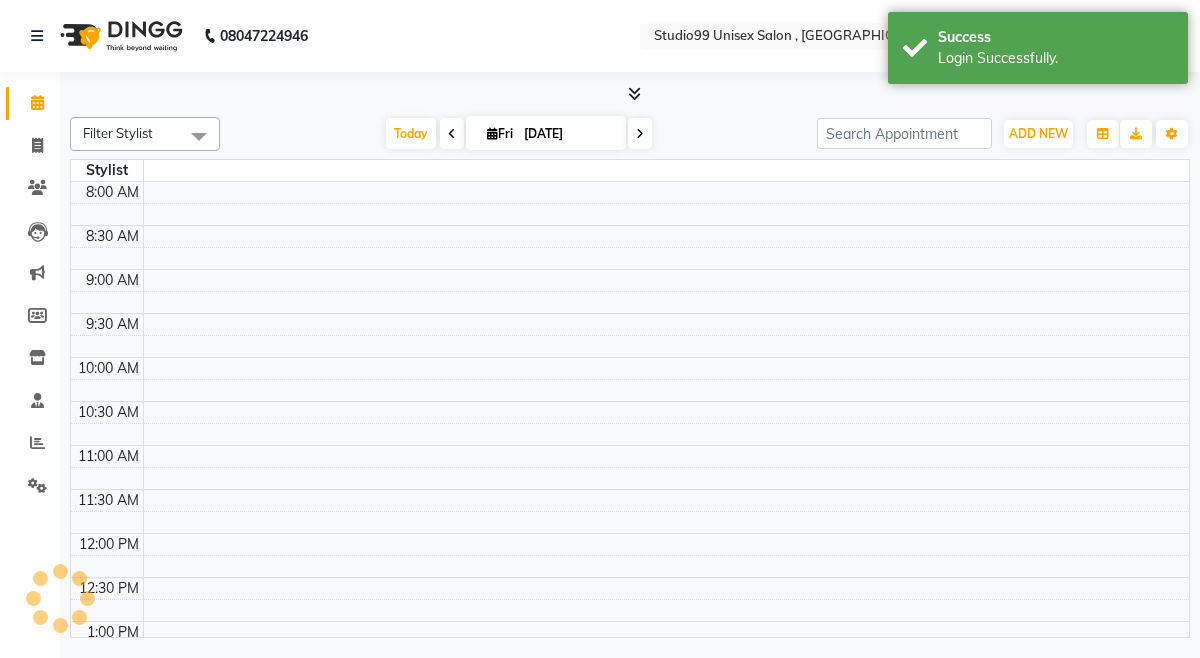 select on "en" 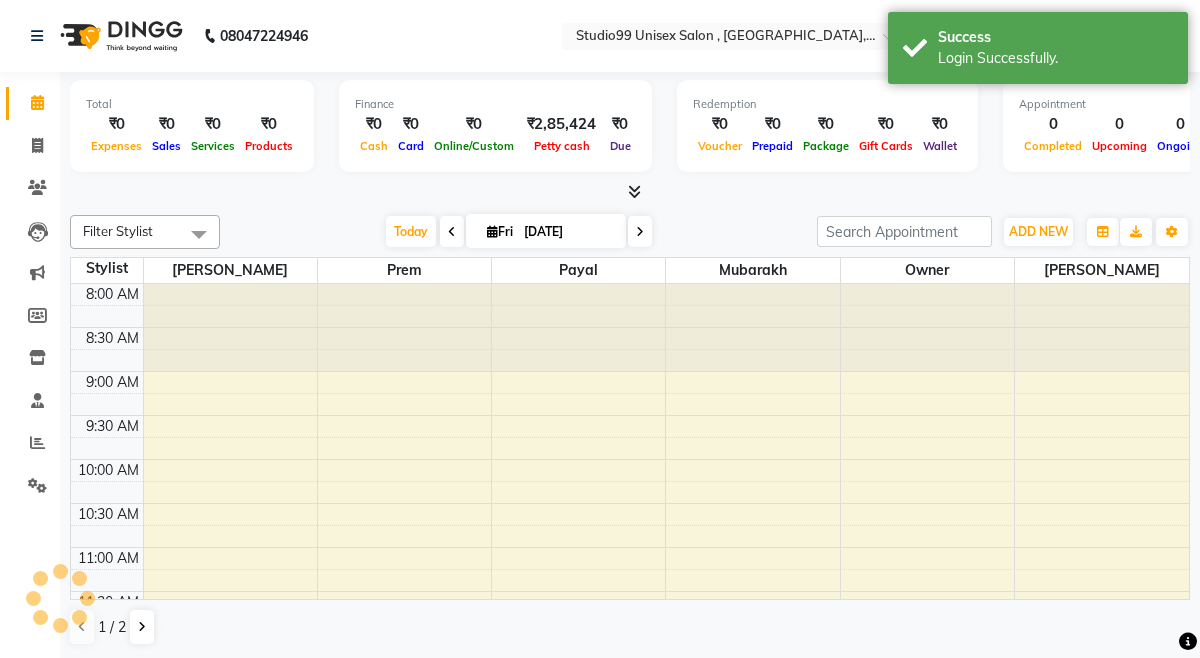 scroll, scrollTop: 0, scrollLeft: 0, axis: both 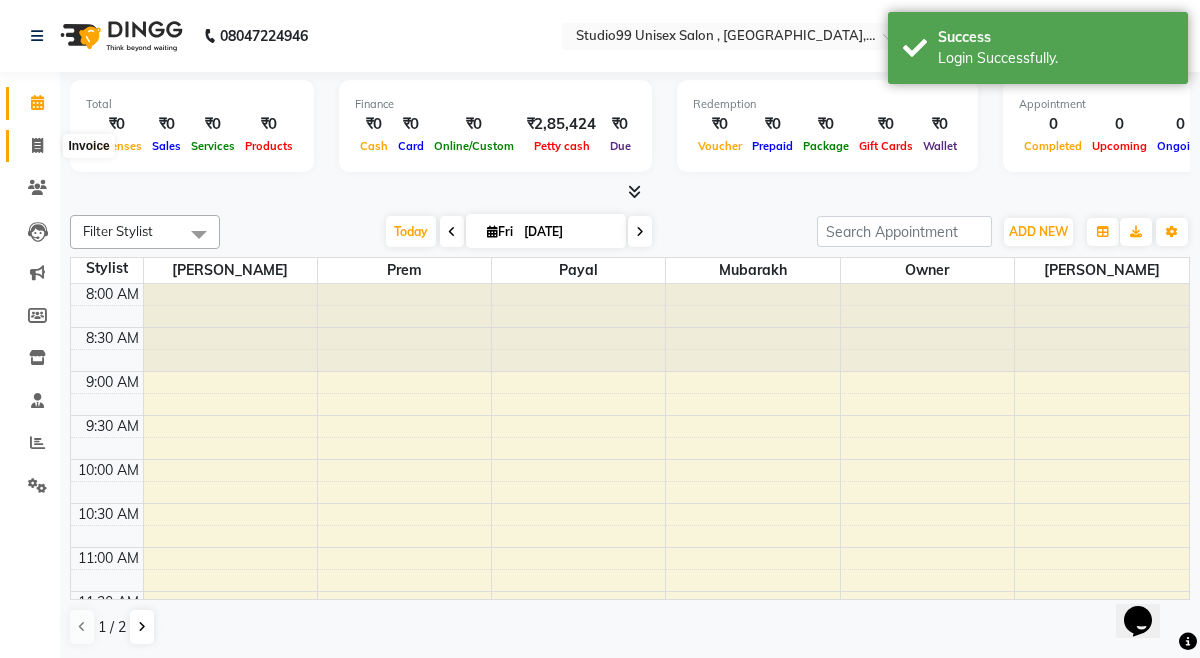 click 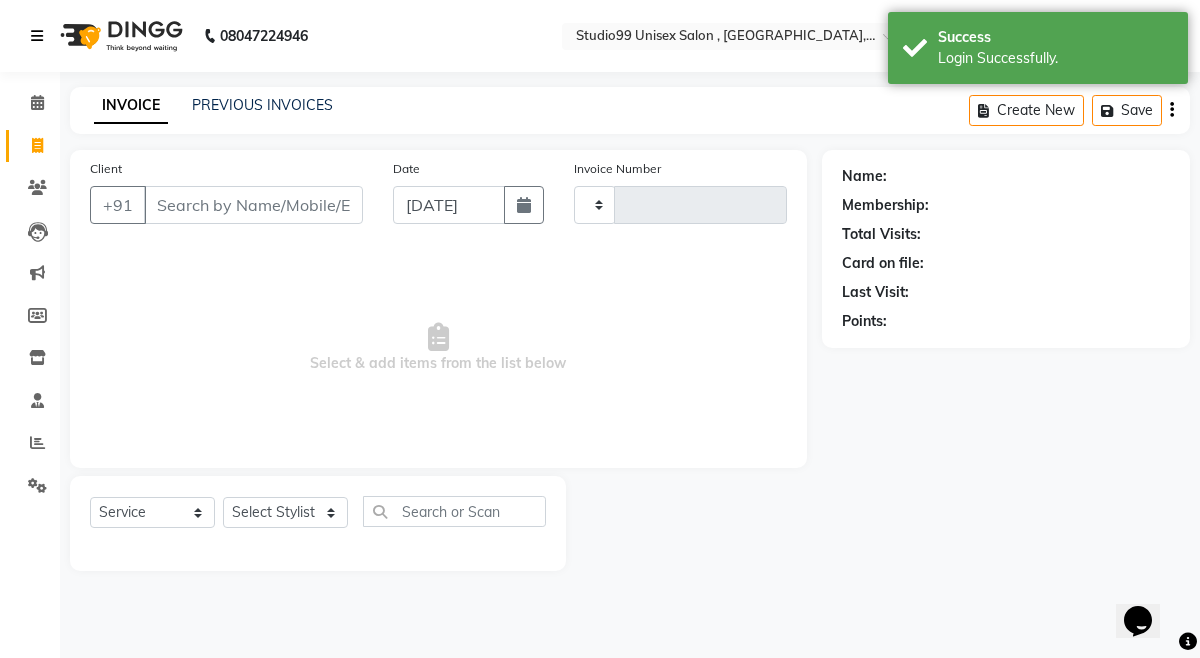 type on "0612" 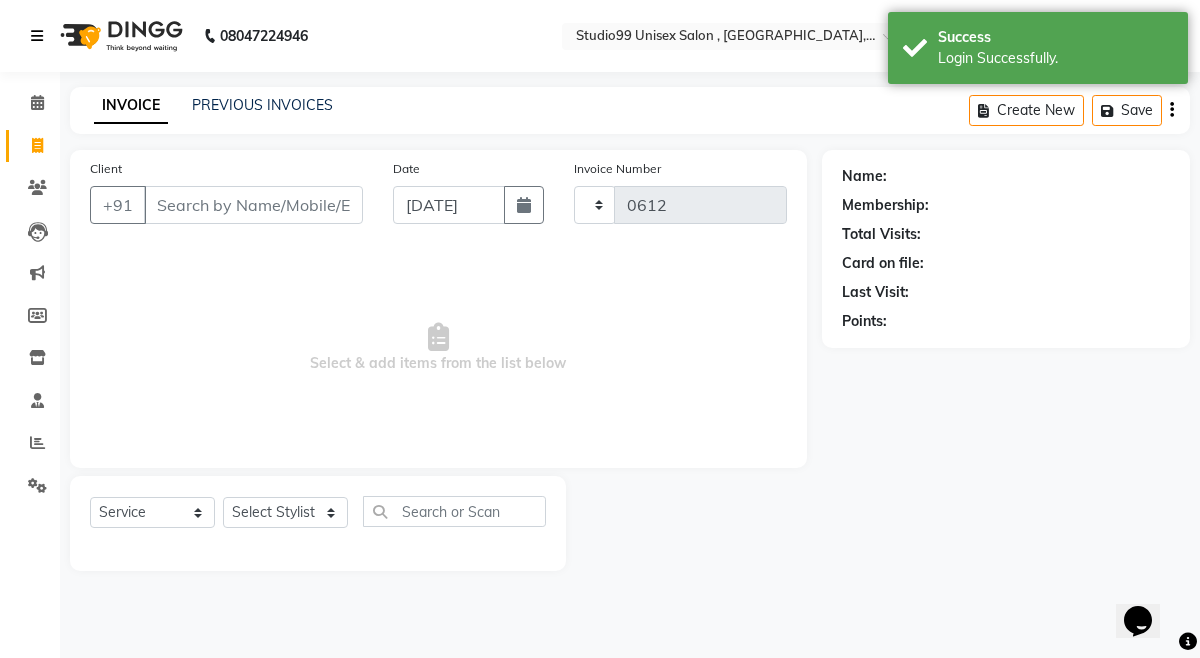 select on "8117" 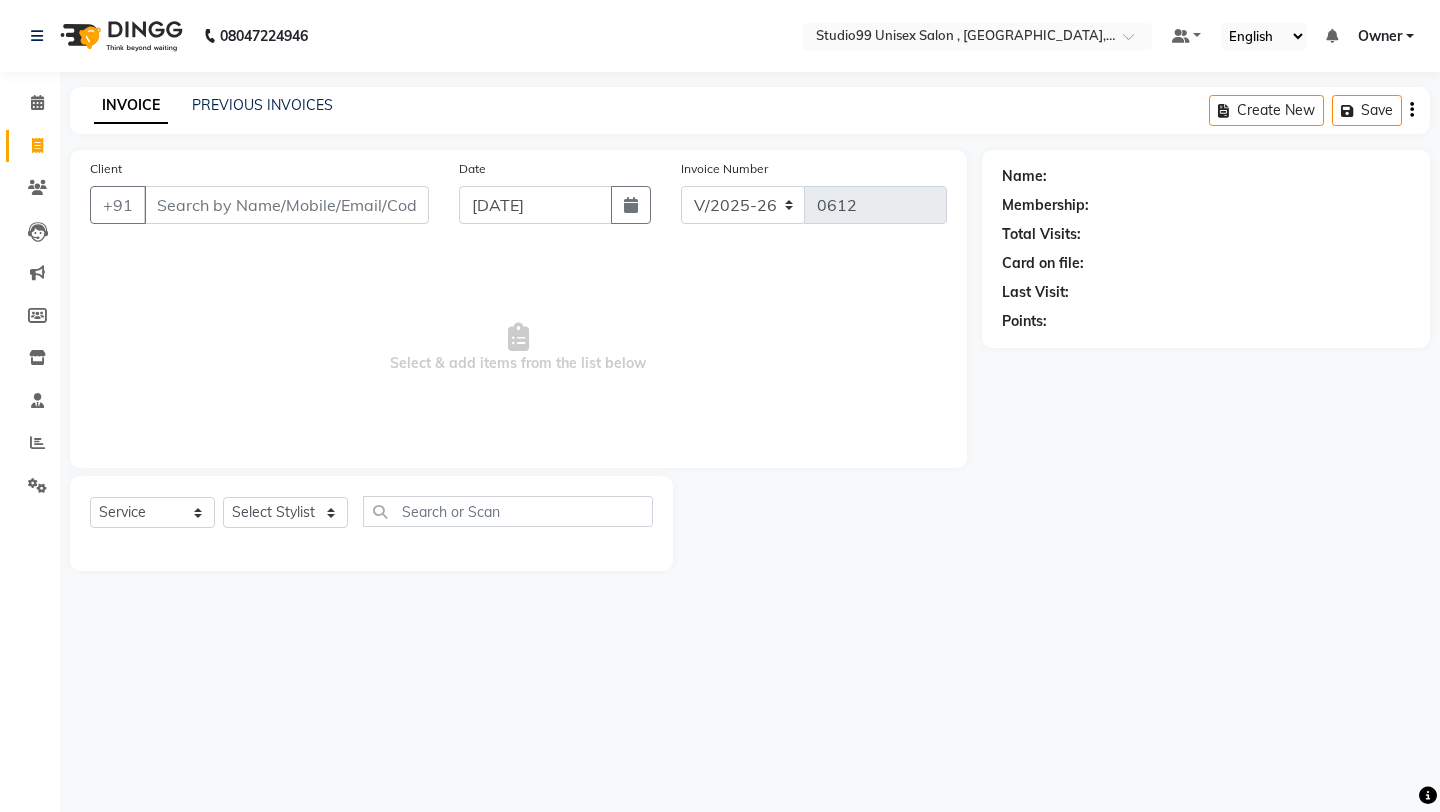 click on "Client" at bounding box center [286, 205] 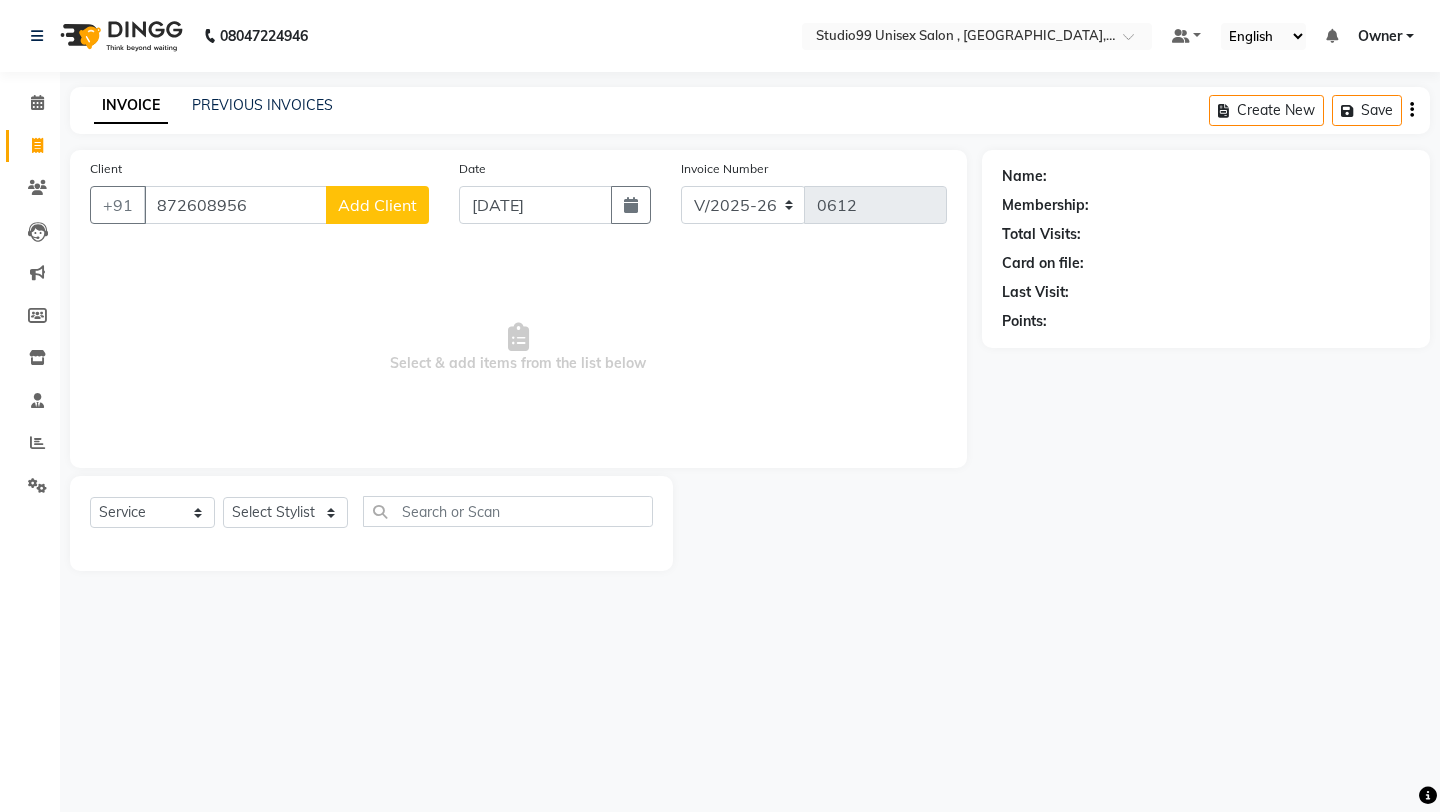type on "872608956" 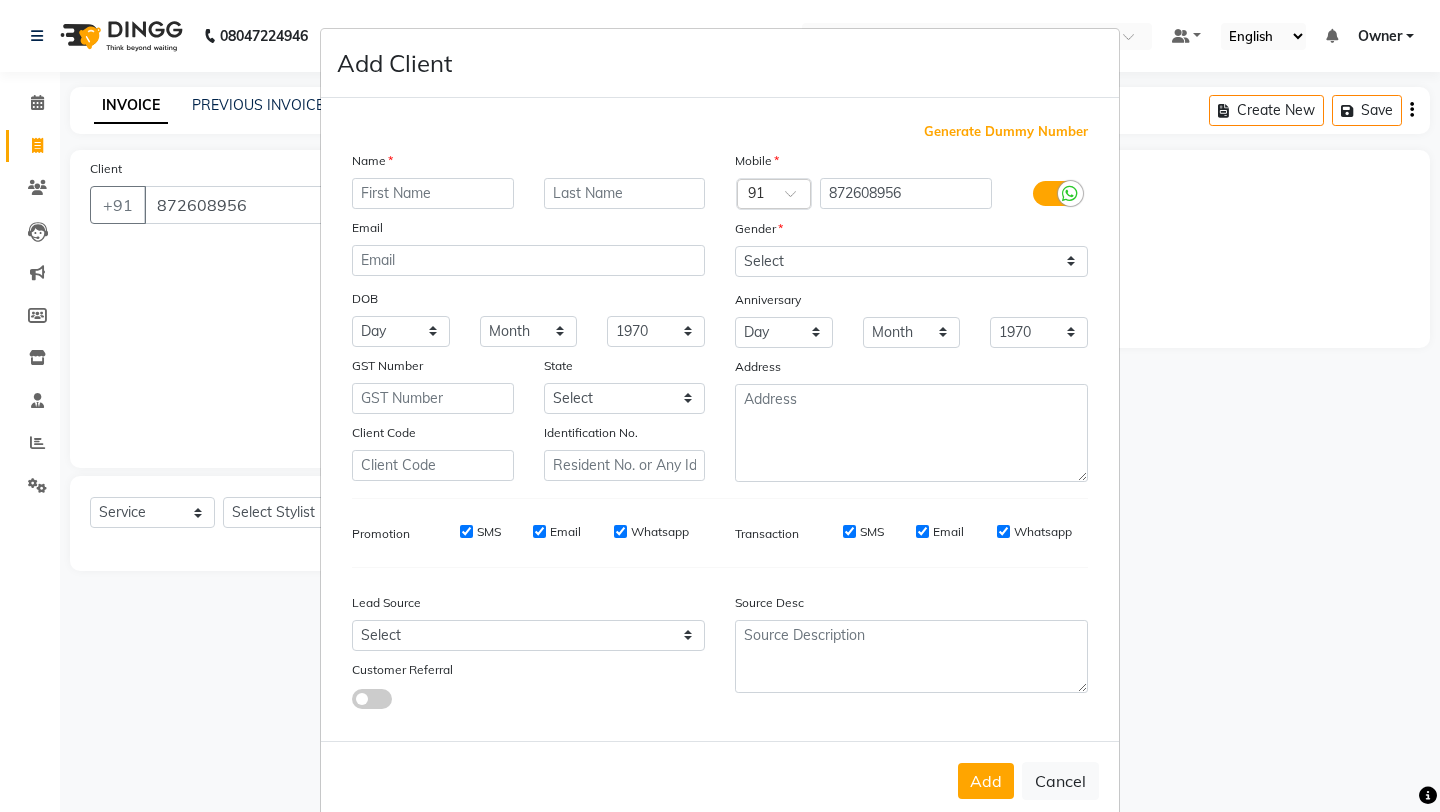 click at bounding box center [433, 193] 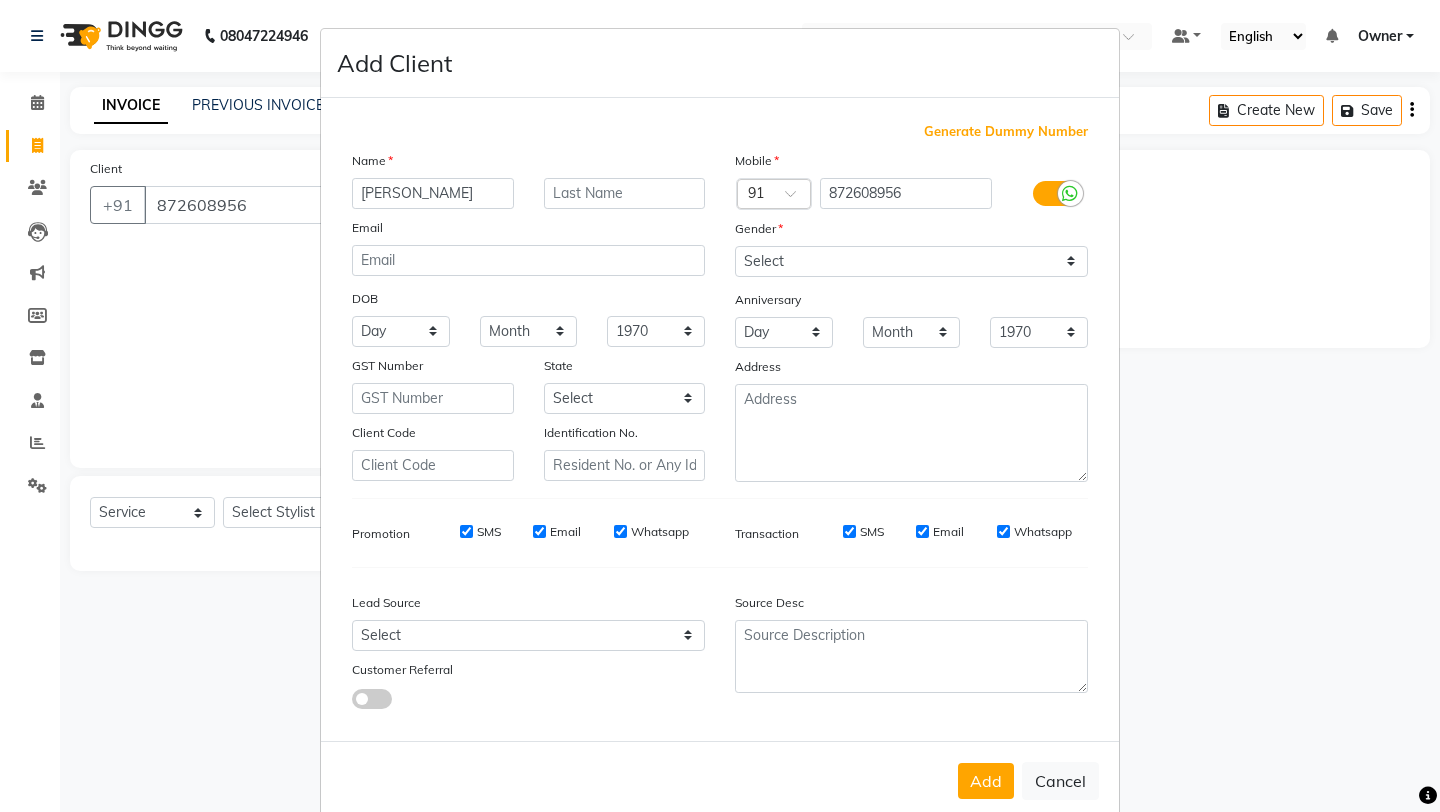 type on "[PERSON_NAME]" 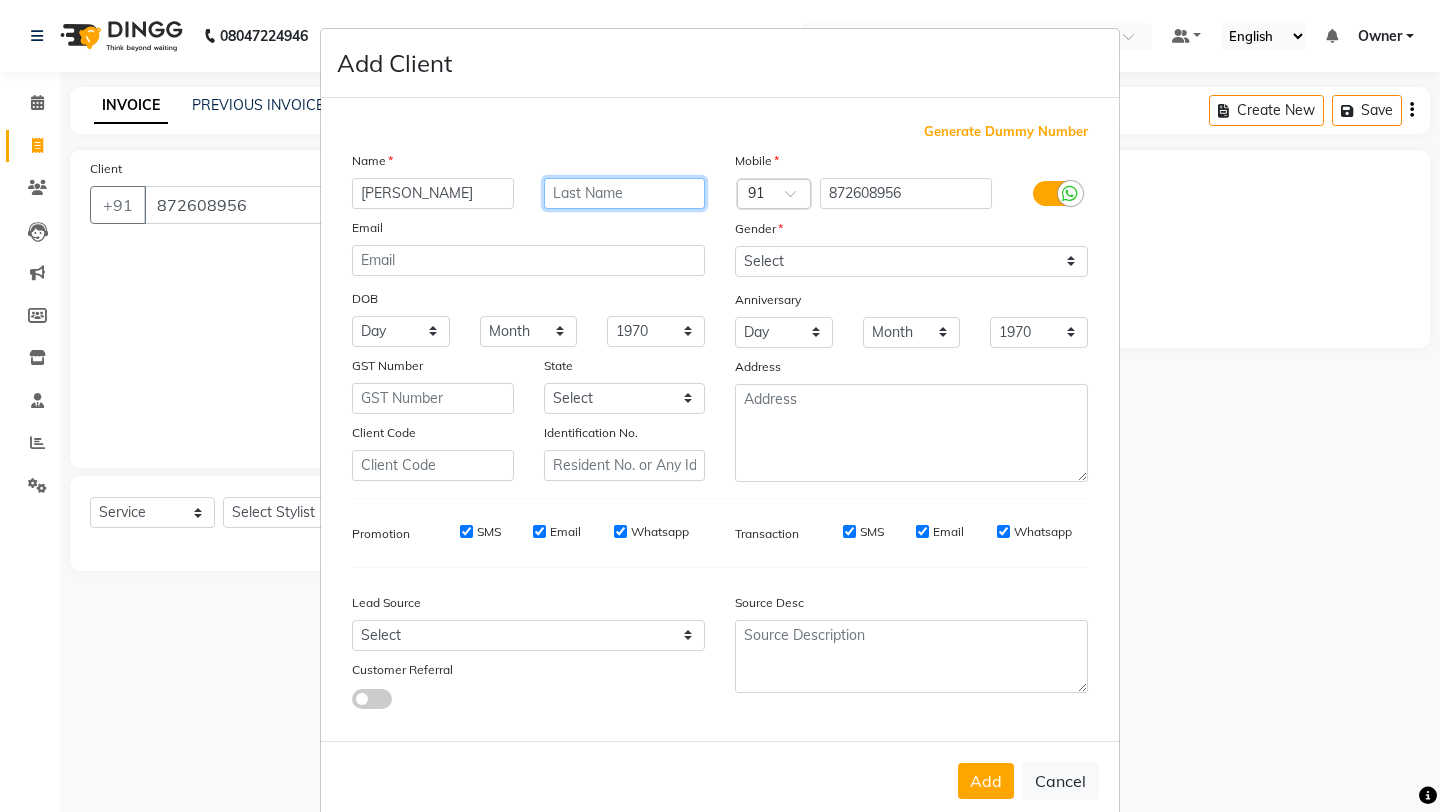 drag, startPoint x: 381, startPoint y: 220, endPoint x: 686, endPoint y: 194, distance: 306.1062 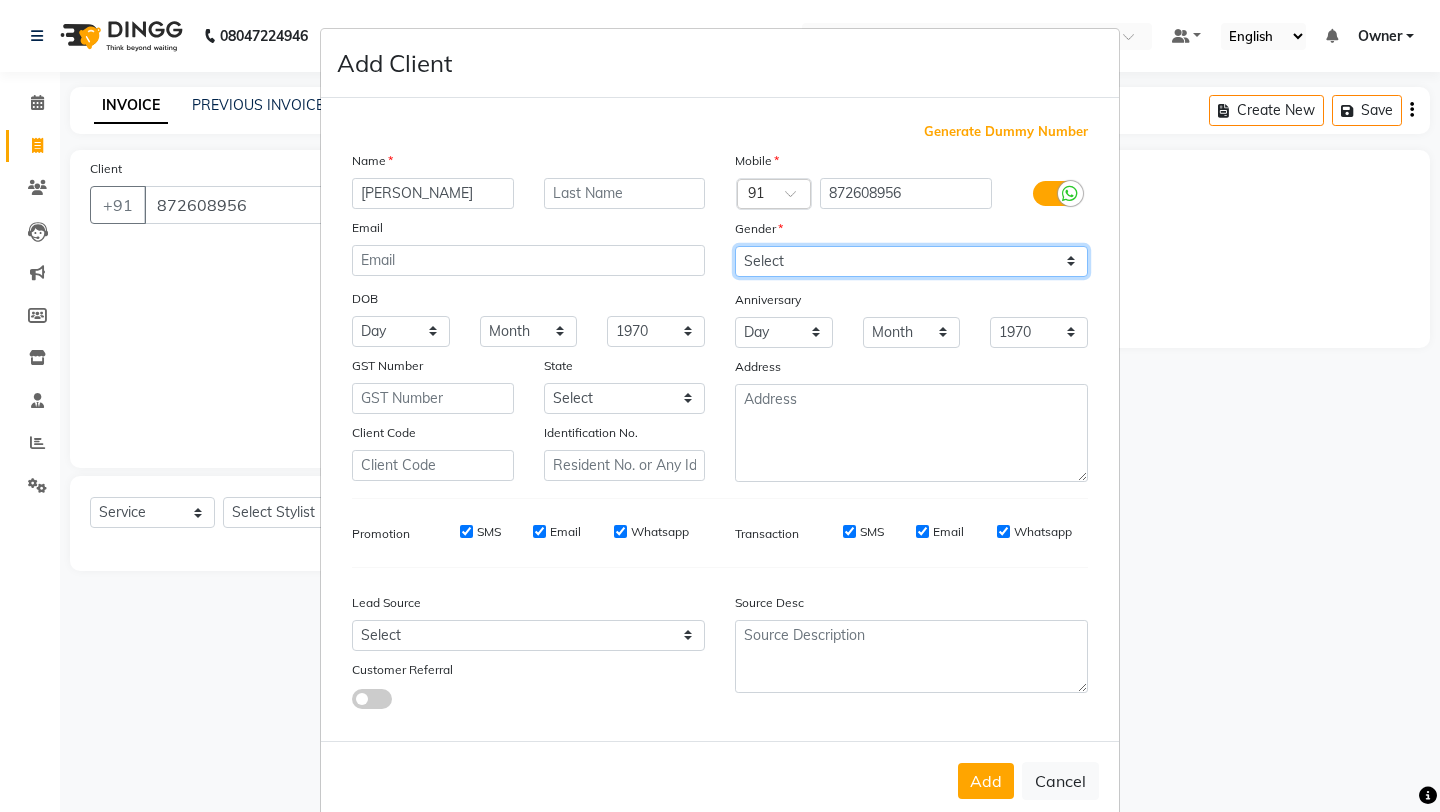 drag, startPoint x: 686, startPoint y: 194, endPoint x: 809, endPoint y: 264, distance: 141.52385 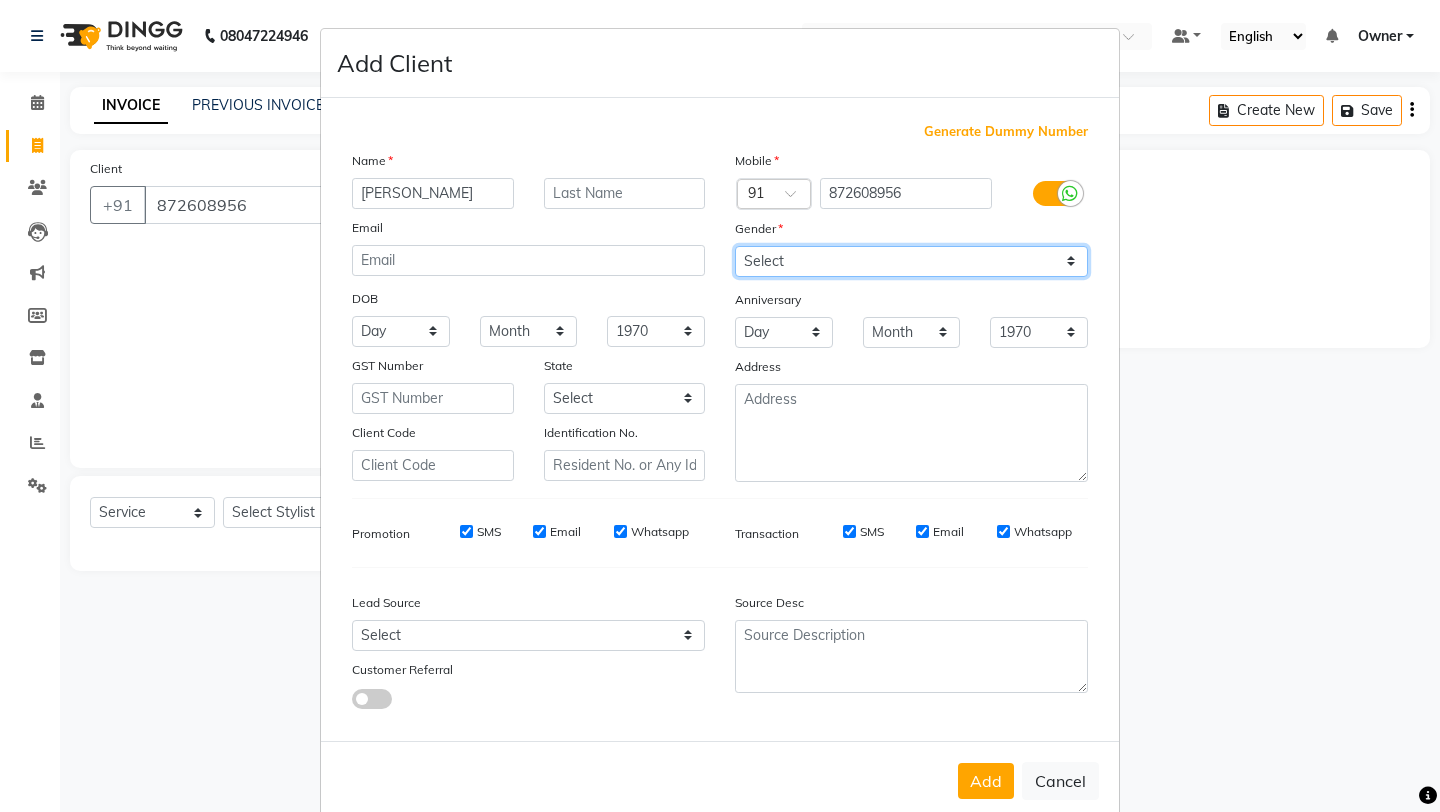 select on "[DEMOGRAPHIC_DATA]" 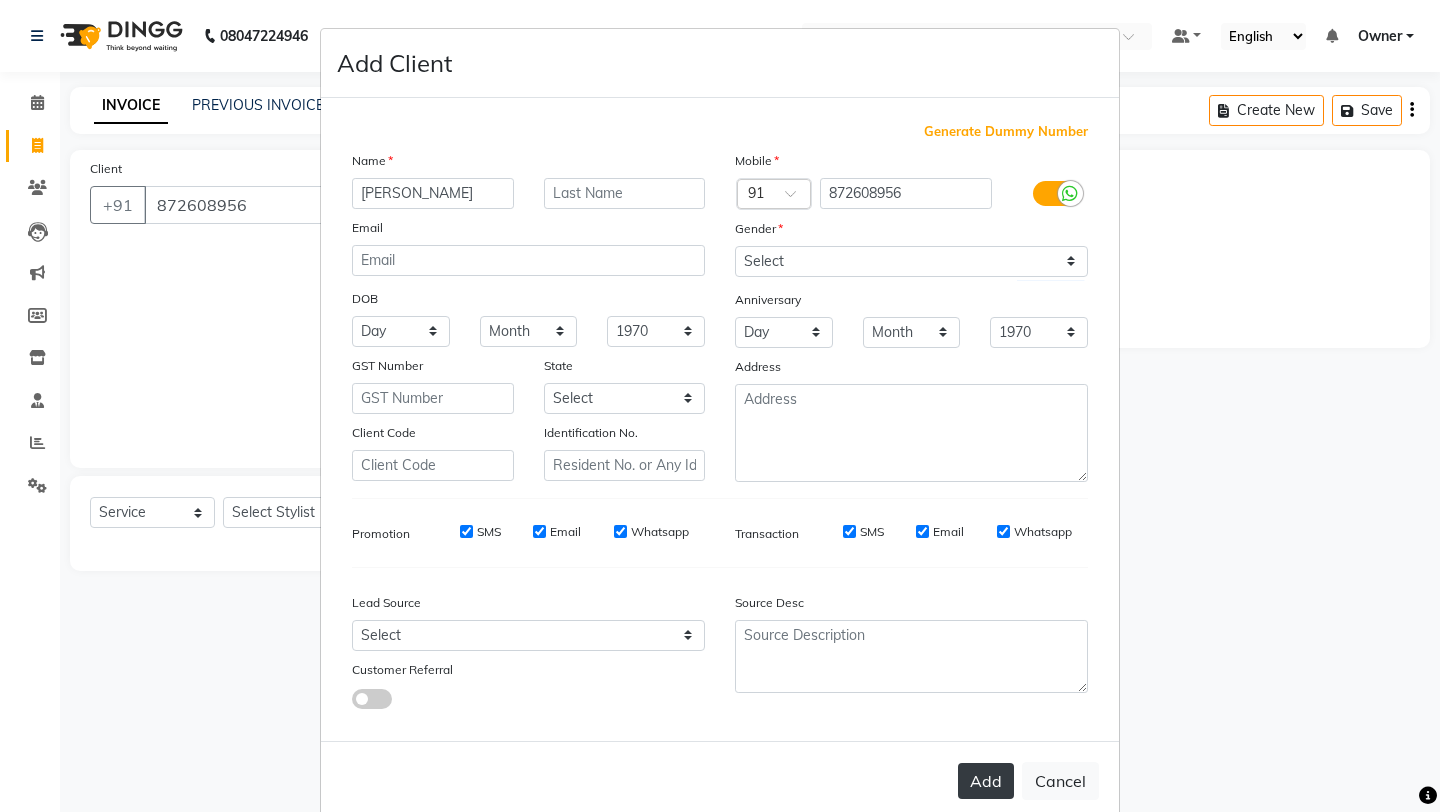 click on "Add" at bounding box center (986, 781) 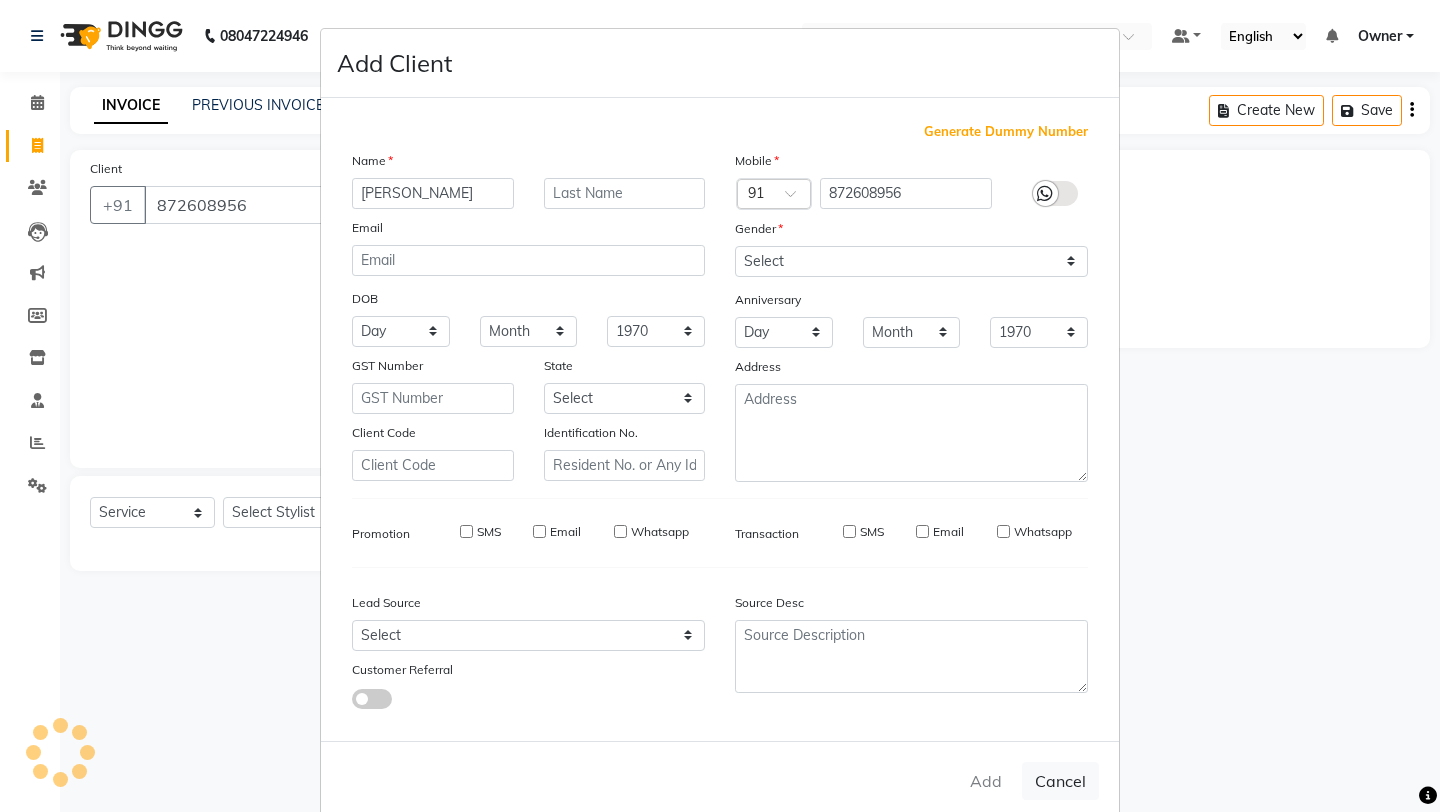 type 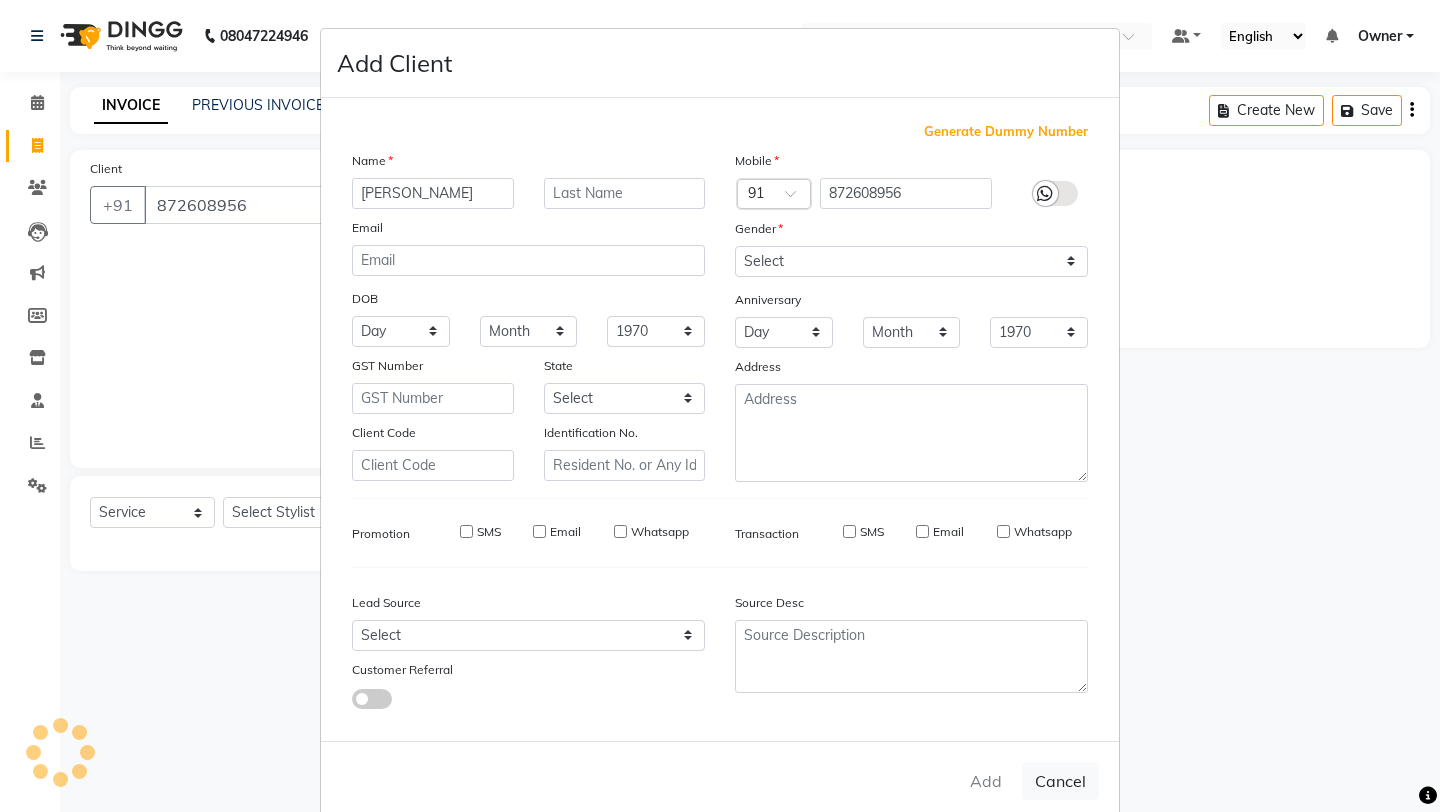 select 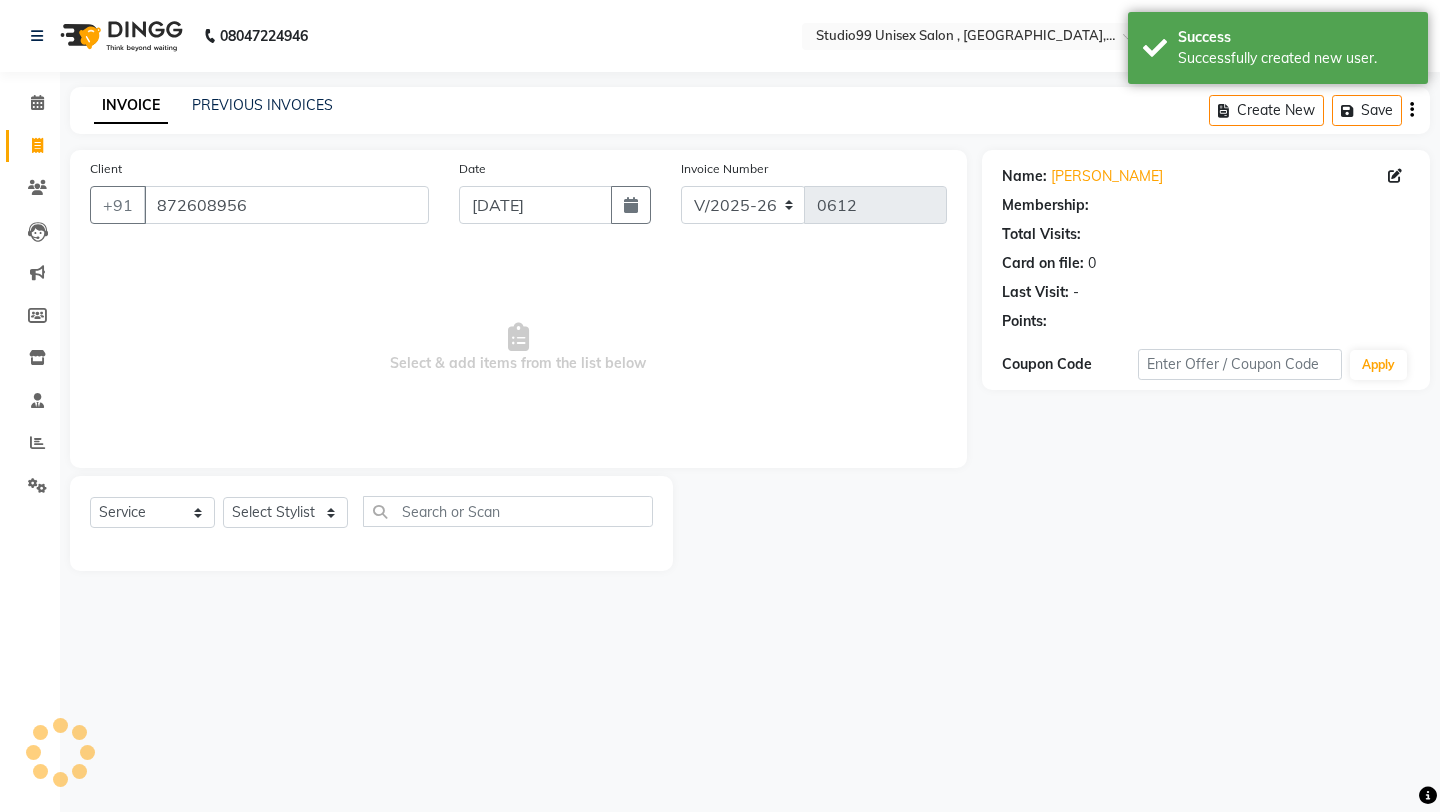 select on "1: Object" 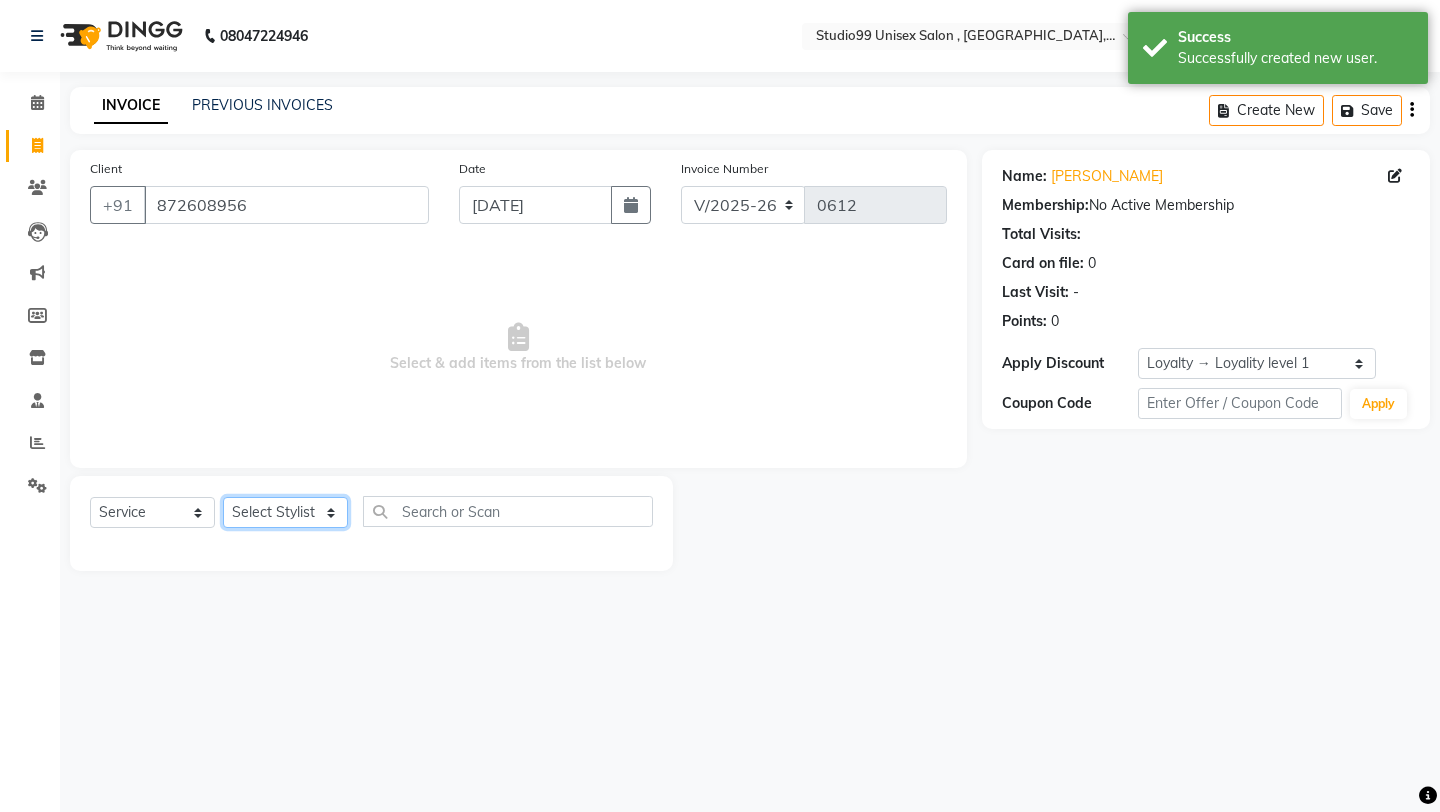 click on "Select Stylist [PERSON_NAME] Owner [PERSON_NAME] [PERSON_NAME] [PERSON_NAME] sulekha manager [PERSON_NAME]" 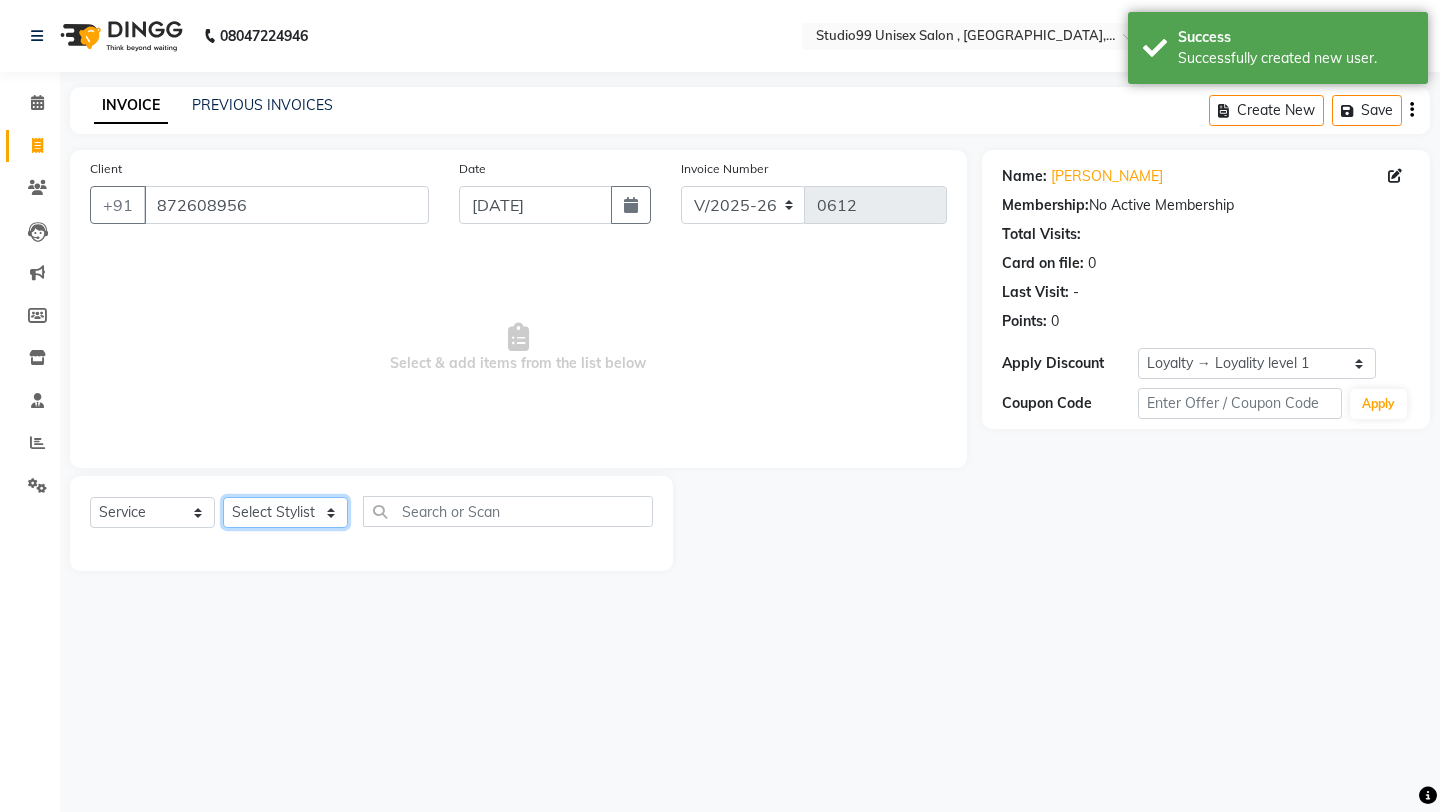 select on "76609" 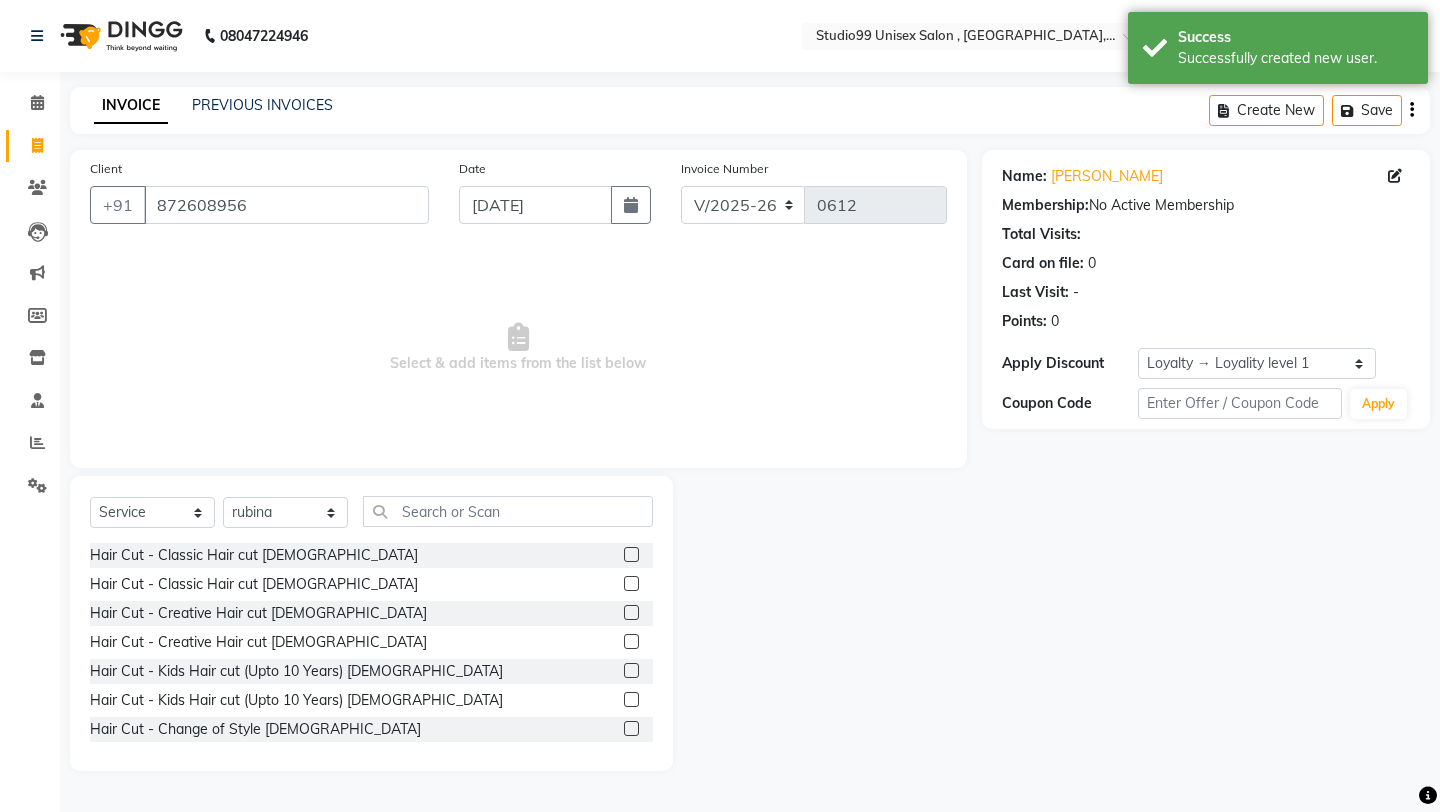 click on "Select  Service  Product  Membership  Package Voucher Prepaid Gift Card  Select Stylist [PERSON_NAME] mubarakh Owner [PERSON_NAME] [PERSON_NAME] [PERSON_NAME] sulekha manager [PERSON_NAME]" 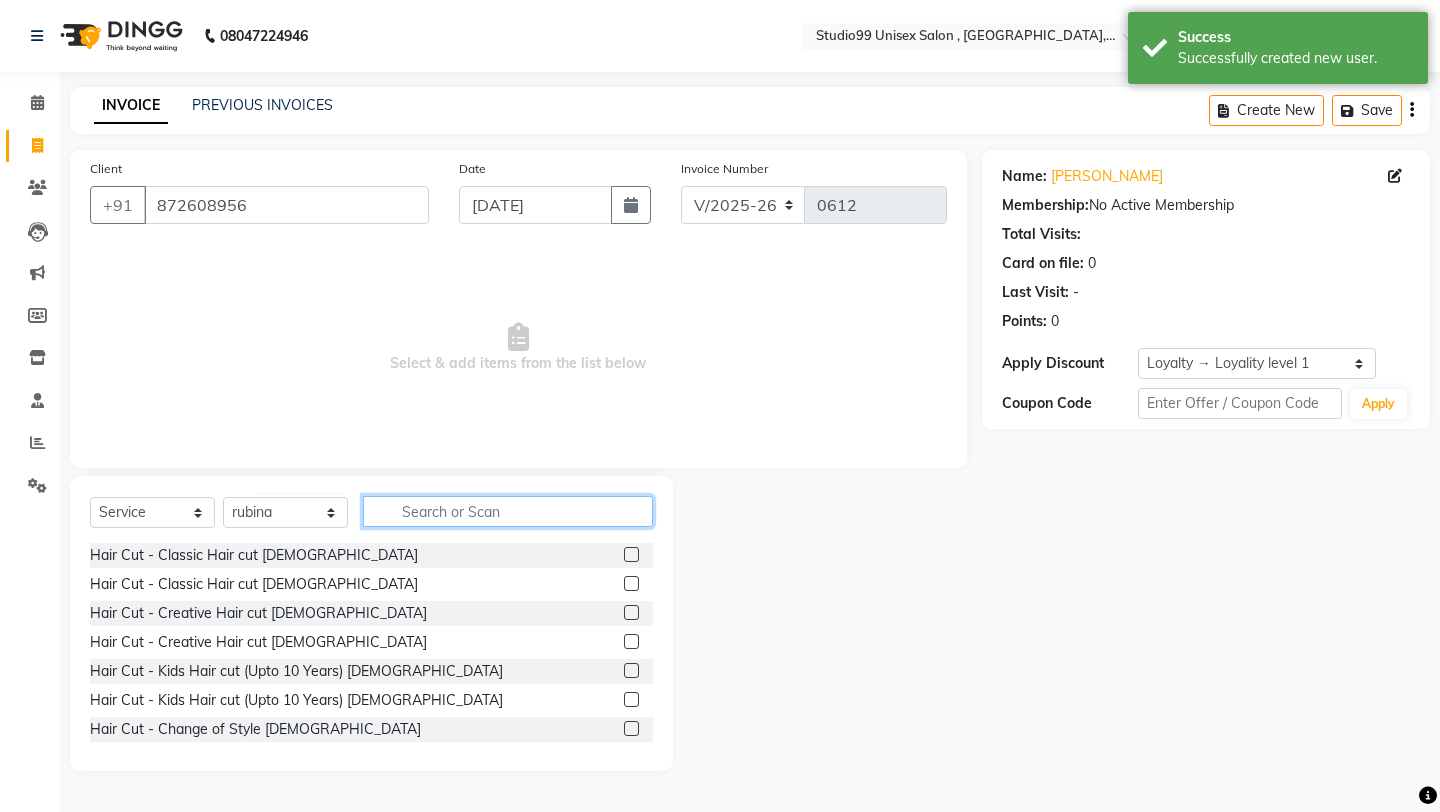 click 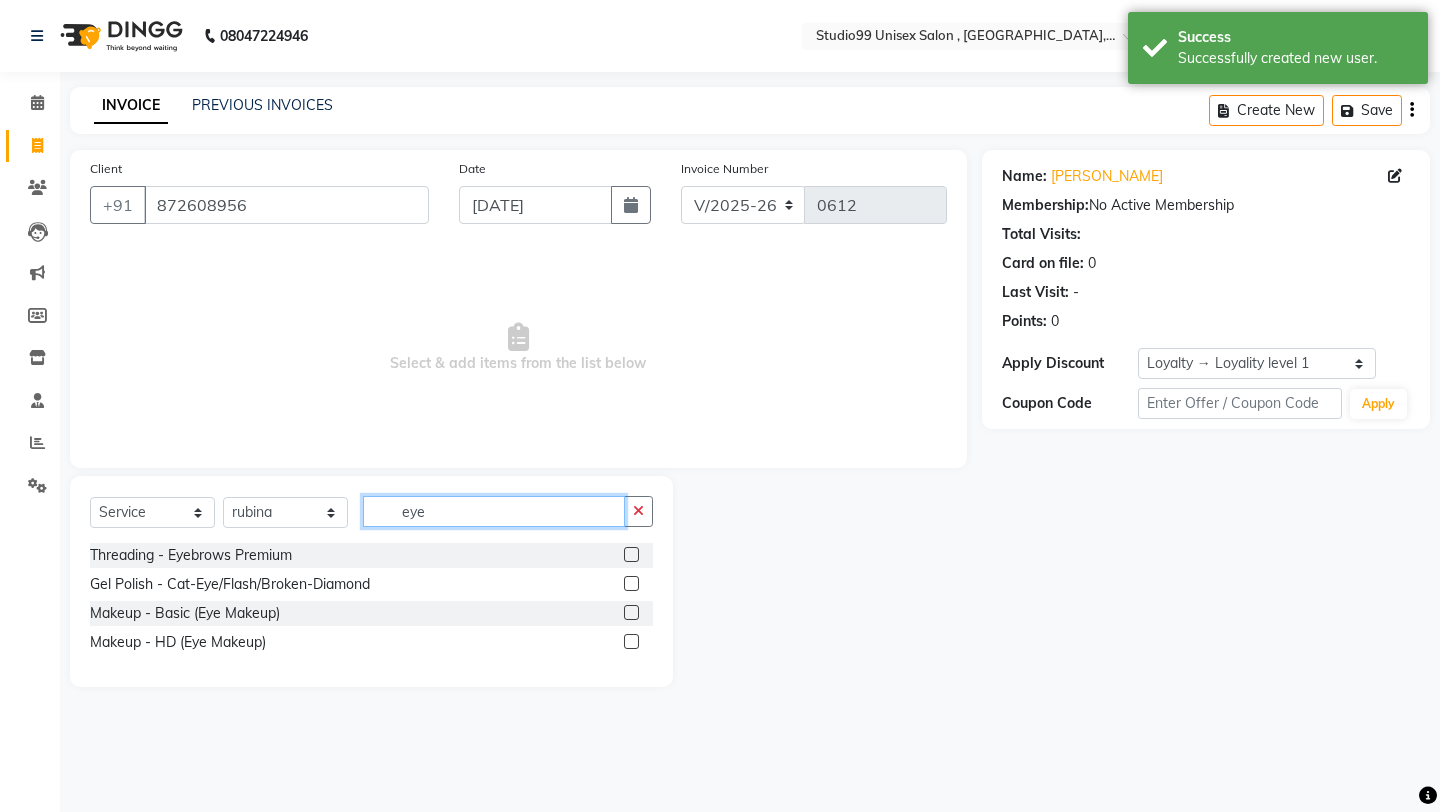 type on "eye" 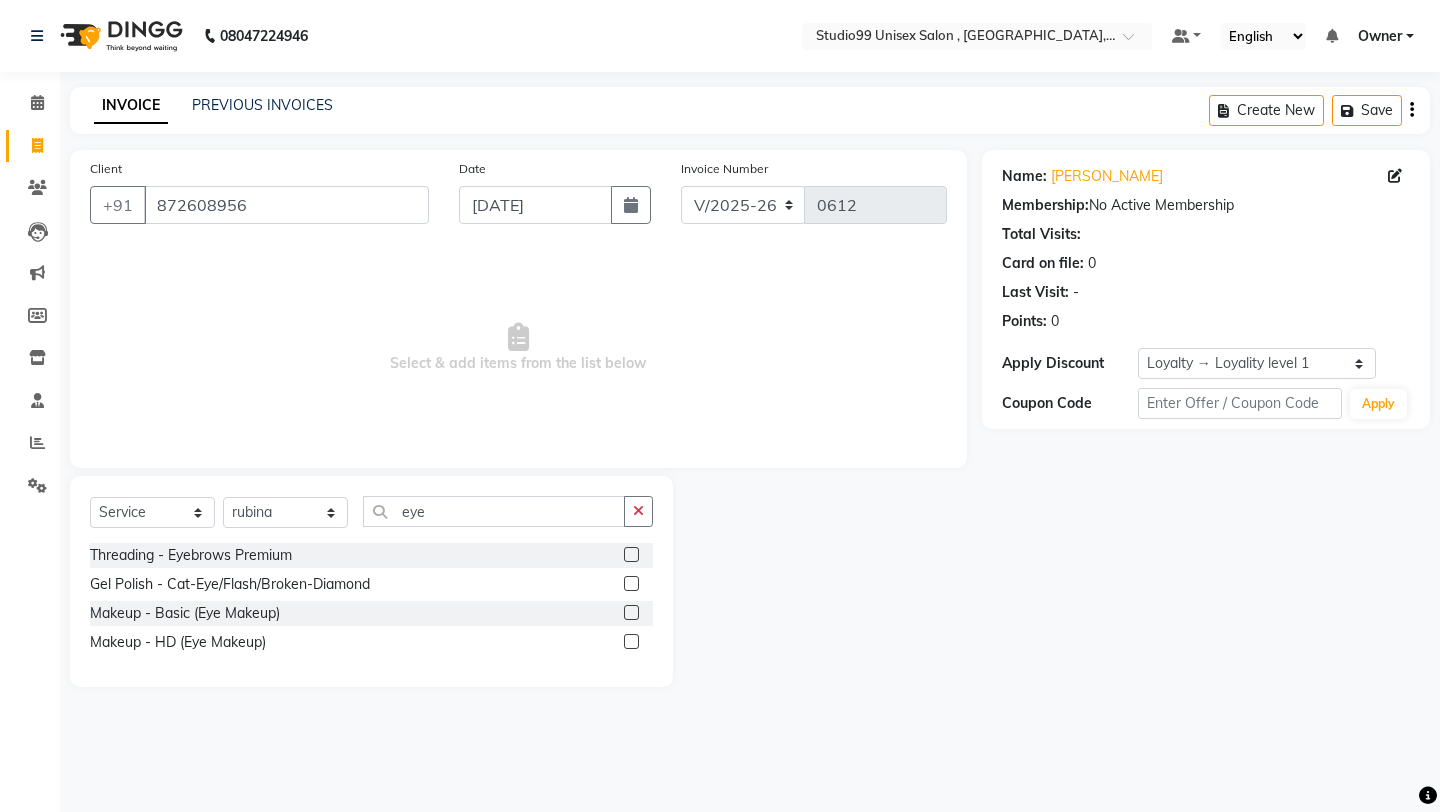 click 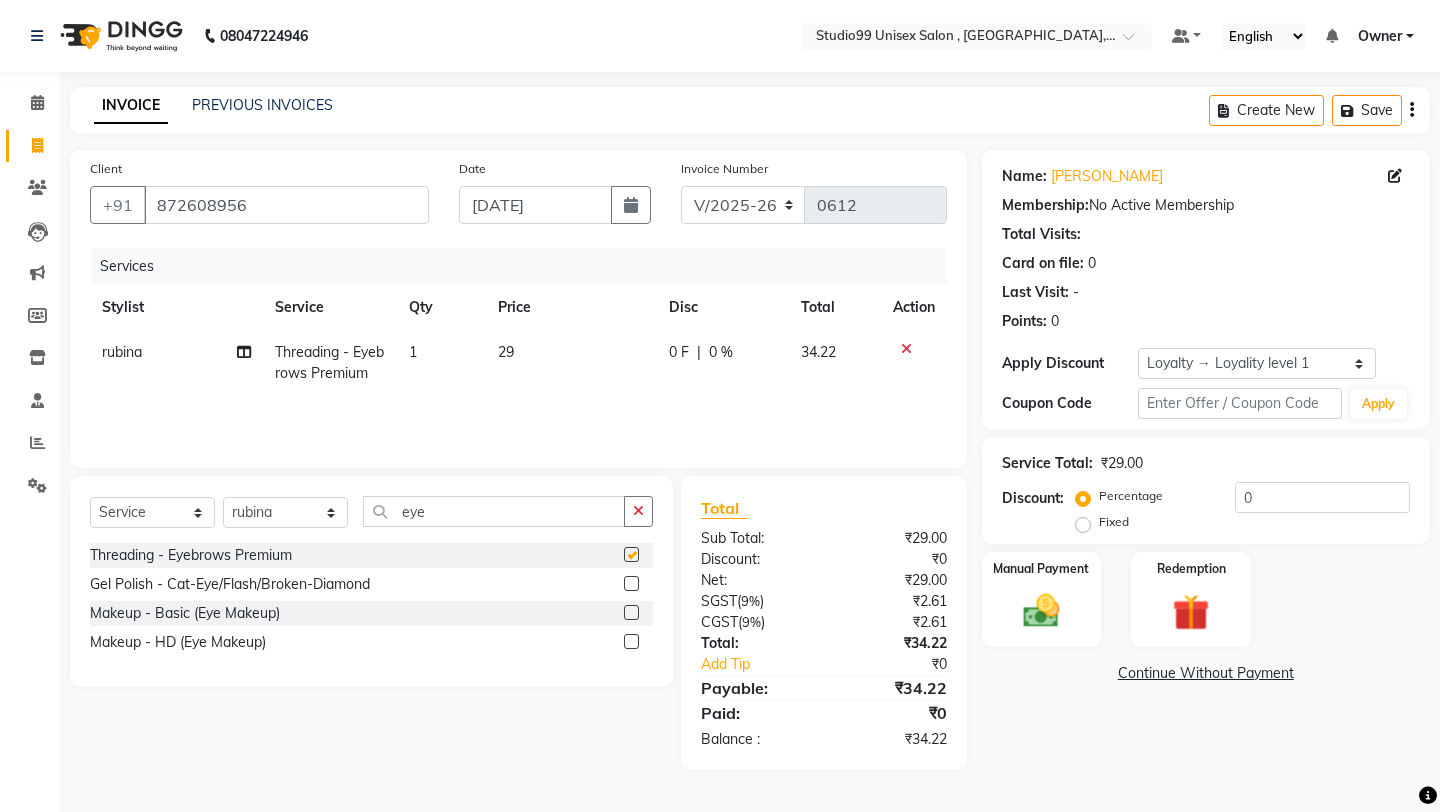 click on "Select  Service  Product  Membership  Package Voucher Prepaid Gift Card  Select Stylist [PERSON_NAME] mubarakh Owner [PERSON_NAME] [PERSON_NAME] [PERSON_NAME] sulekha manager [PERSON_NAME] eye" 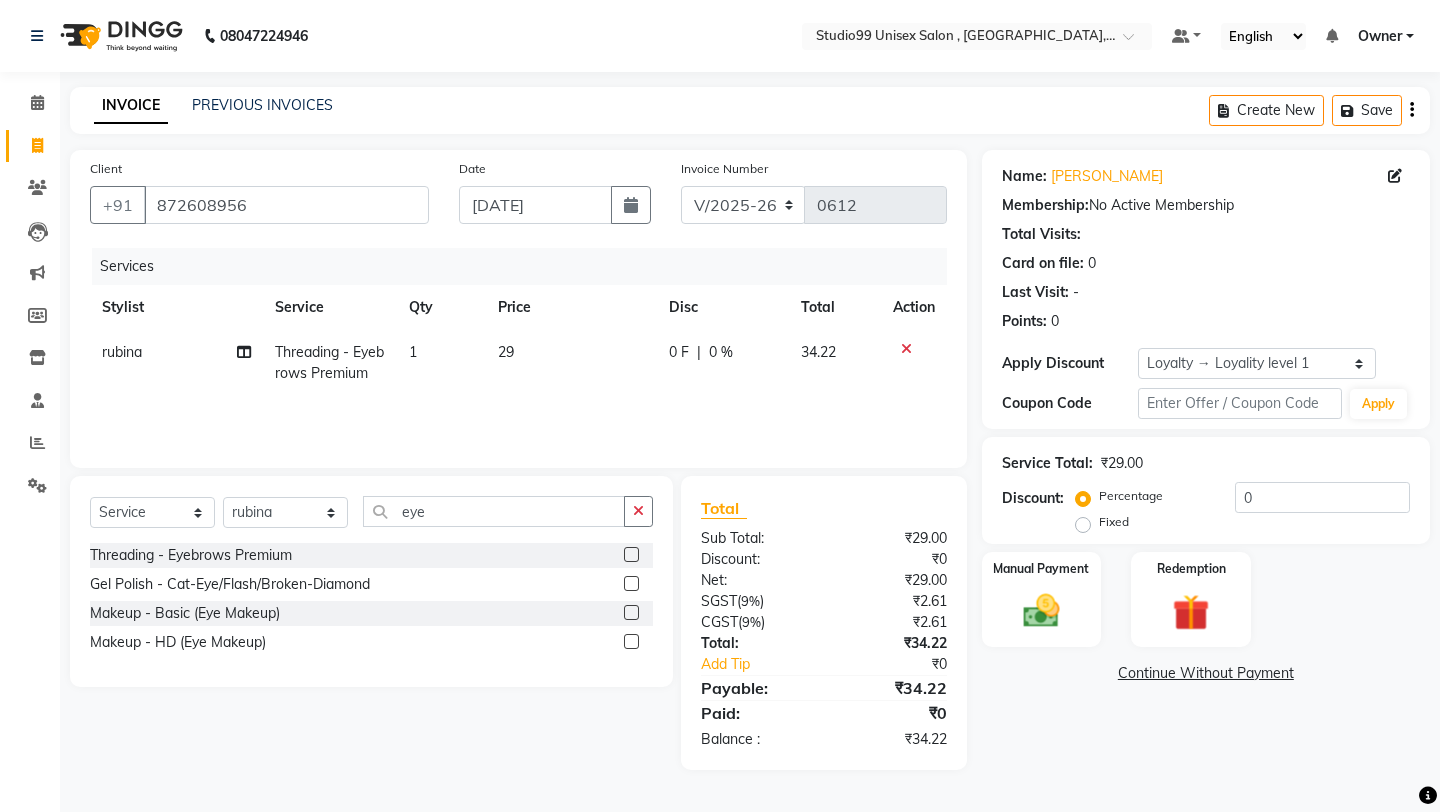 checkbox on "false" 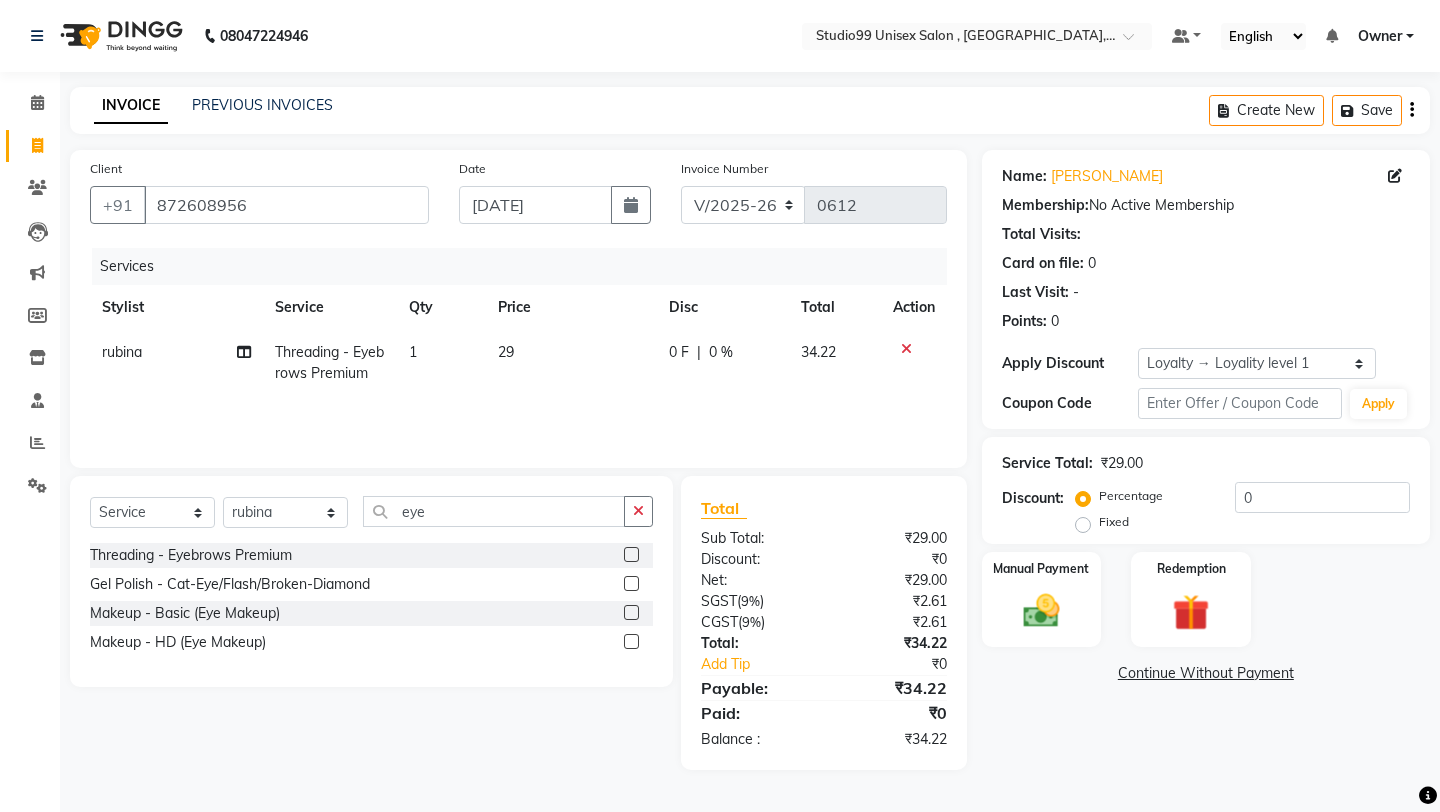 click on "Select  Service  Product  Membership  Package Voucher Prepaid Gift Card  Select Stylist [PERSON_NAME] mubarakh Owner [PERSON_NAME] [PERSON_NAME] [PERSON_NAME] sulekha manager [PERSON_NAME] eye" 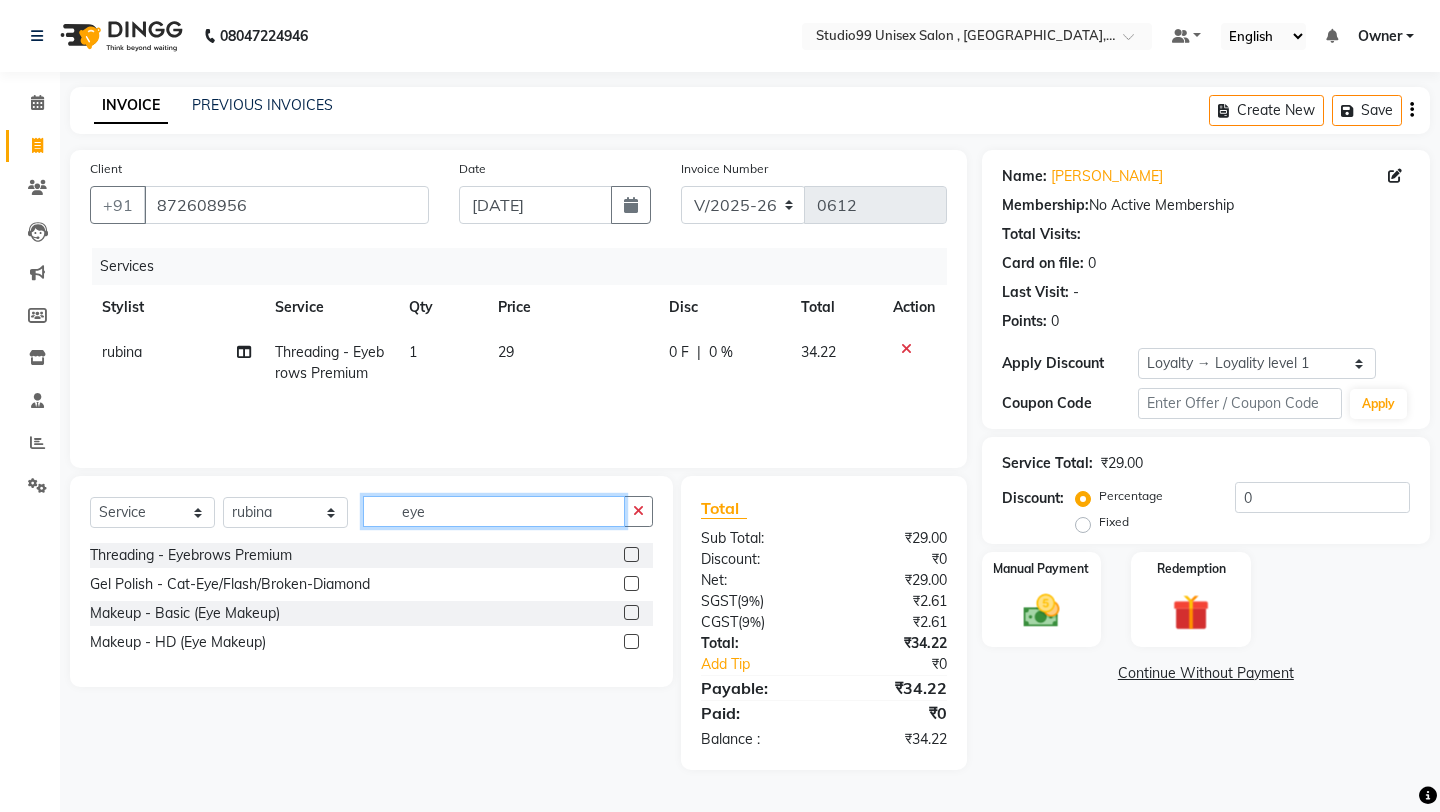 click on "eye" 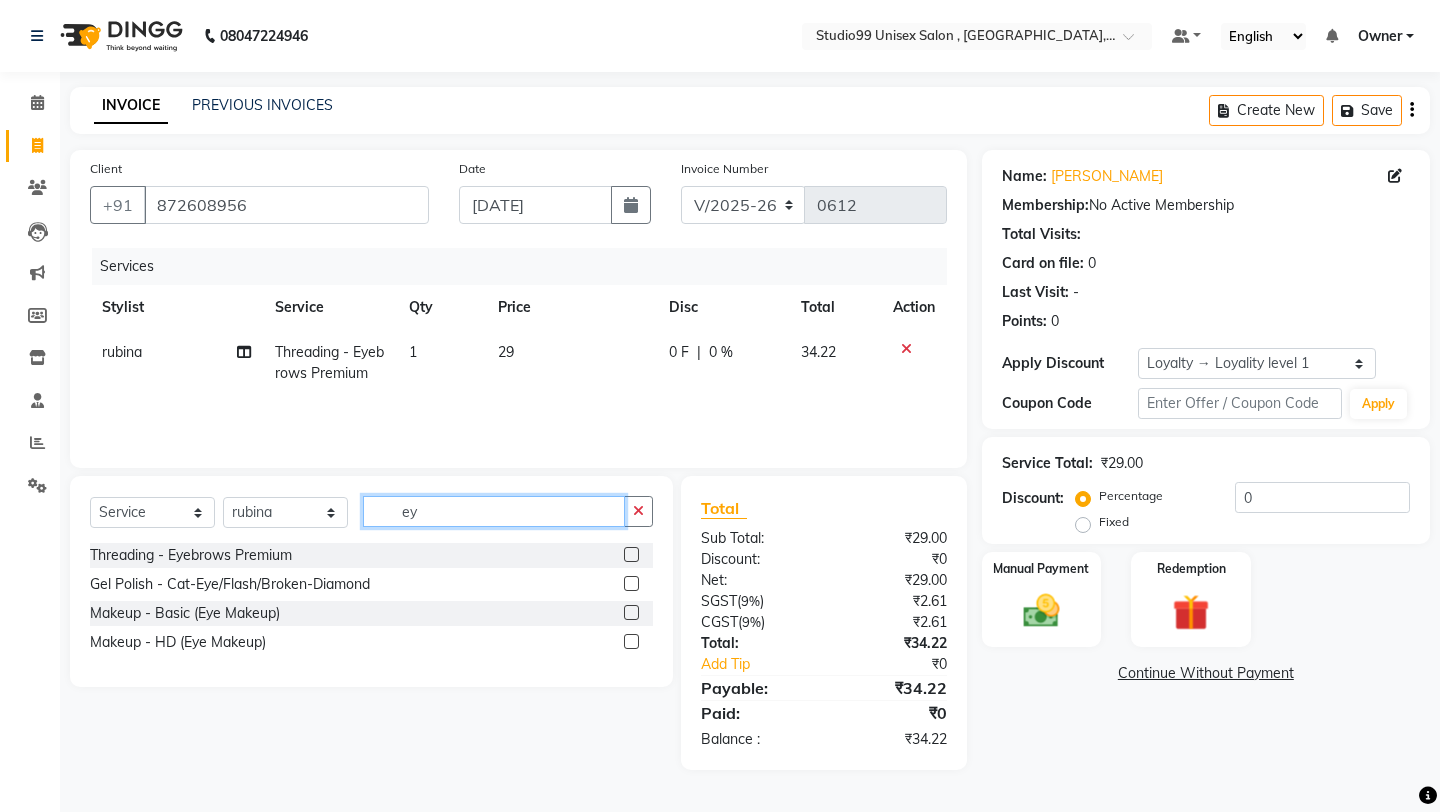 type on "e" 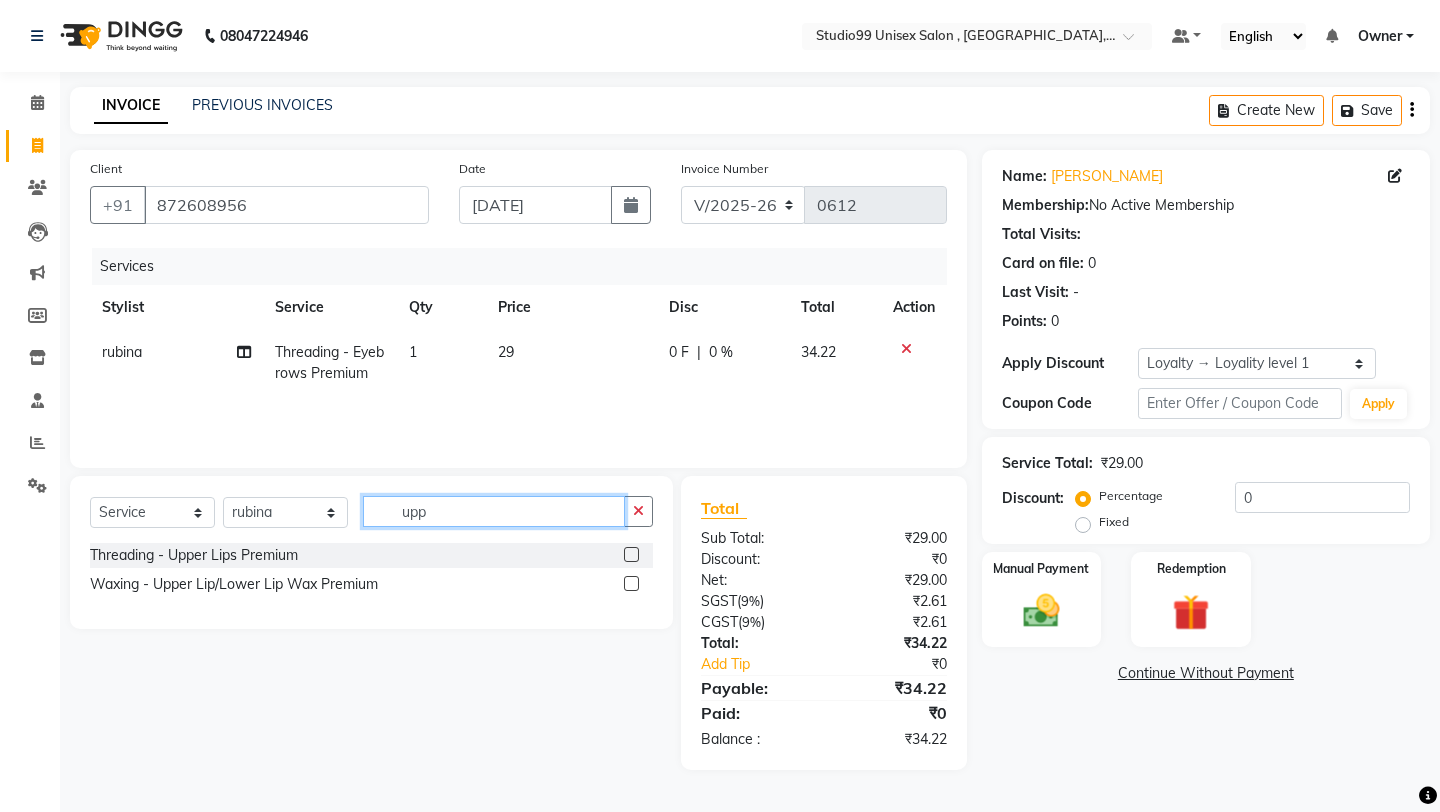 type on "upp" 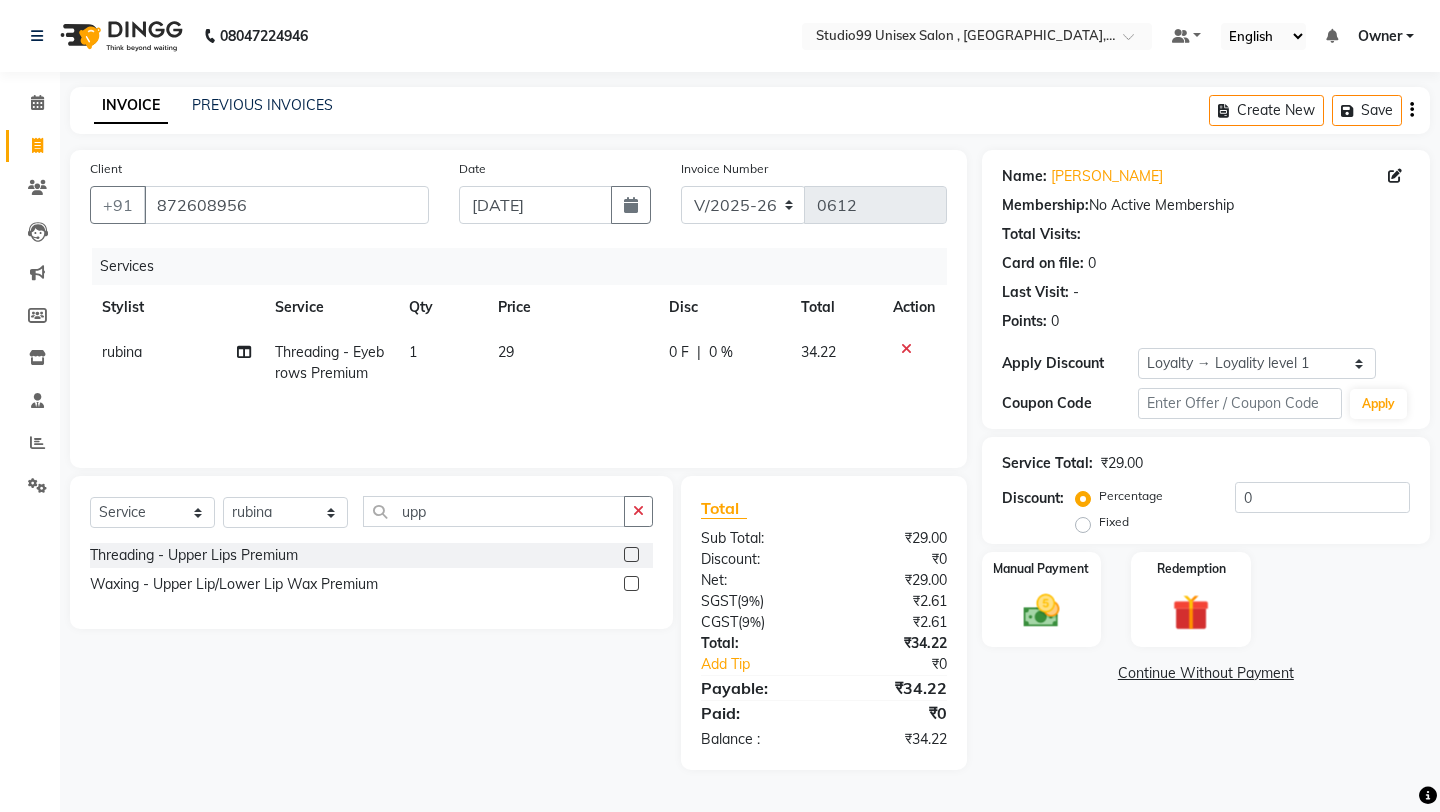 click 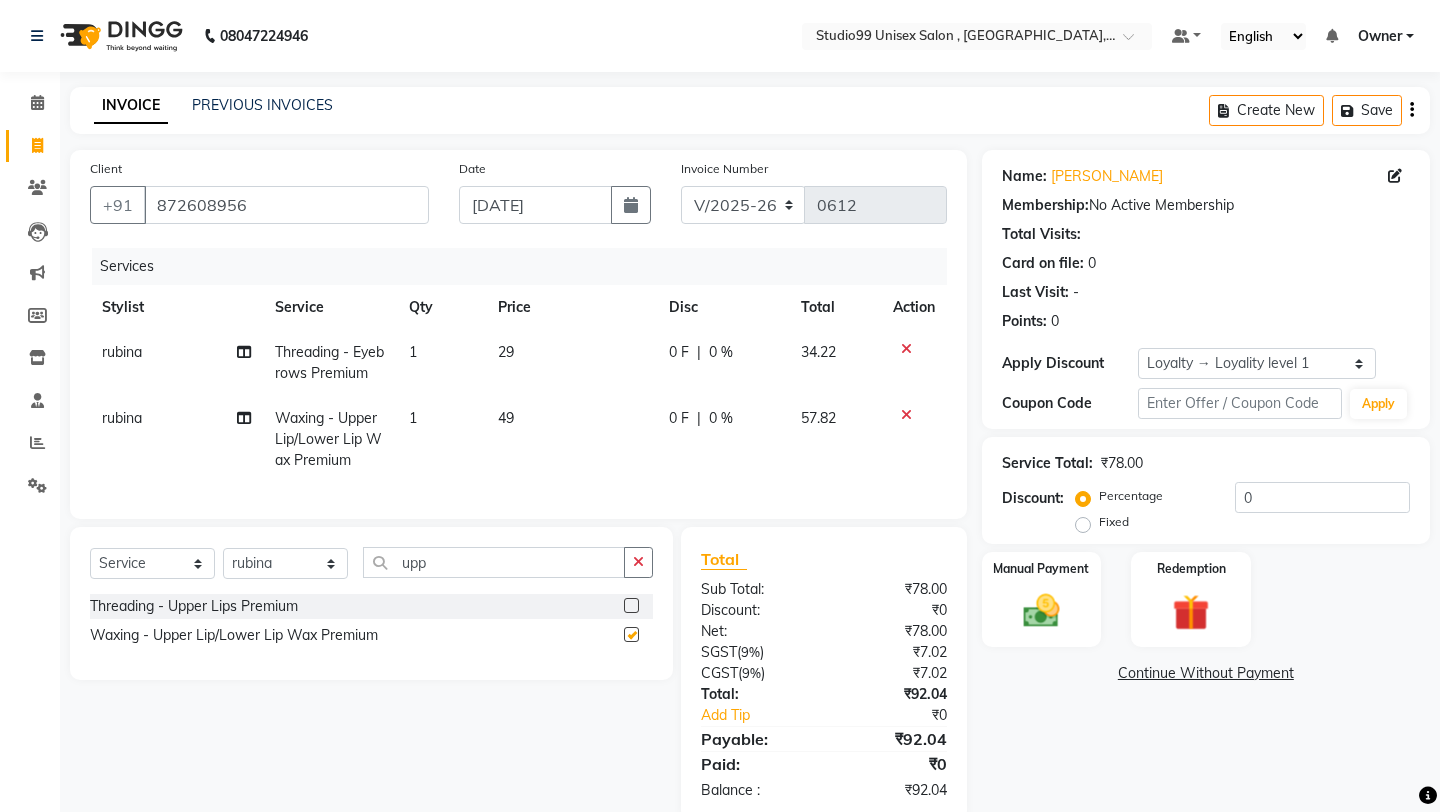 checkbox on "false" 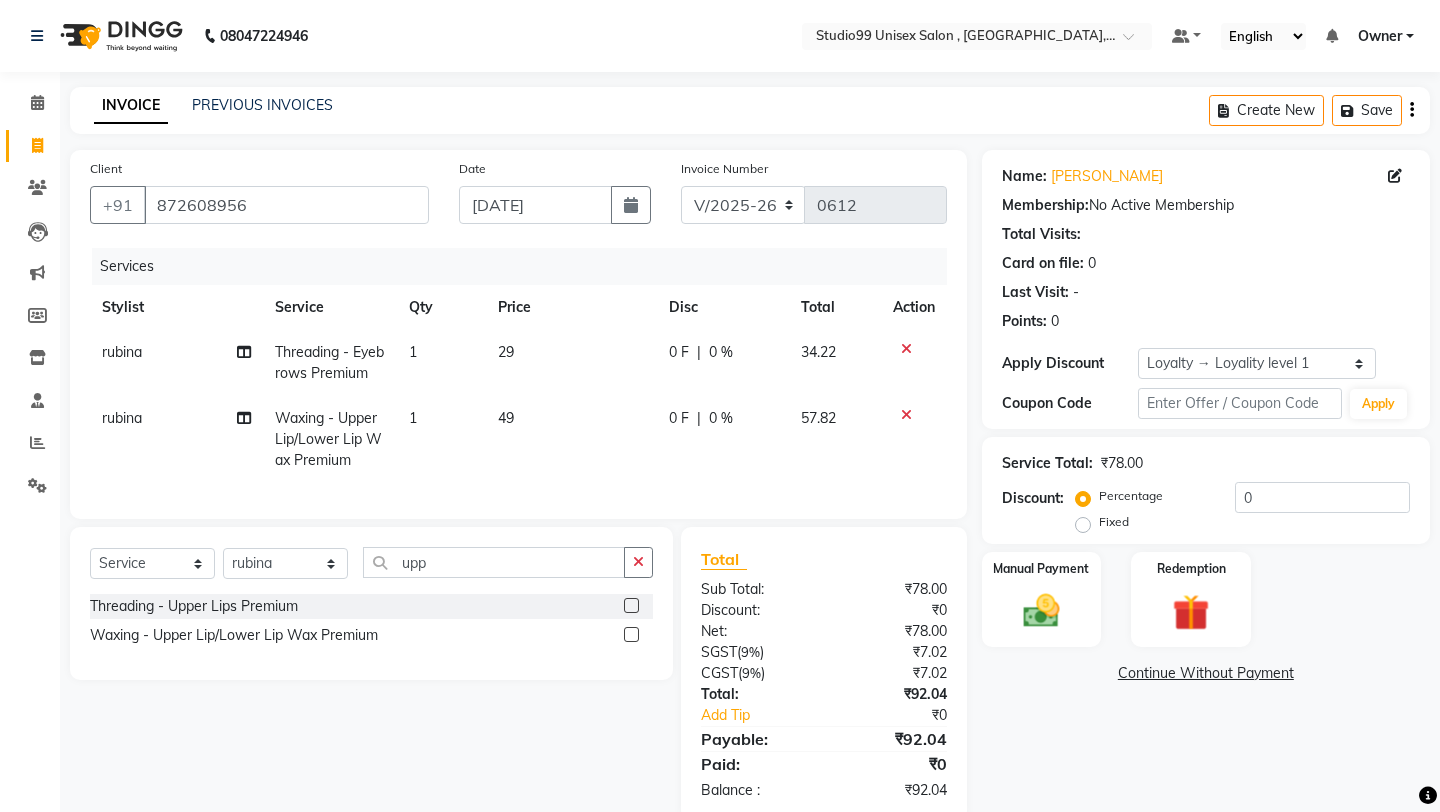 scroll, scrollTop: 39, scrollLeft: 0, axis: vertical 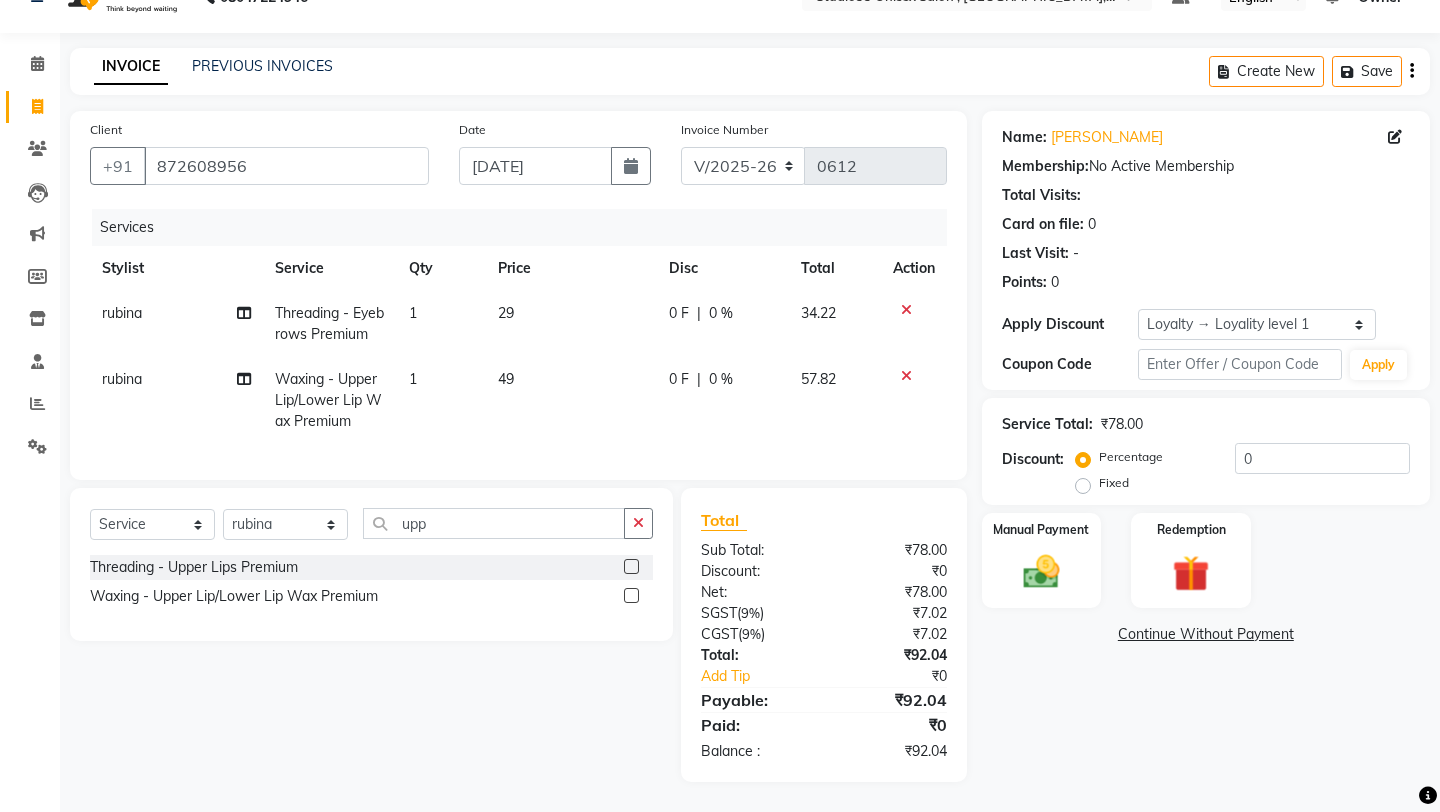 click on "29" 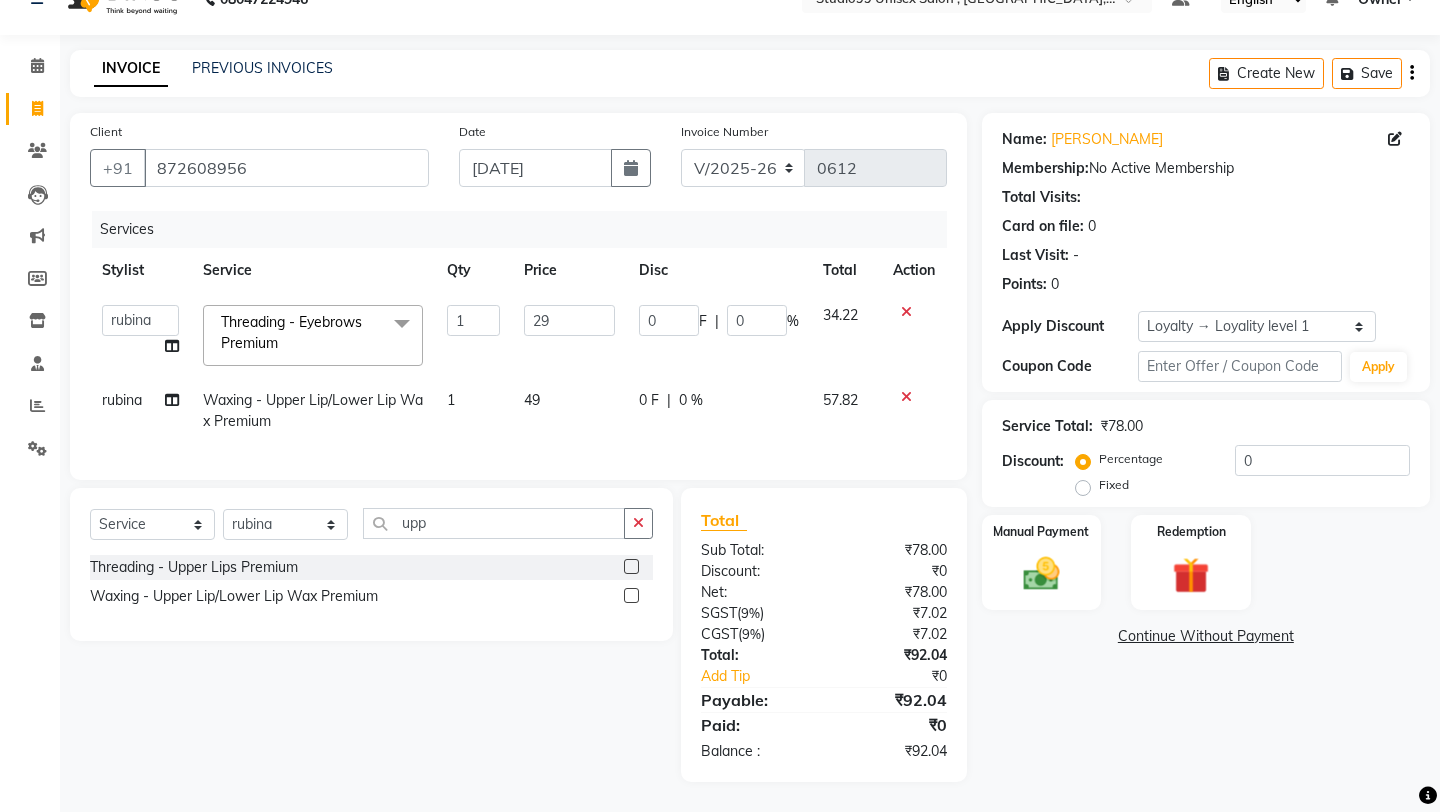 scroll, scrollTop: 37, scrollLeft: 0, axis: vertical 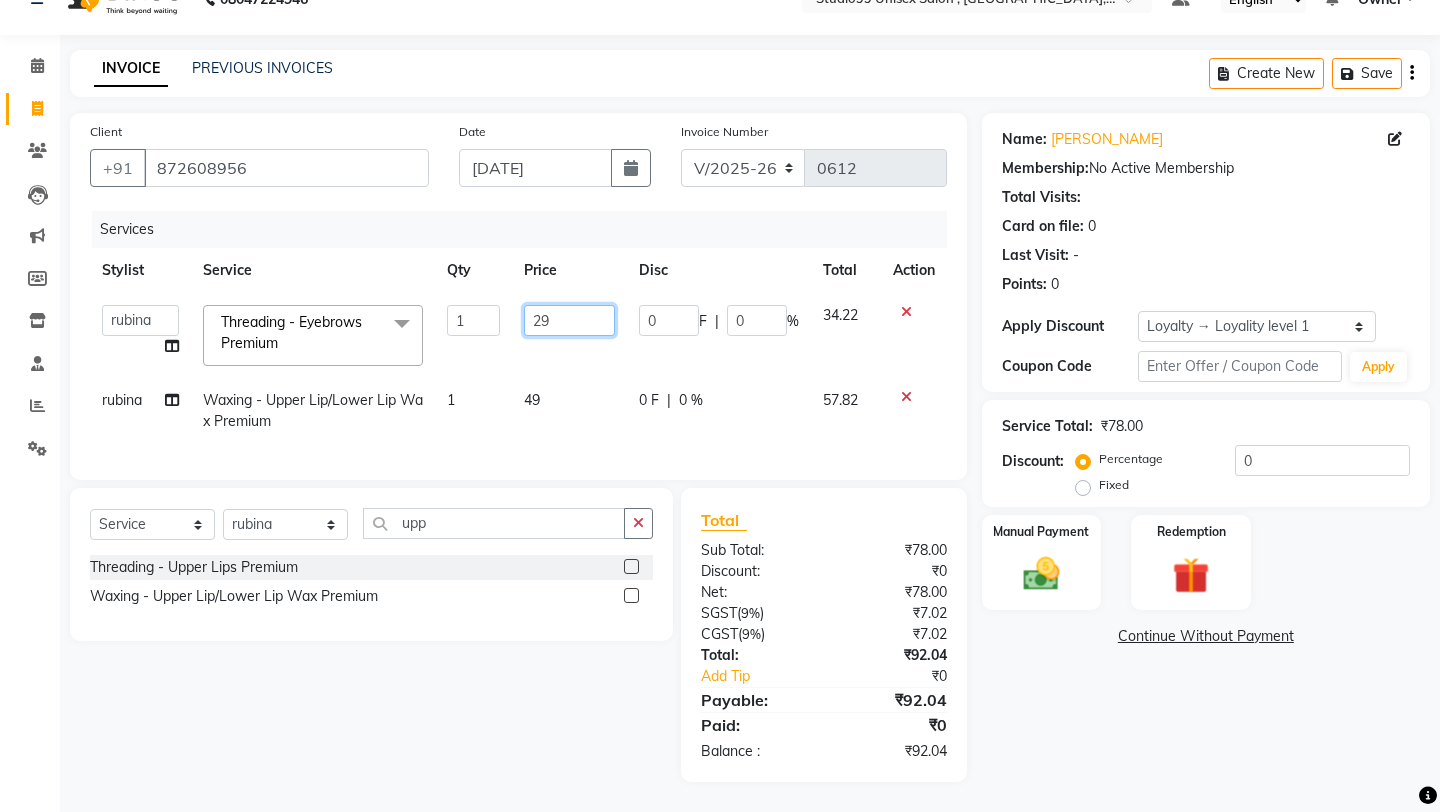 click on "29" 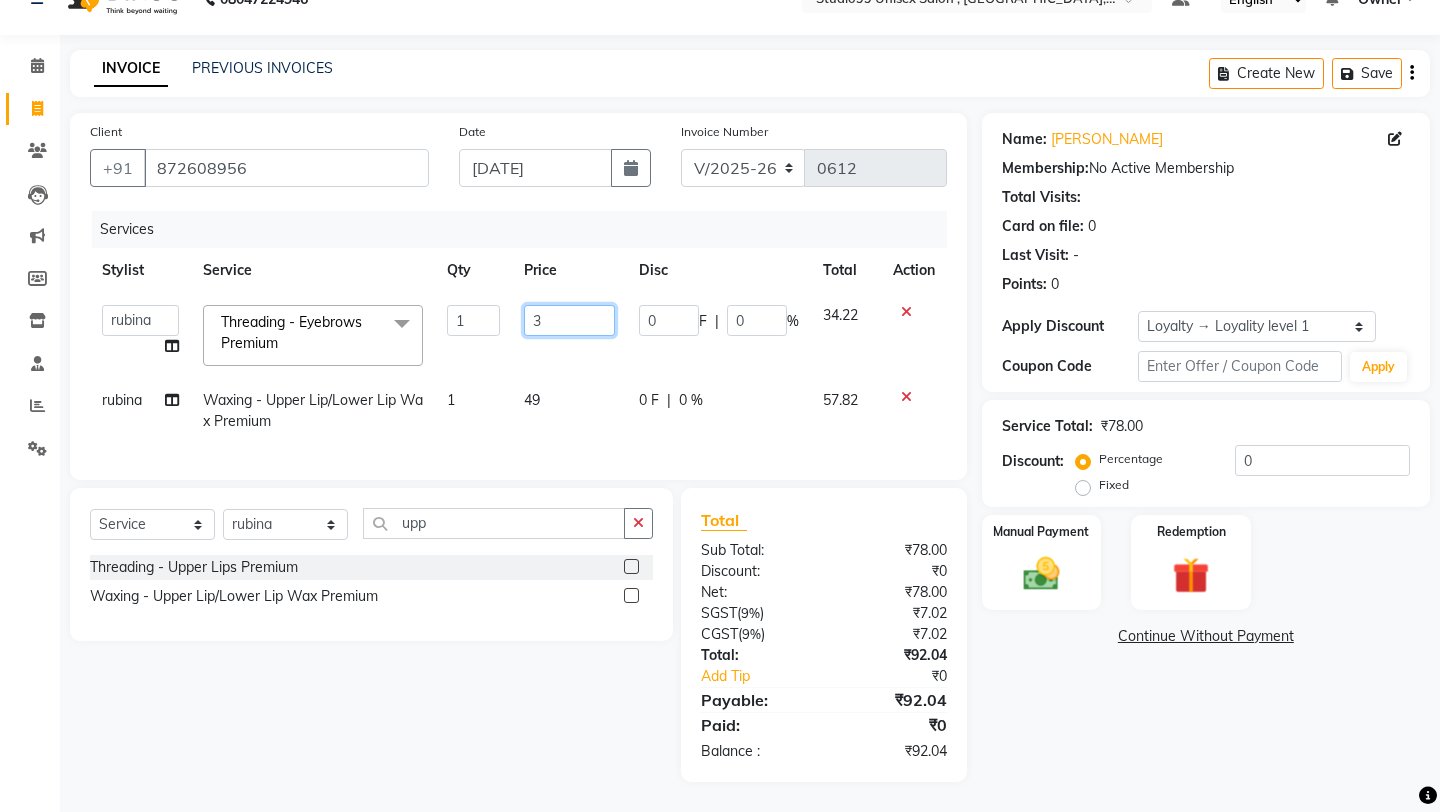 type on "30" 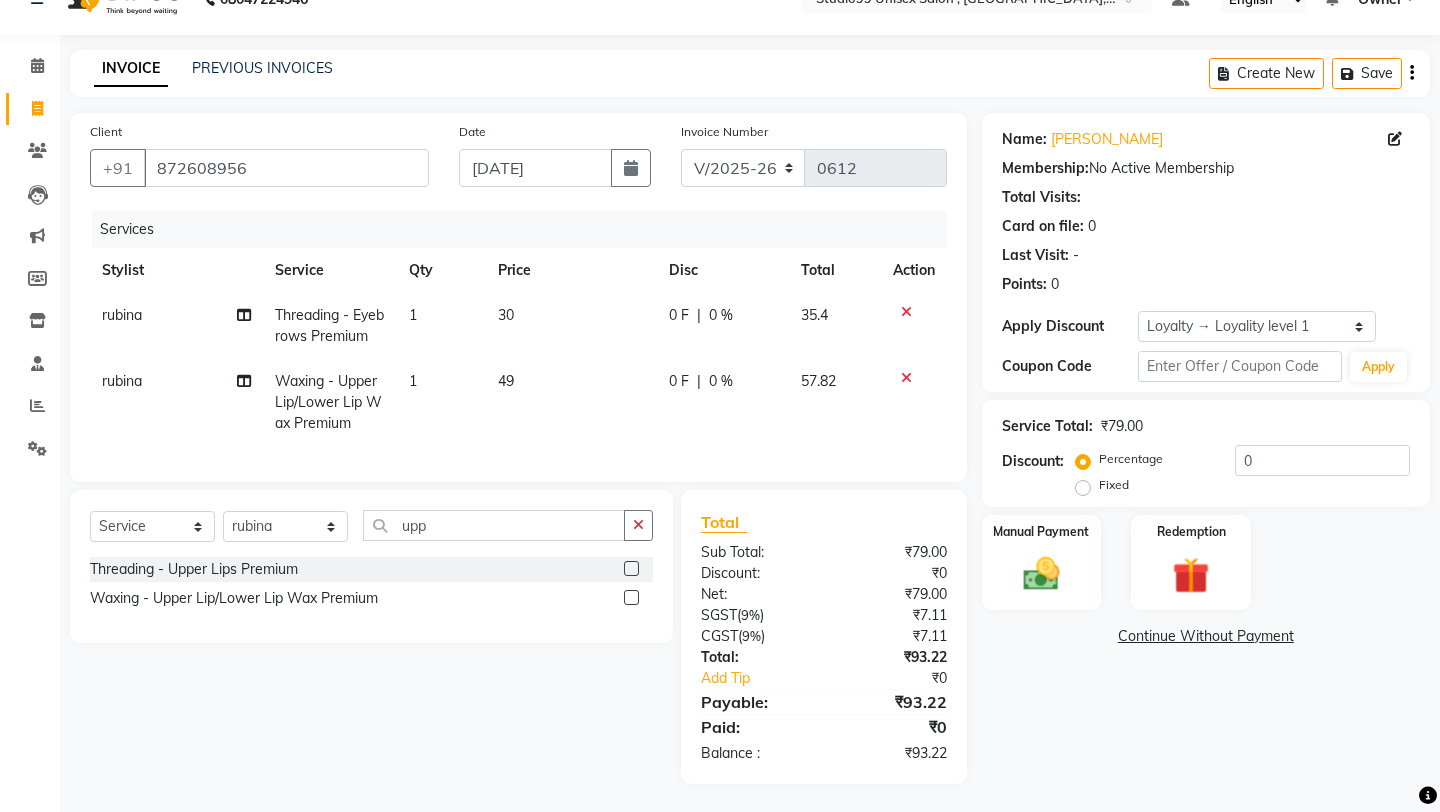 click on "49" 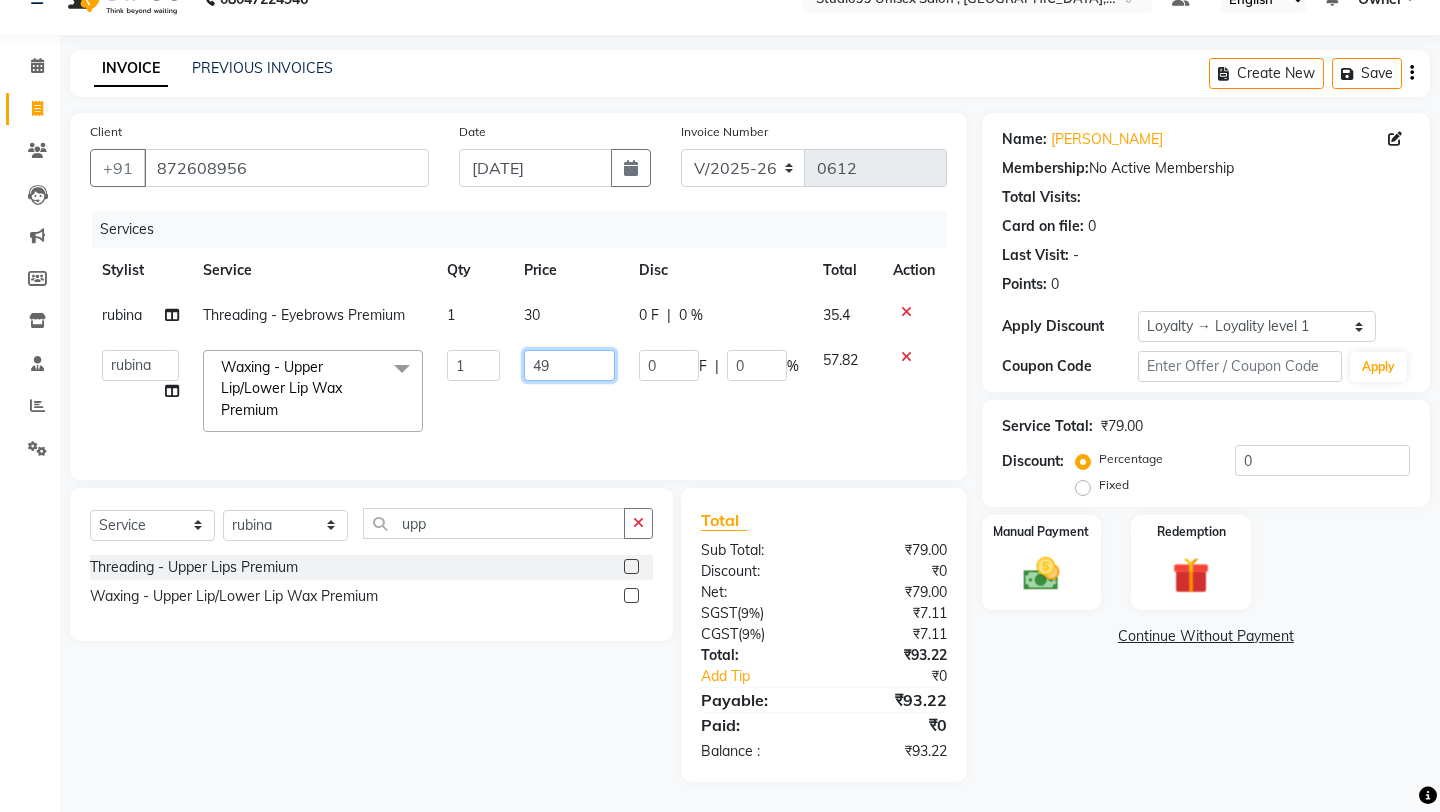 click on "49" 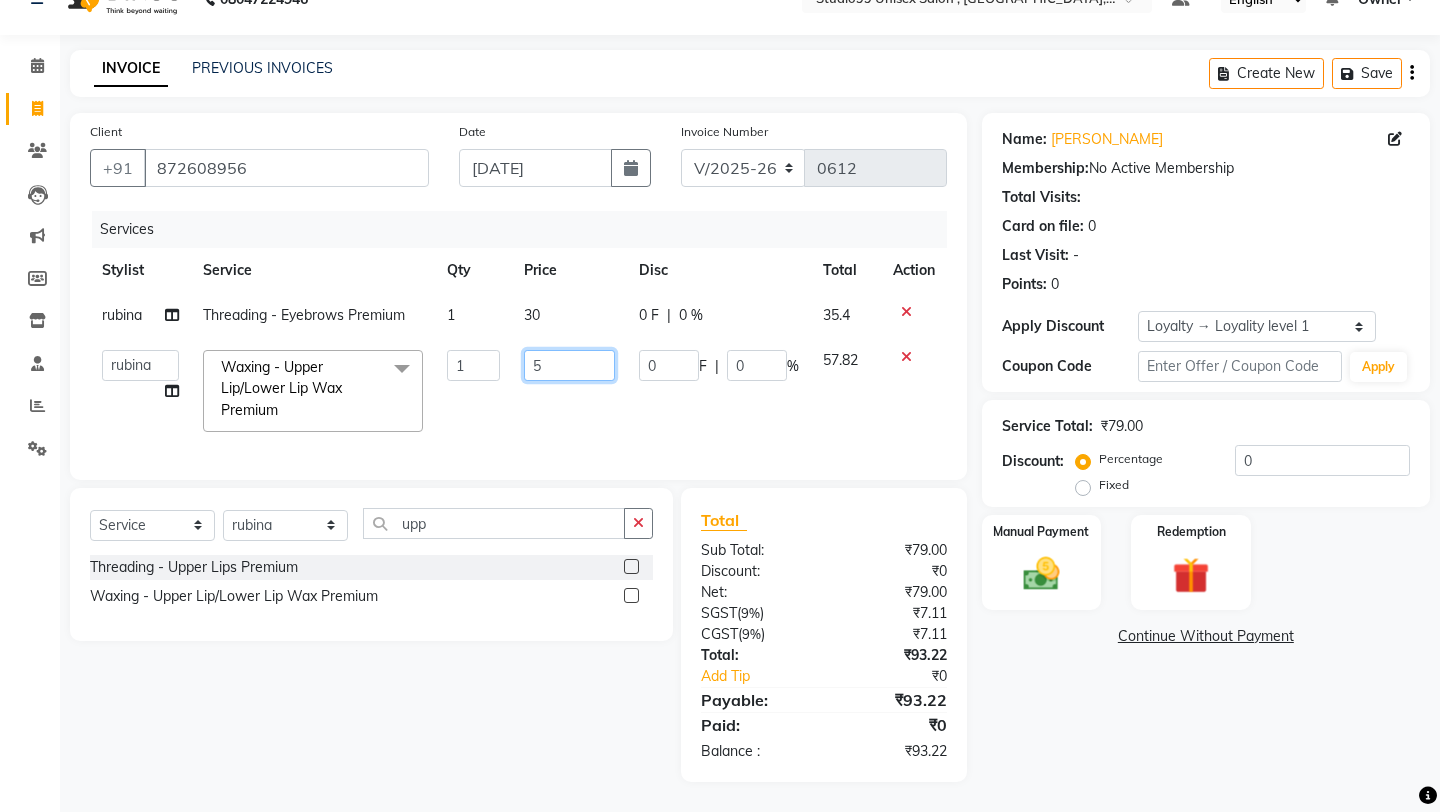 type on "50" 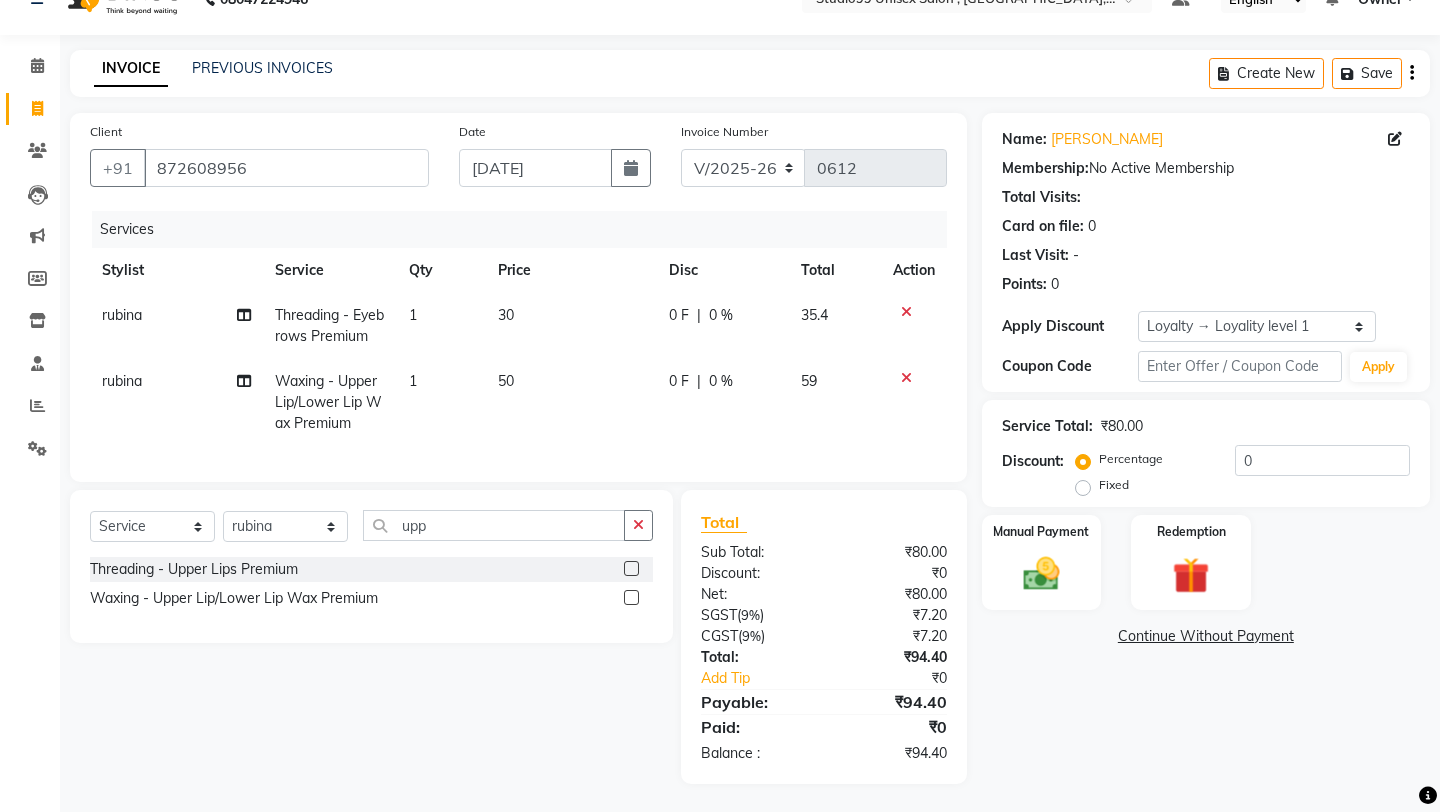 click on "50" 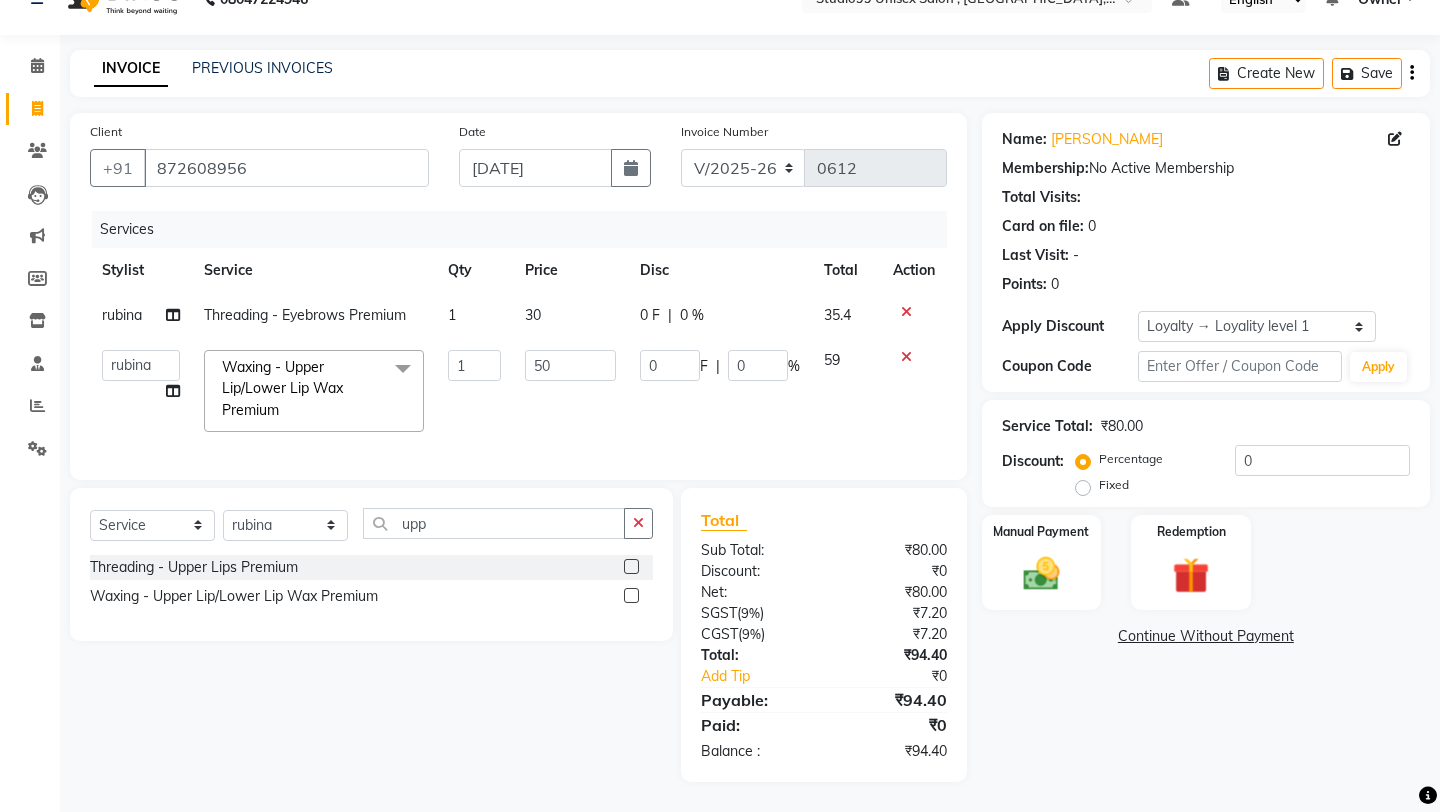 click on "Fixed" 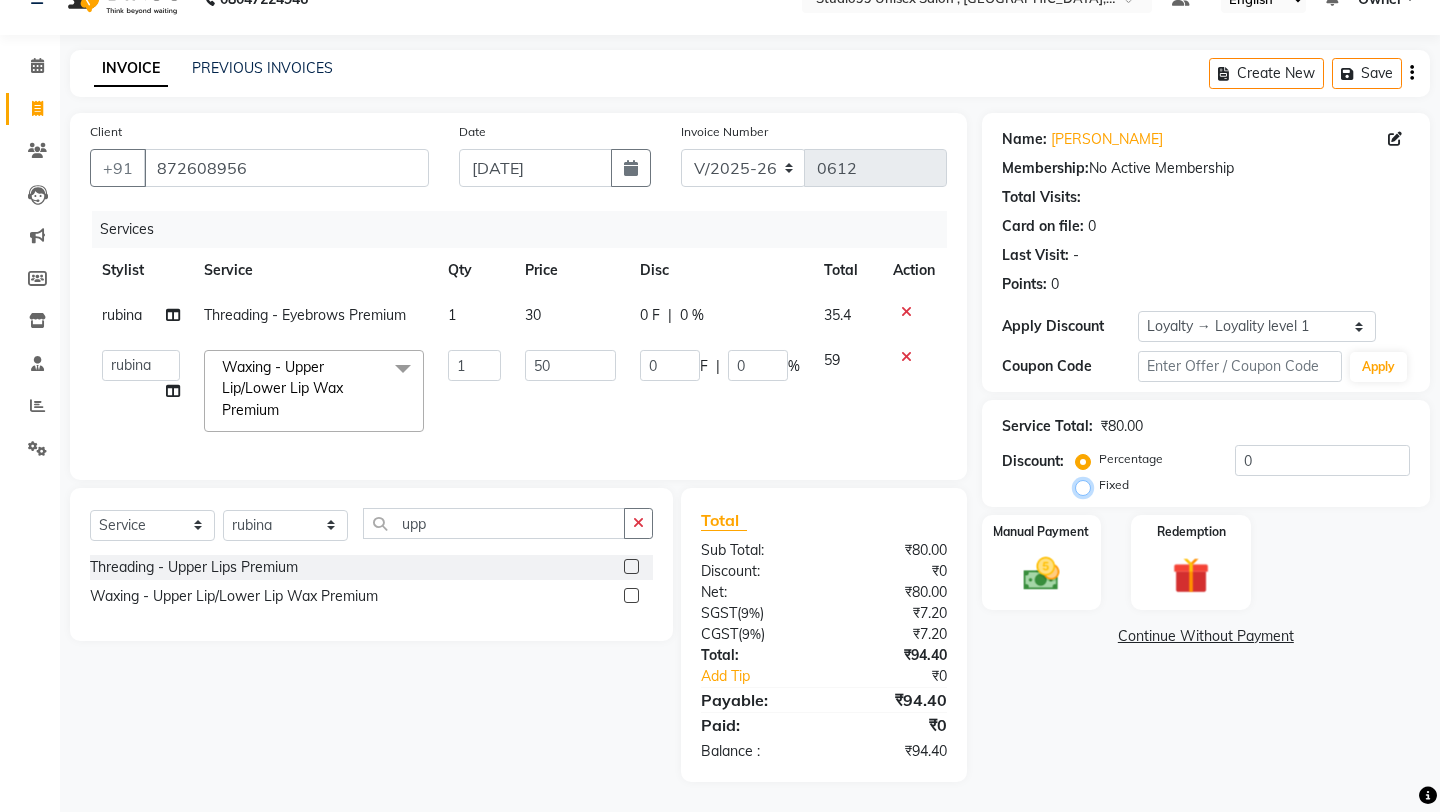click on "Fixed" at bounding box center (1087, 485) 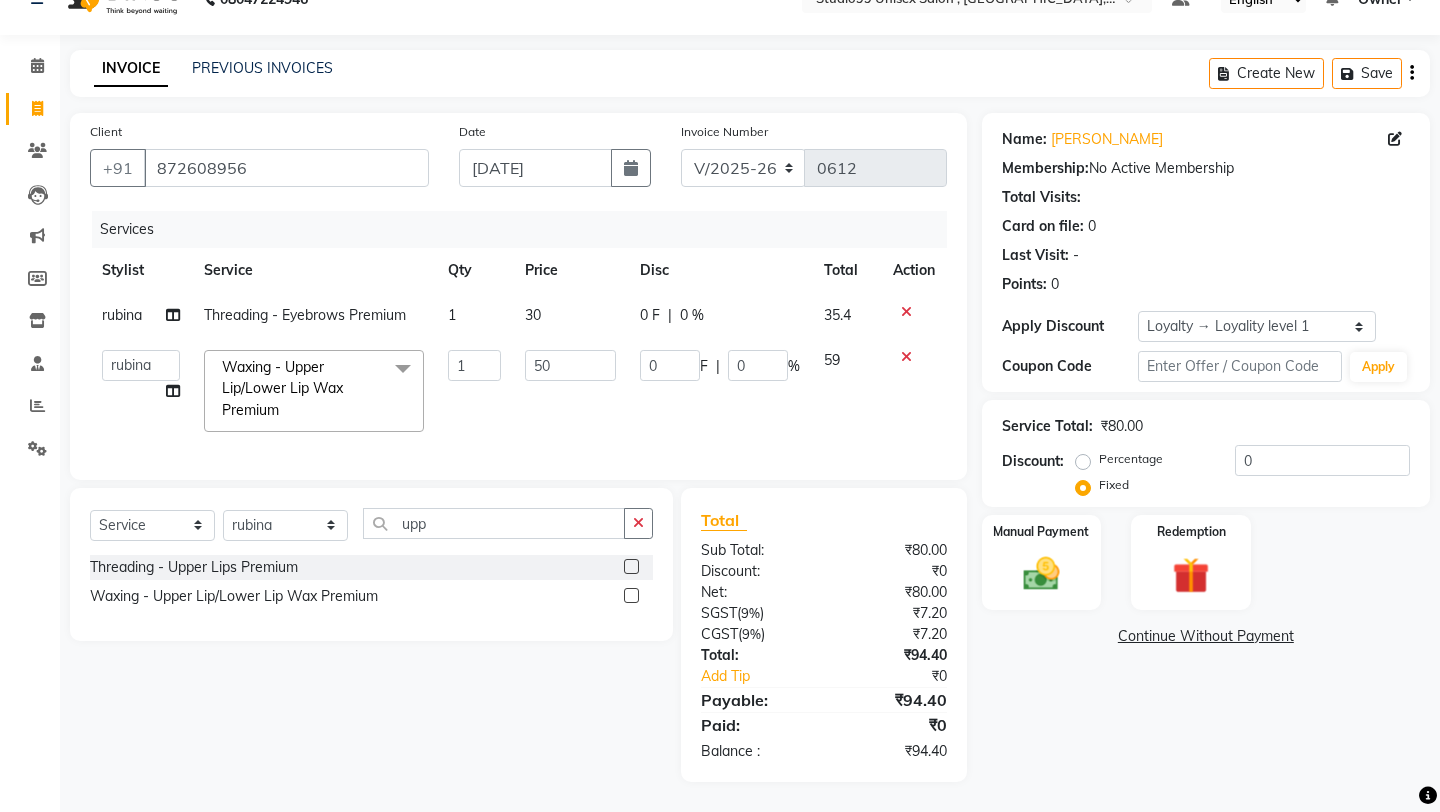 click on "Service Total:  ₹80.00  Discount:  Percentage   Fixed  0" 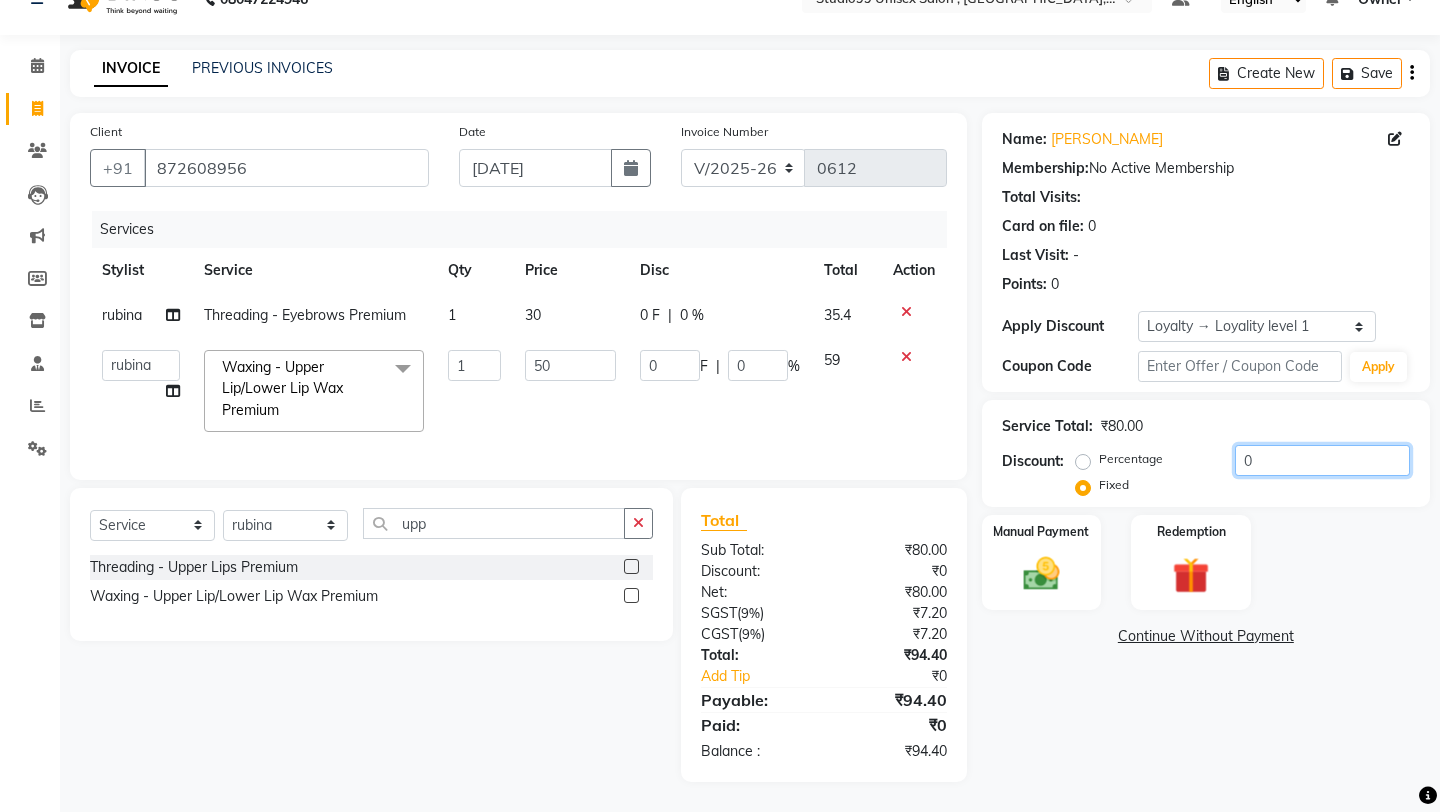 click on "0" 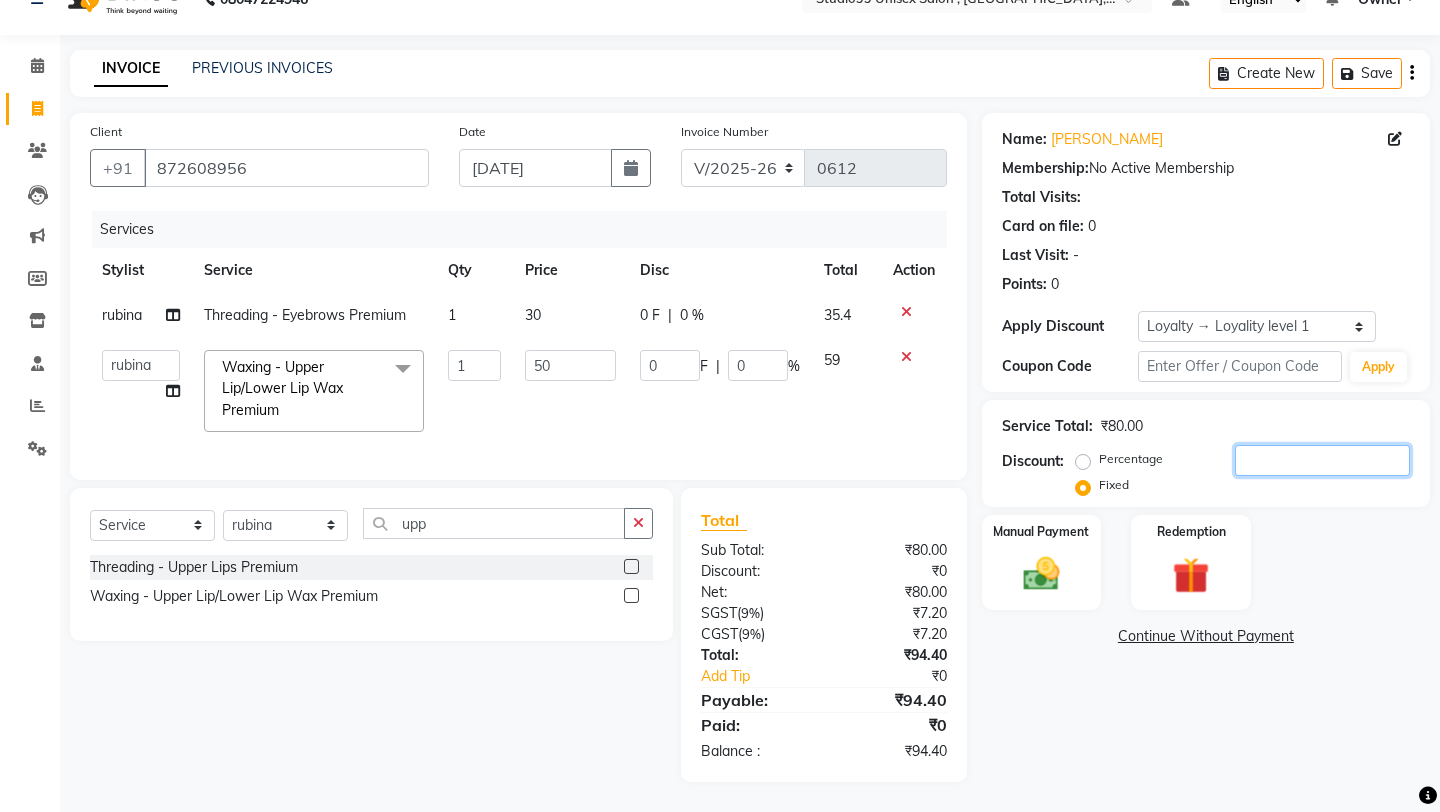 type on ".4" 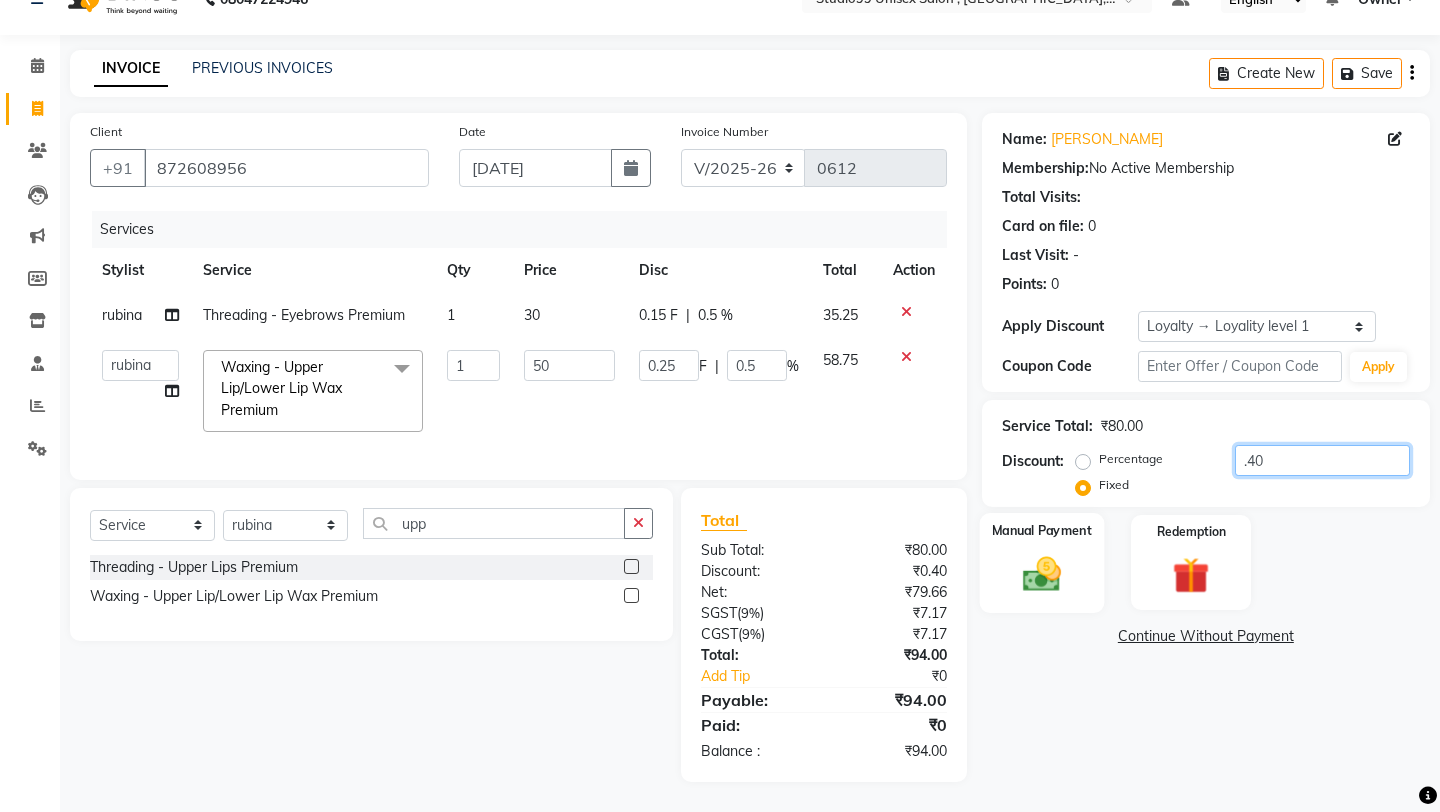 type on ".40" 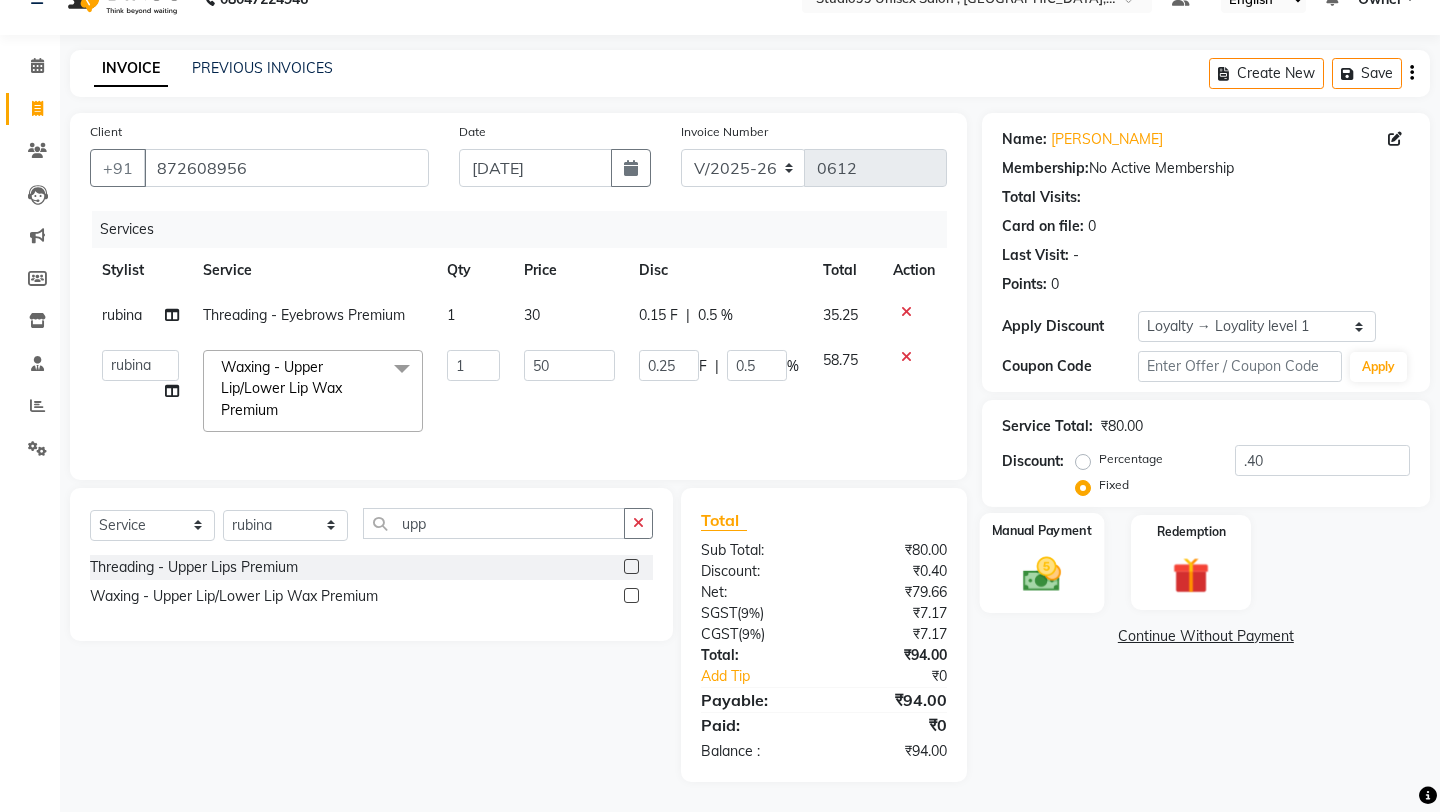 click 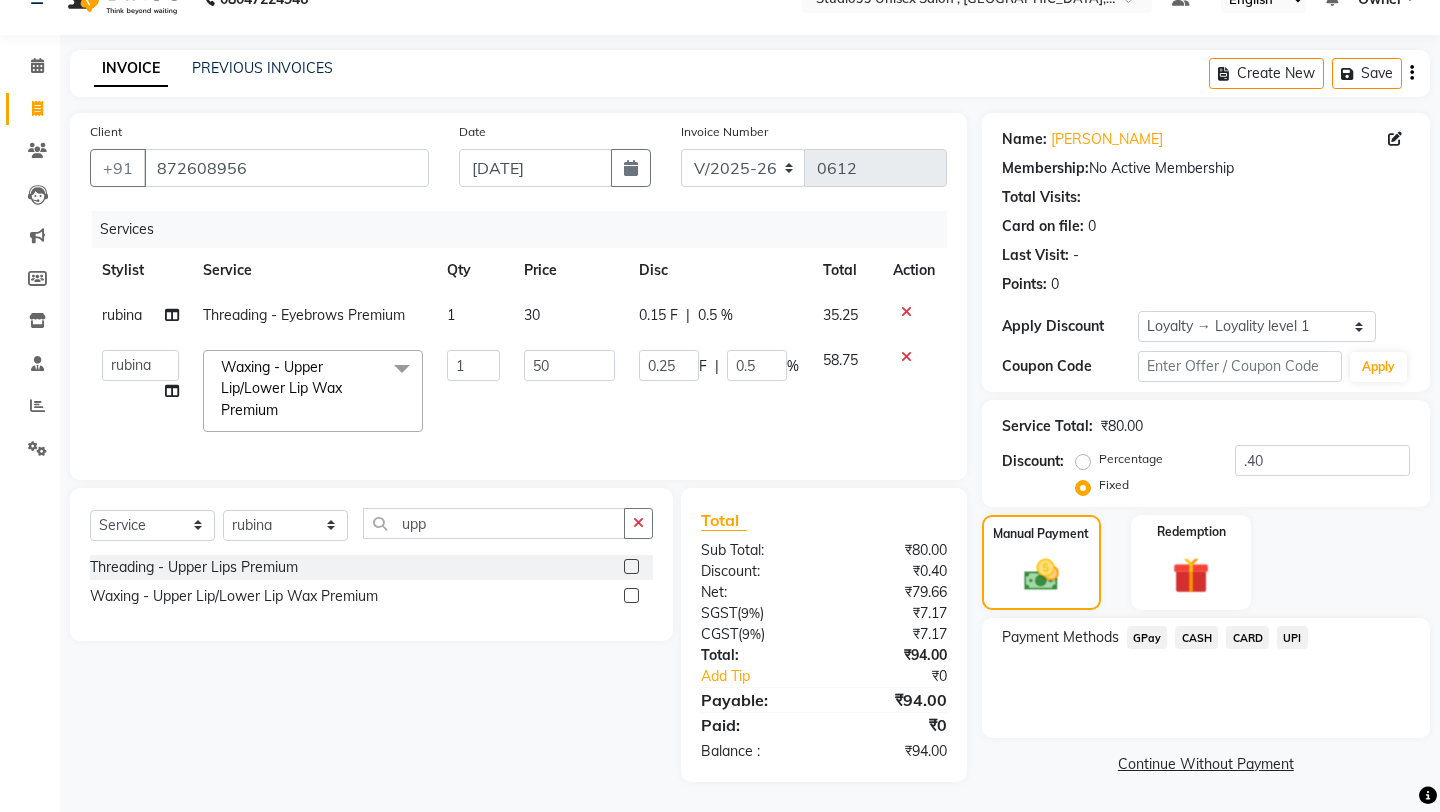 click on "UPI" 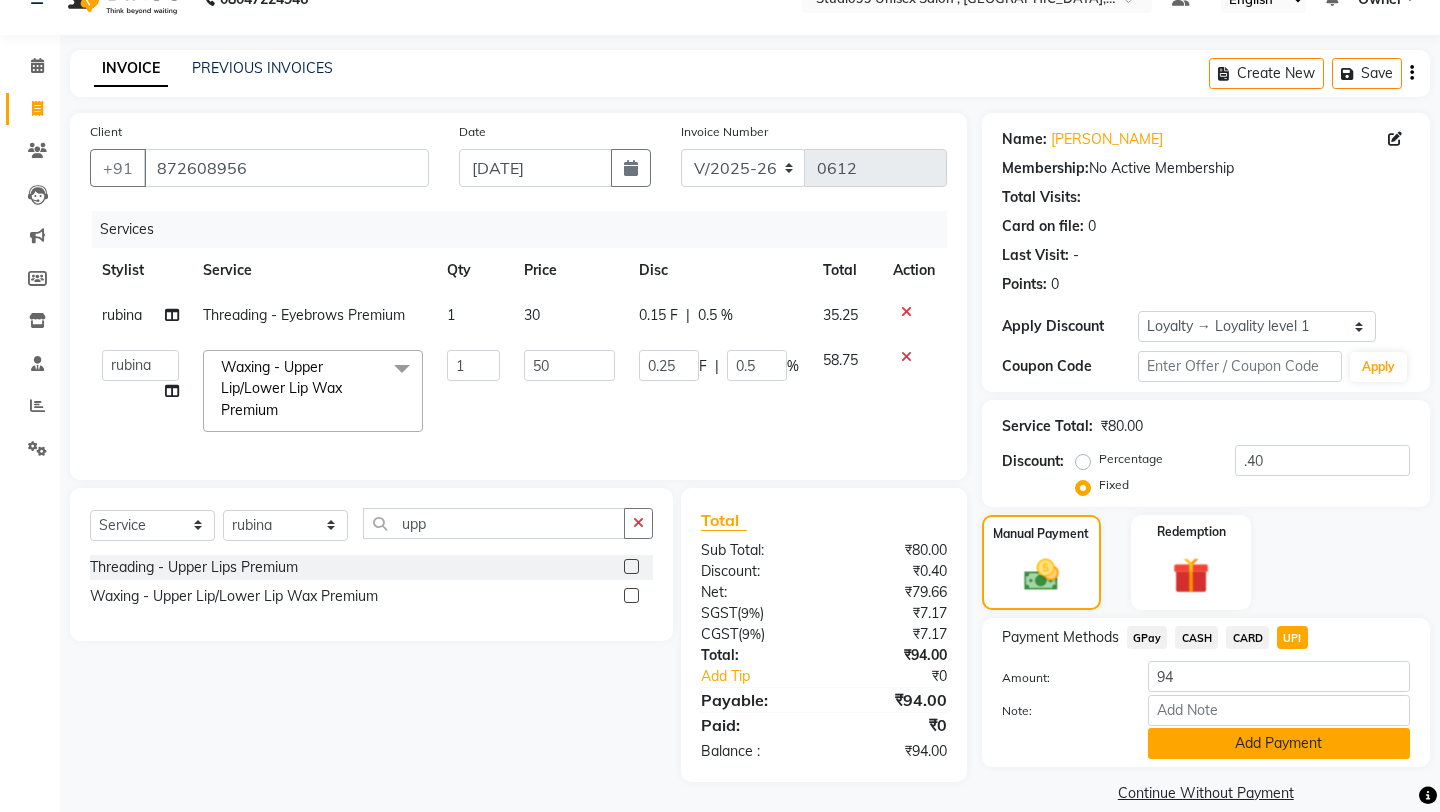 click on "Add Payment" 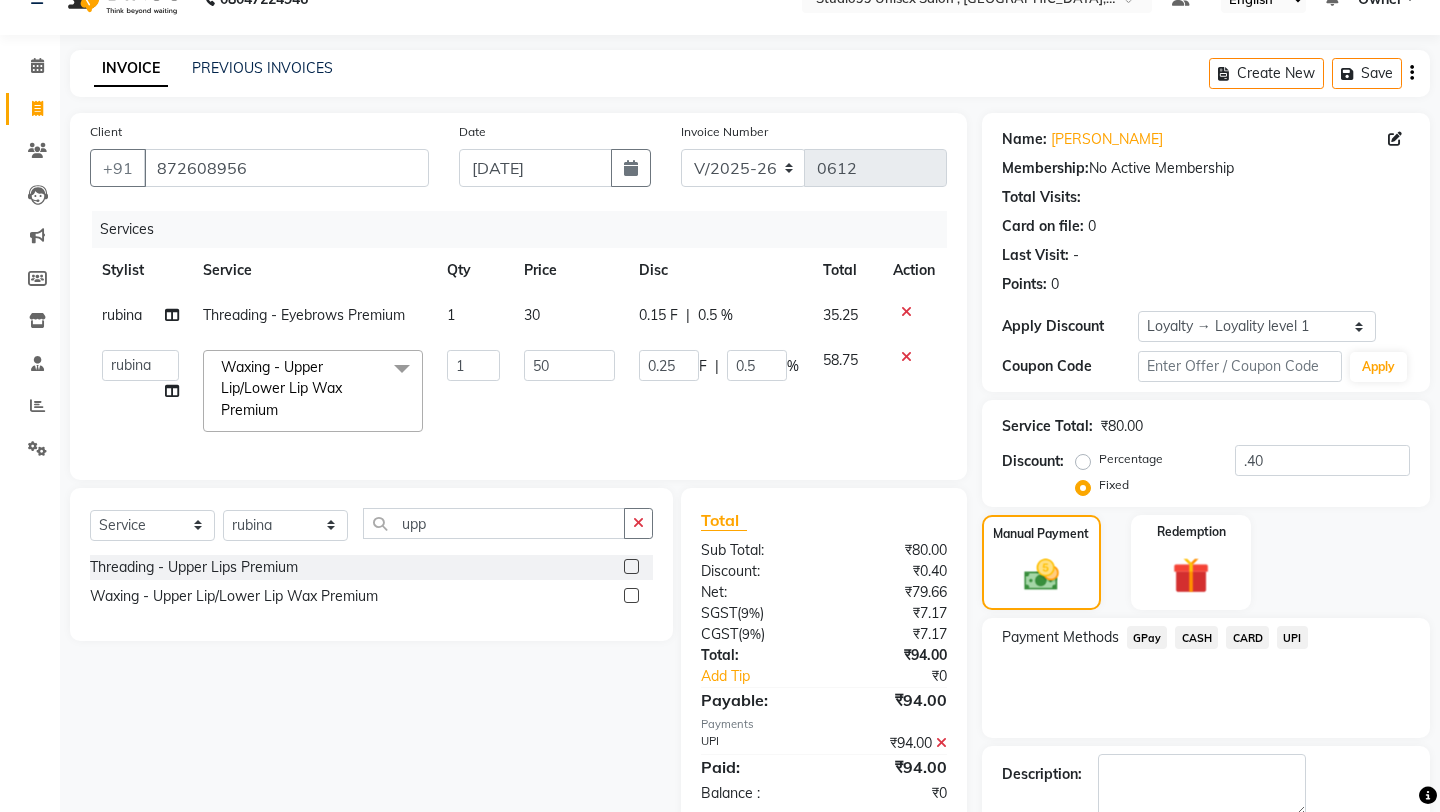 click on "Payment Methods  GPay   CASH   CARD   UPI" 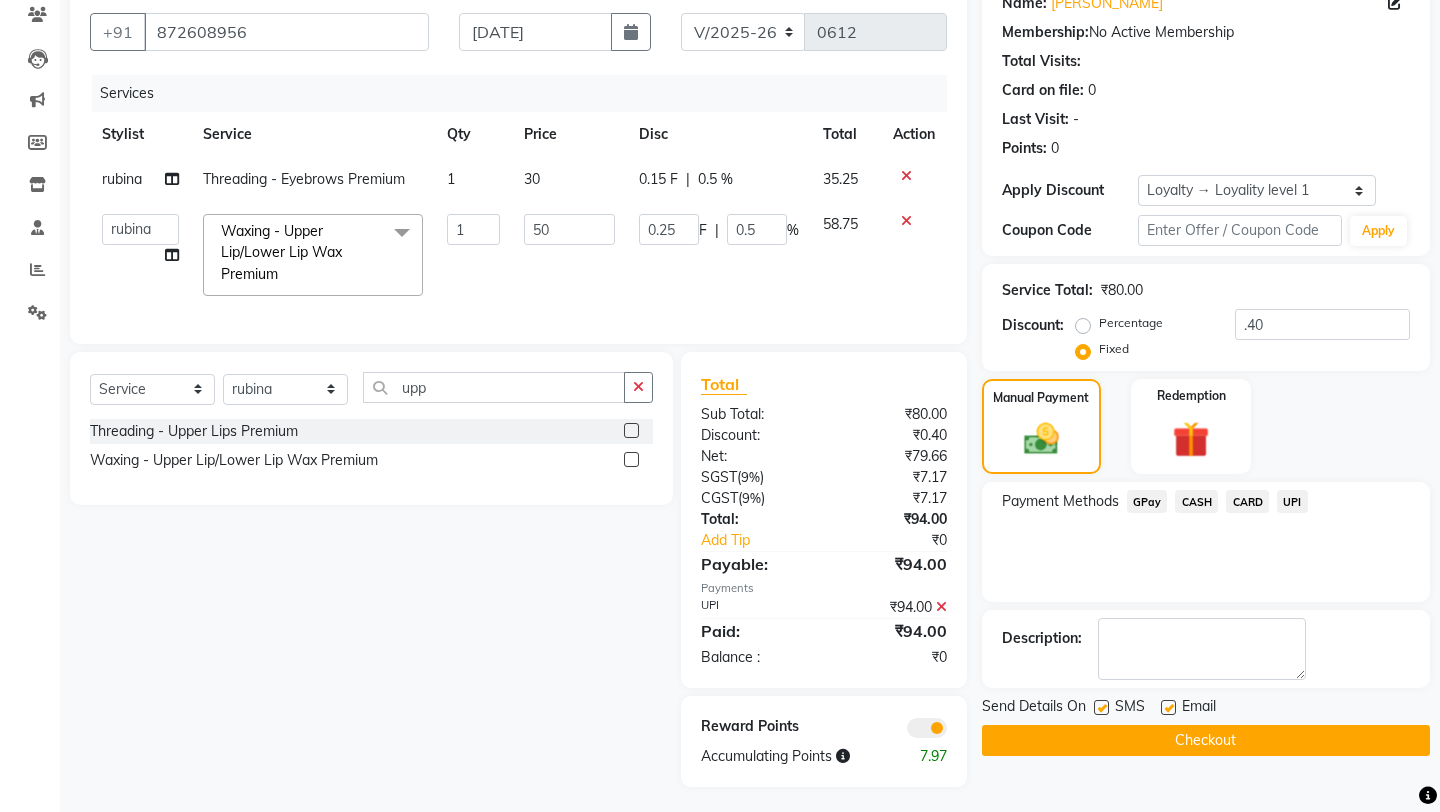 scroll, scrollTop: 178, scrollLeft: 0, axis: vertical 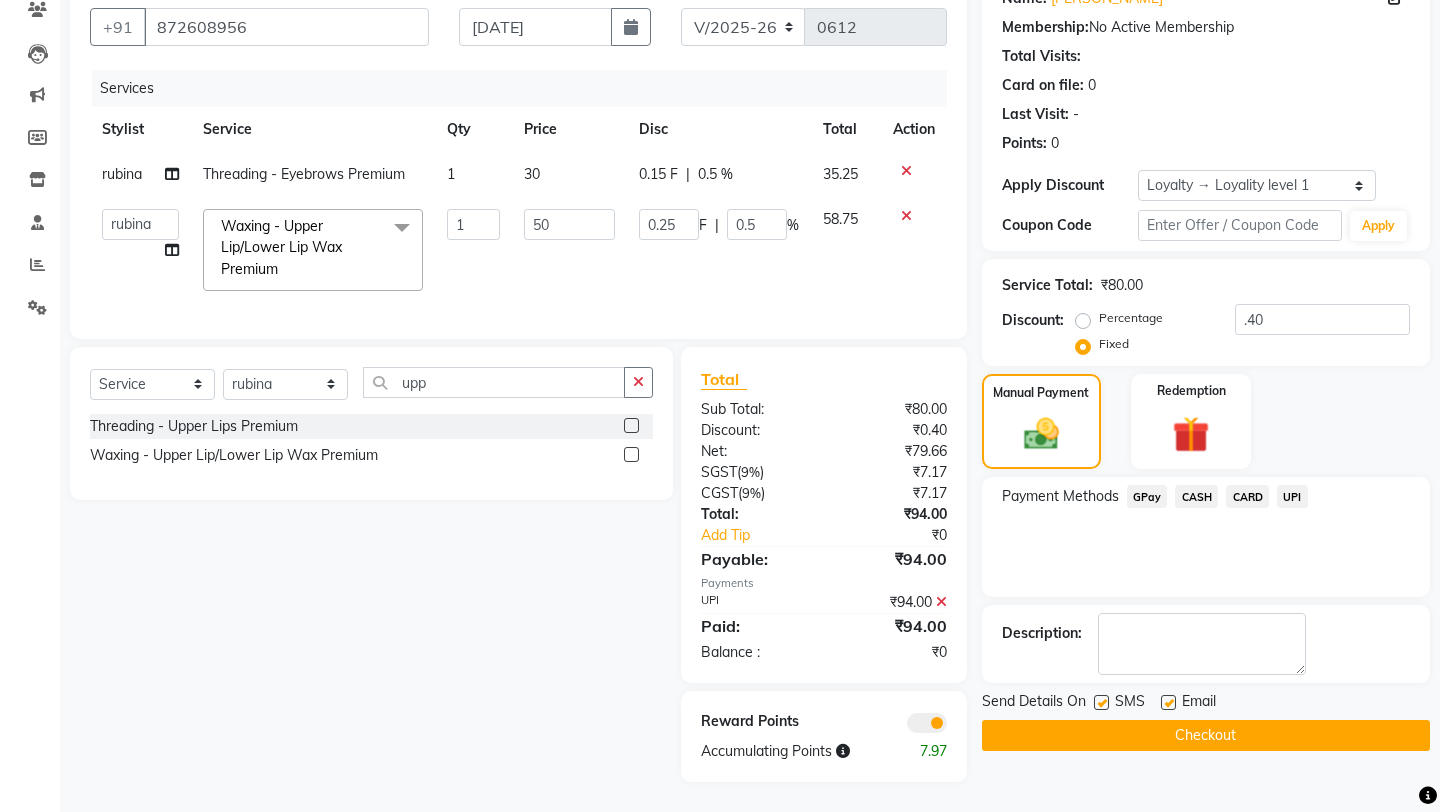 click on "Checkout" 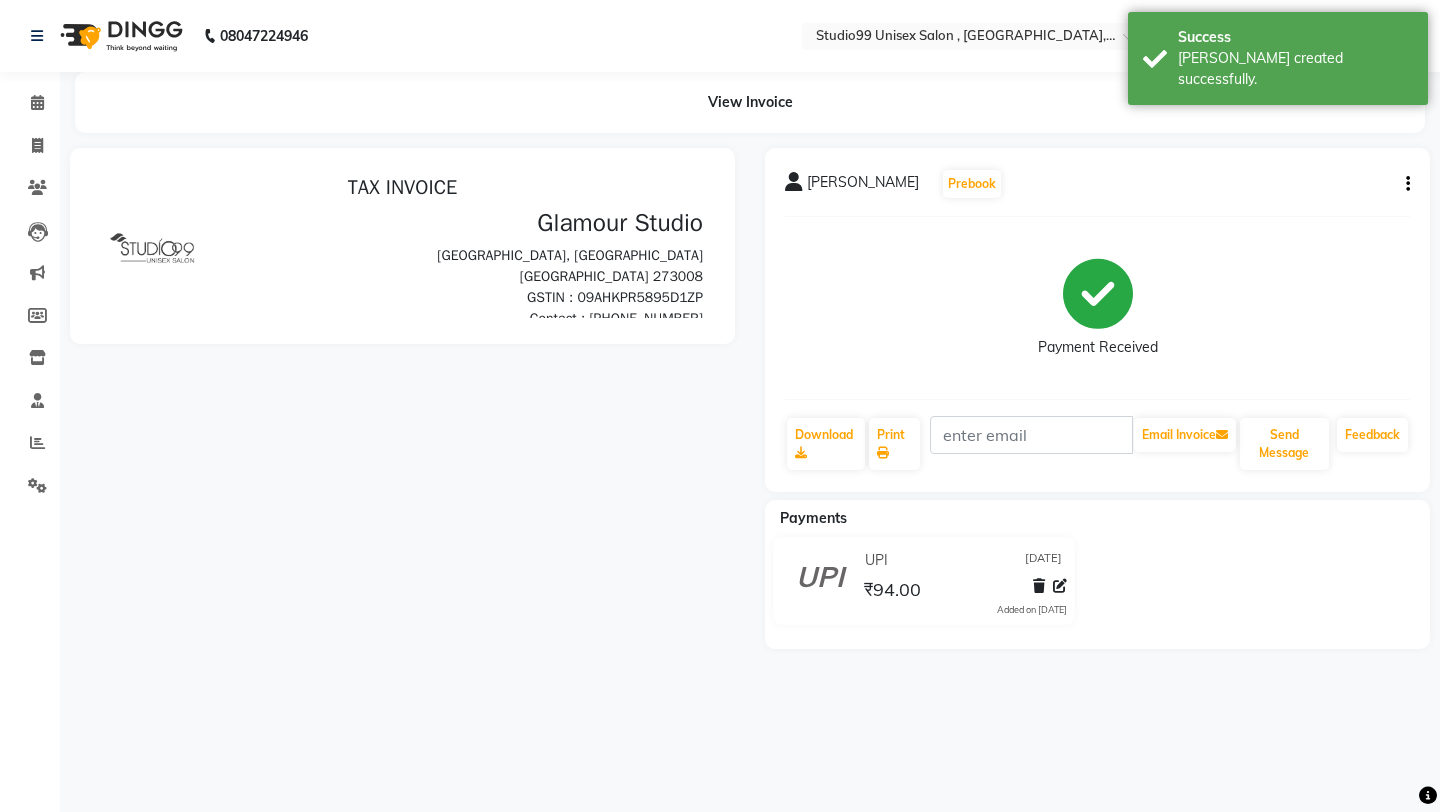 scroll, scrollTop: 0, scrollLeft: 0, axis: both 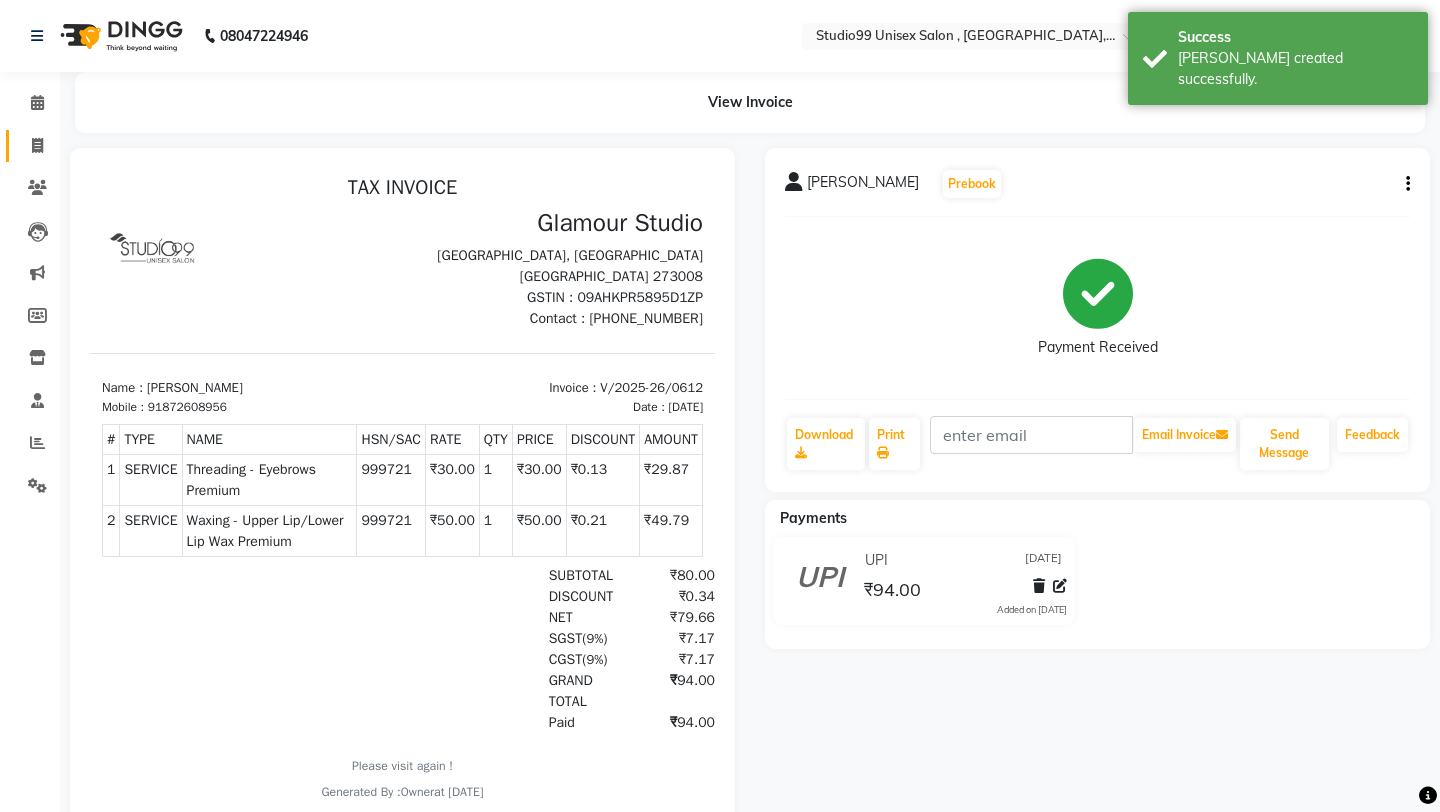 click on "Invoice" 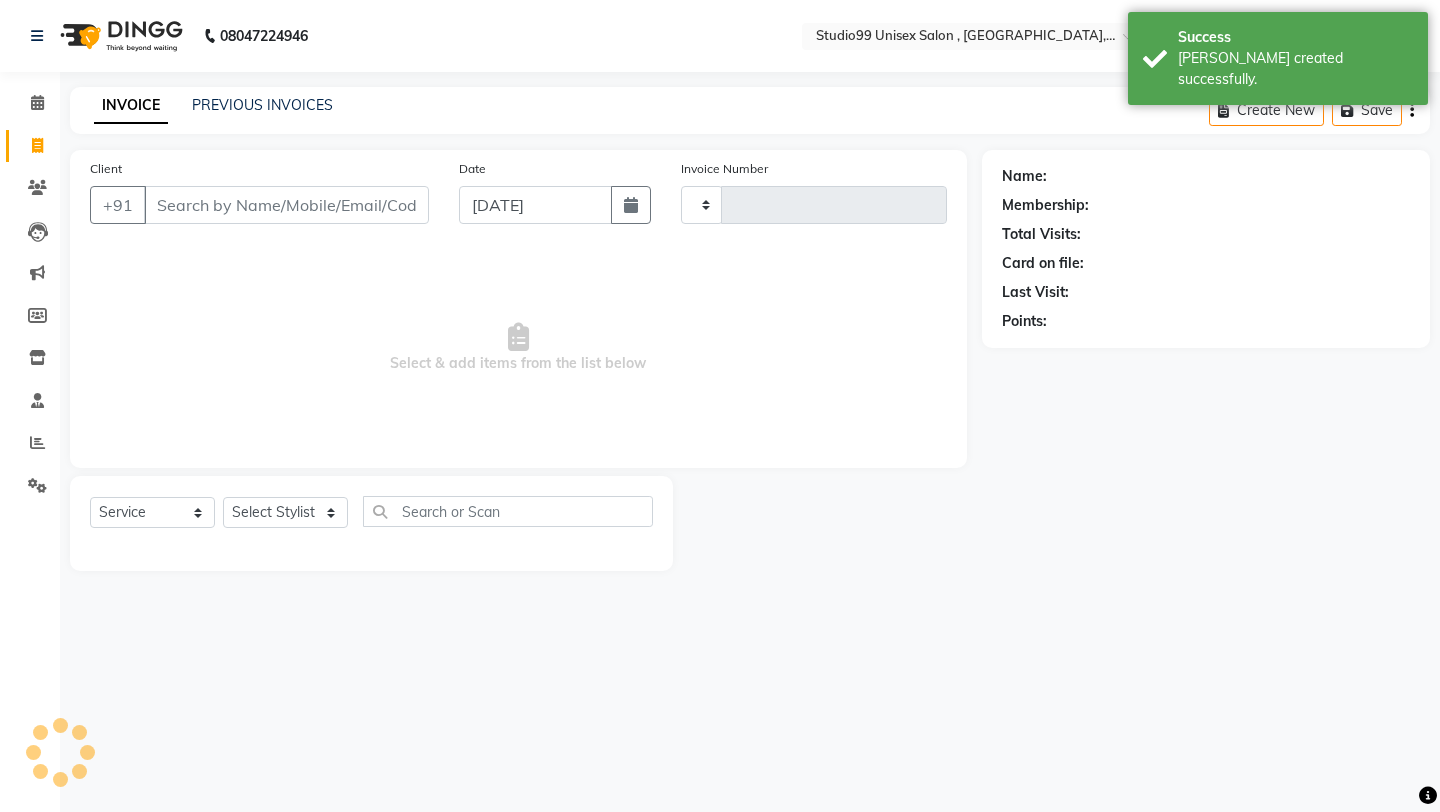type on "0613" 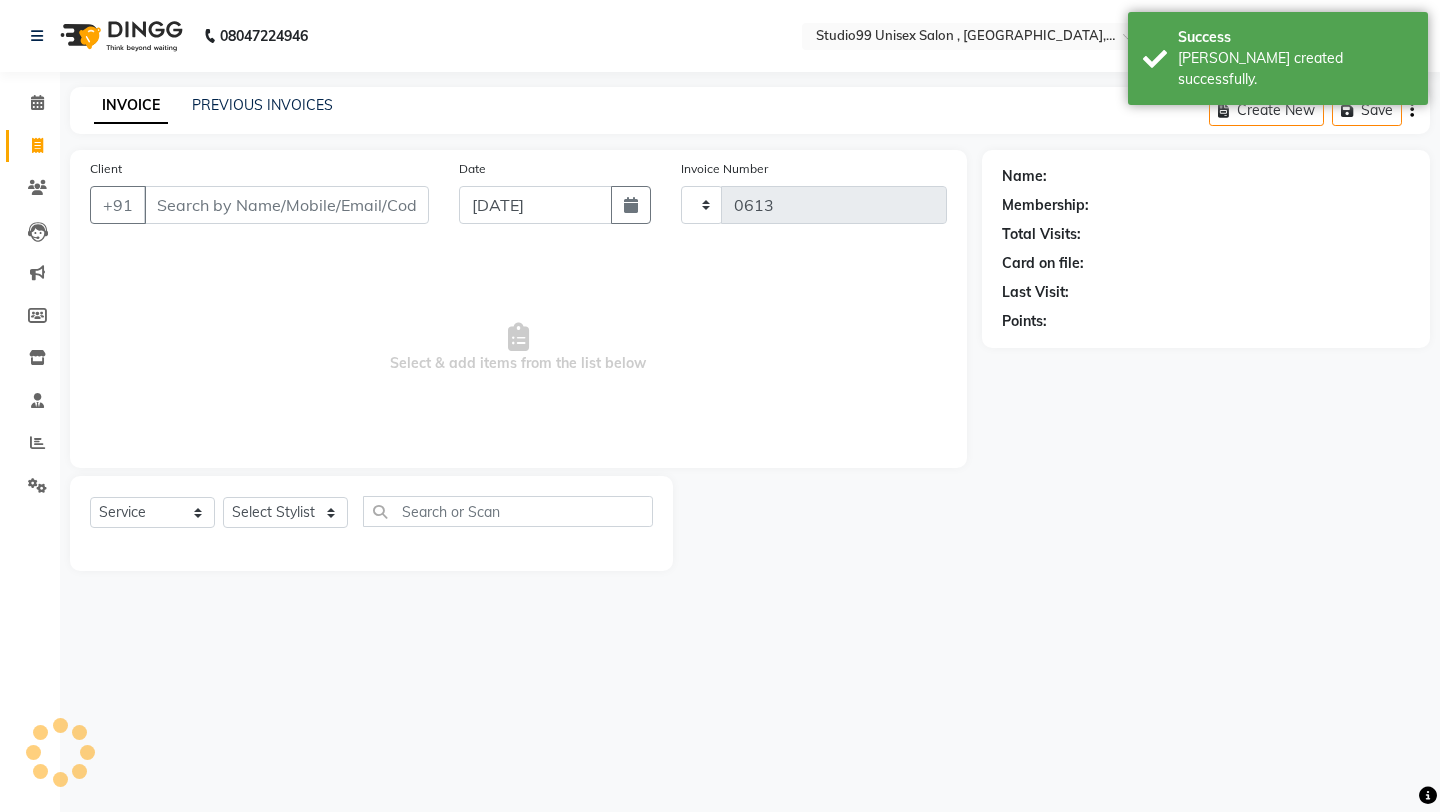select on "8117" 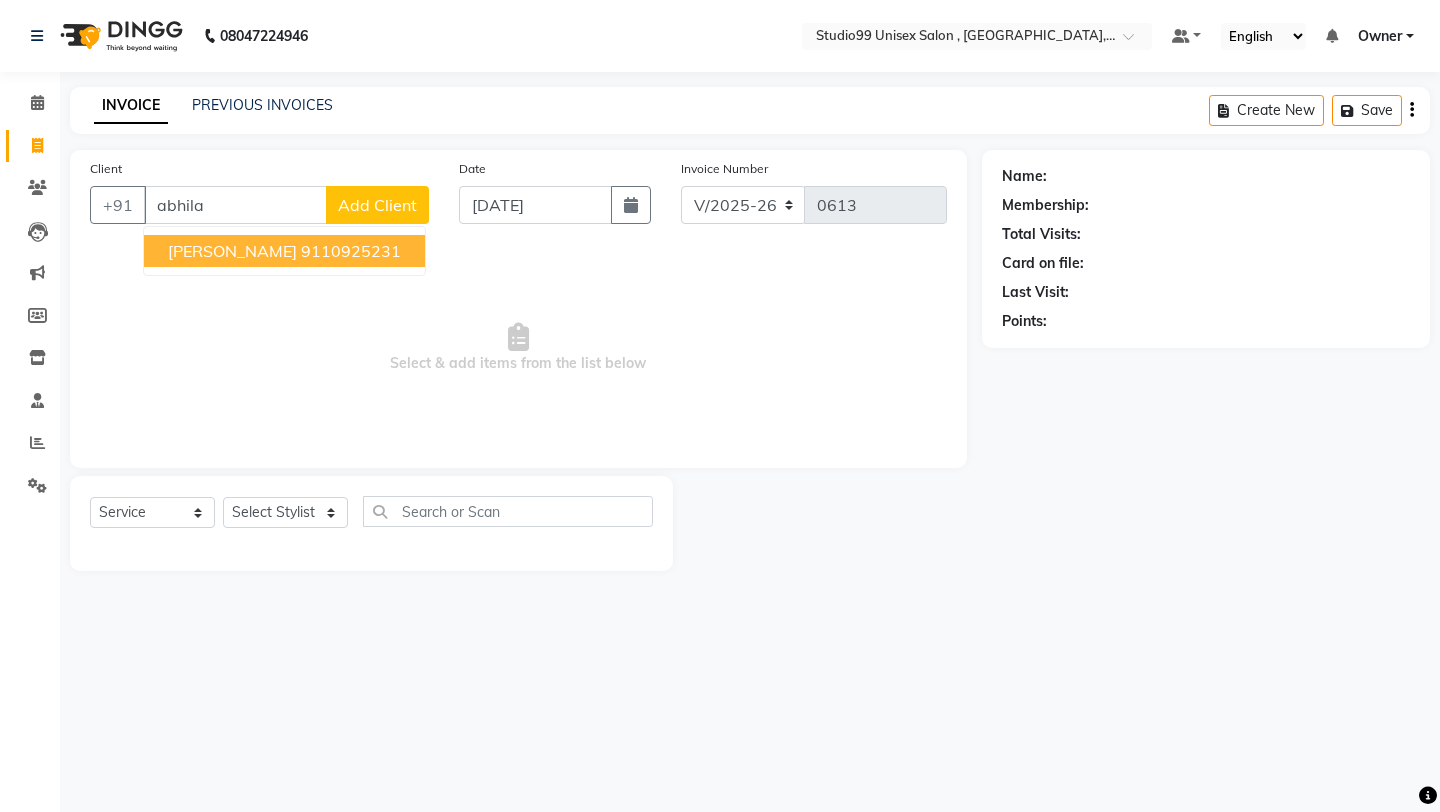 click on "9110925231" at bounding box center [351, 251] 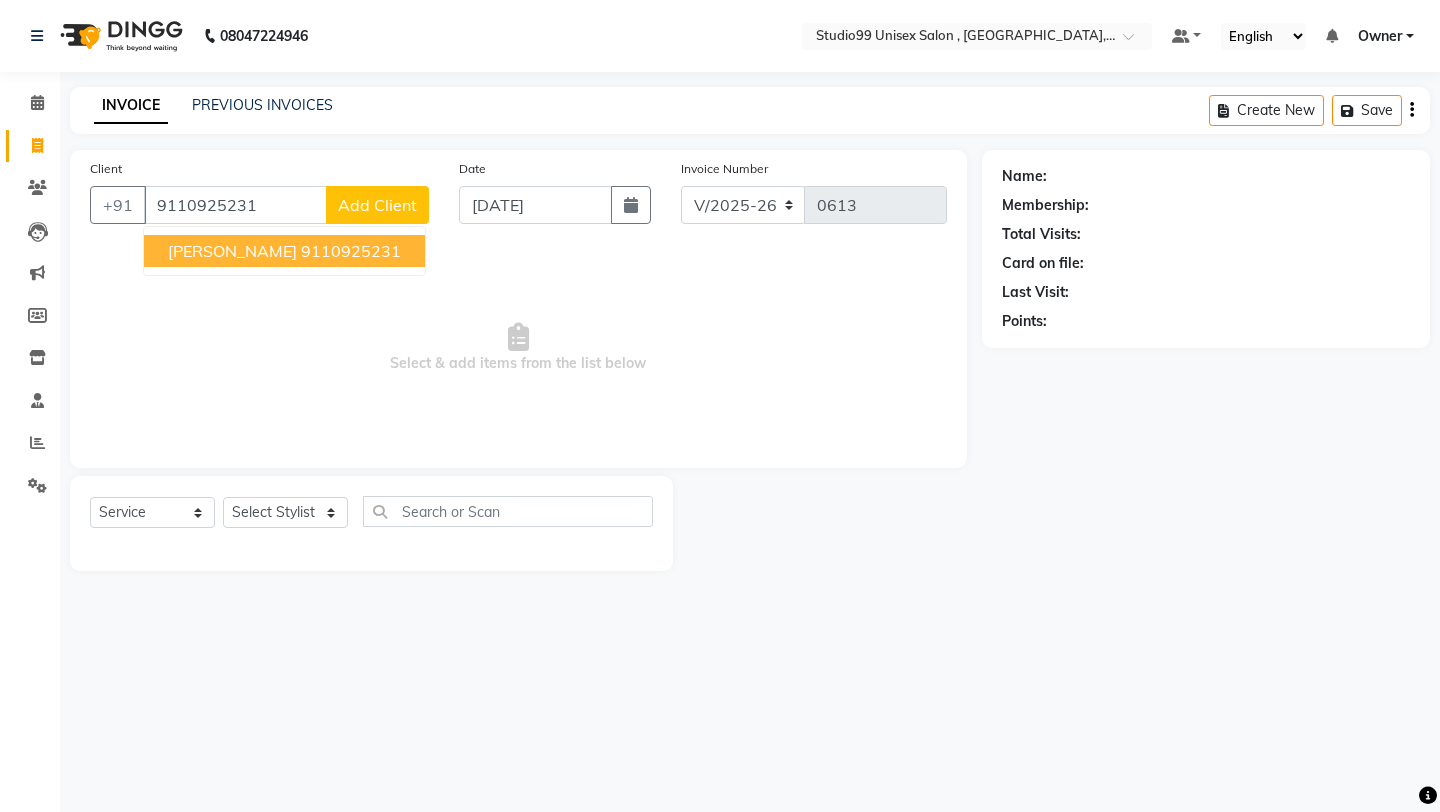 type on "9110925231" 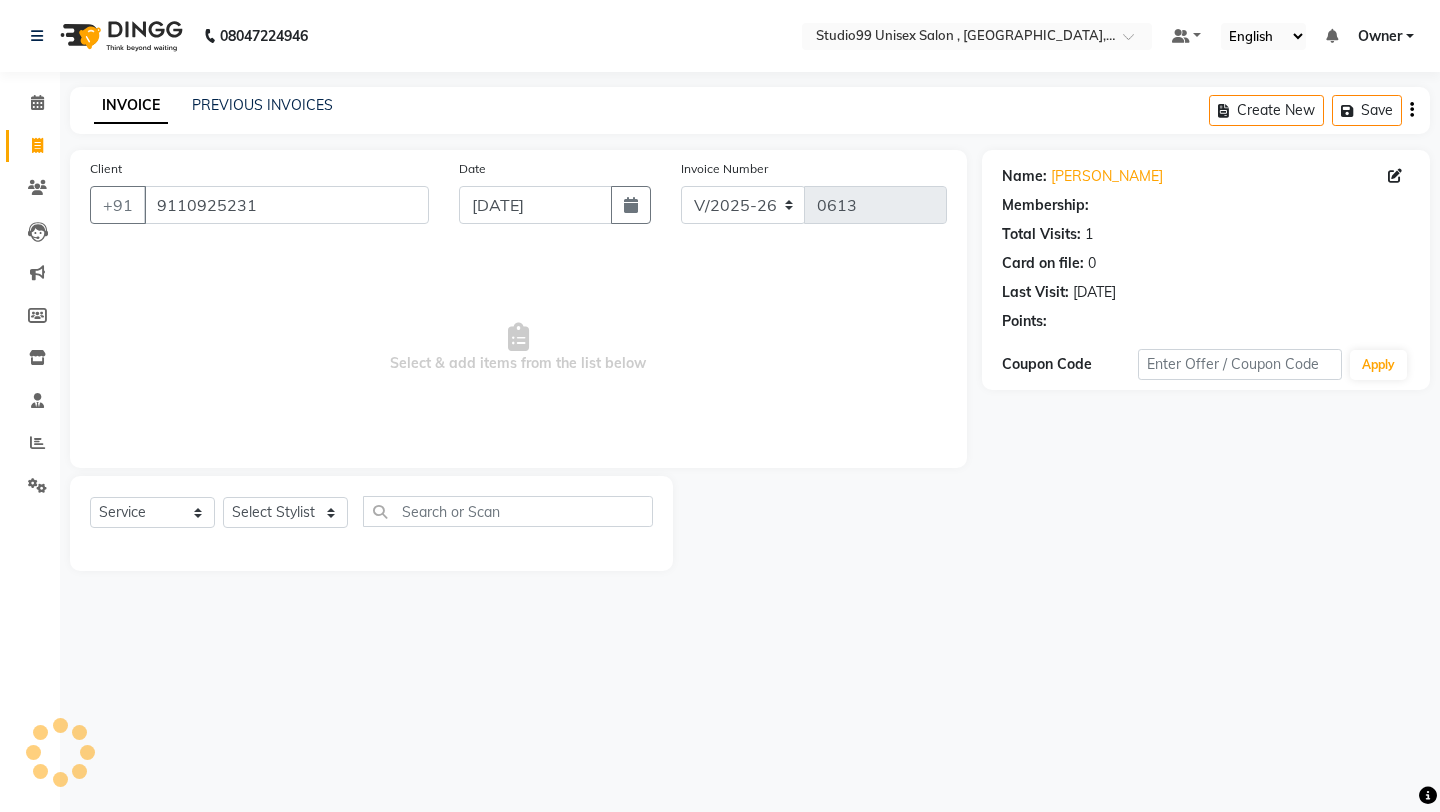 select on "1: Object" 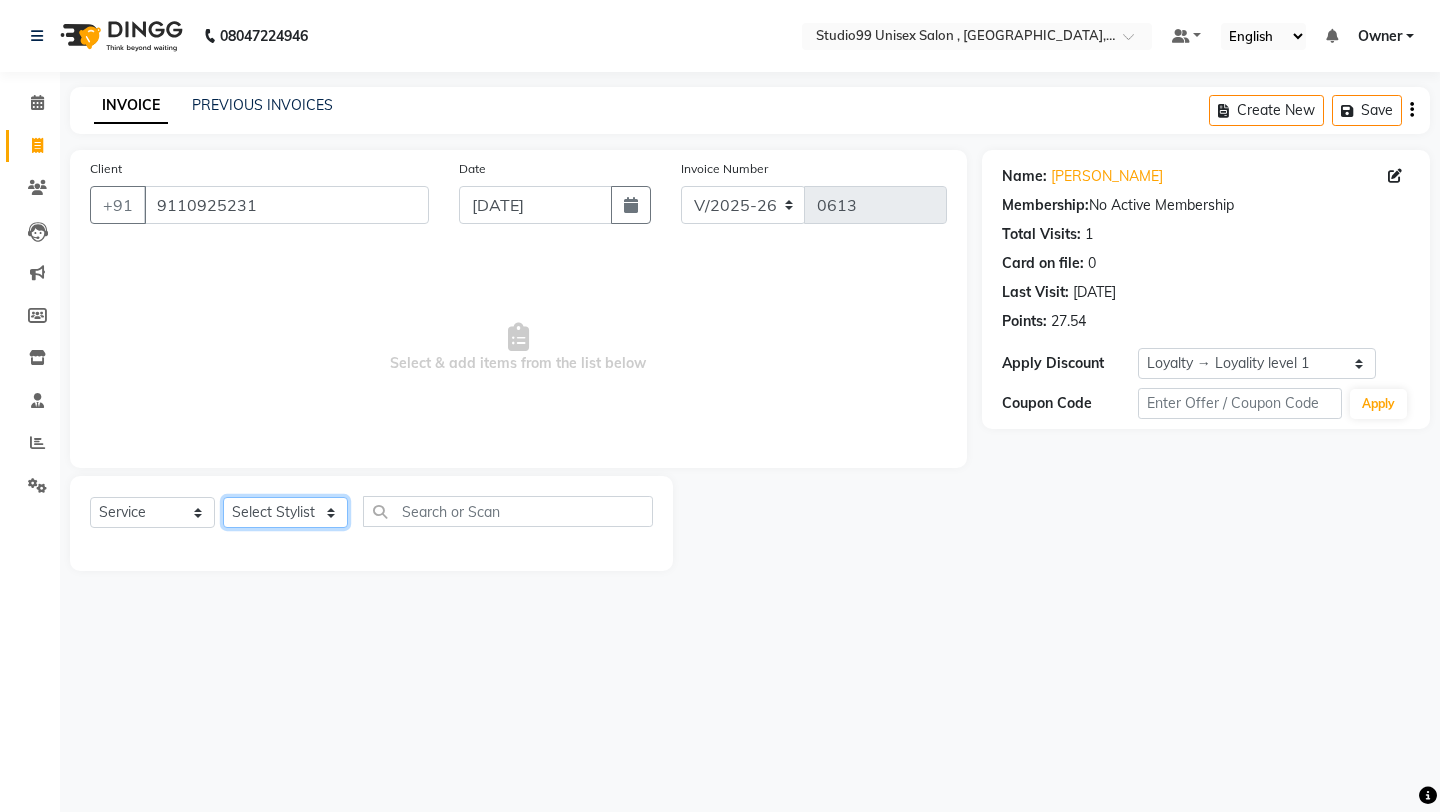 click on "Select Stylist [PERSON_NAME] Owner [PERSON_NAME] [PERSON_NAME] [PERSON_NAME] sulekha manager [PERSON_NAME]" 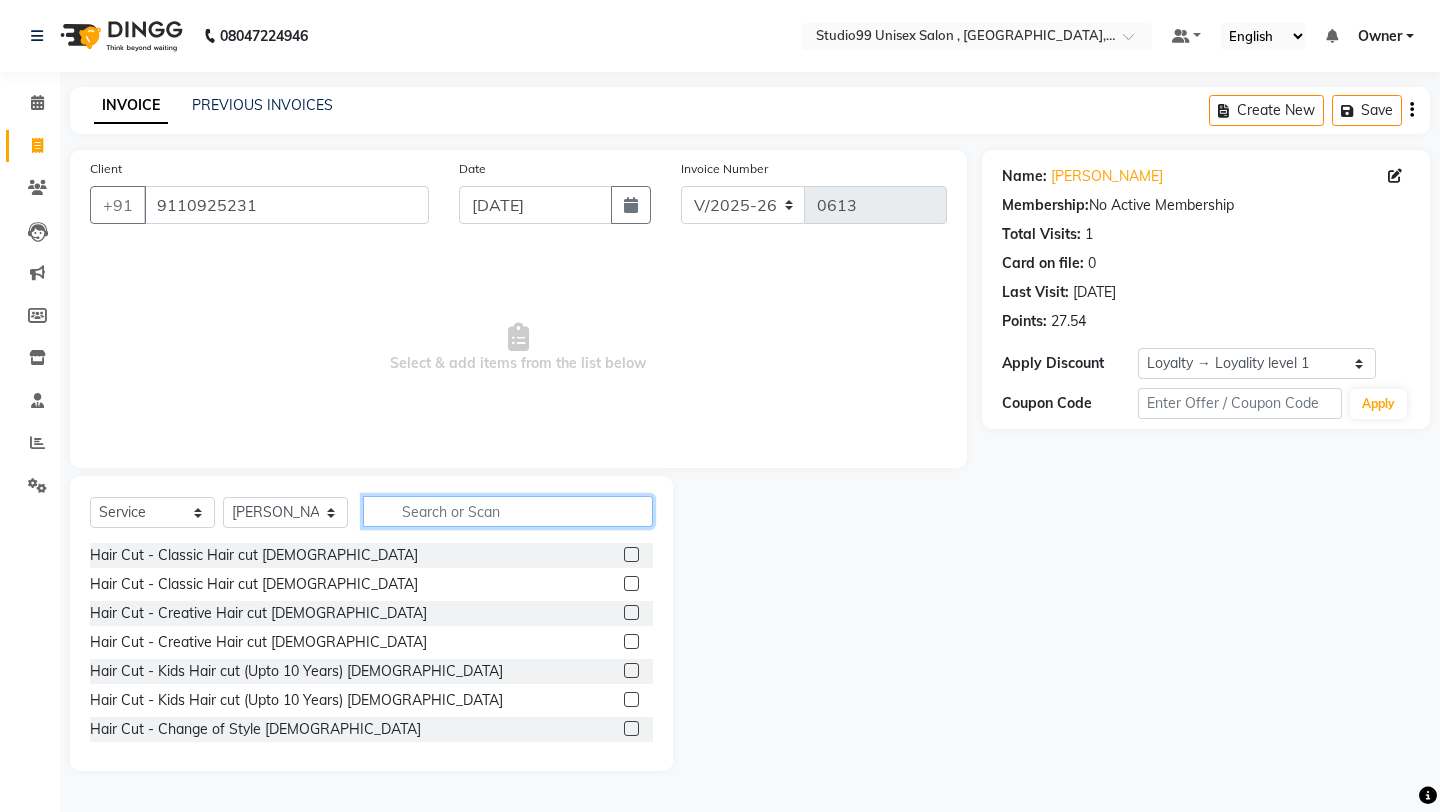 click 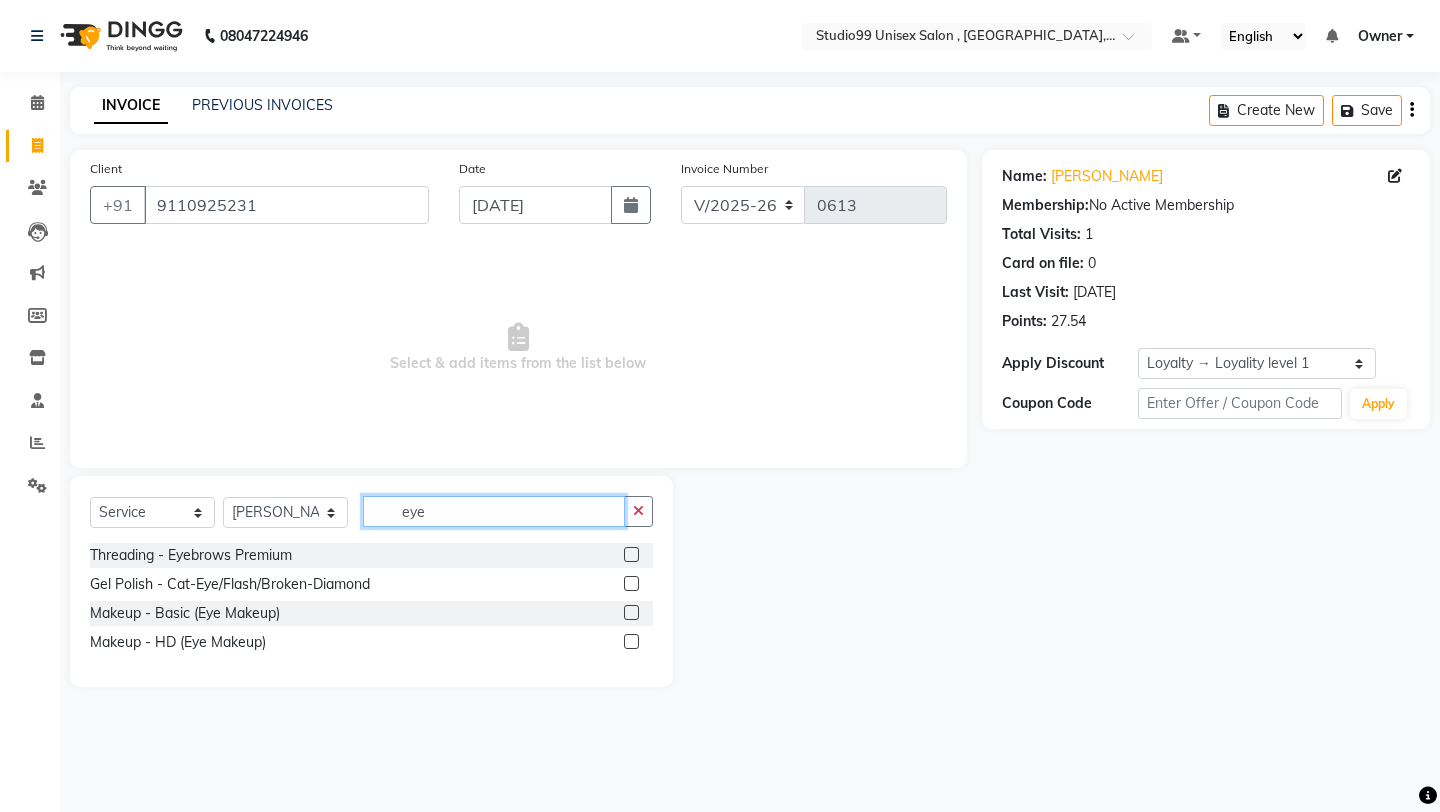 type on "eye" 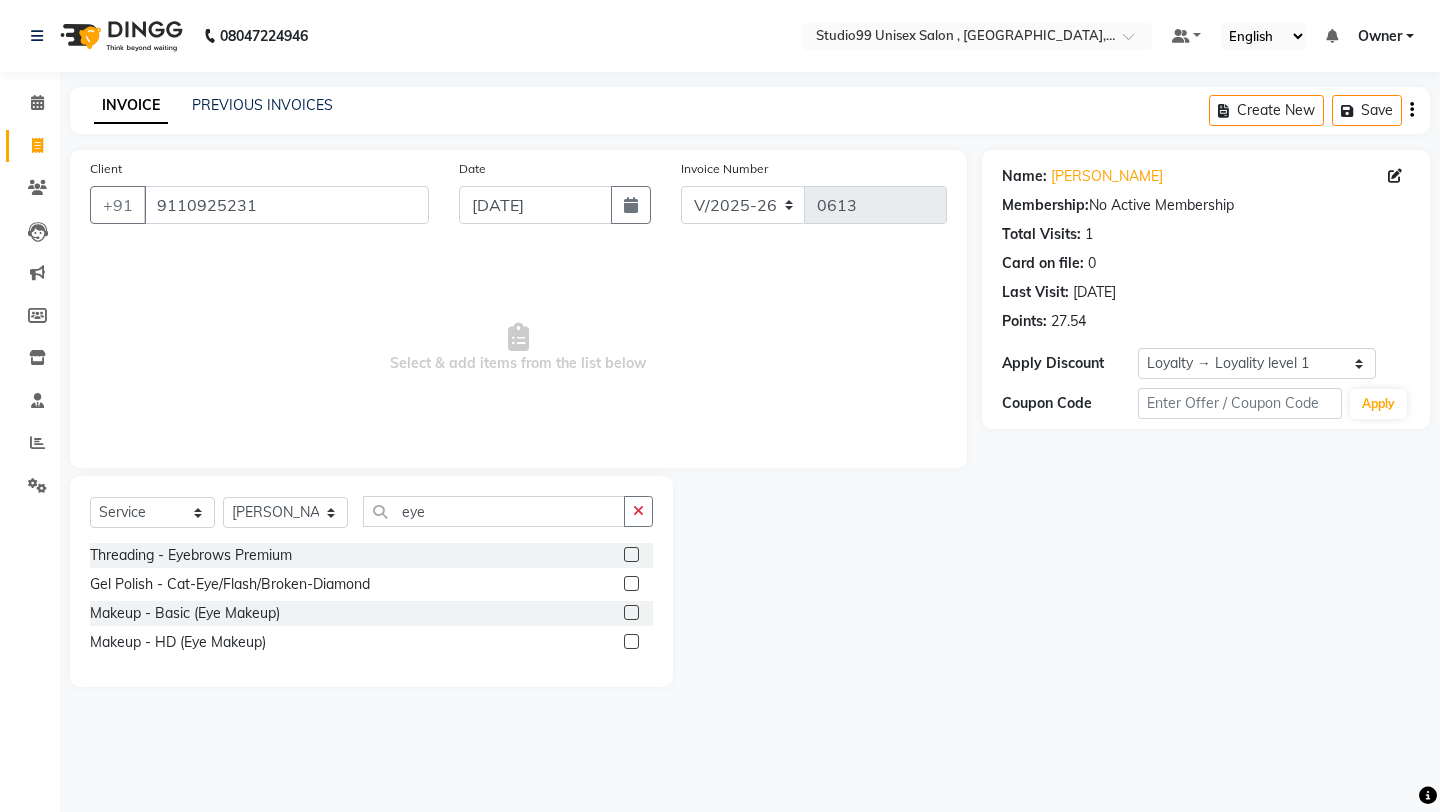 click 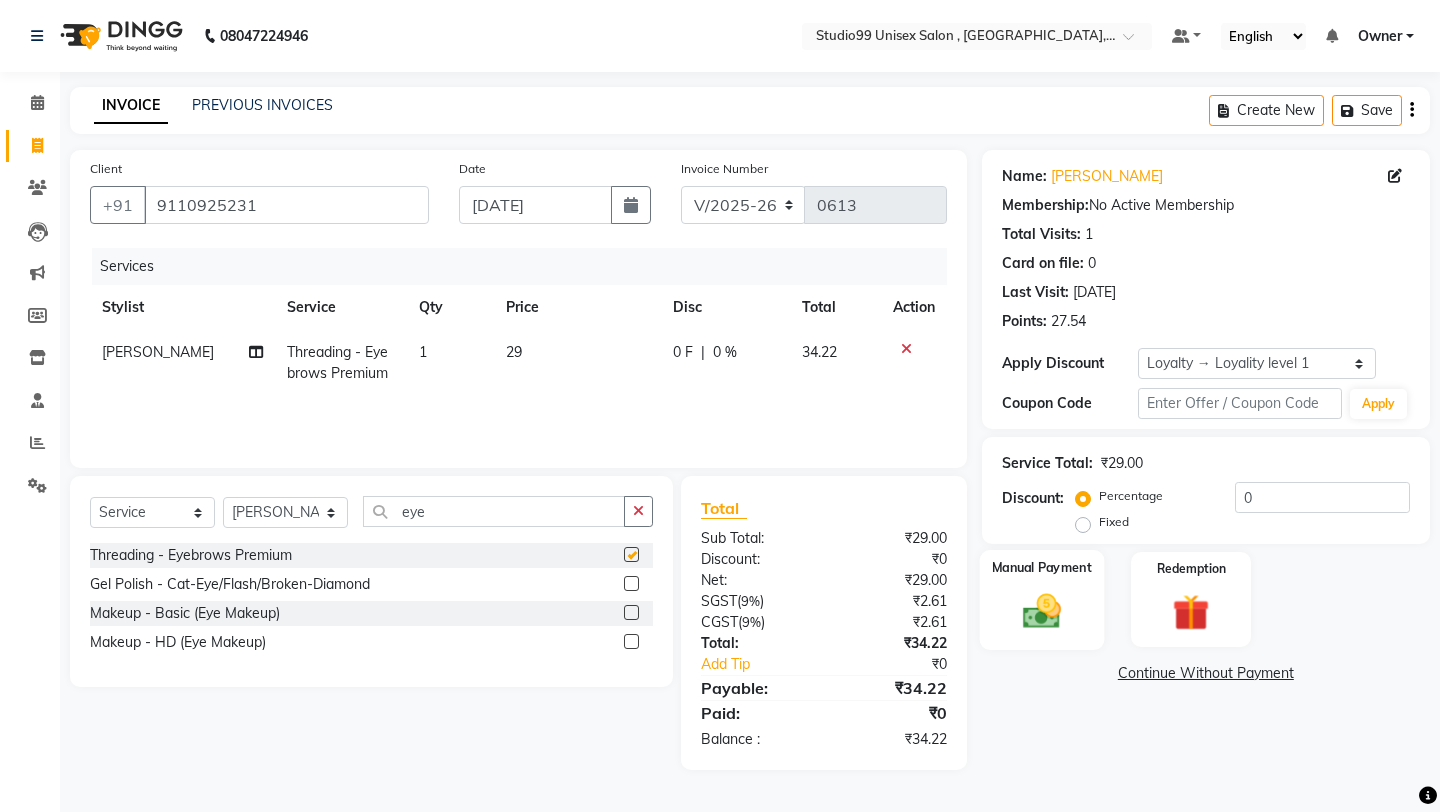 checkbox on "false" 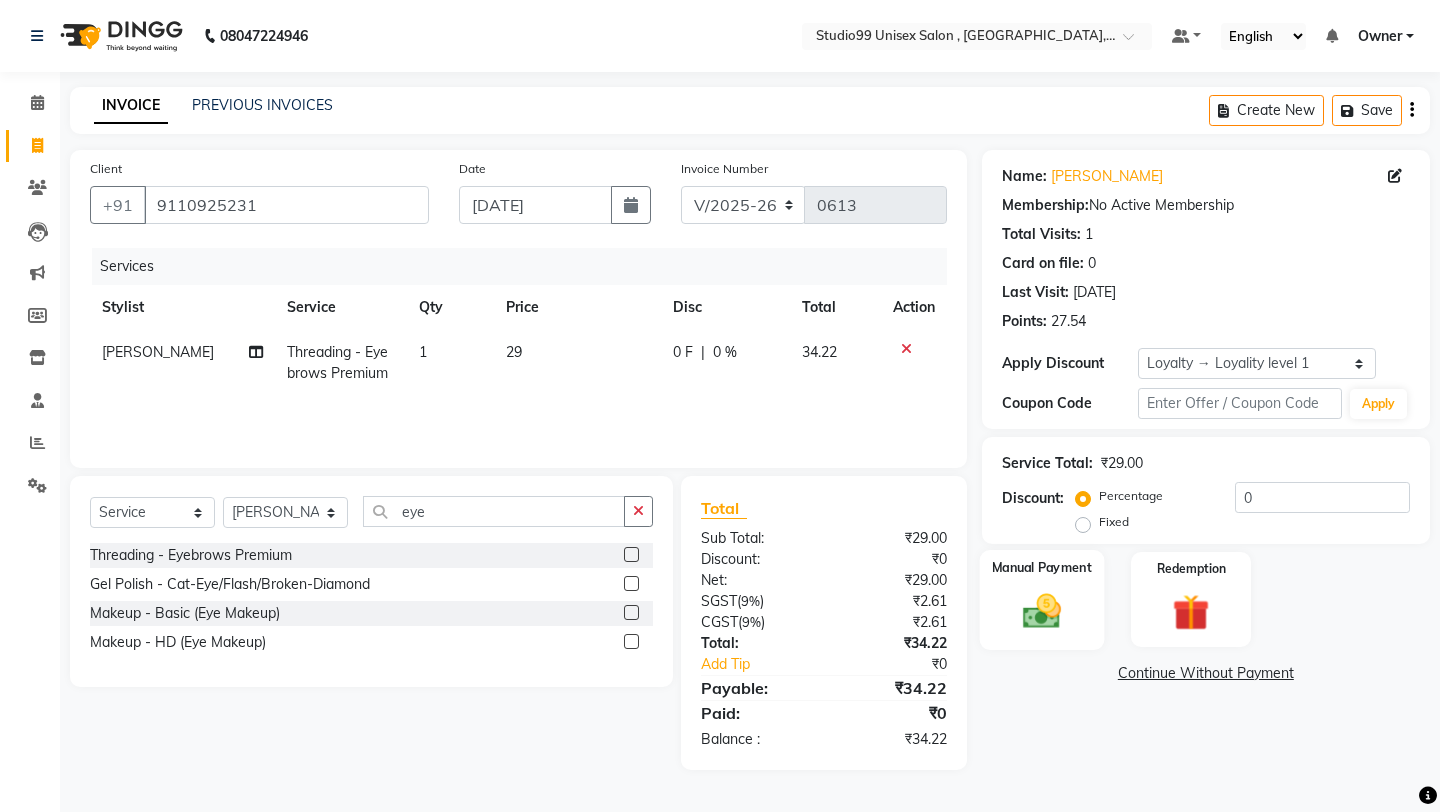 click 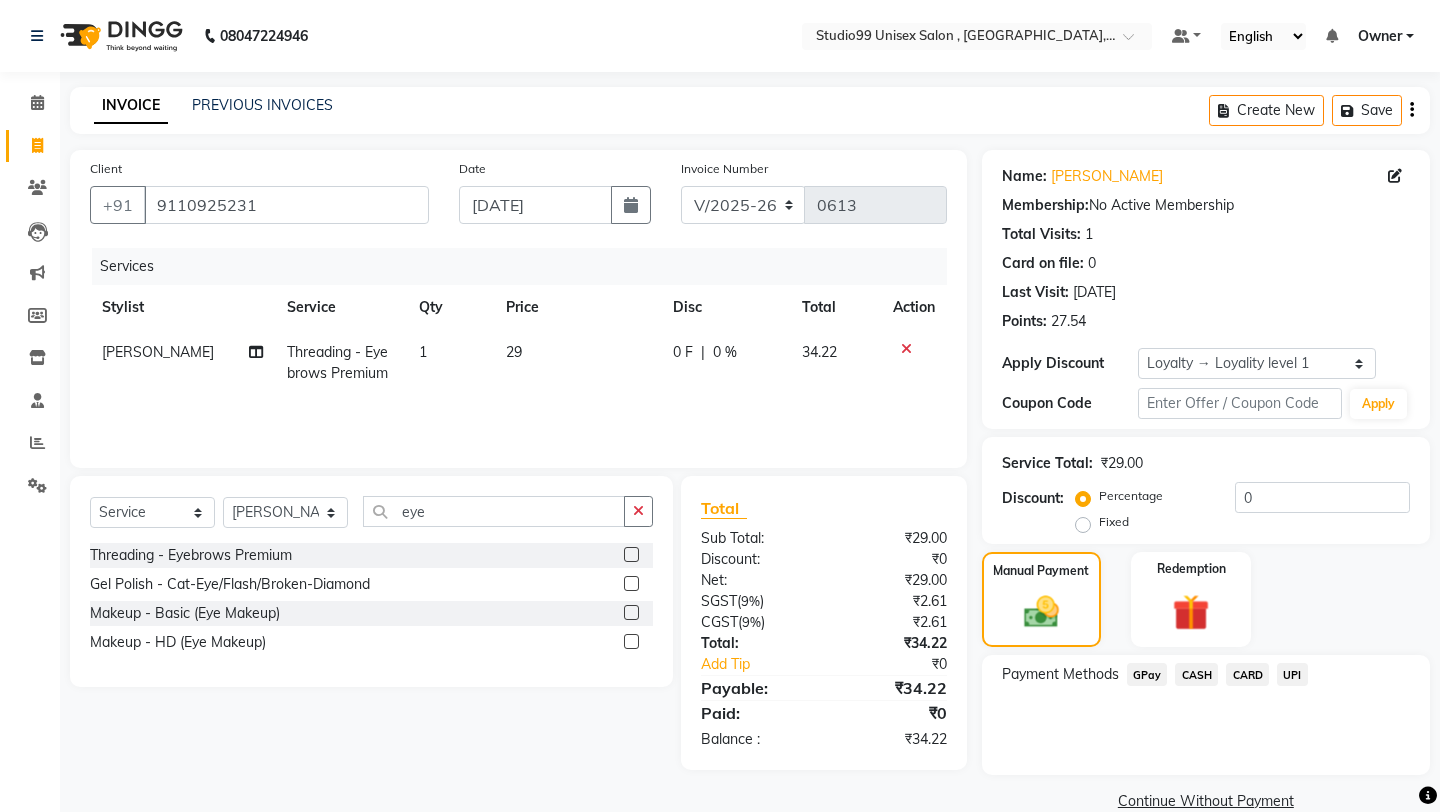 click on "UPI" 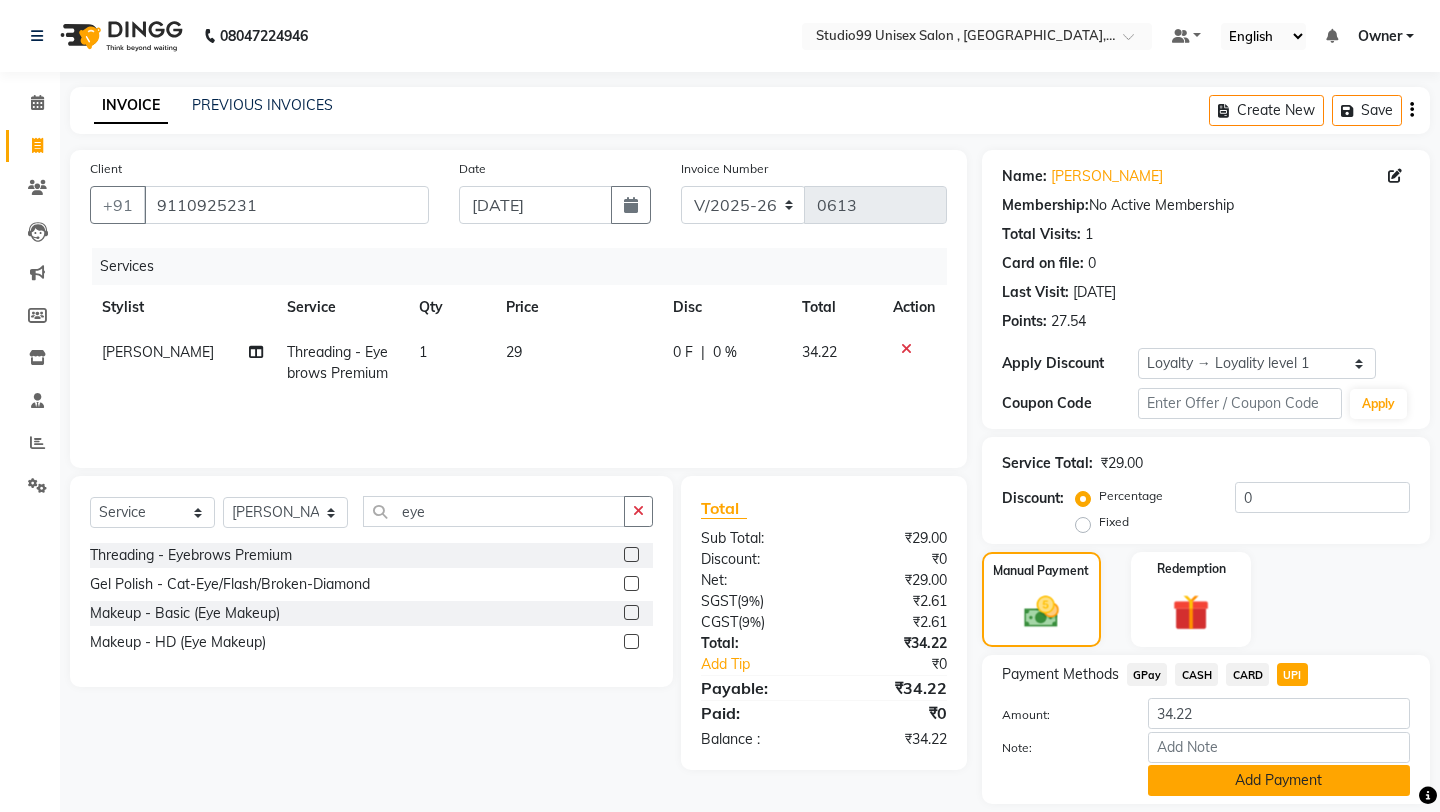 click on "Add Payment" 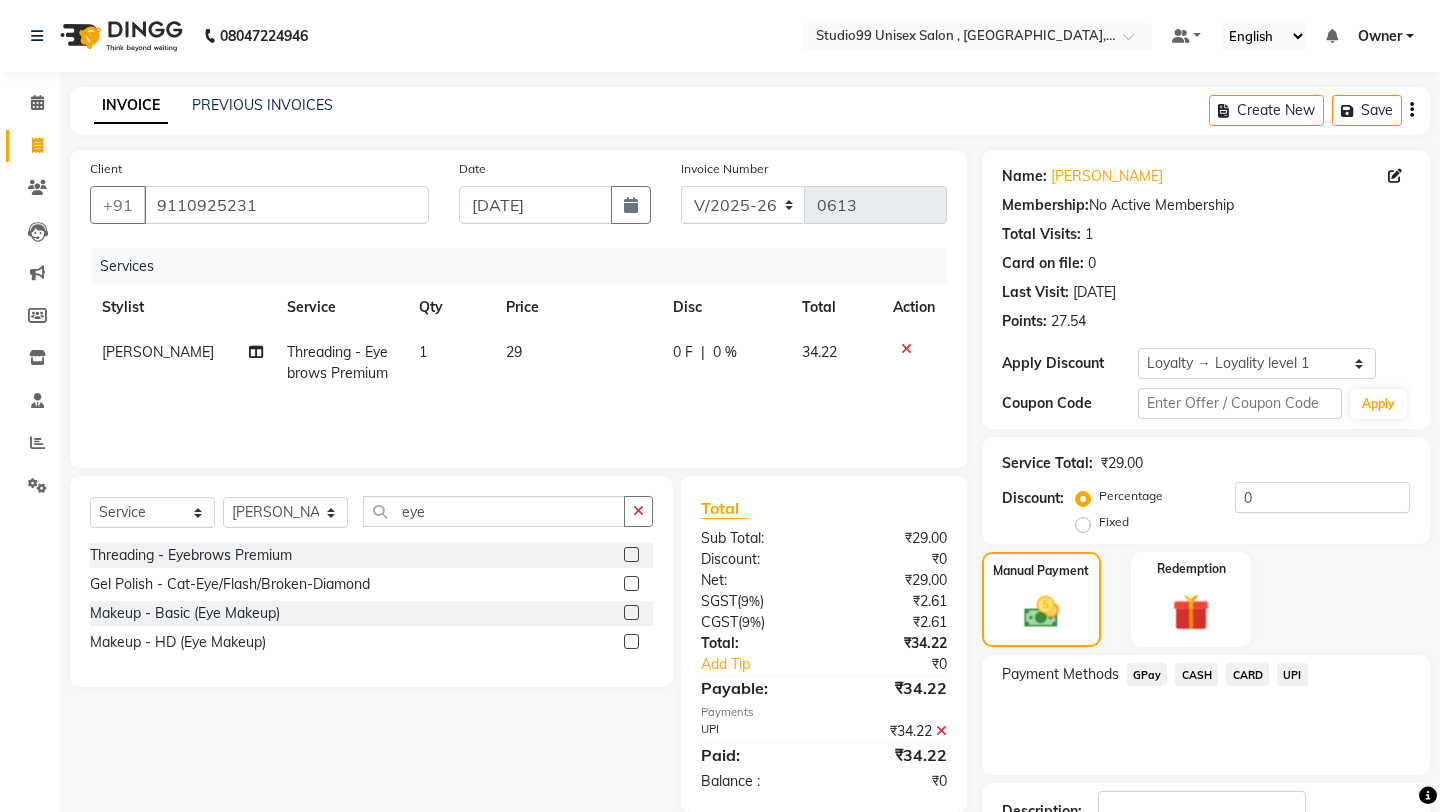 click on "Payment Methods  GPay   CASH   CARD   UPI" 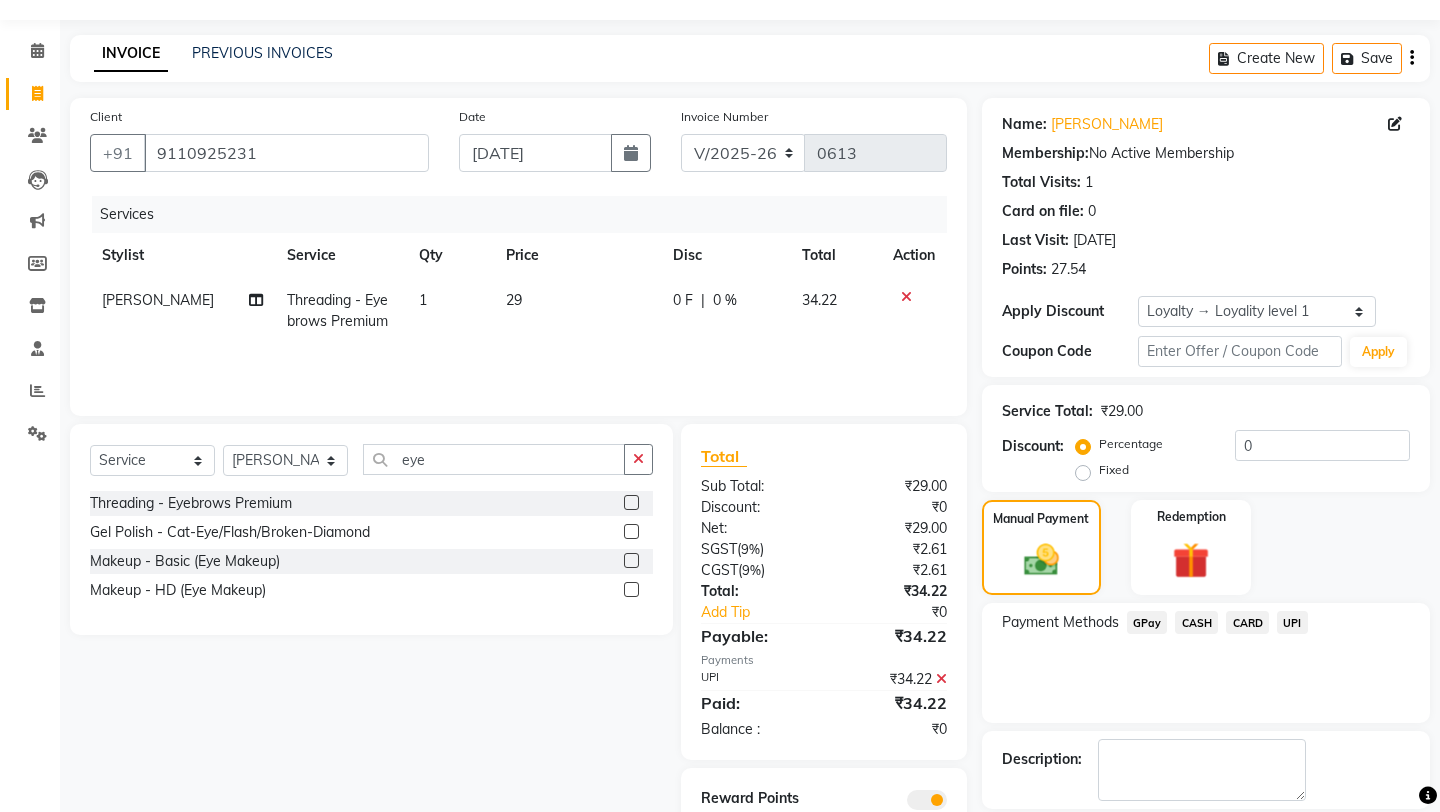 scroll, scrollTop: 129, scrollLeft: 0, axis: vertical 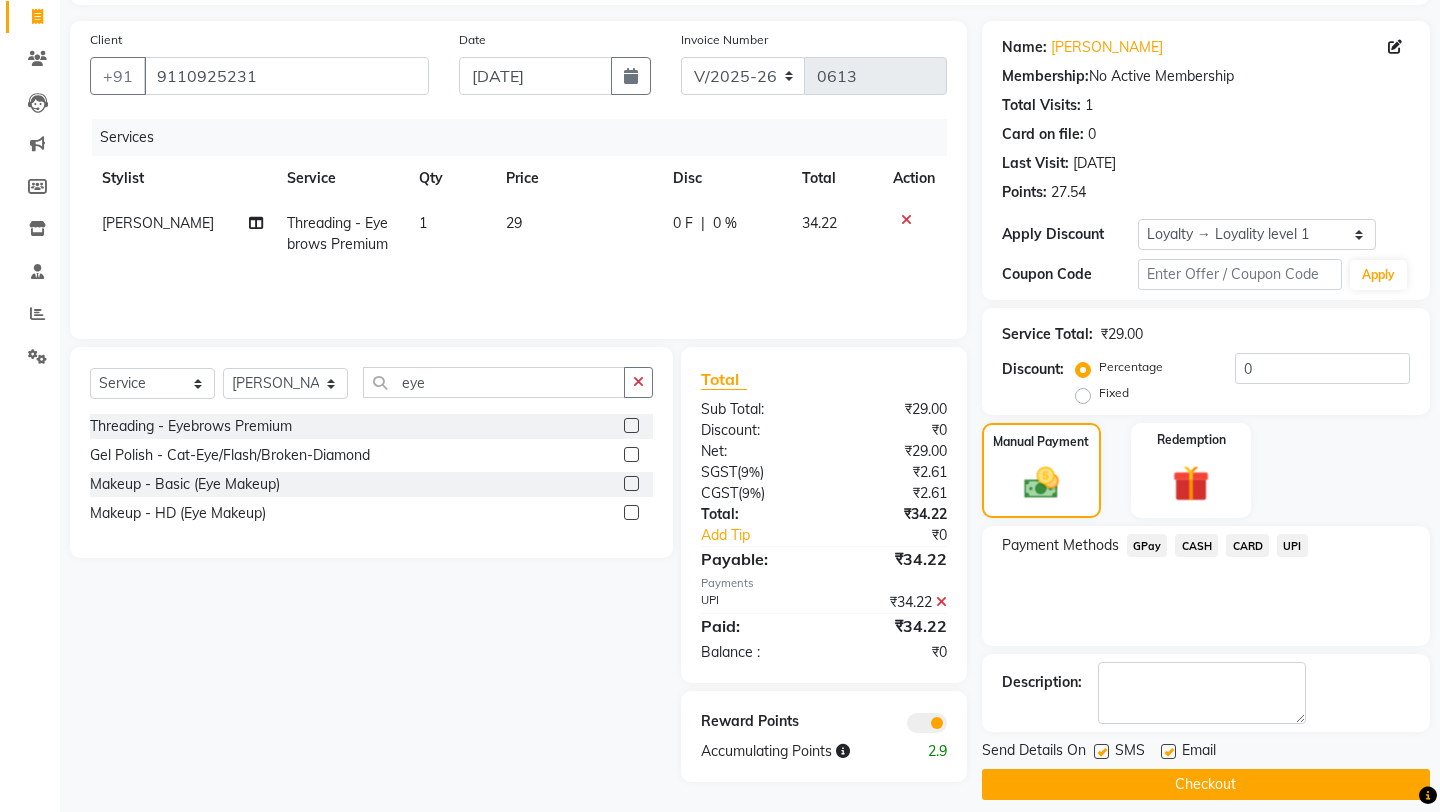 click on "Checkout" 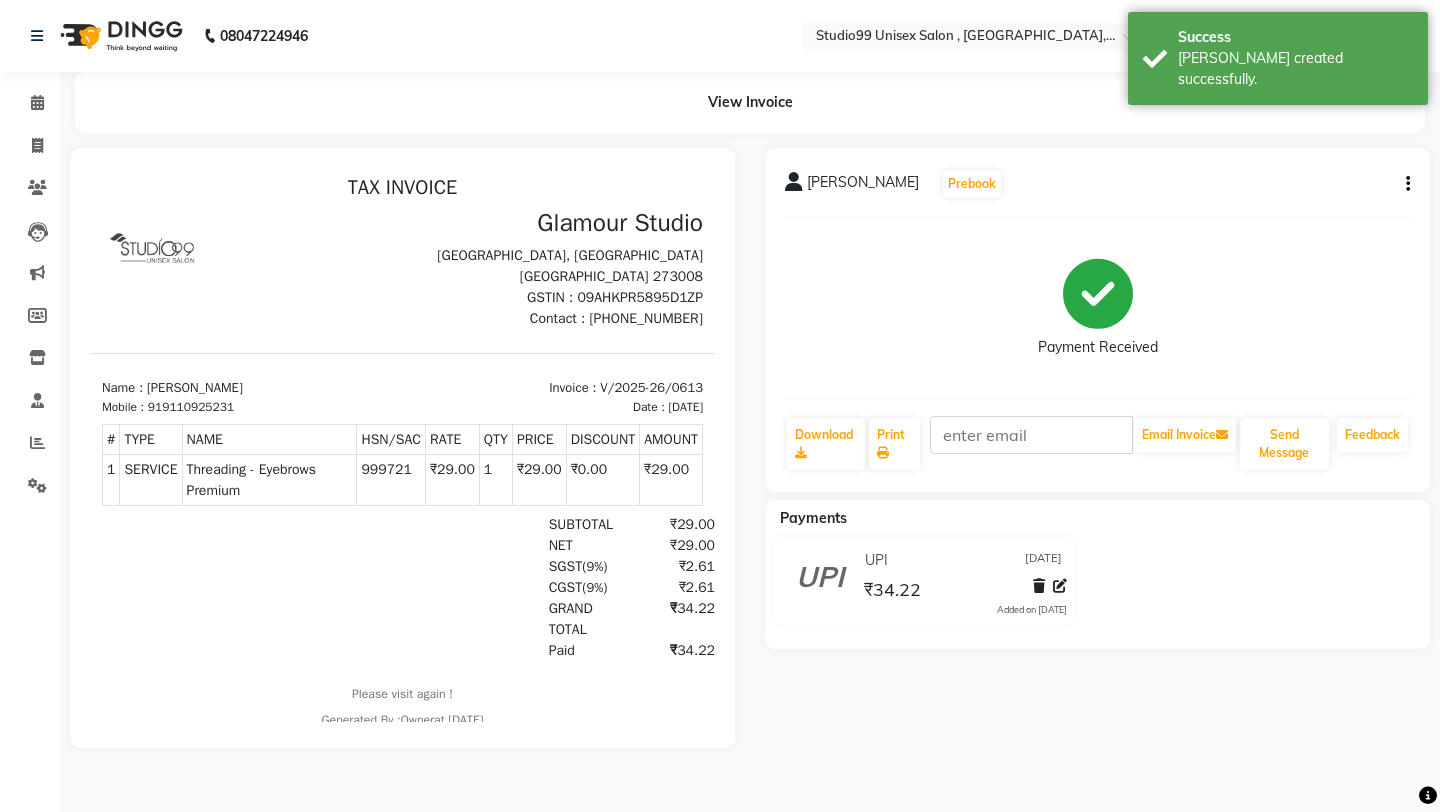 scroll, scrollTop: 0, scrollLeft: 0, axis: both 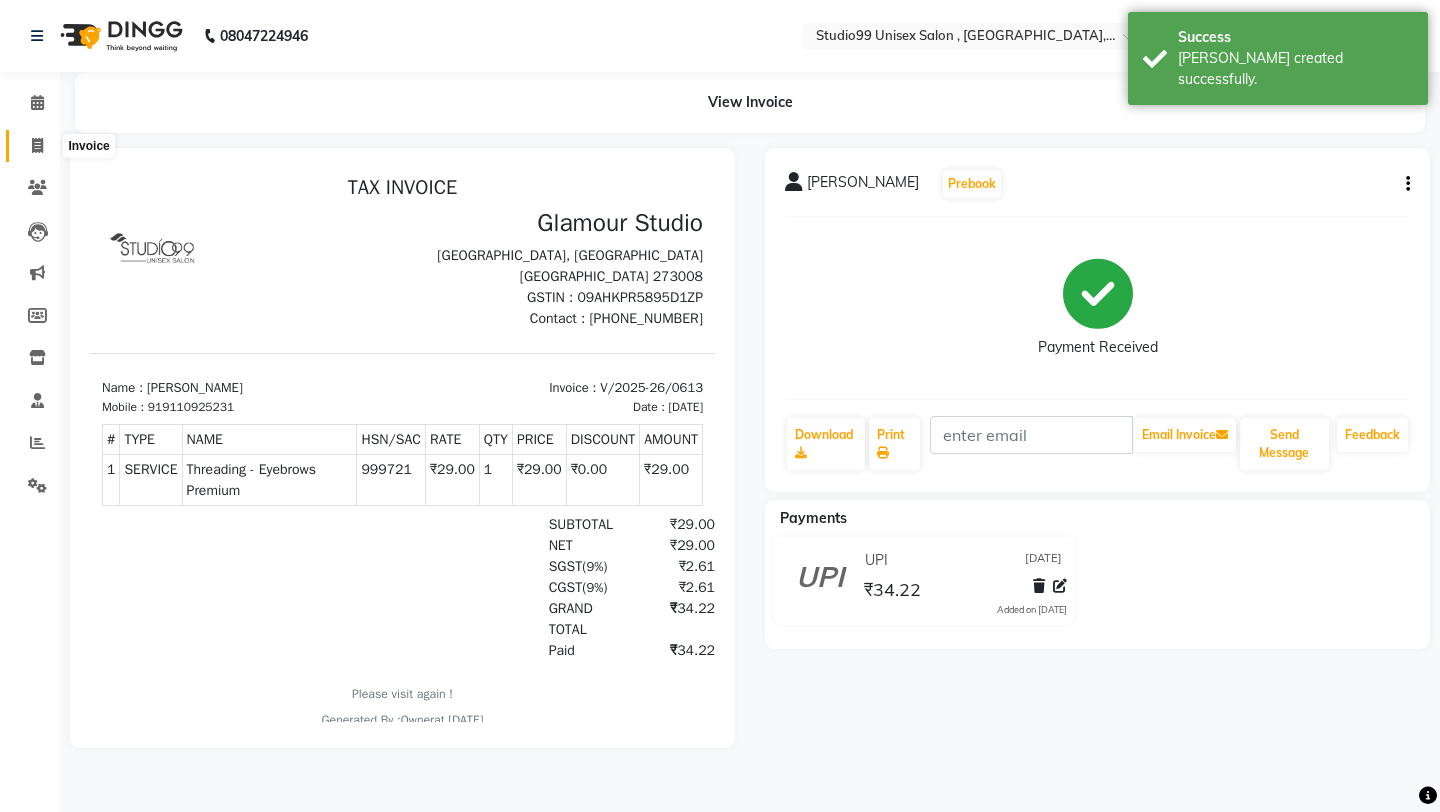 click 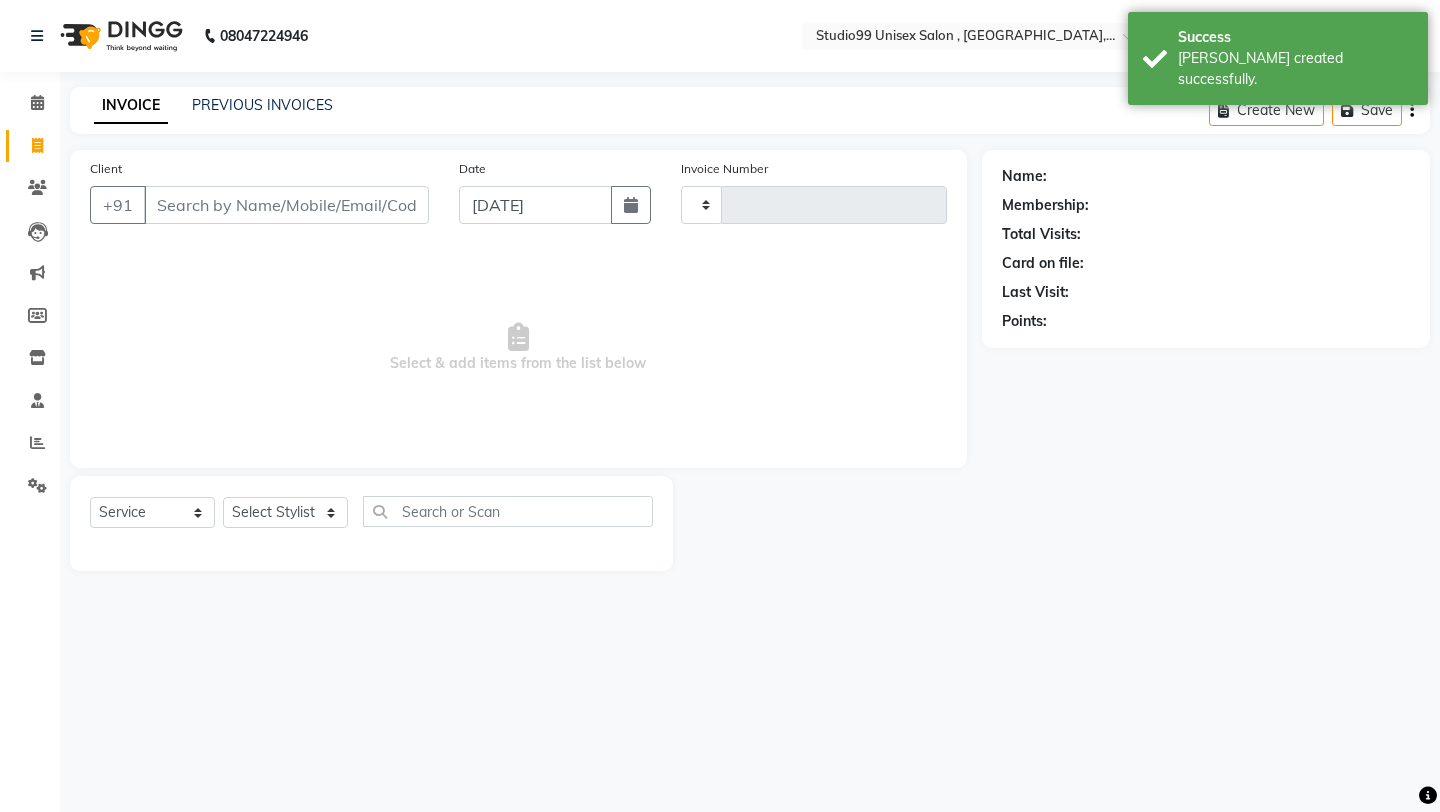 type on "0614" 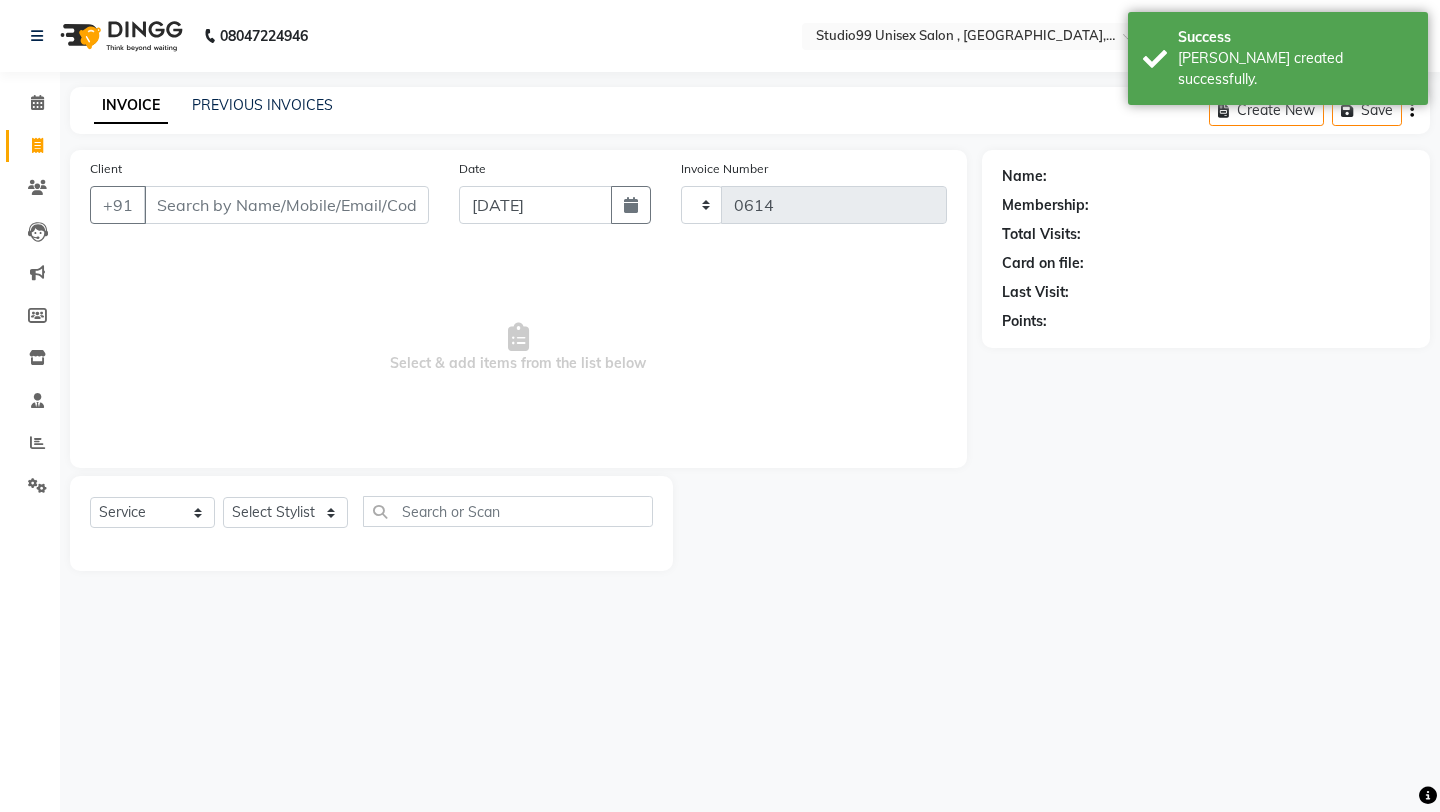 select on "8117" 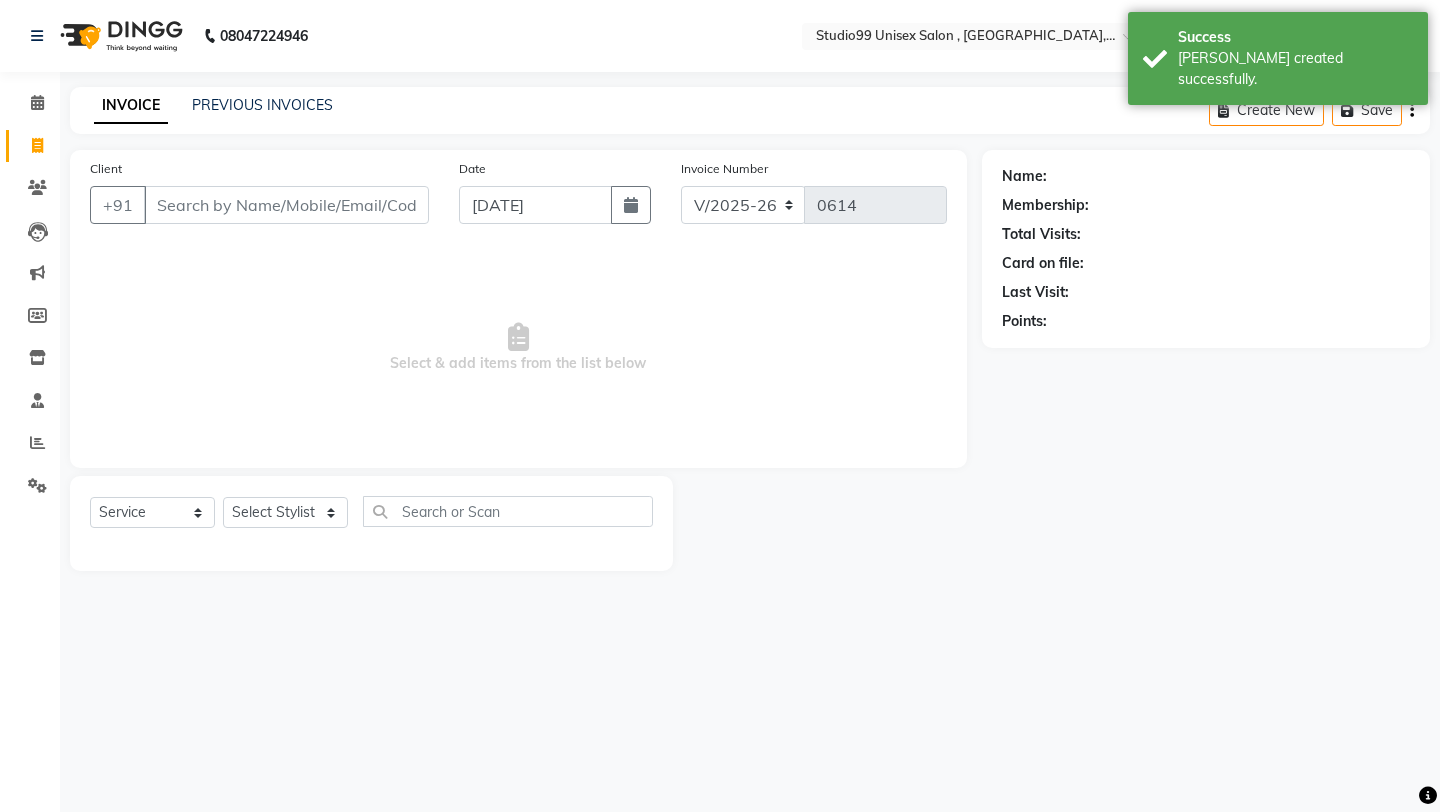 click on "Client" at bounding box center [286, 205] 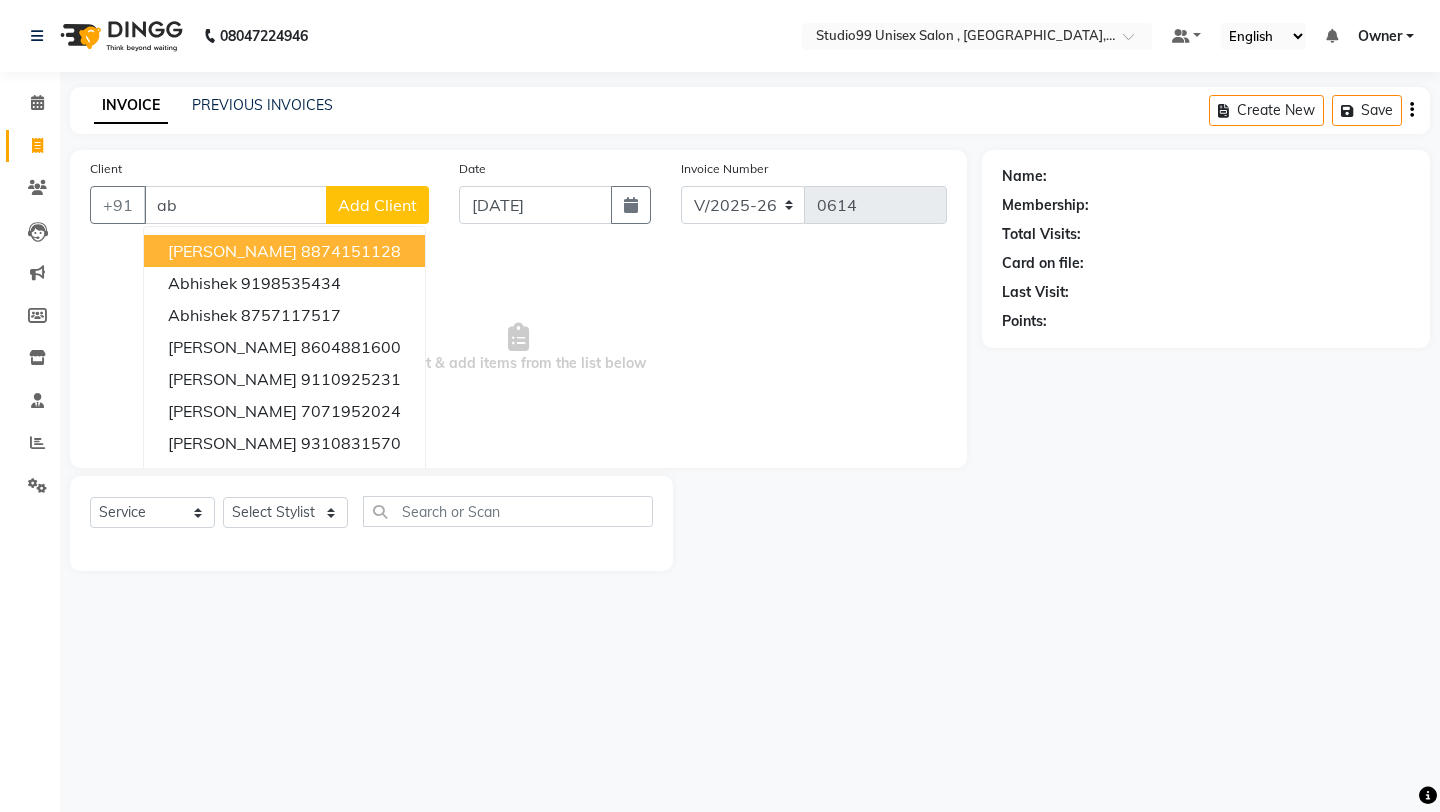 type on "a" 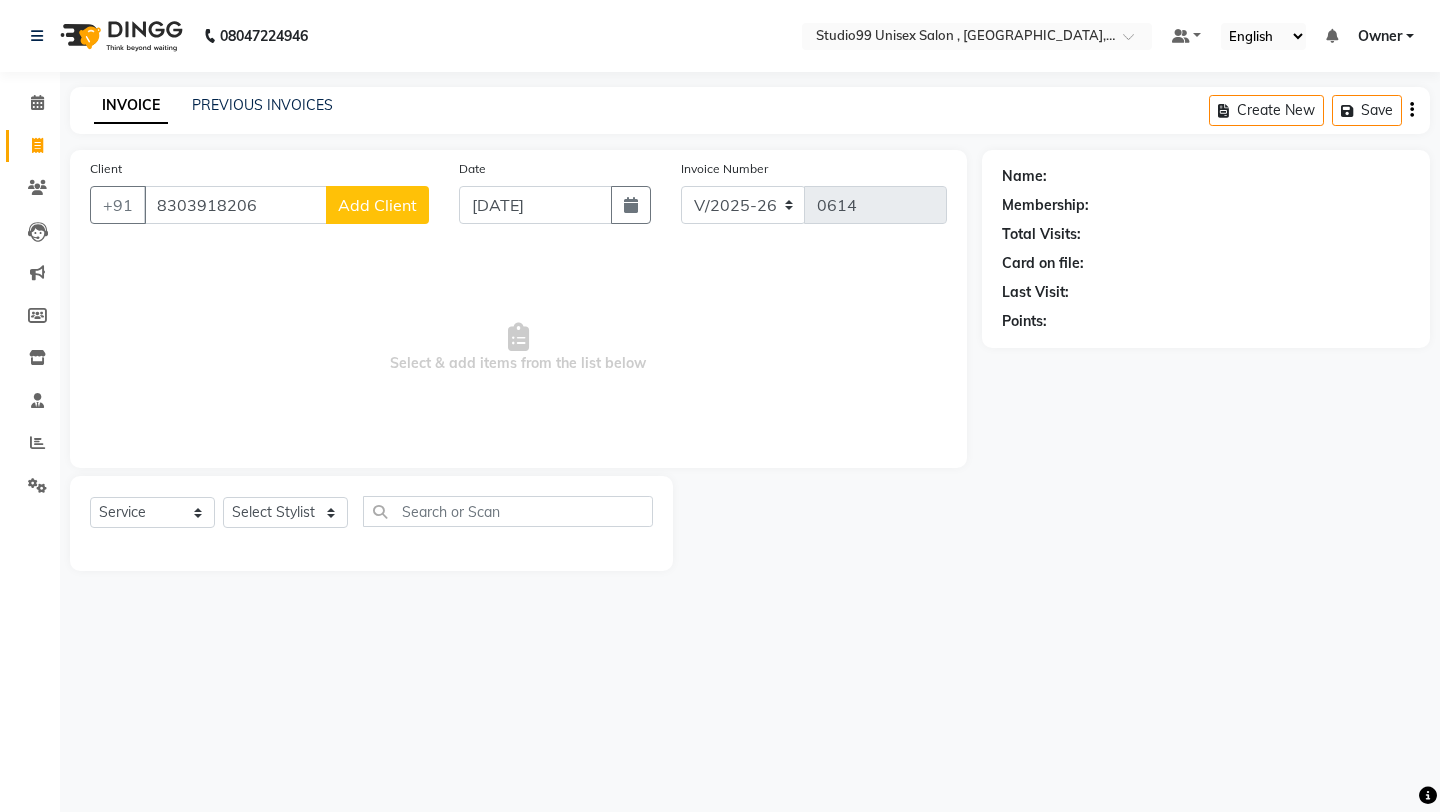 type on "8303918206" 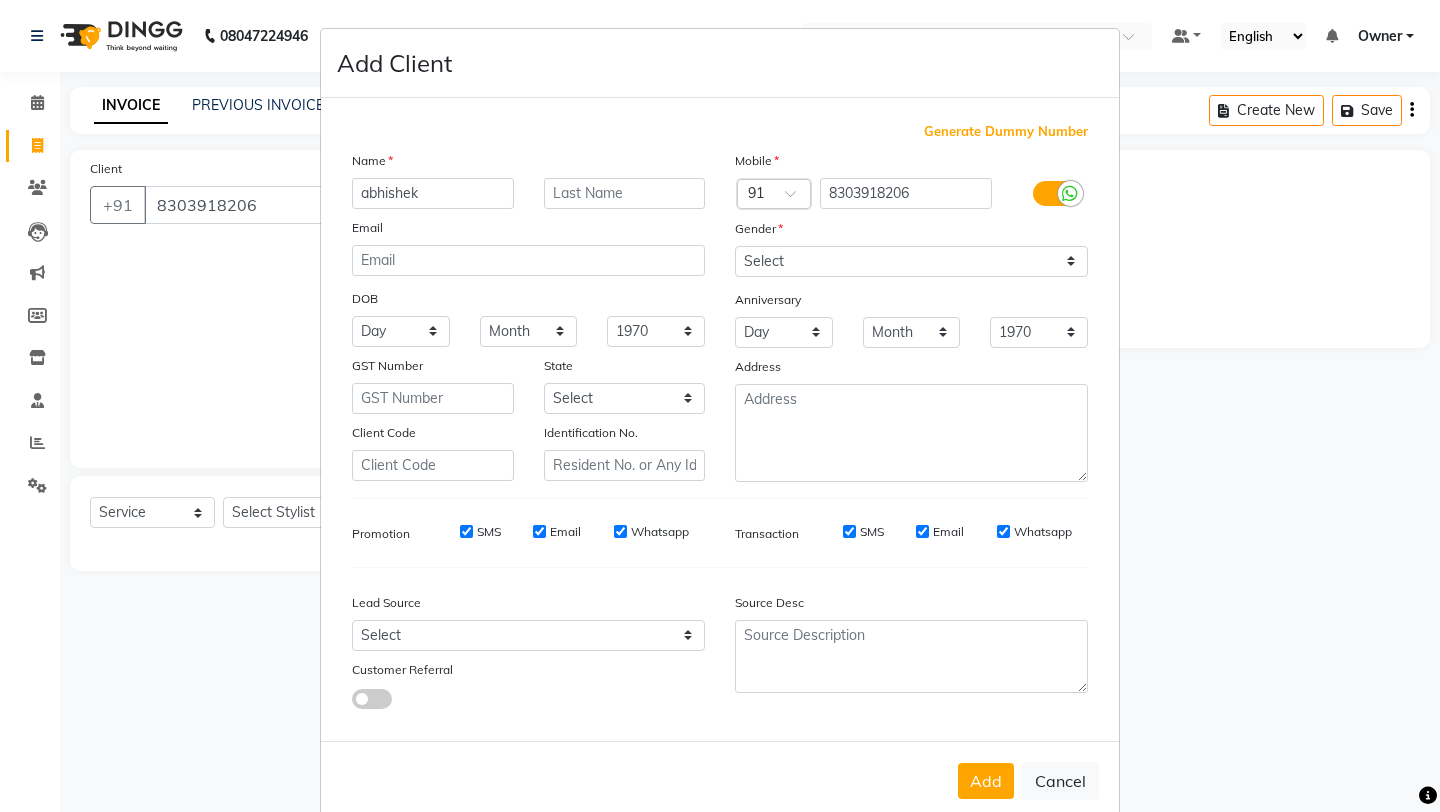 type on "abhishek" 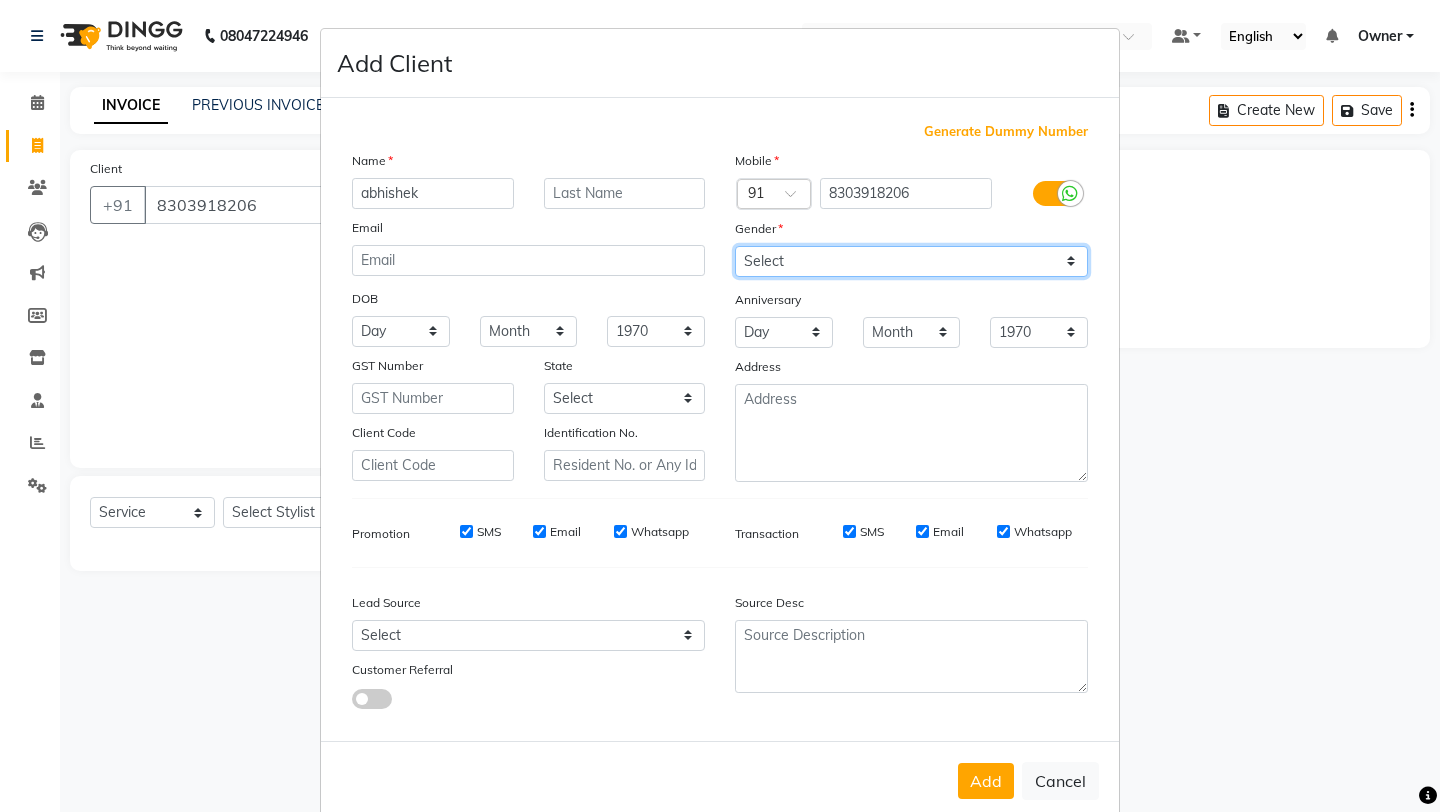 click on "Select [DEMOGRAPHIC_DATA] [DEMOGRAPHIC_DATA] Other Prefer Not To Say" at bounding box center [911, 261] 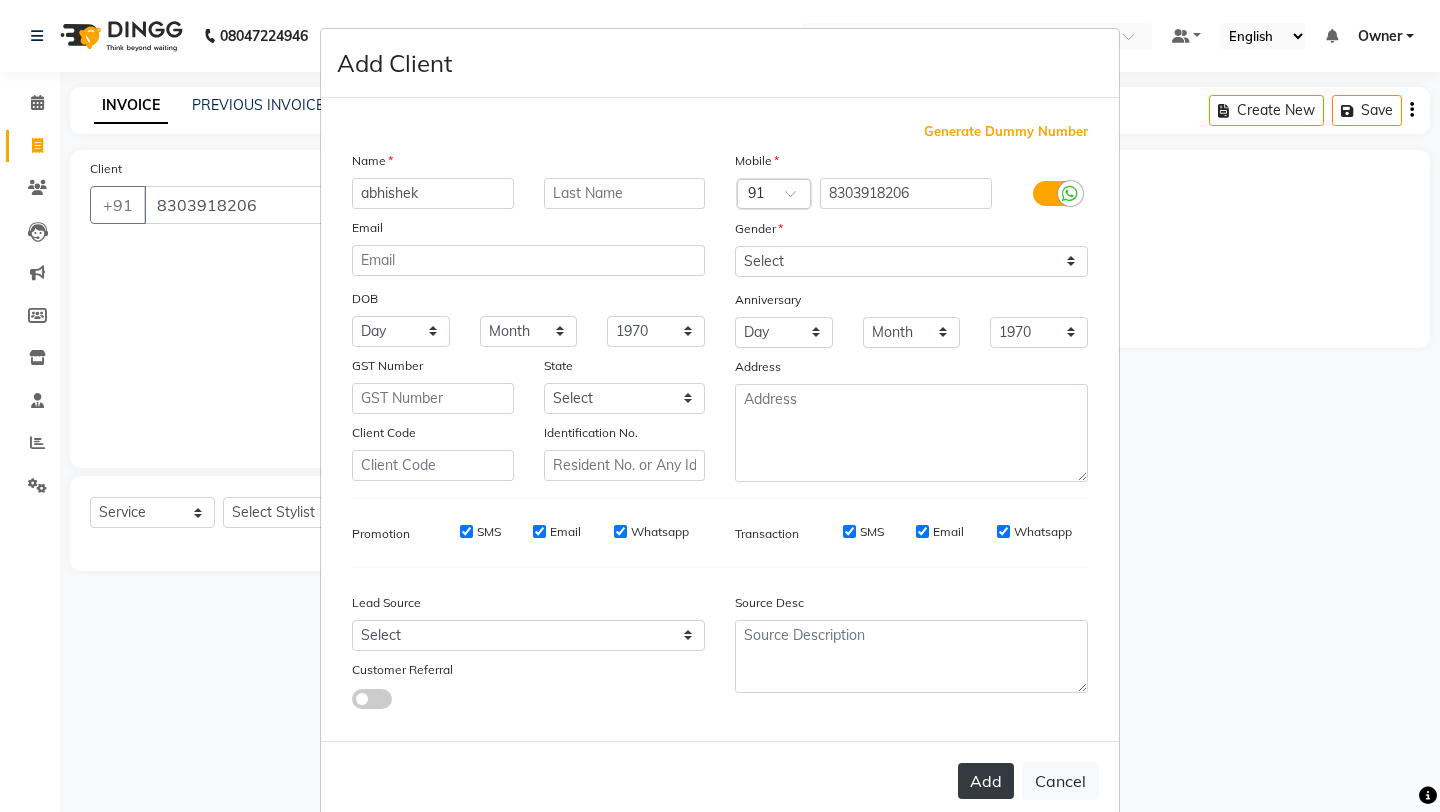 click on "Add" at bounding box center (986, 781) 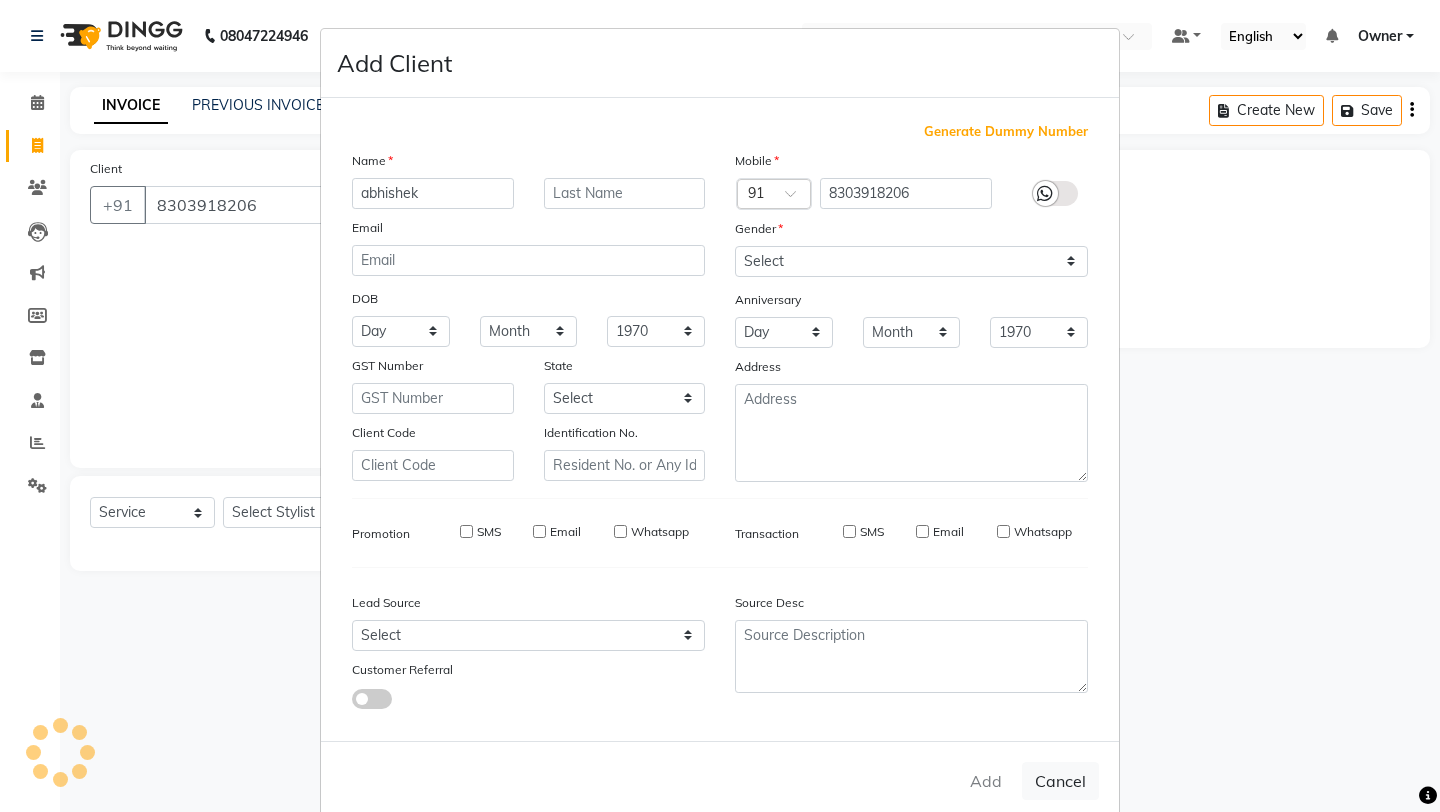 type 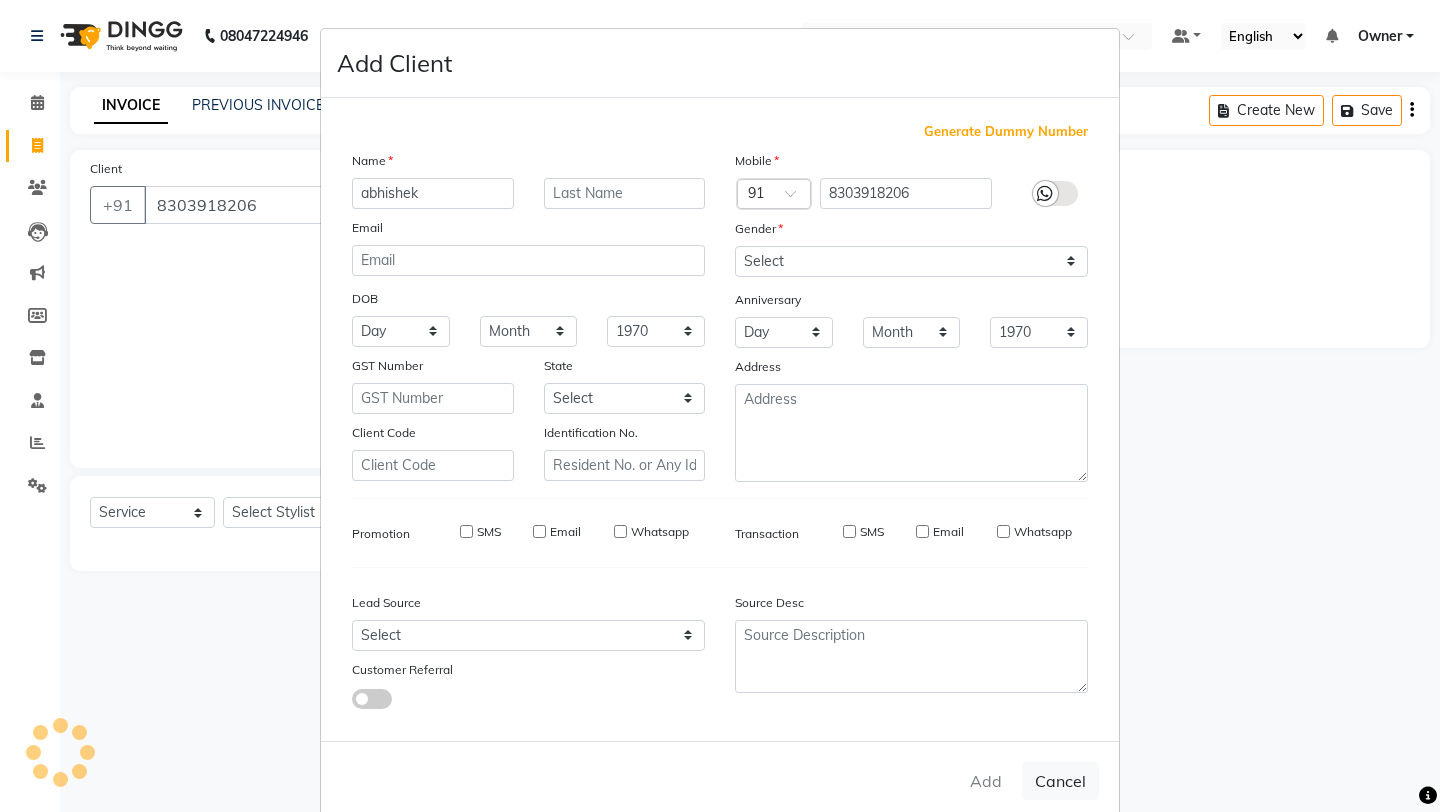 select 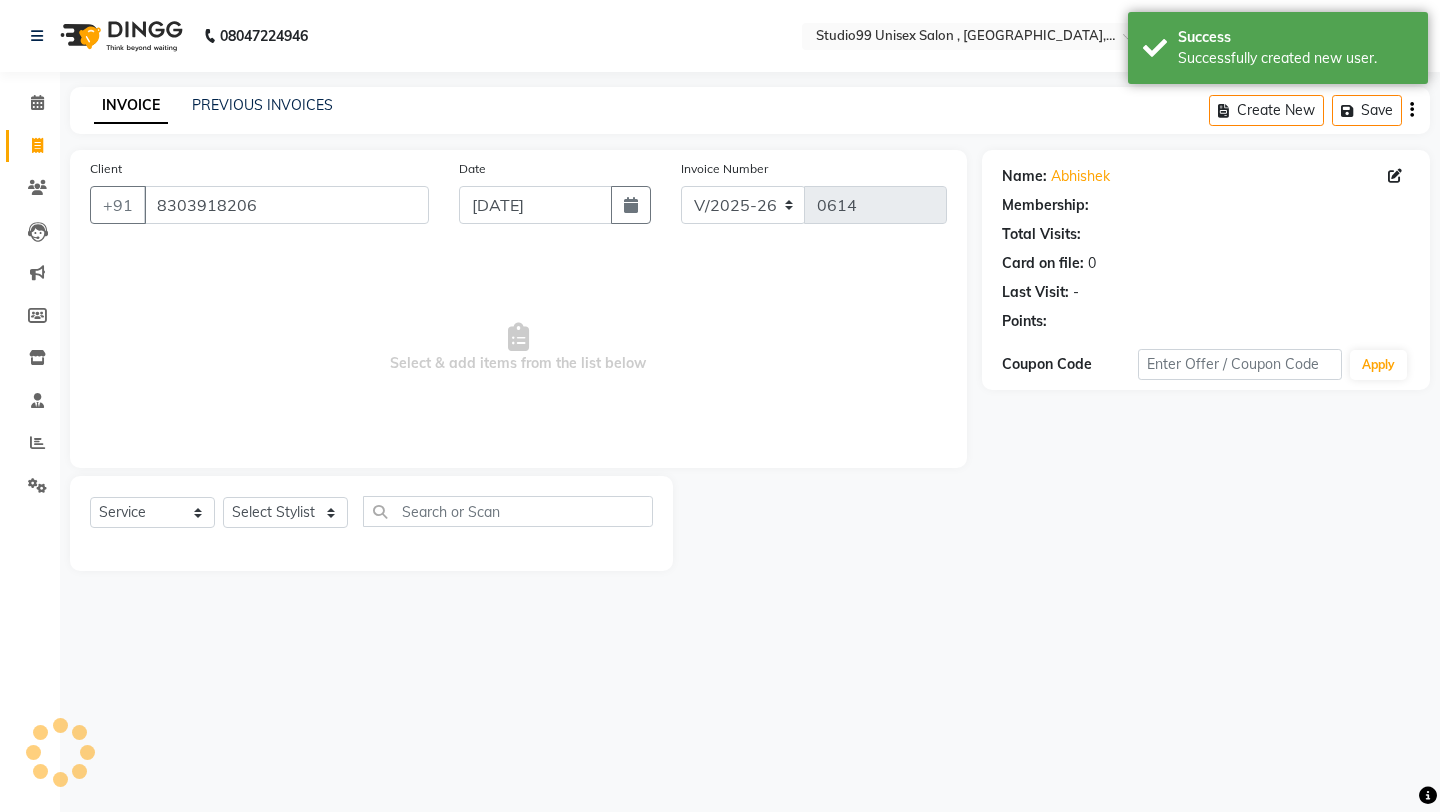 select on "1: Object" 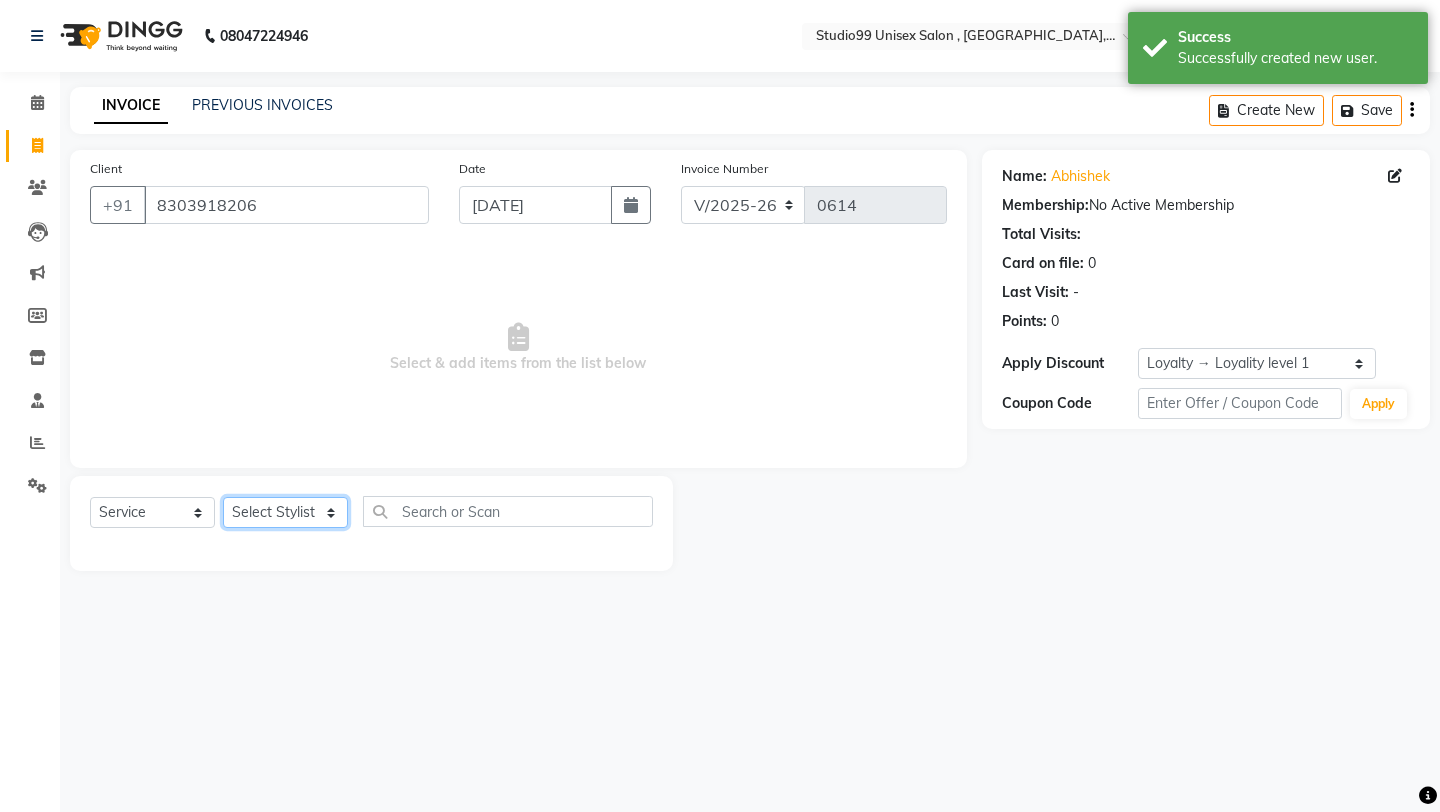 click on "Select Stylist [PERSON_NAME] Owner [PERSON_NAME] [PERSON_NAME] [PERSON_NAME] sulekha manager [PERSON_NAME]" 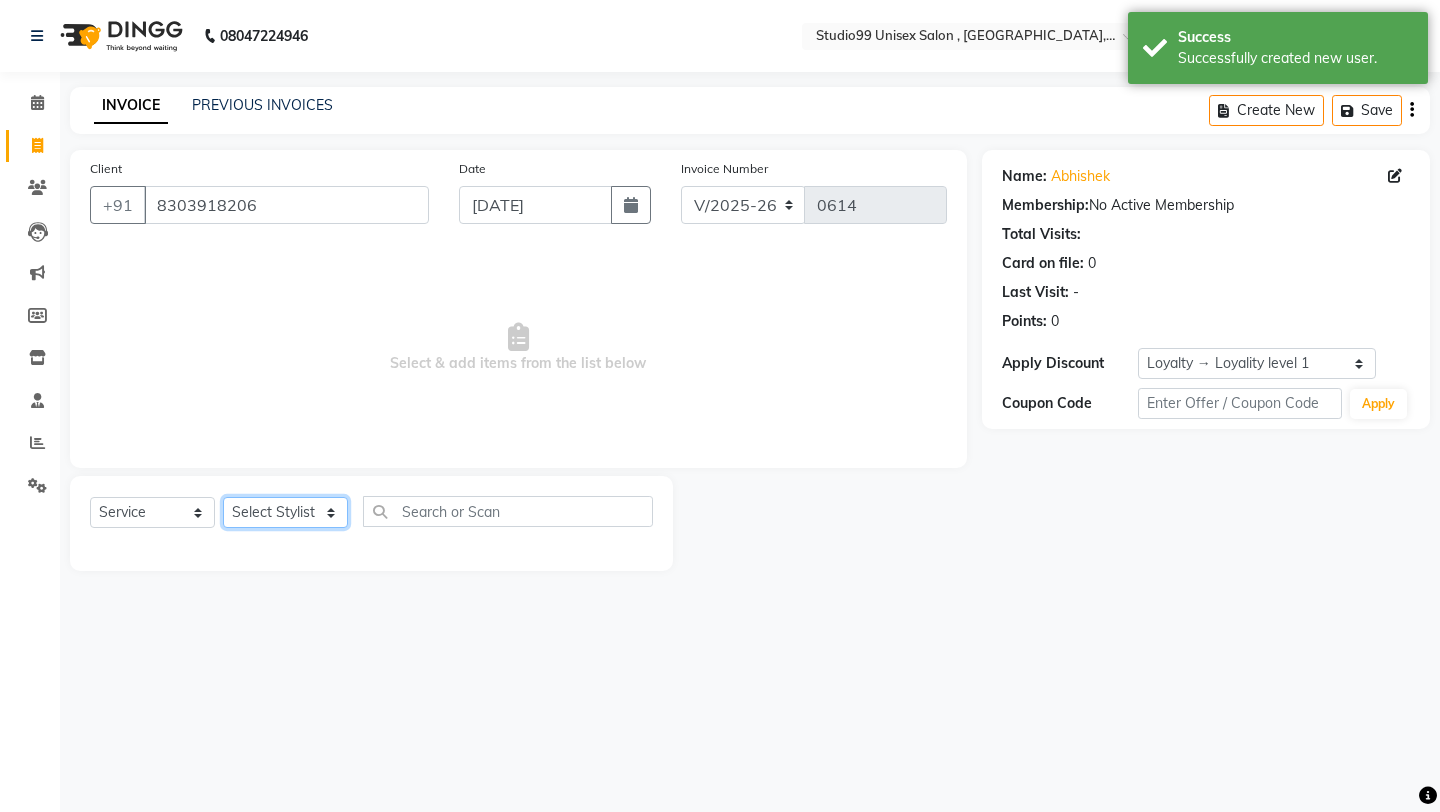 select on "84658" 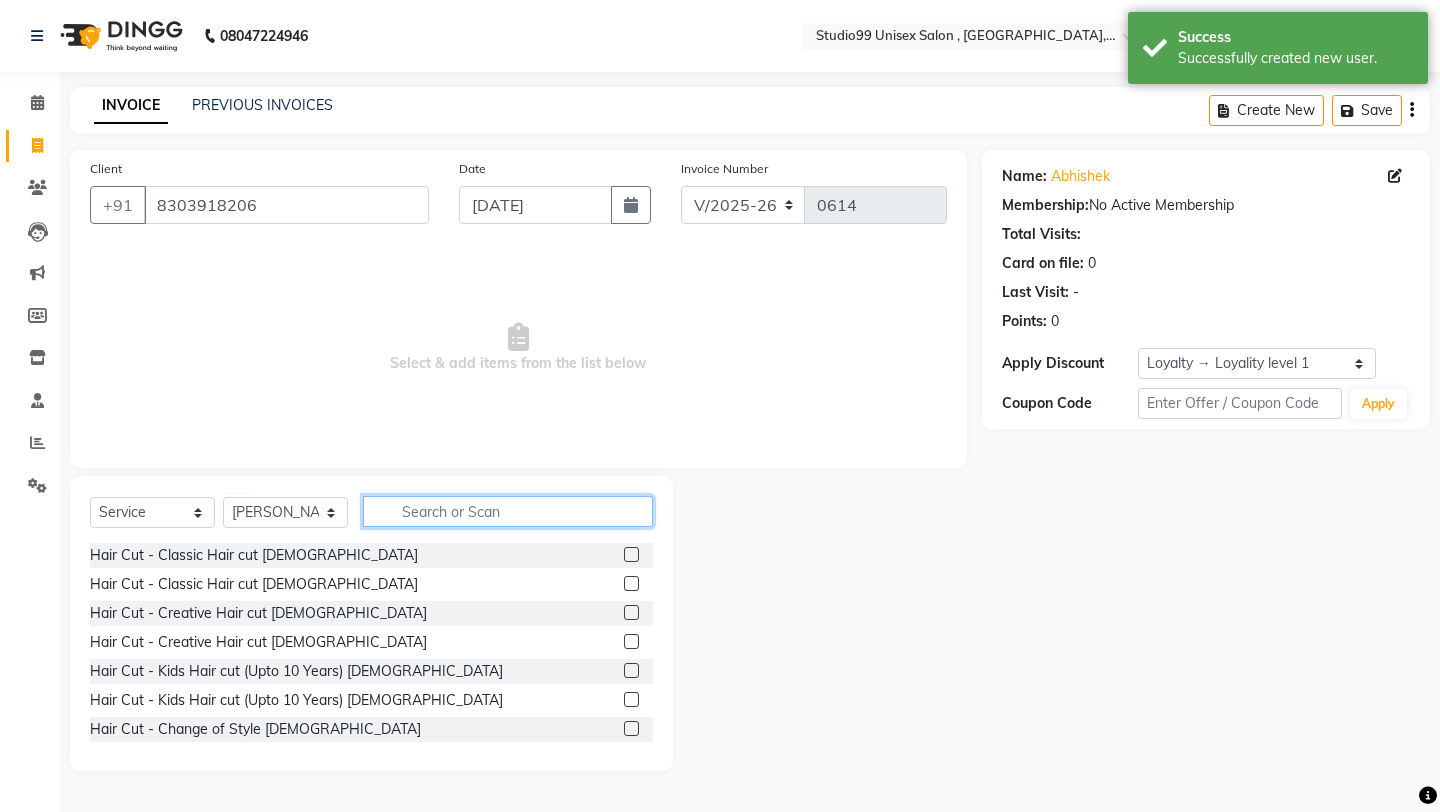 click 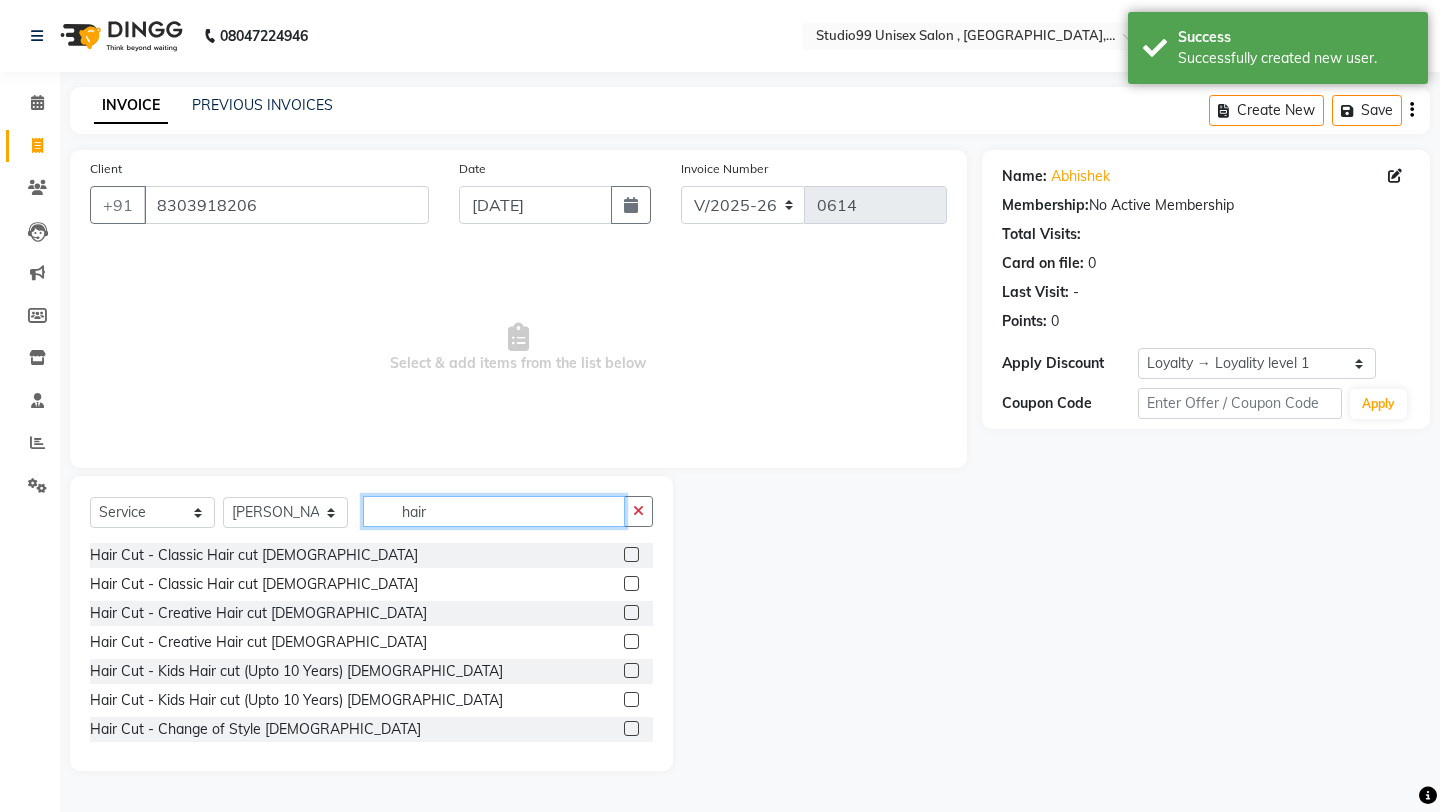 type on "hair" 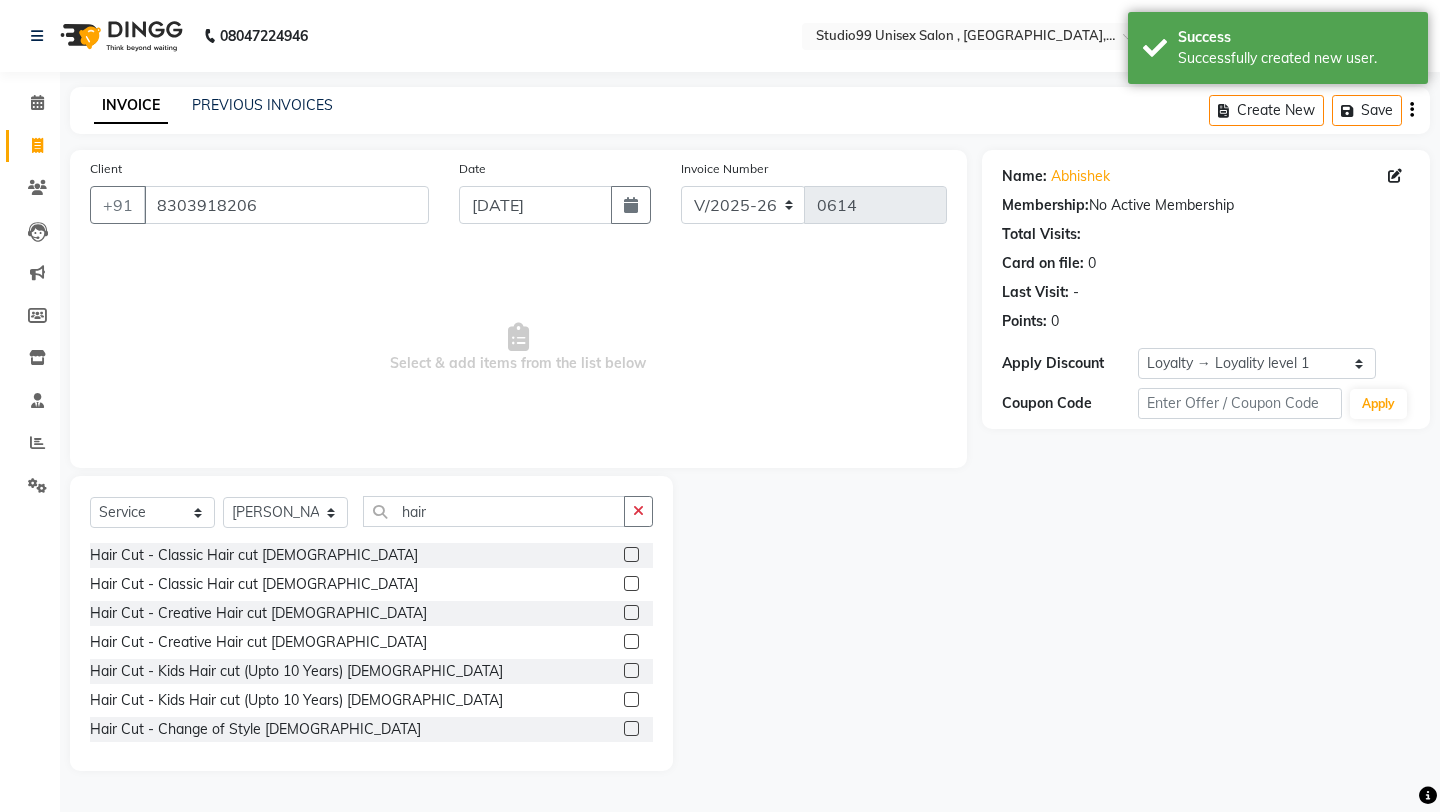 click 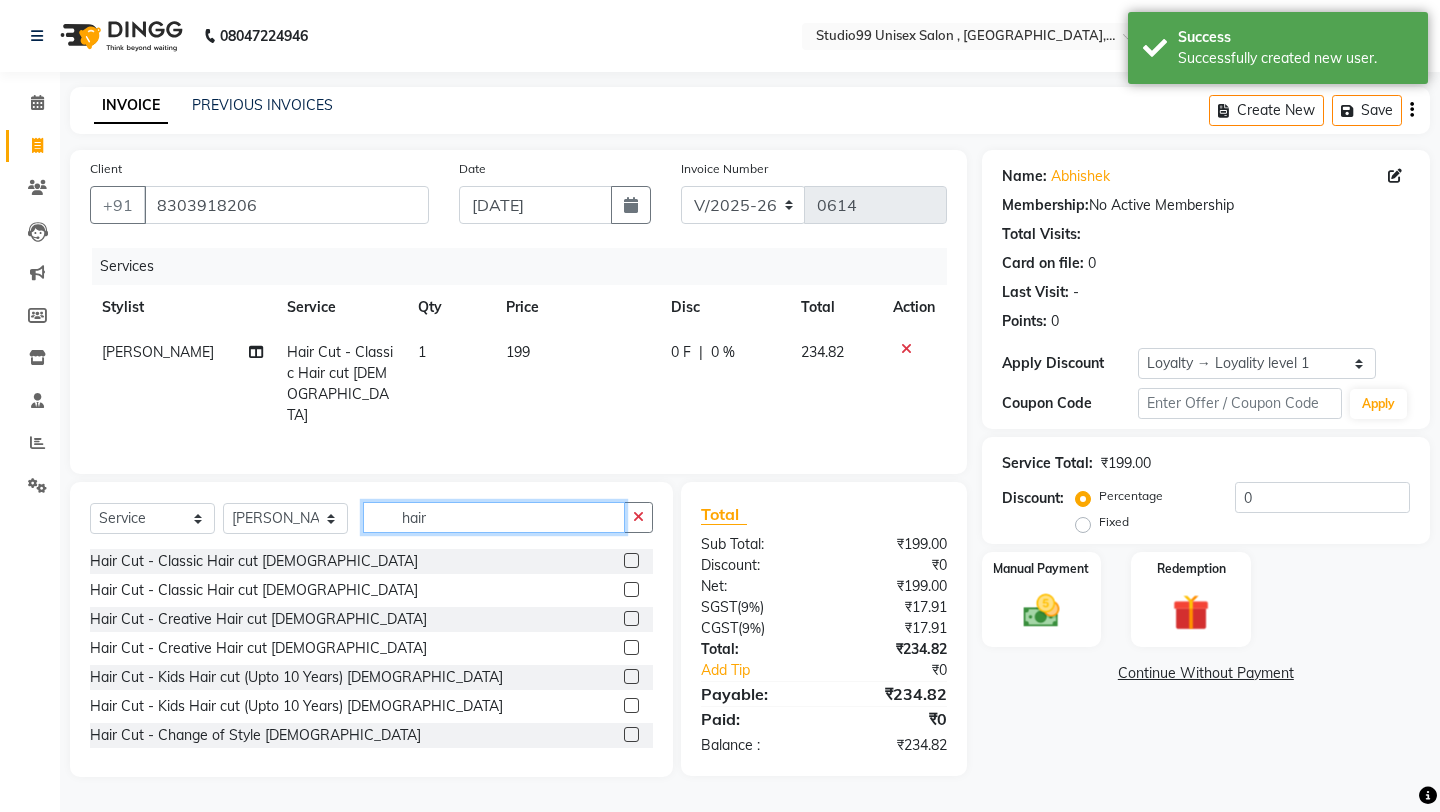 checkbox on "false" 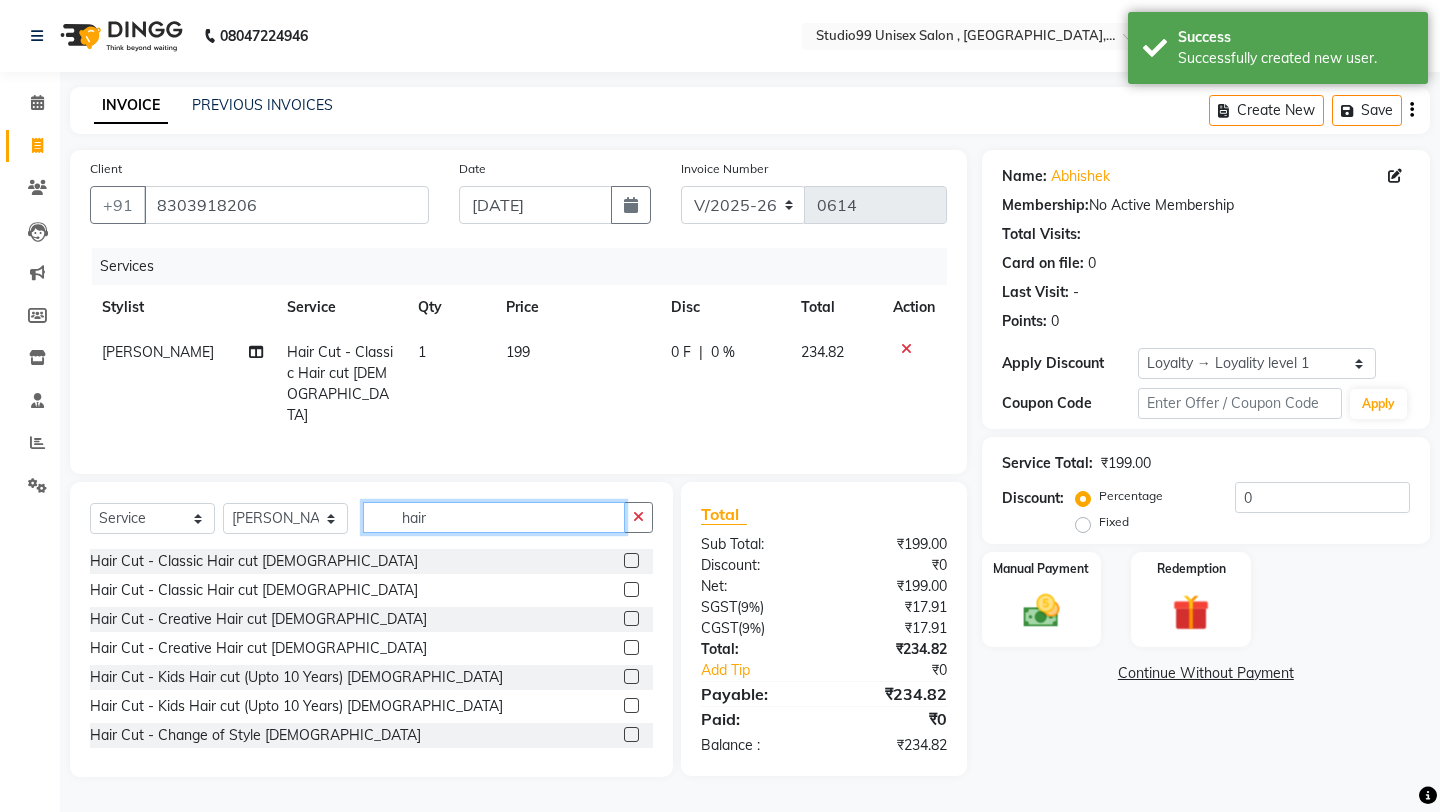 click on "hair" 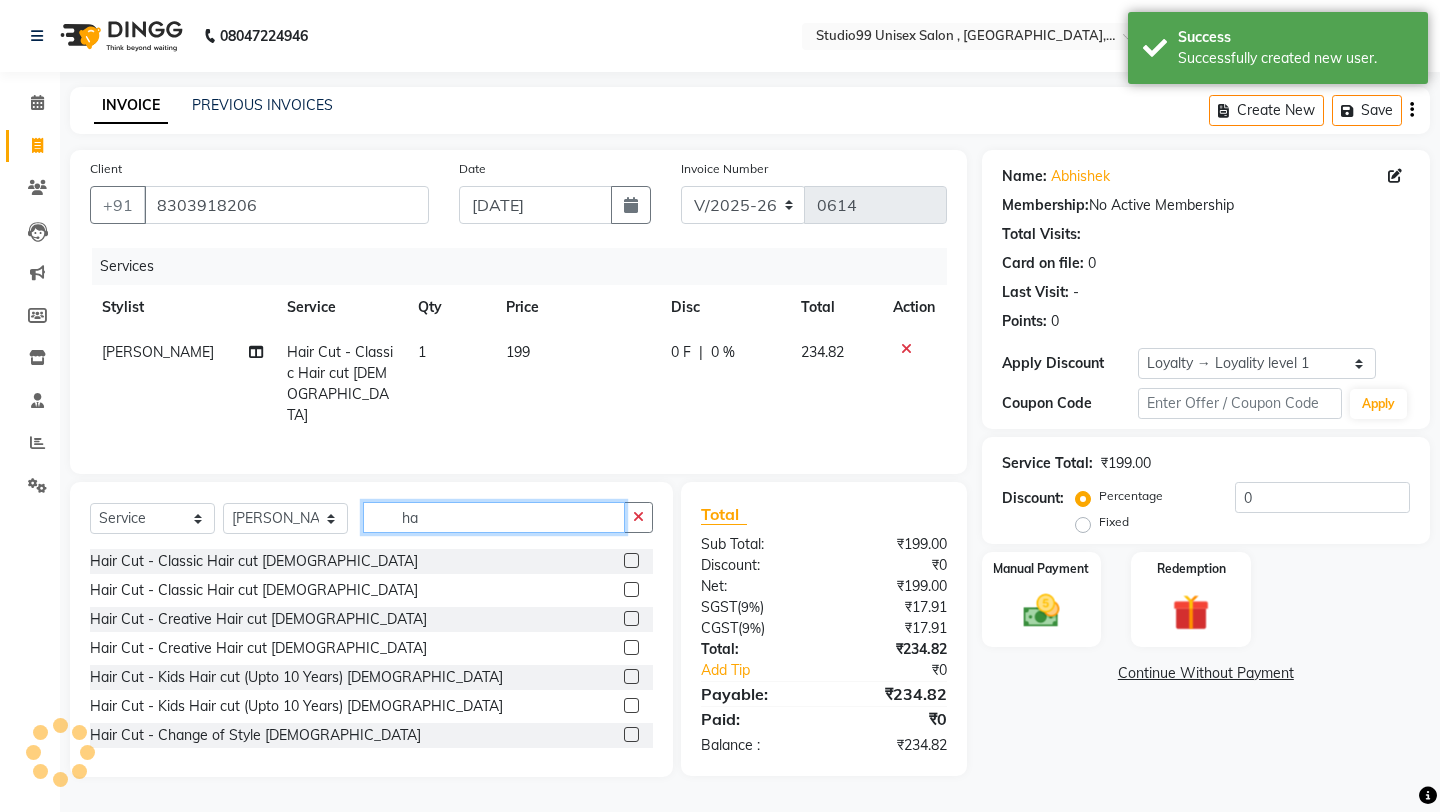 type on "h" 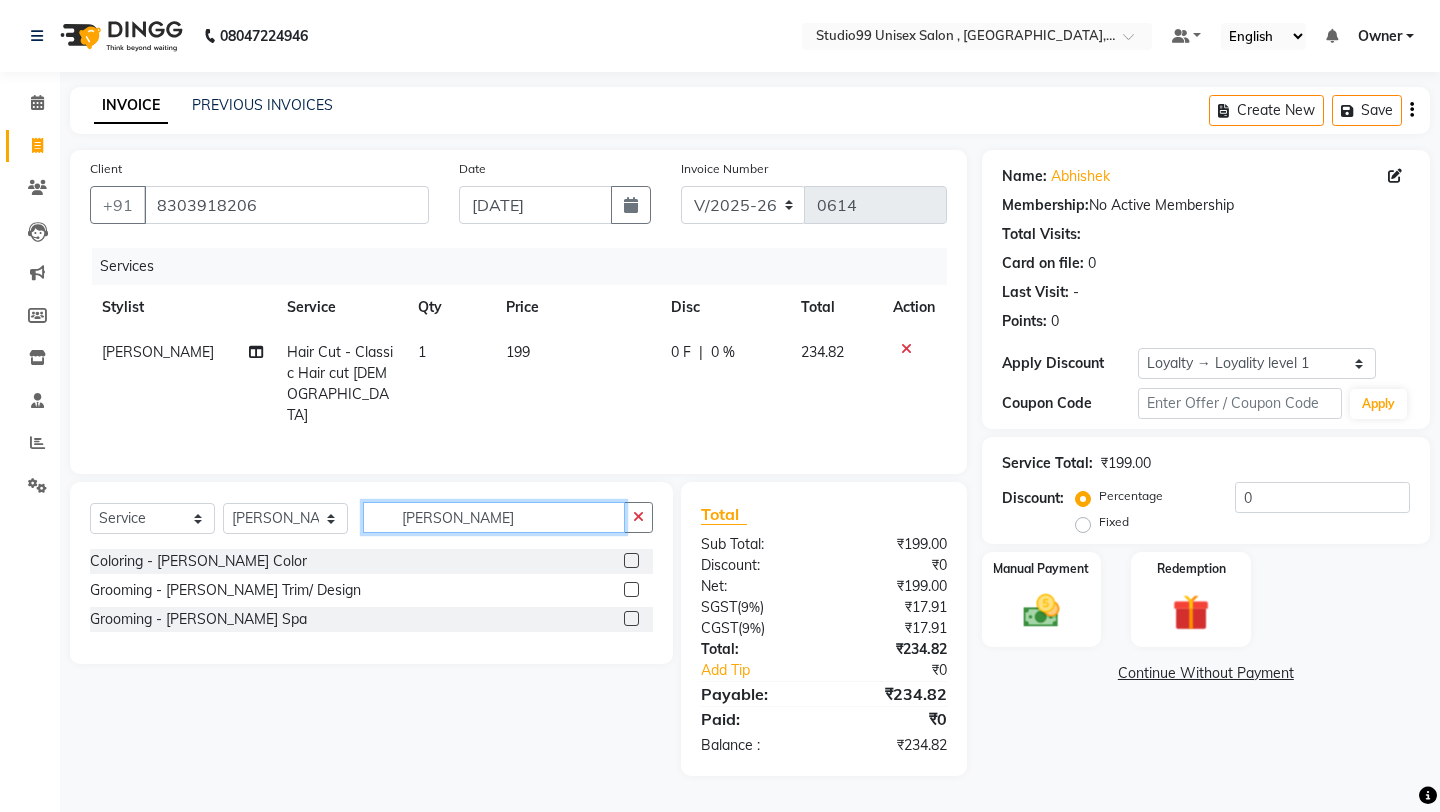 type on "[PERSON_NAME]" 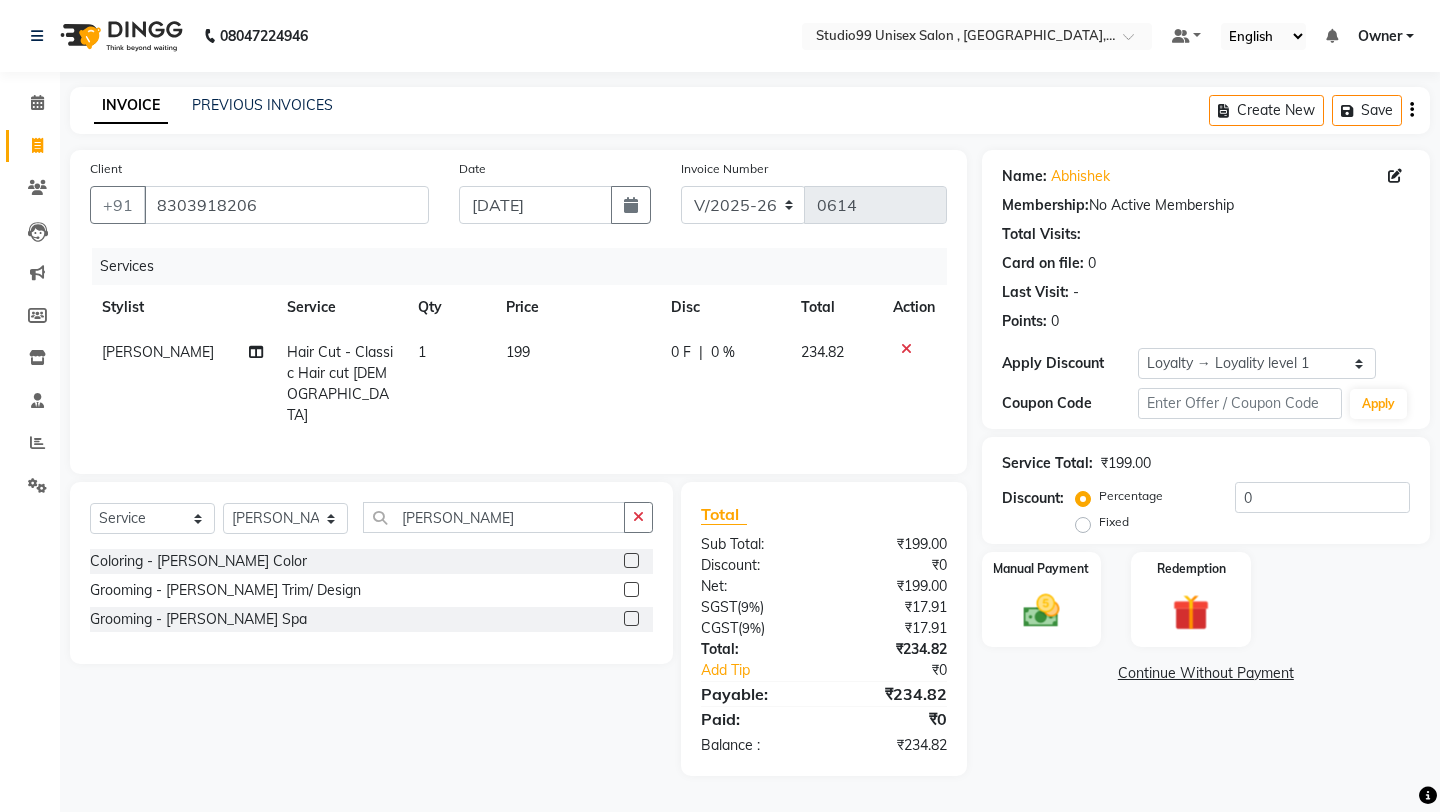 click 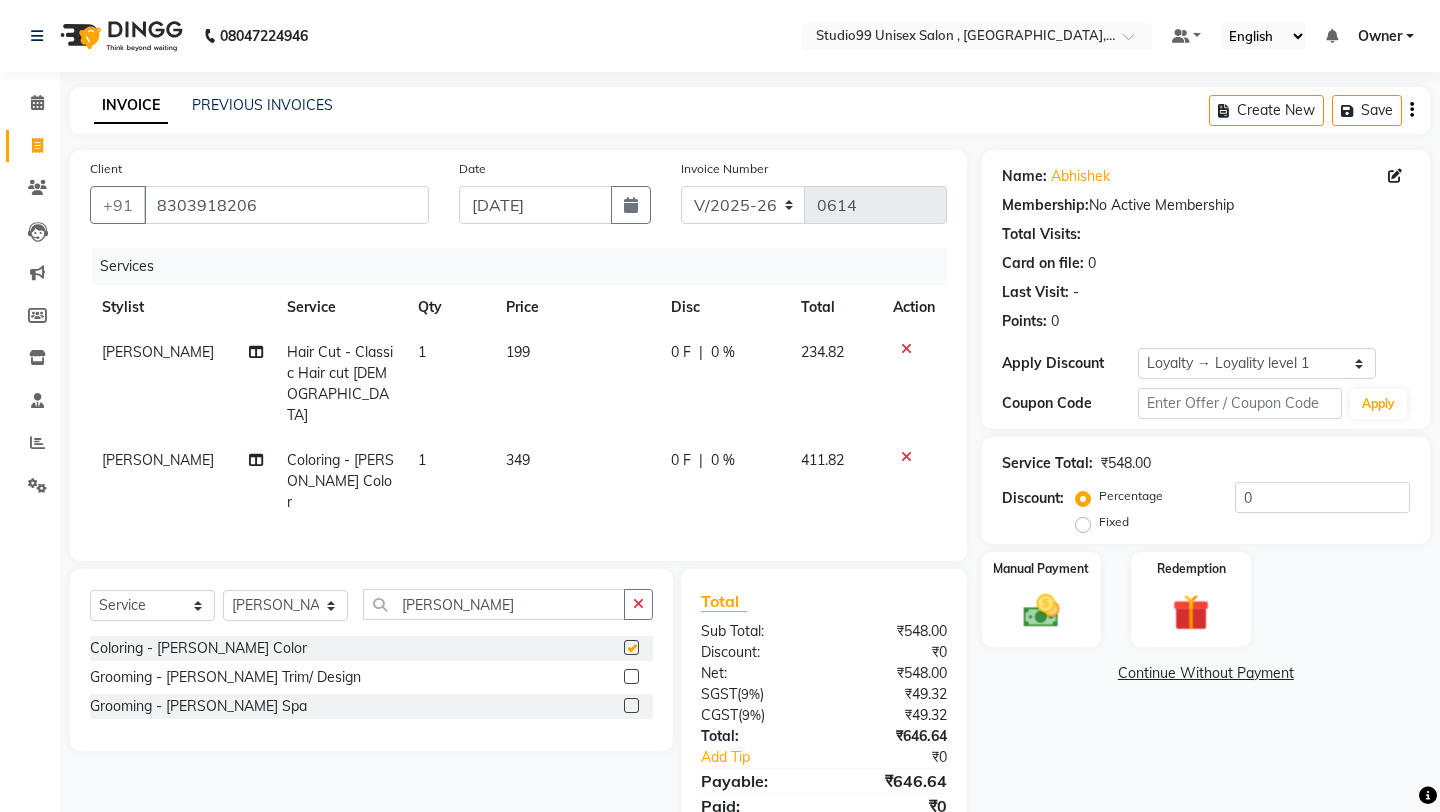 checkbox on "false" 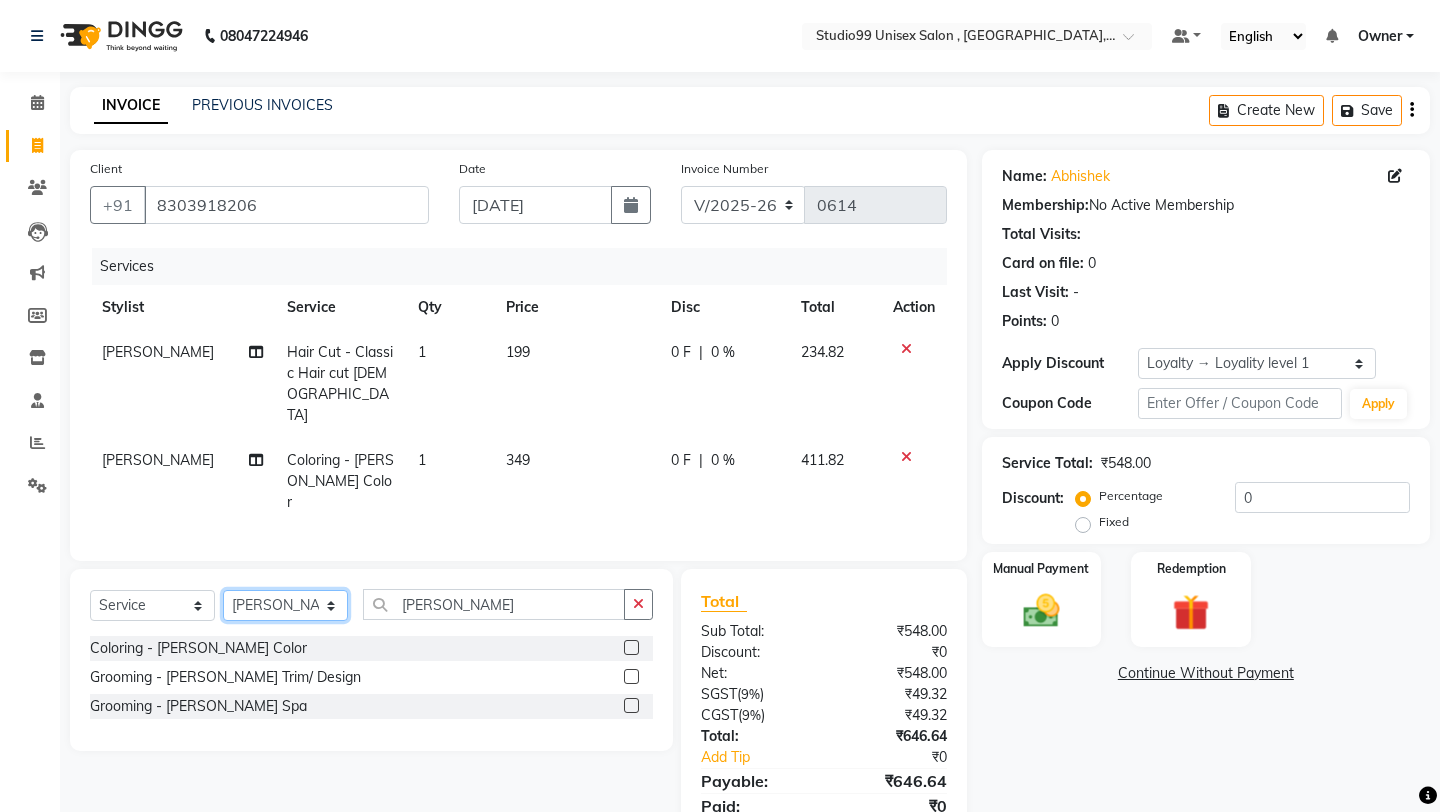 click on "Select Stylist [PERSON_NAME] Owner [PERSON_NAME] [PERSON_NAME] [PERSON_NAME] sulekha manager [PERSON_NAME]" 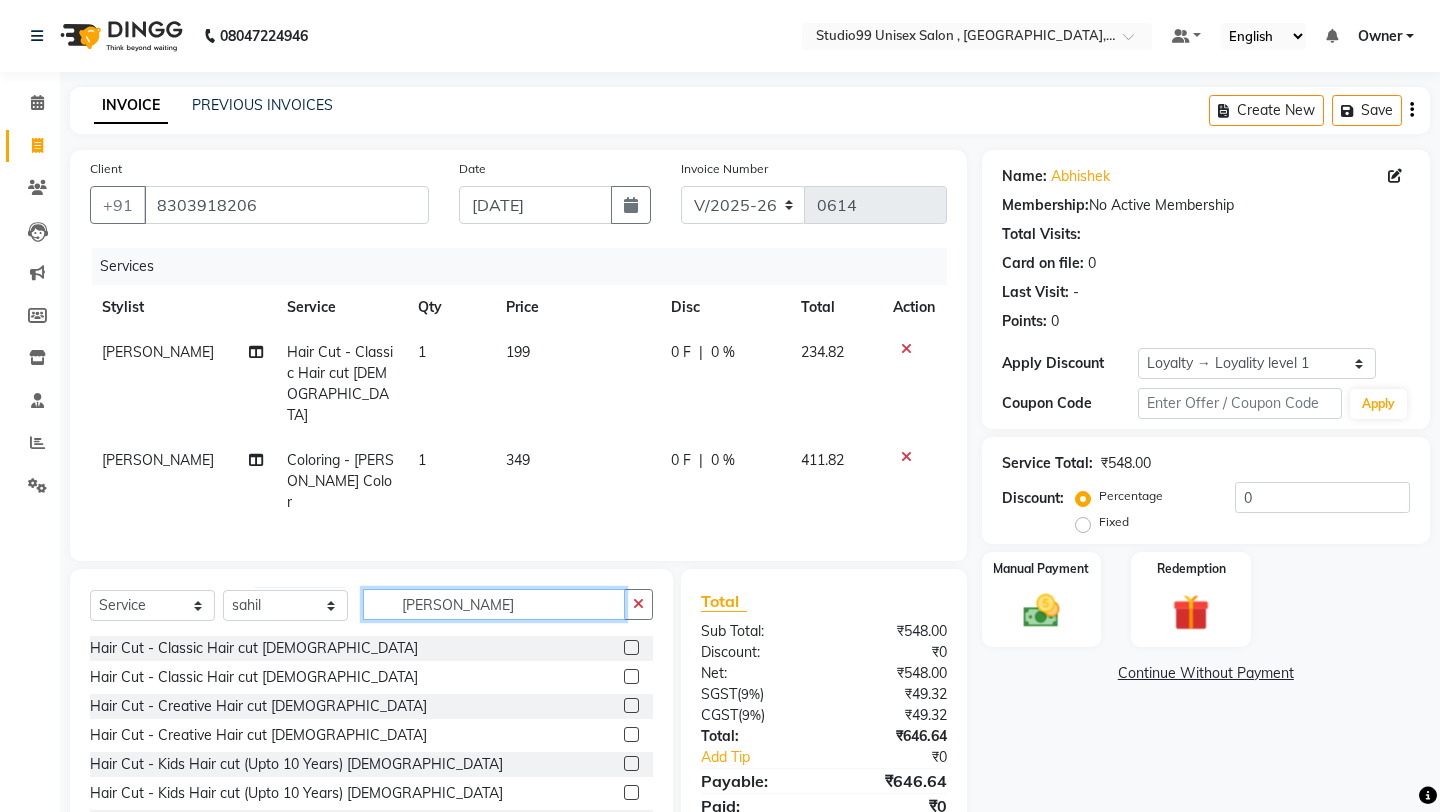 click on "[PERSON_NAME]" 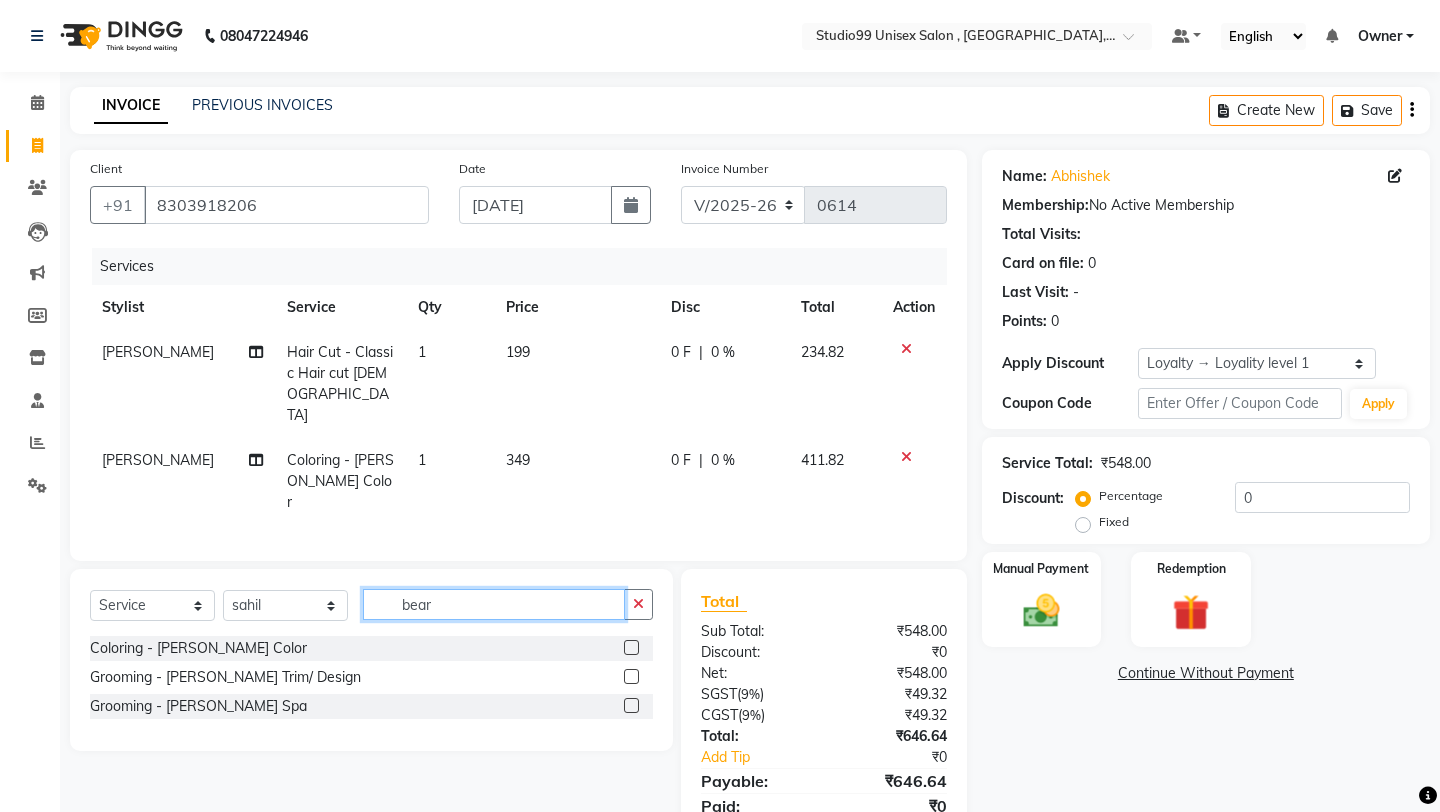 type on "[PERSON_NAME]" 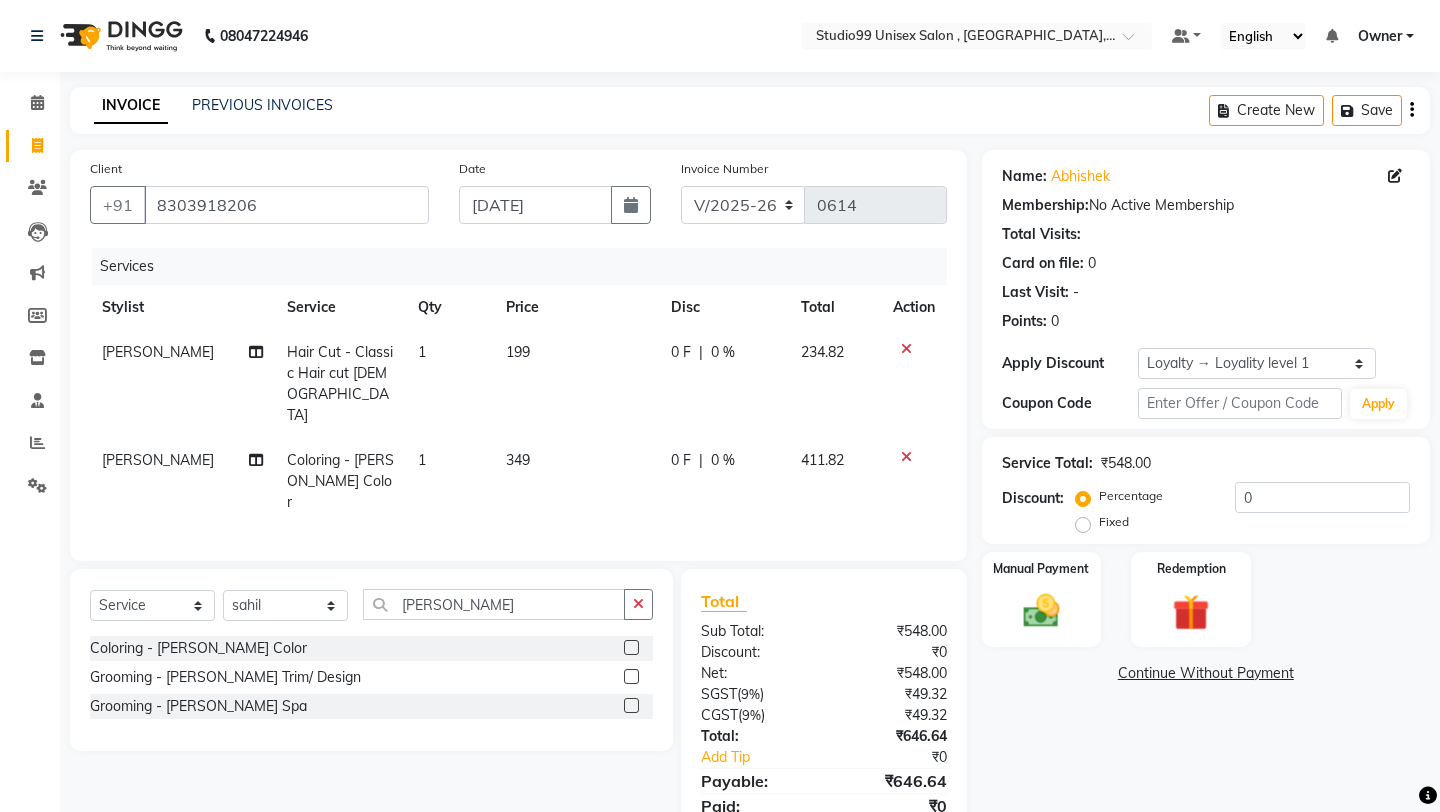 click 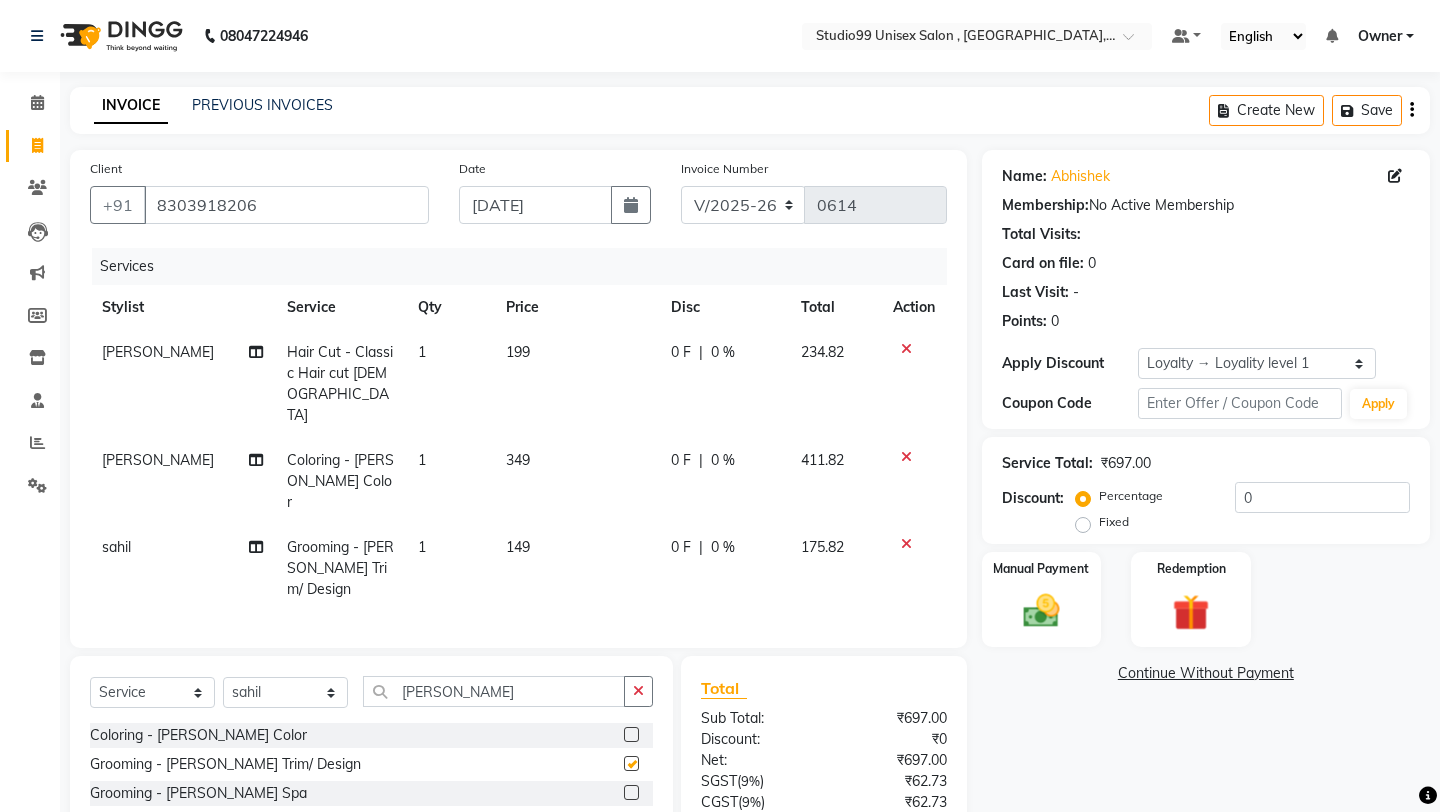 checkbox on "false" 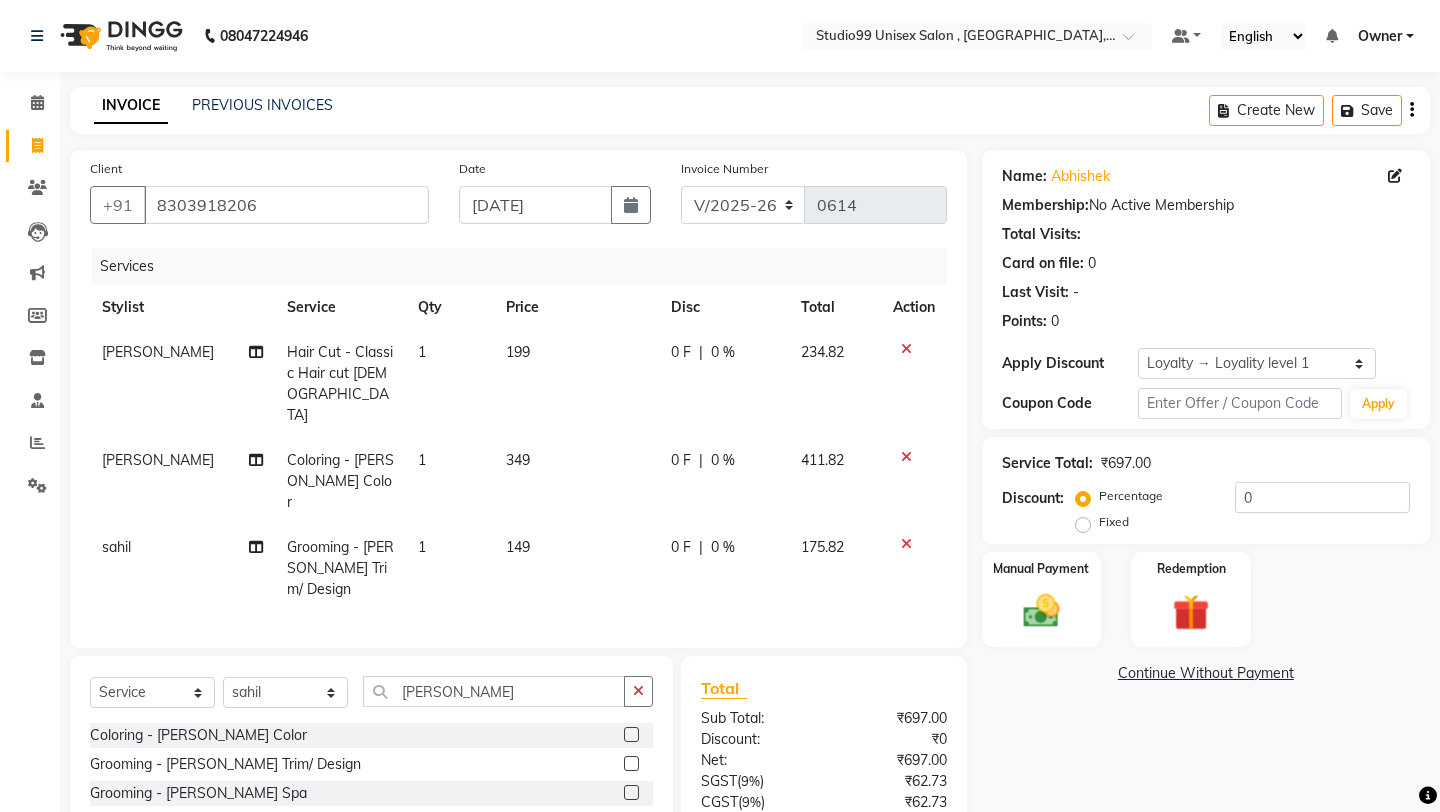 click 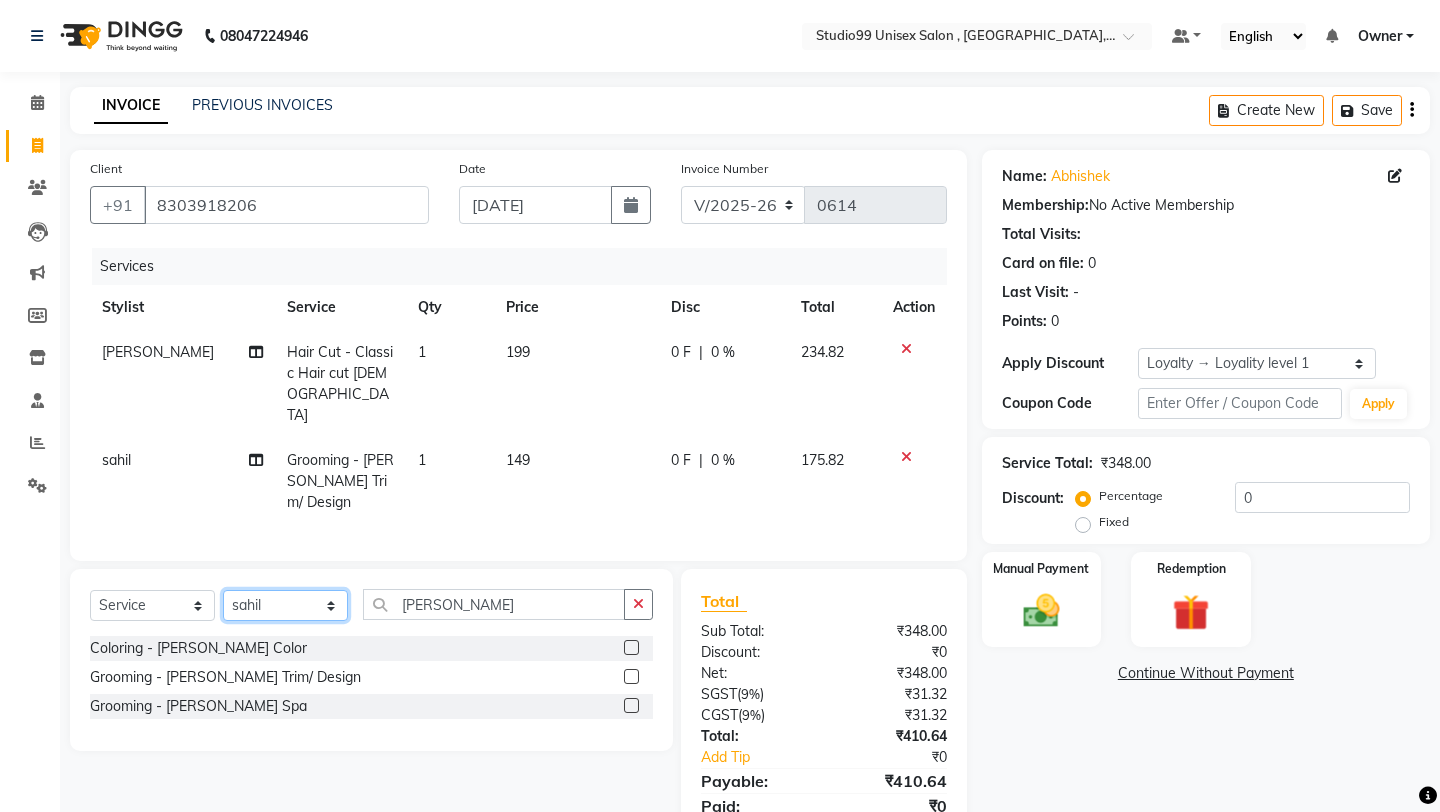 click on "Select Stylist [PERSON_NAME] Owner [PERSON_NAME] [PERSON_NAME] [PERSON_NAME] sulekha manager [PERSON_NAME]" 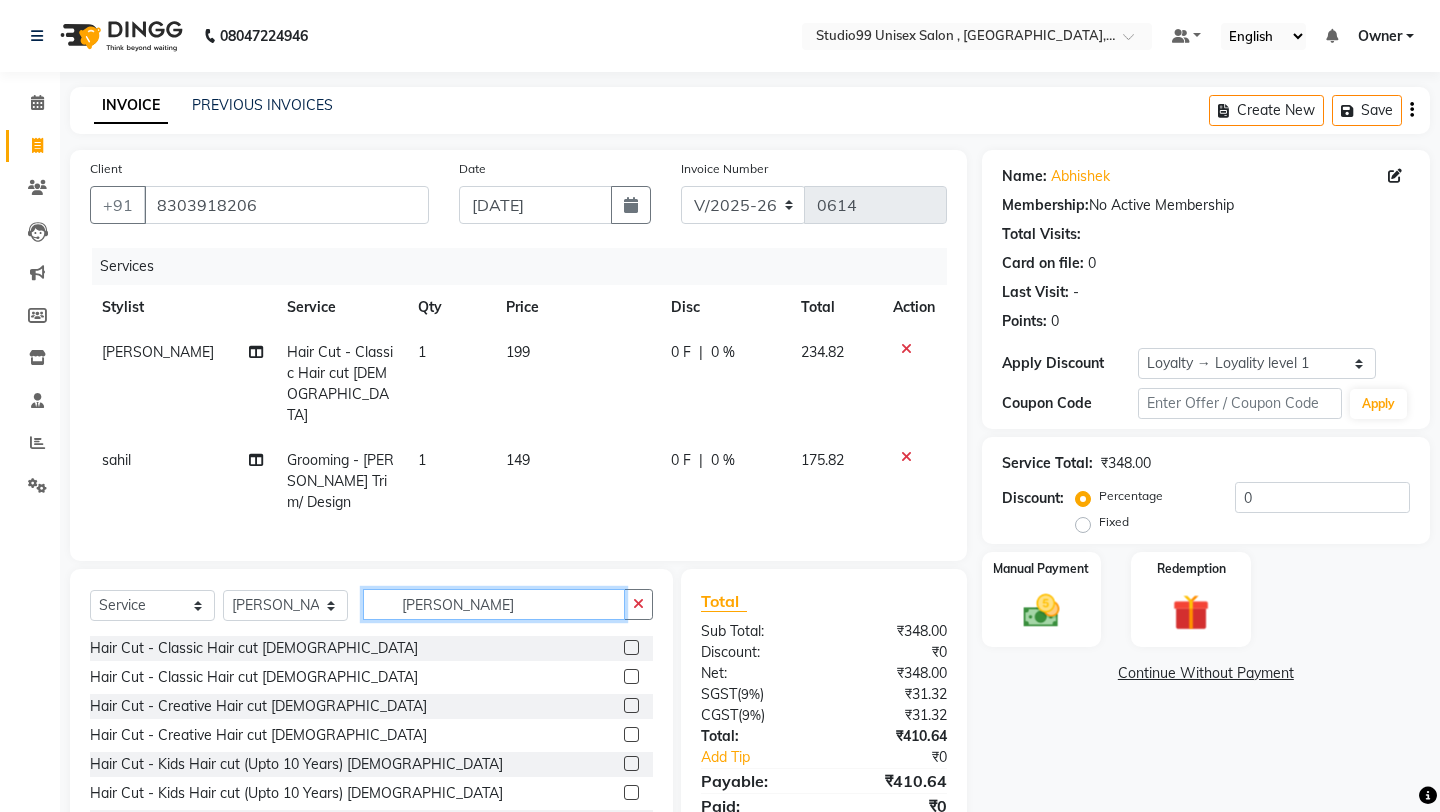 click on "[PERSON_NAME]" 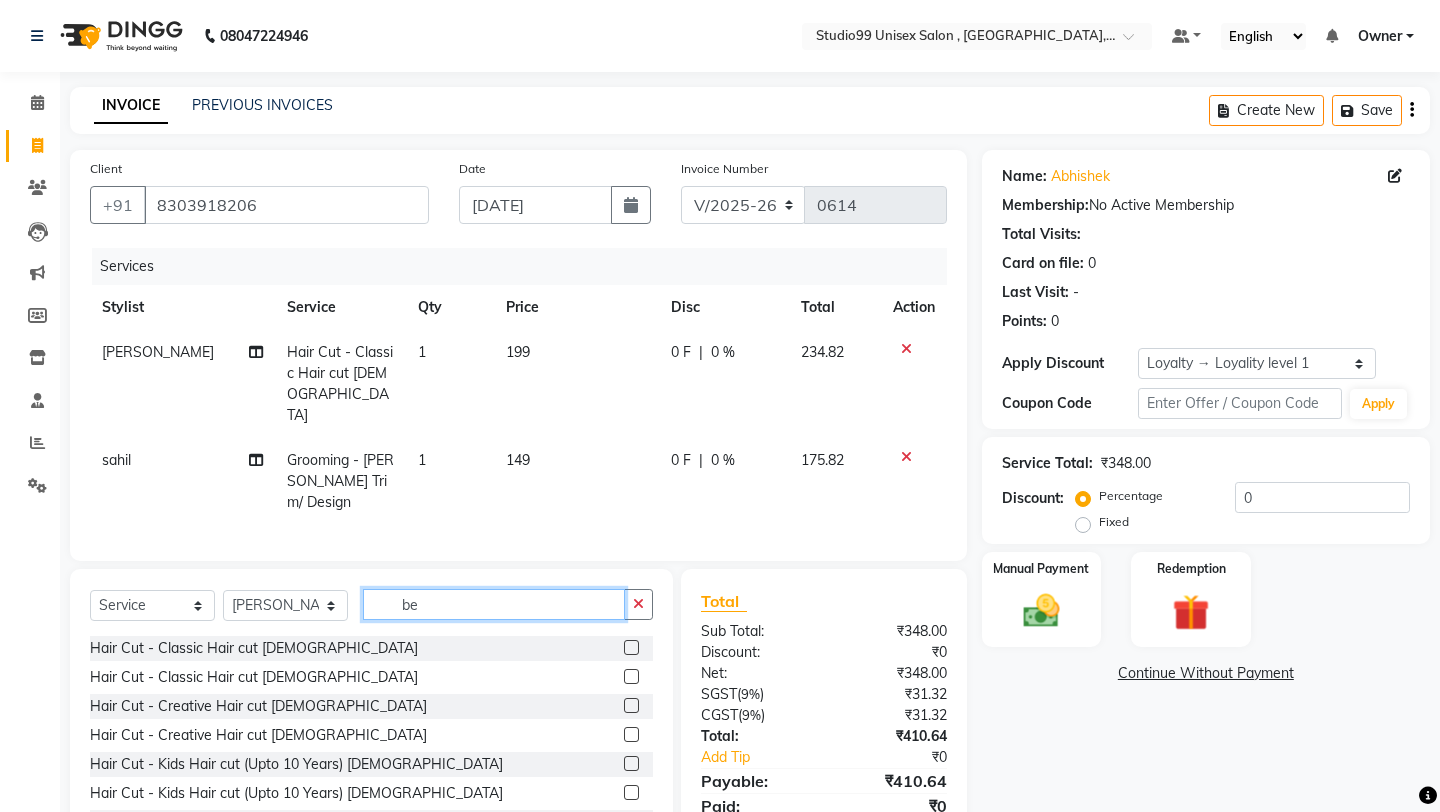 type on "b" 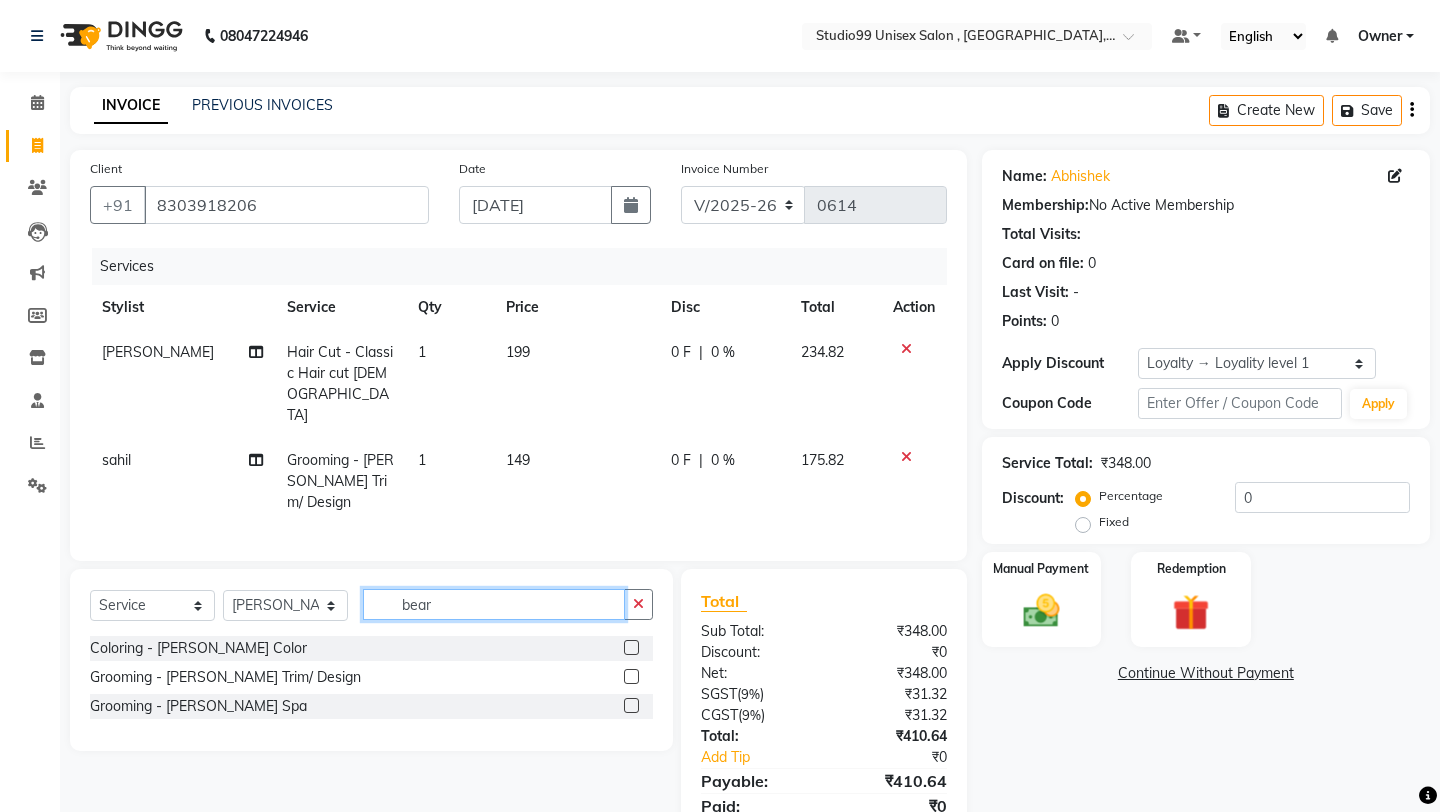 type on "[PERSON_NAME]" 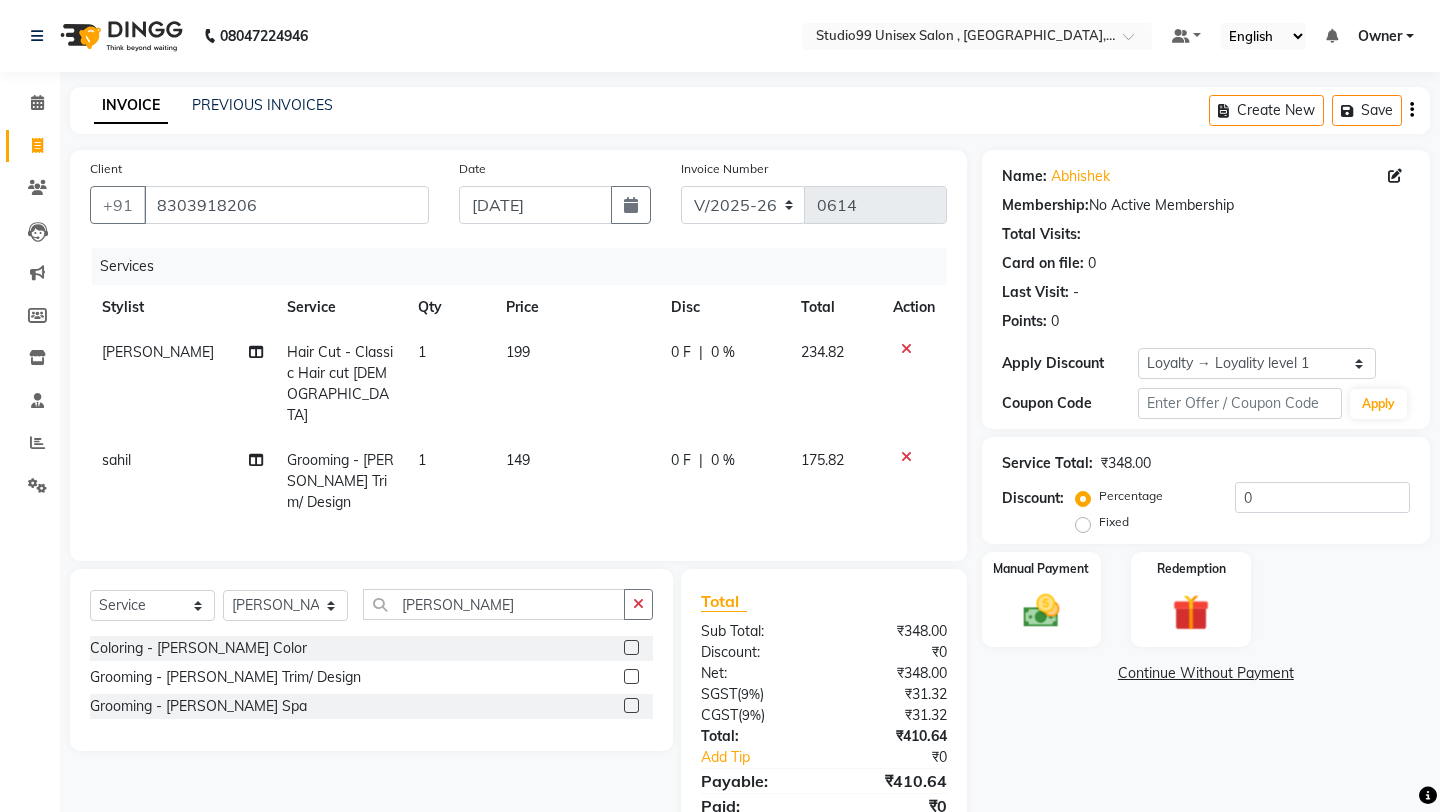 click 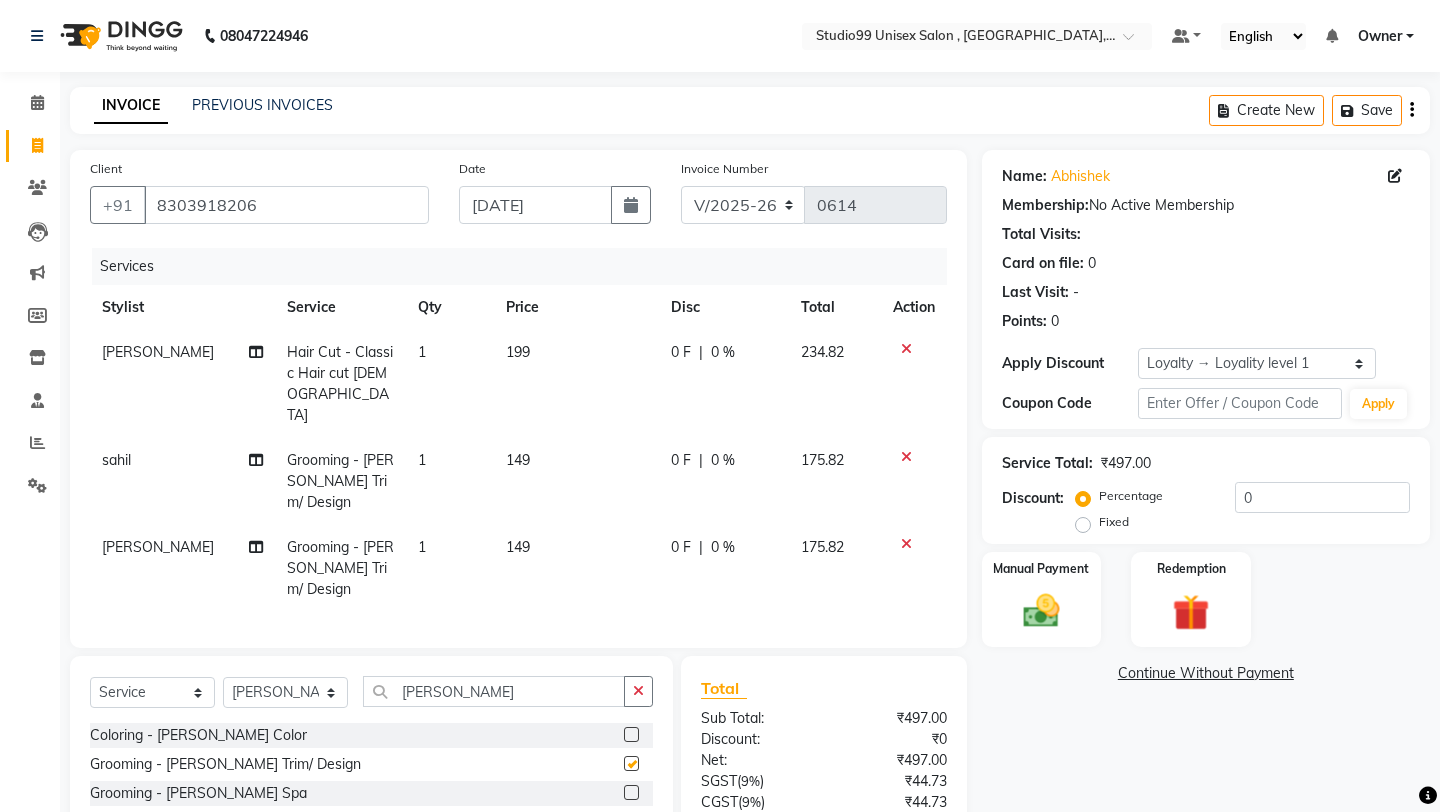 checkbox on "false" 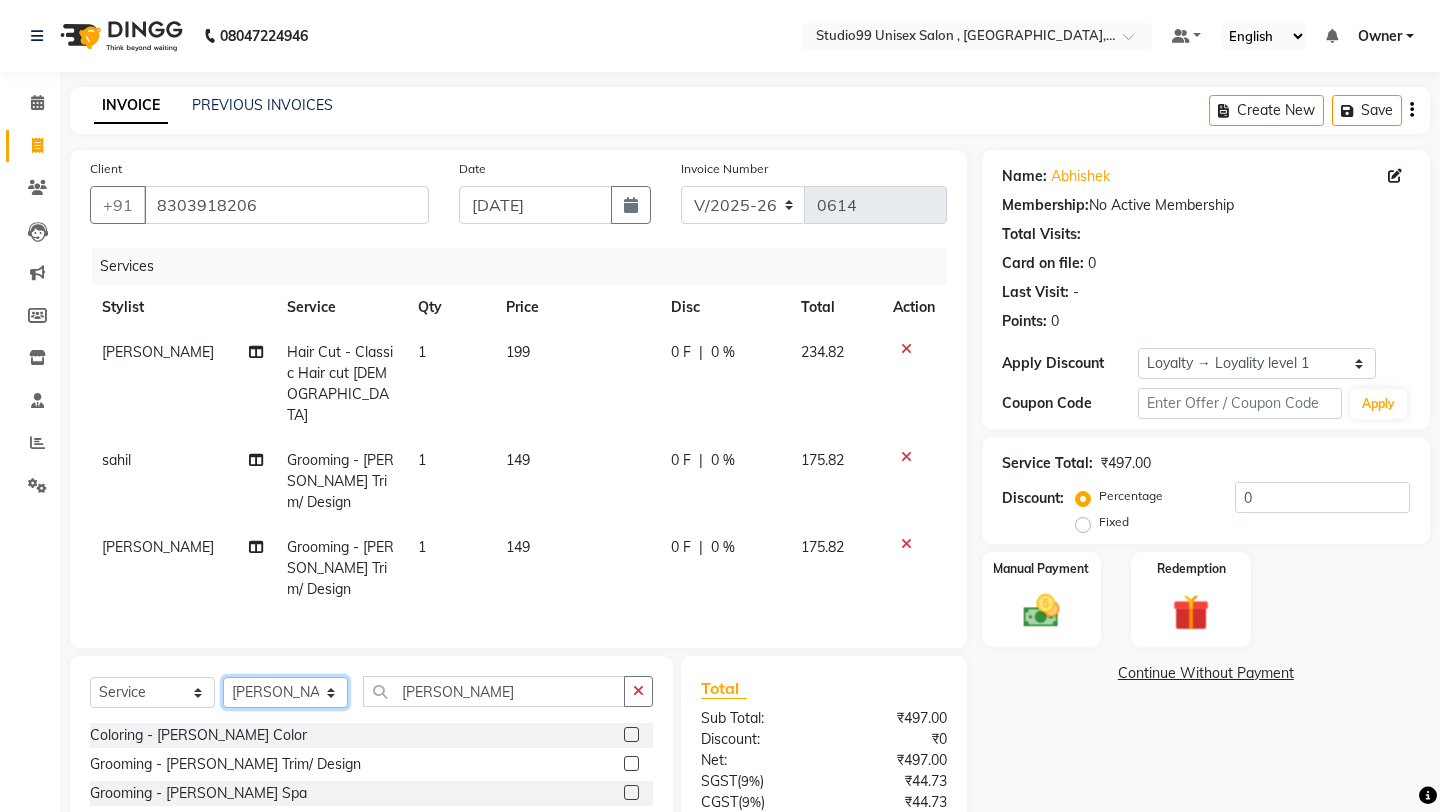 click on "Select Stylist [PERSON_NAME] Owner [PERSON_NAME] [PERSON_NAME] [PERSON_NAME] sulekha manager [PERSON_NAME]" 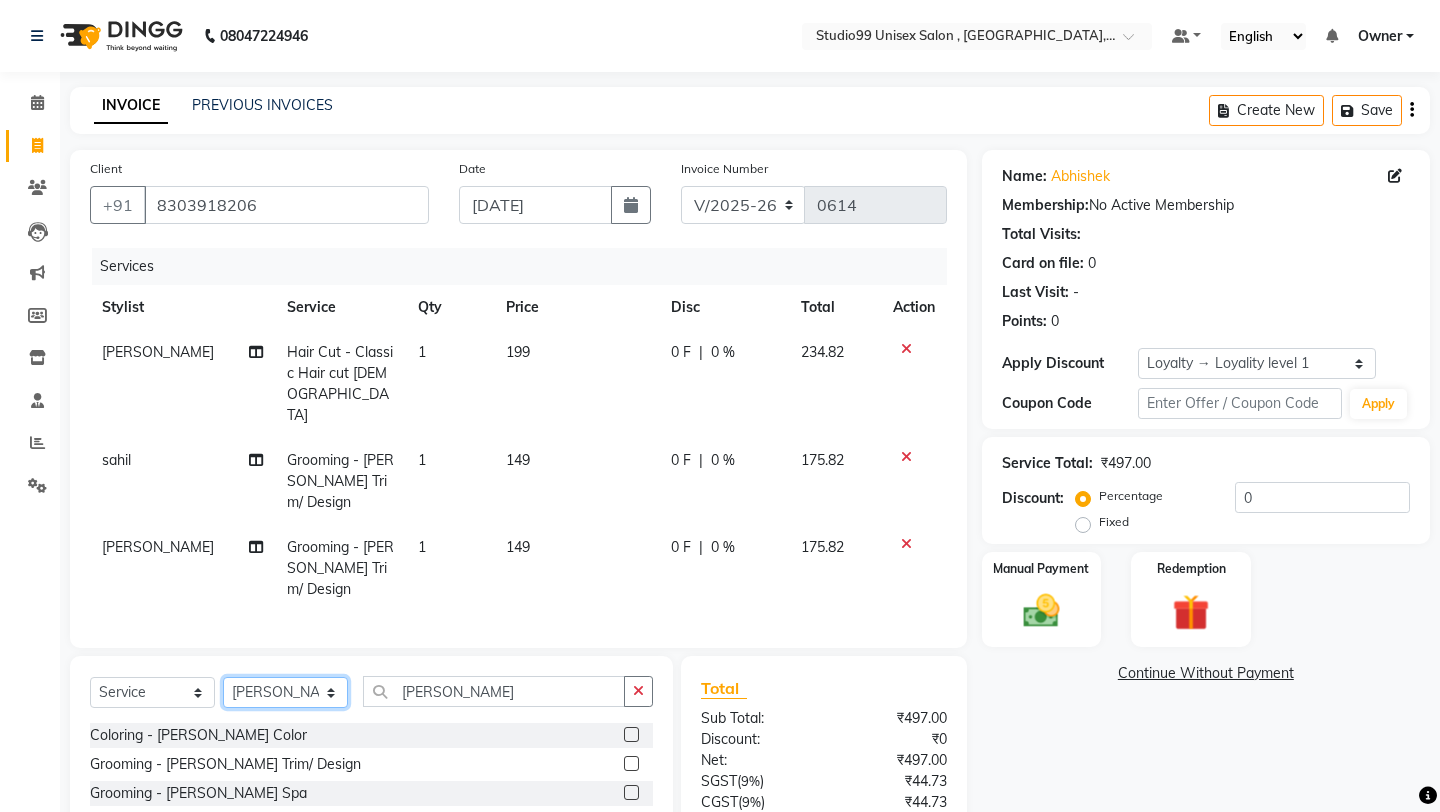 select on "76603" 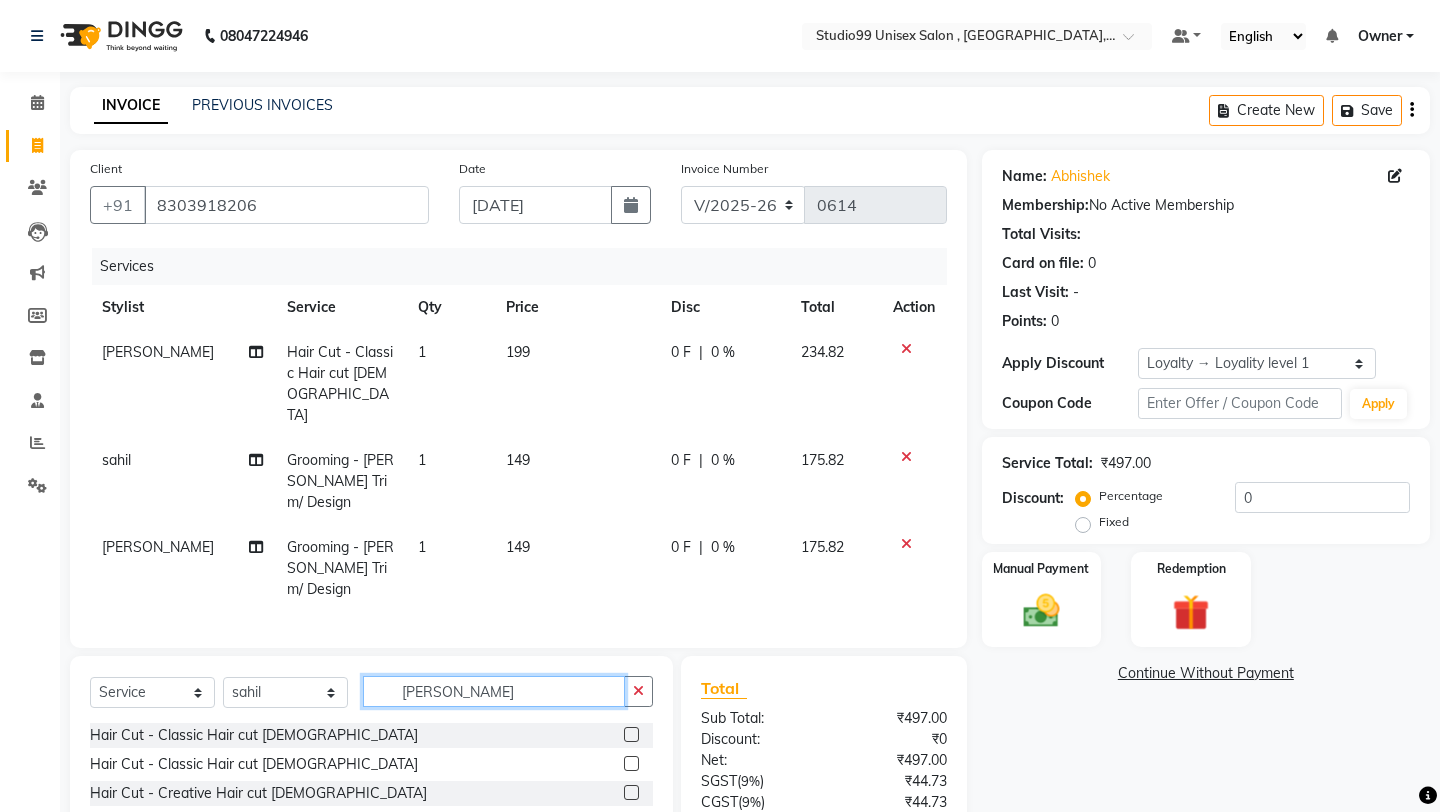 click on "[PERSON_NAME]" 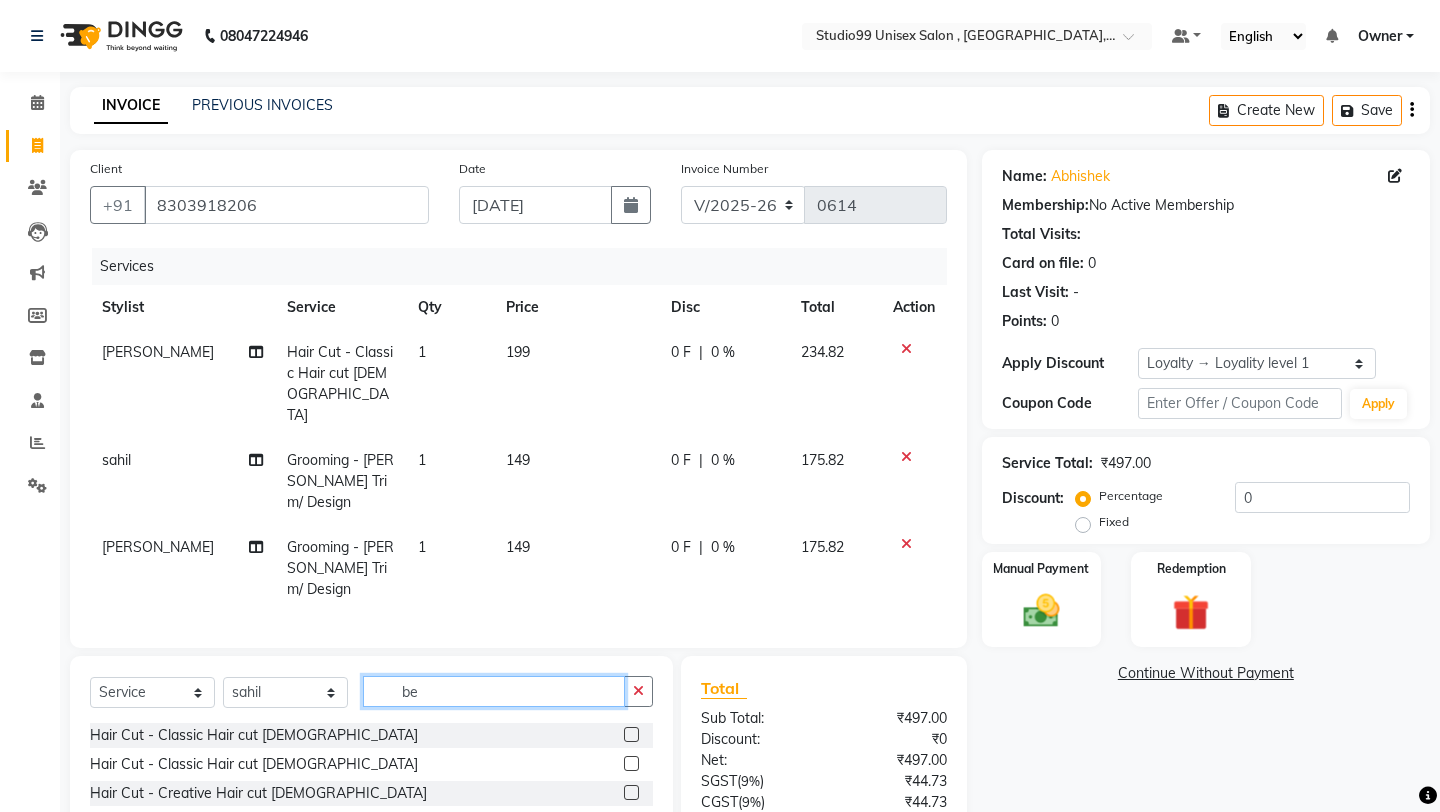 type on "b" 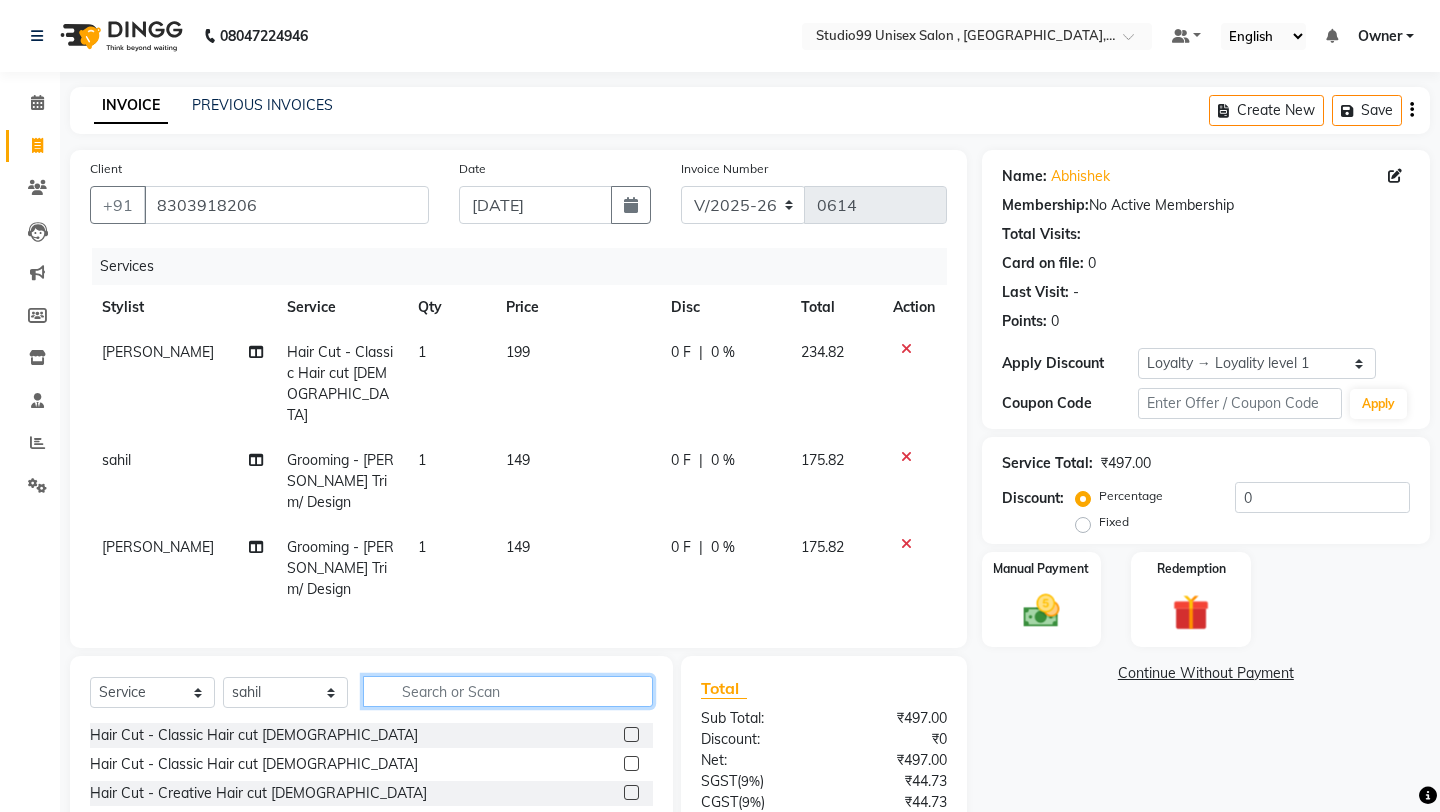 type 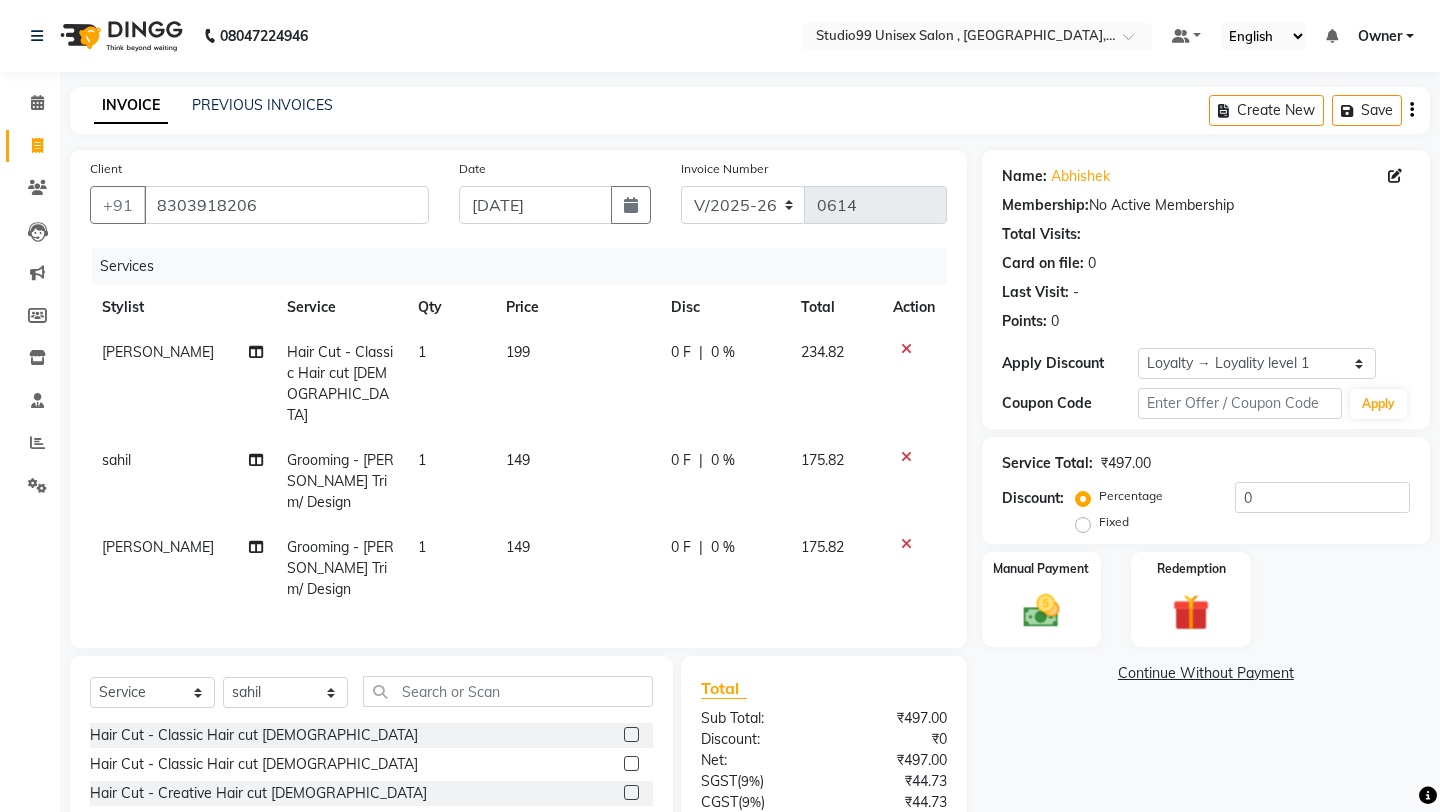 click 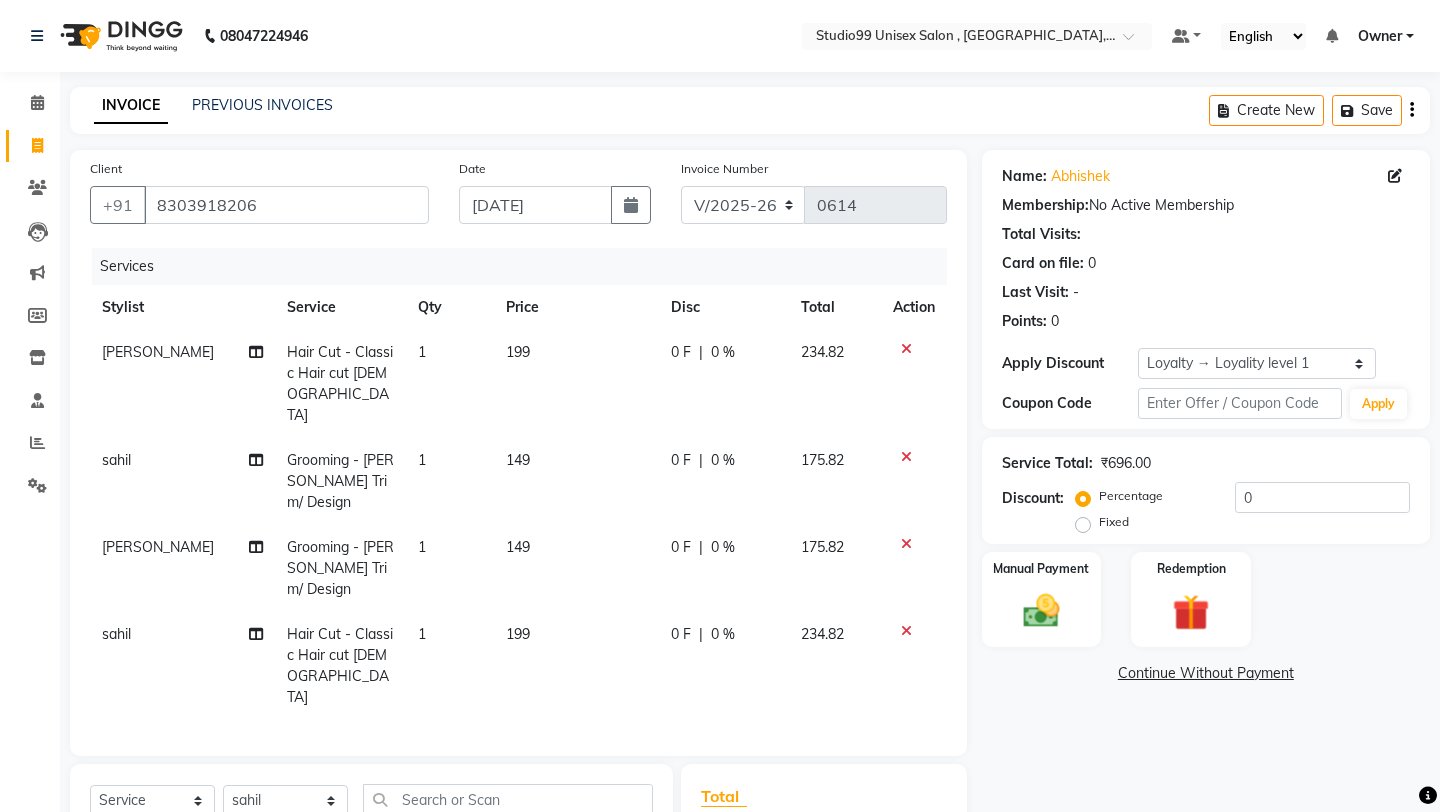 checkbox on "false" 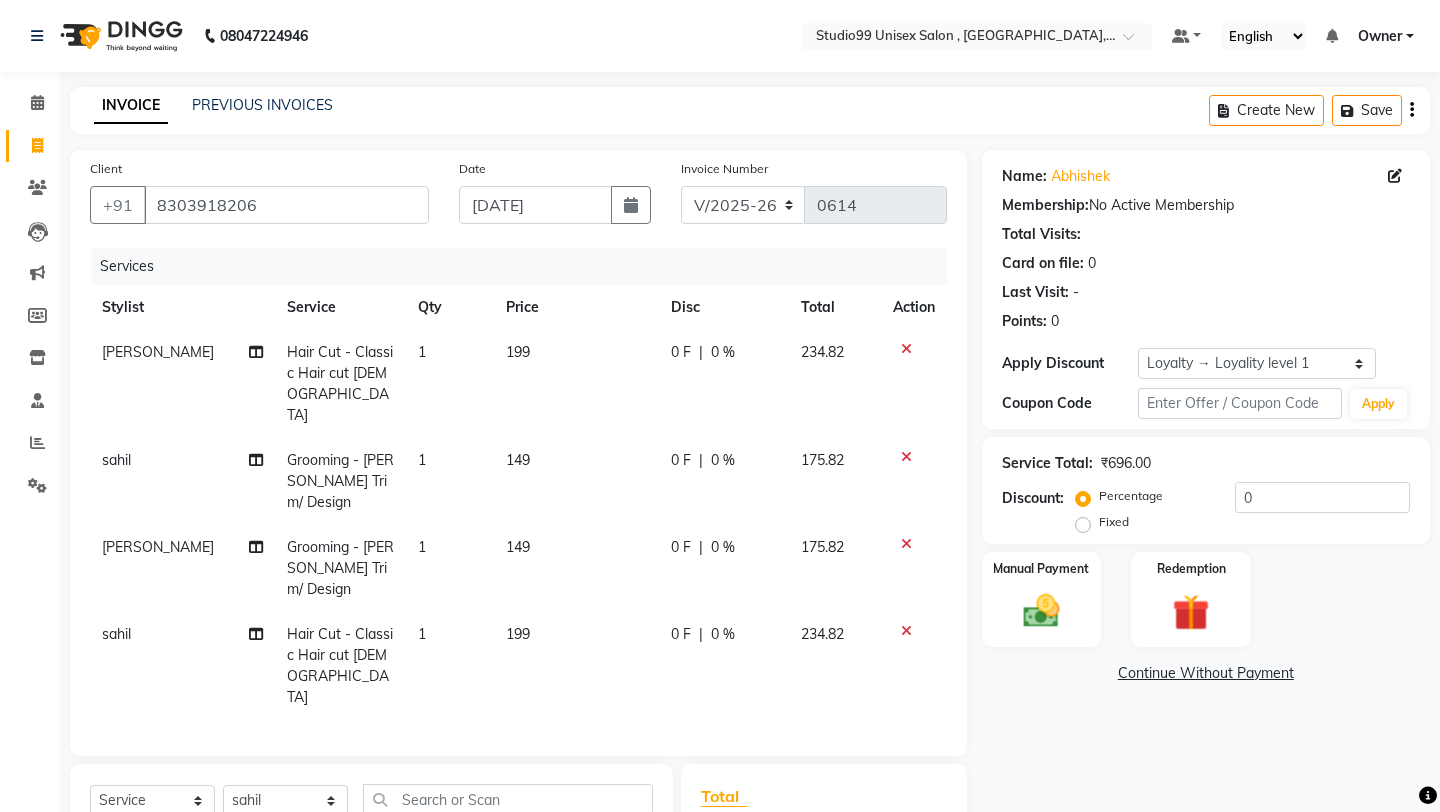 click on "199" 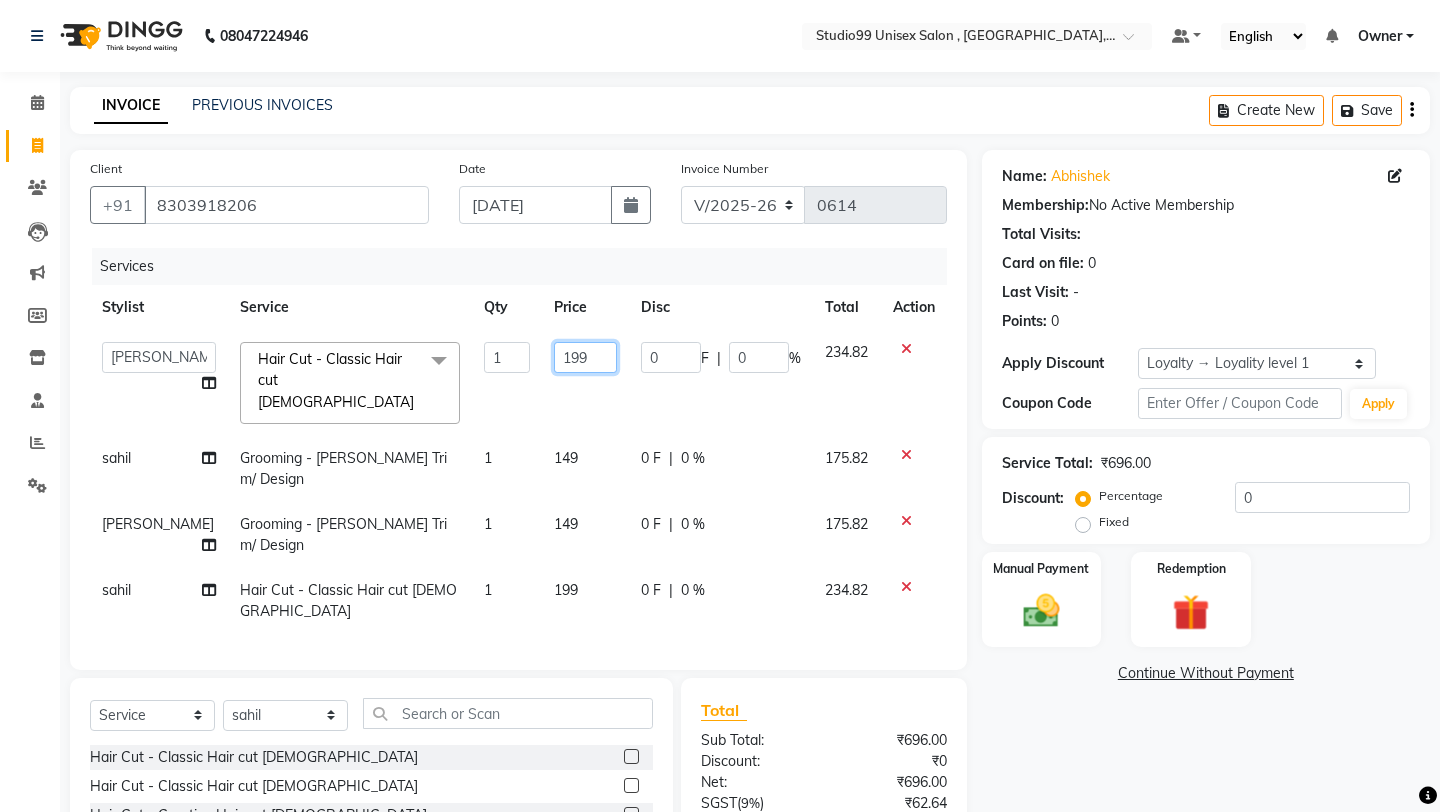 click on "199" 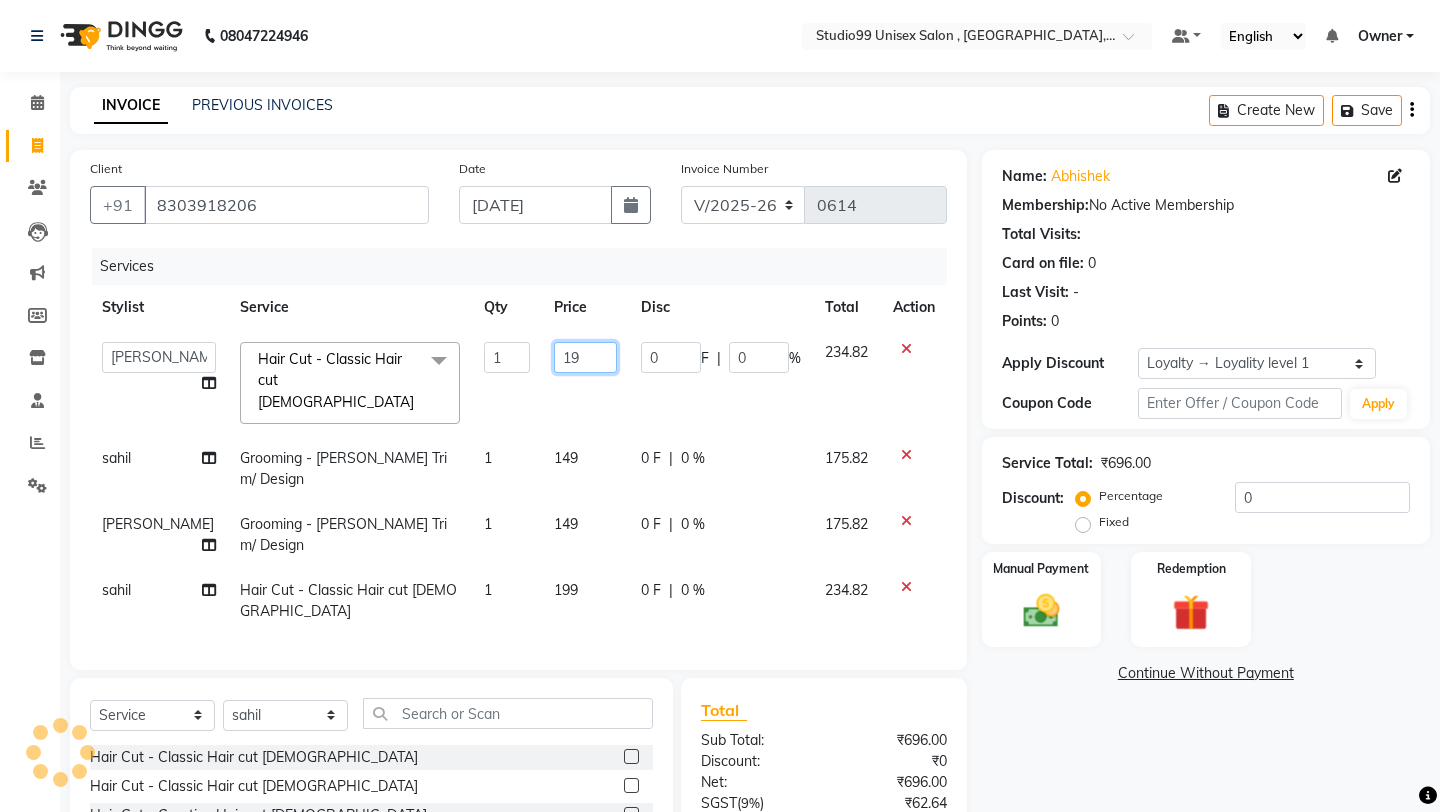 type on "1" 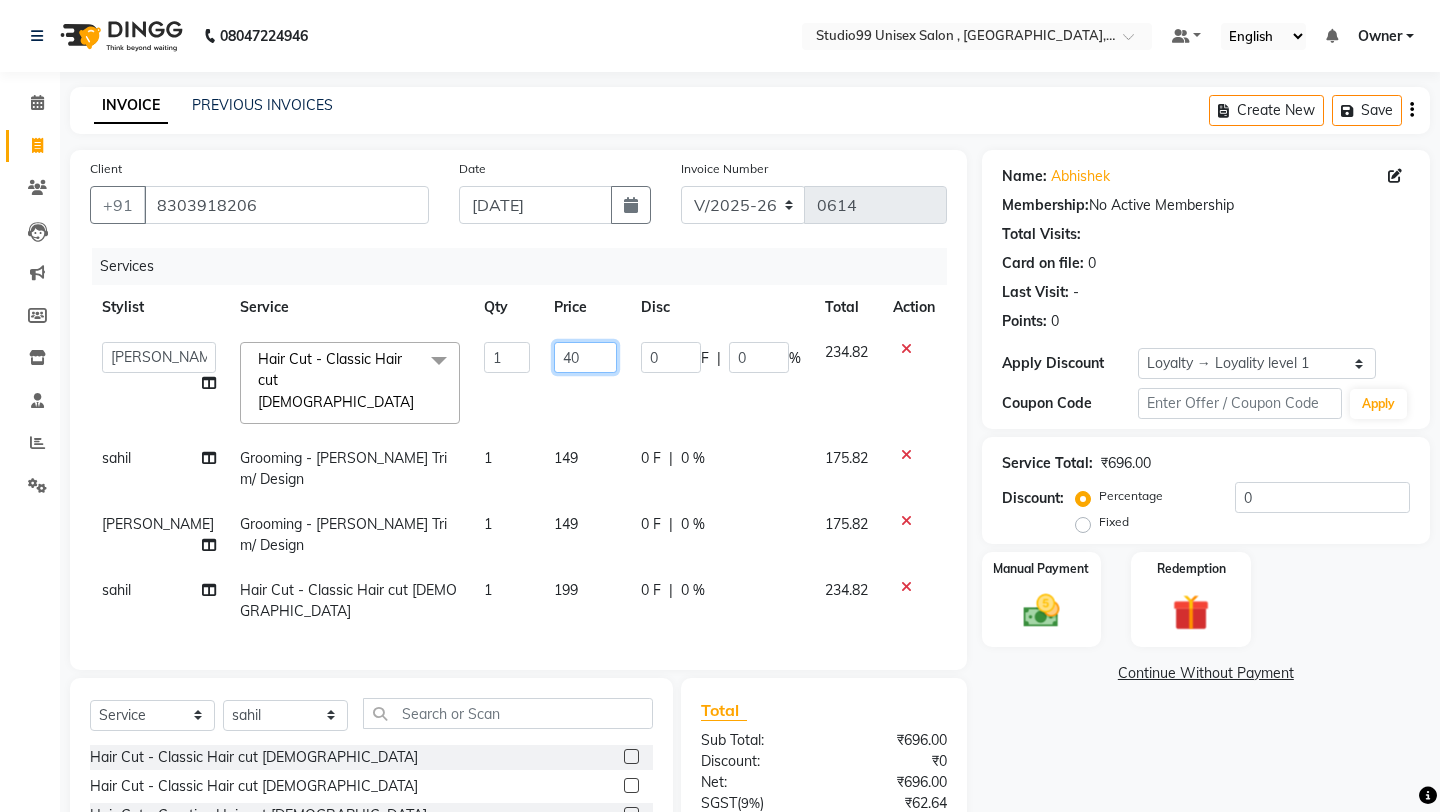 type on "400" 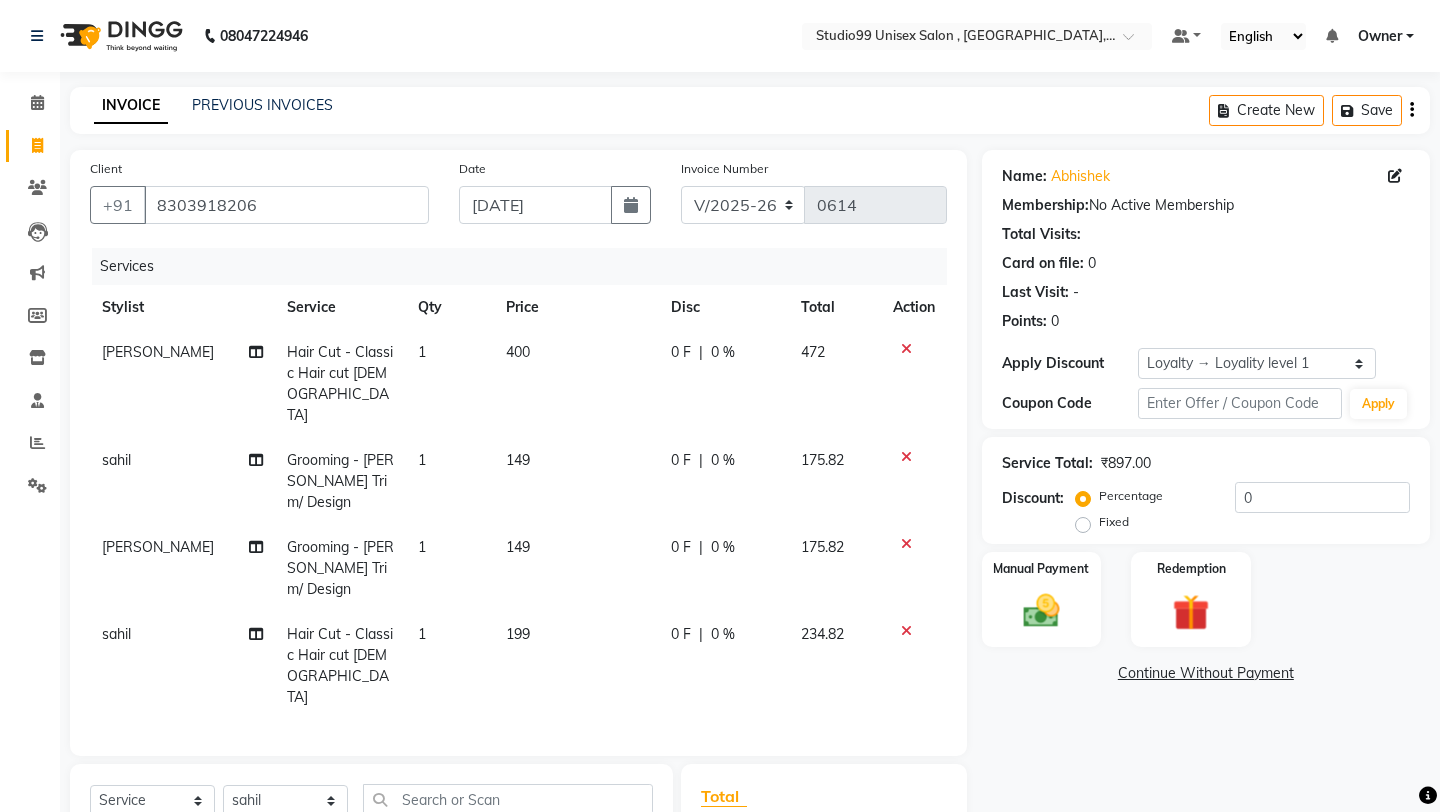 click on "149" 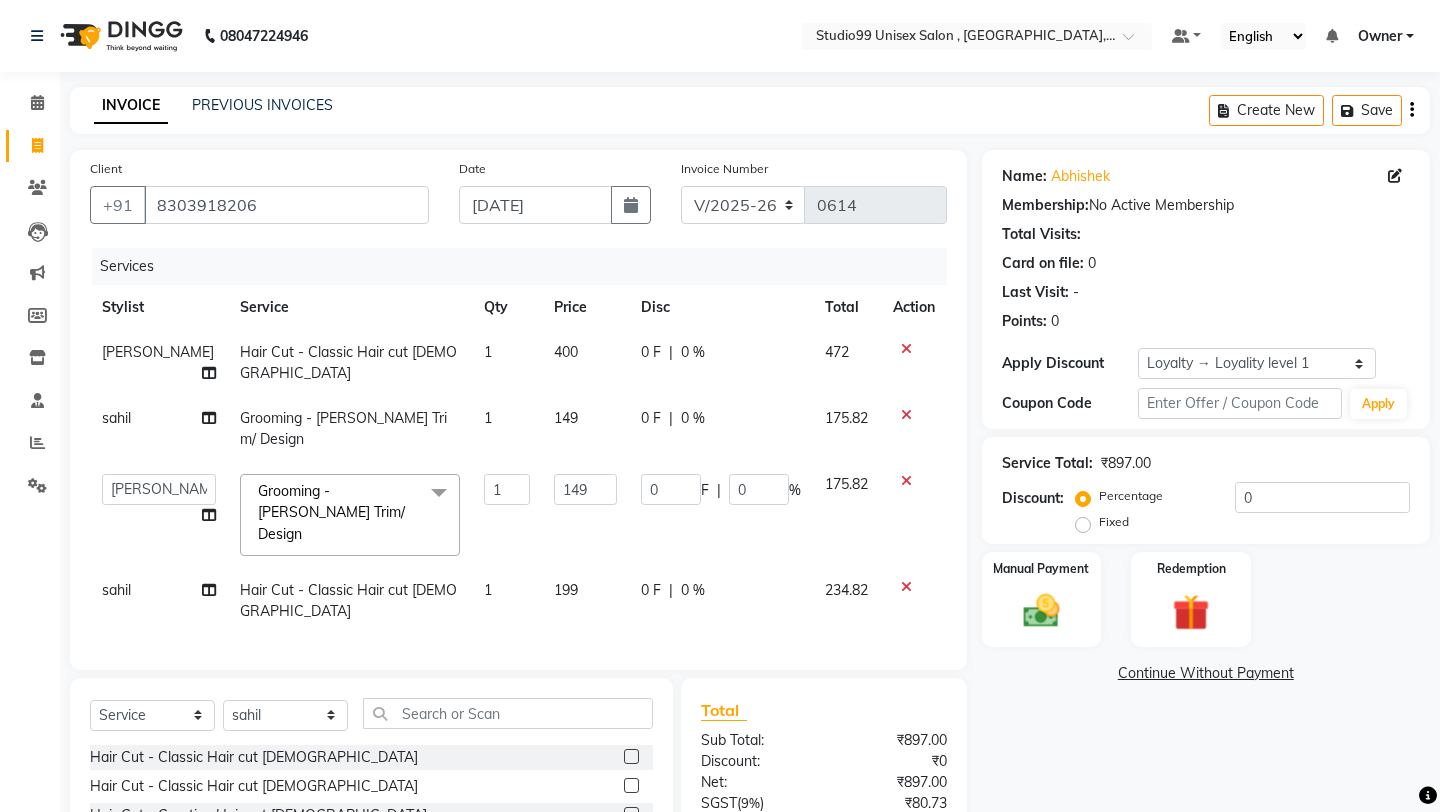 click on "199" 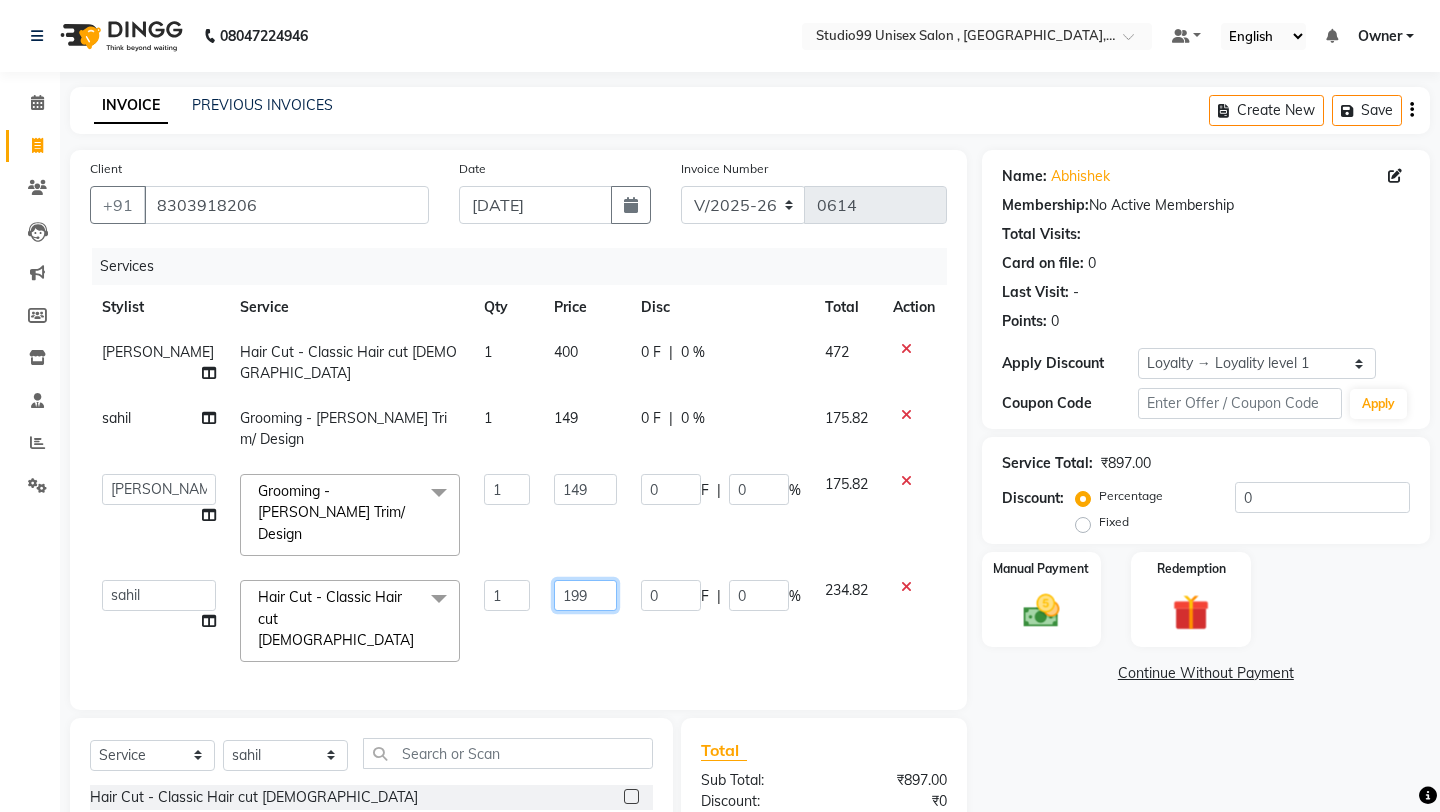 click on "199" 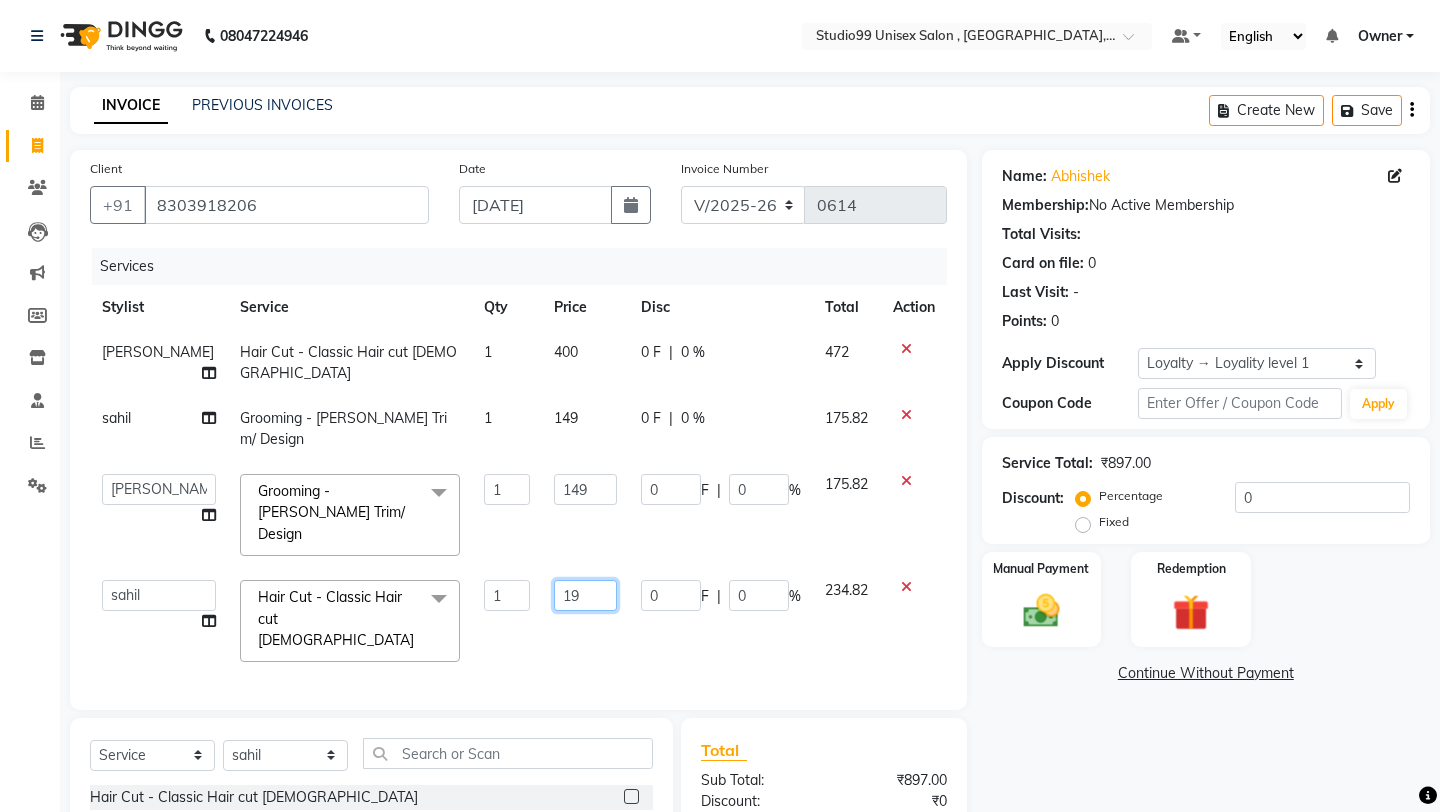 type on "1" 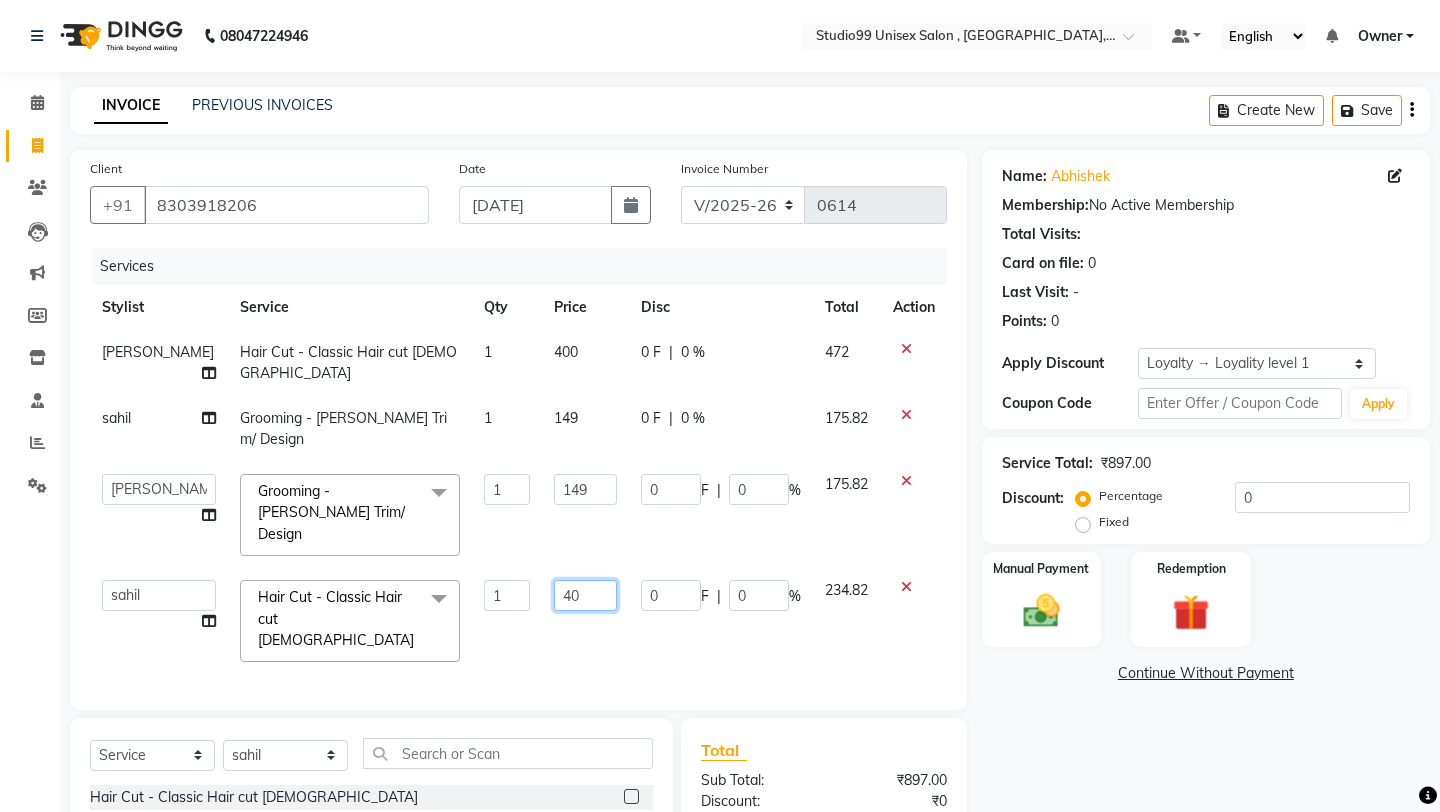 type on "400" 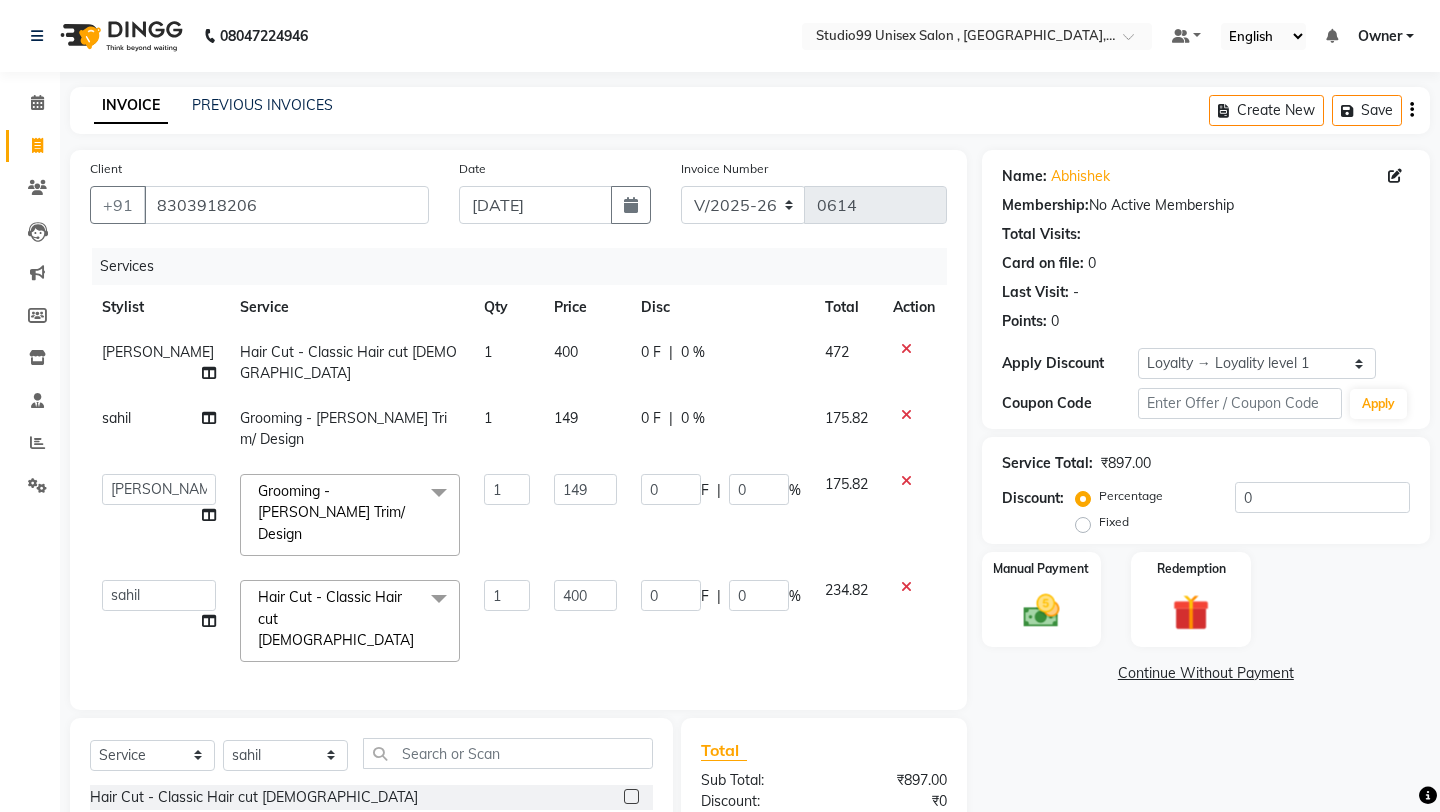 click on "Services Stylist Service Qty Price Disc Total Action [PERSON_NAME] Hair Cut - Classic Hair cut [DEMOGRAPHIC_DATA] 1 400 0 F | 0 % 472 [PERSON_NAME] Grooming - [PERSON_NAME] Trim/ Design 1 149 0 F | 0 % 175.82  [PERSON_NAME]   mubarakh   Owner   [PERSON_NAME]   [PERSON_NAME]   [PERSON_NAME]   sulekha manager   [PERSON_NAME]  Grooming - [PERSON_NAME] Trim/ Design  x Hair Cut - Classic Hair cut [DEMOGRAPHIC_DATA] Hair Cut - Classic Hair cut [DEMOGRAPHIC_DATA] Hair Cut - Creative Hair cut [DEMOGRAPHIC_DATA] Hair Cut - Creative Hair cut [DEMOGRAPHIC_DATA] Hair Cut - Kids Hair cut (Upto 10 Years) [DEMOGRAPHIC_DATA] Hair Cut - Kids Hair cut (Upto 10 Years) [DEMOGRAPHIC_DATA] Hair Cut - Change of Style [DEMOGRAPHIC_DATA] Hair Cut - Change of Style [DEMOGRAPHIC_DATA] Styling - Blow dry (out curls) Styling - Express blow dry (without wash) Styling - Ironing Styling - Tonging Styling - Crimping Styling - Hairups/Up do's Hair Spa & Treatments - Classic Hair Spa (L'oreal) [DEMOGRAPHIC_DATA] Hair Spa & Treatments - Classic Hair Spa (L'oreal) [DEMOGRAPHIC_DATA] Hair Spa & Treatments - Treatment Hair Spa [DEMOGRAPHIC_DATA] Hair Spa & Treatments - Treatment Hair Spa [DEMOGRAPHIC_DATA] Hair Spa & Treatments - Nourishment & Volume [DEMOGRAPHIC_DATA] 1 0" 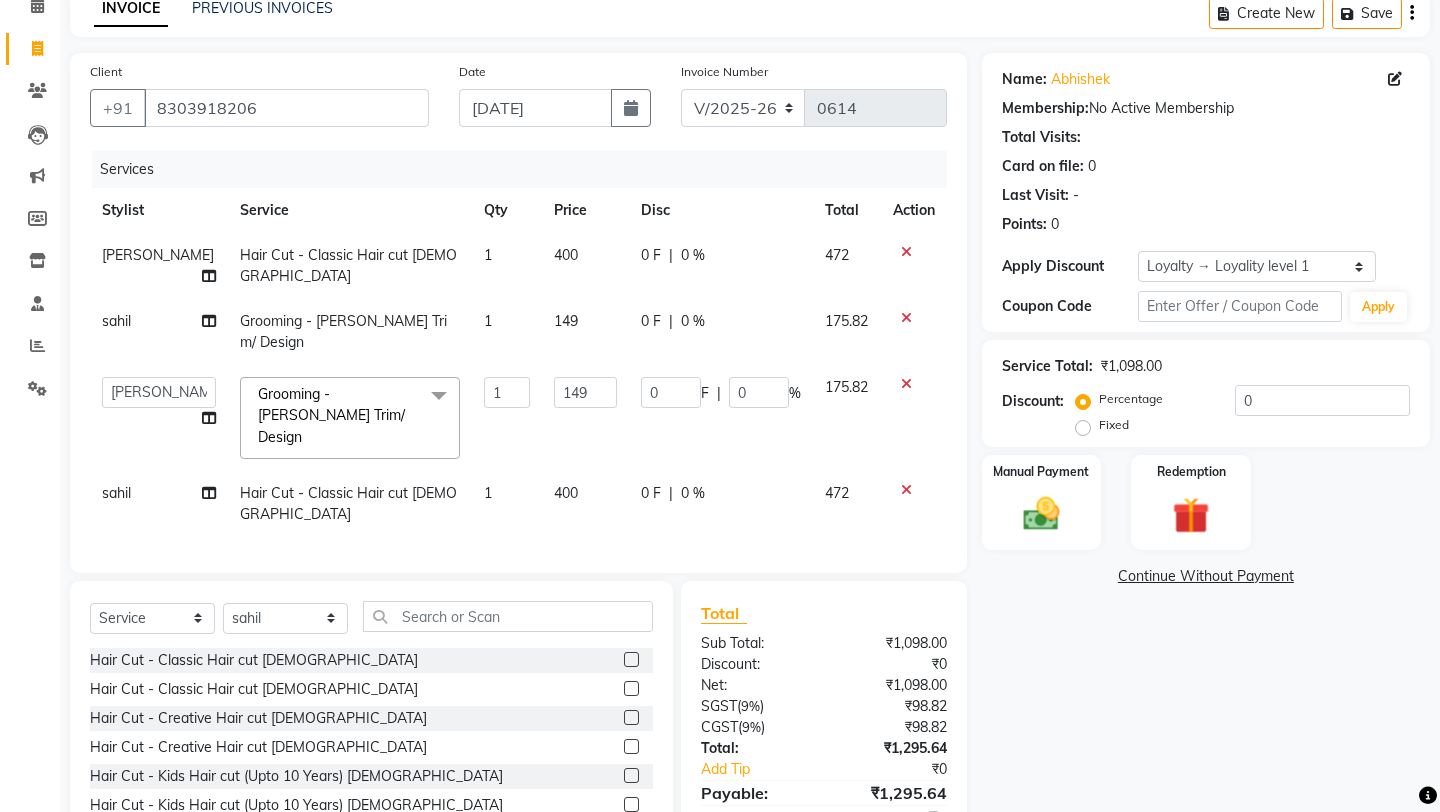 scroll, scrollTop: 107, scrollLeft: 0, axis: vertical 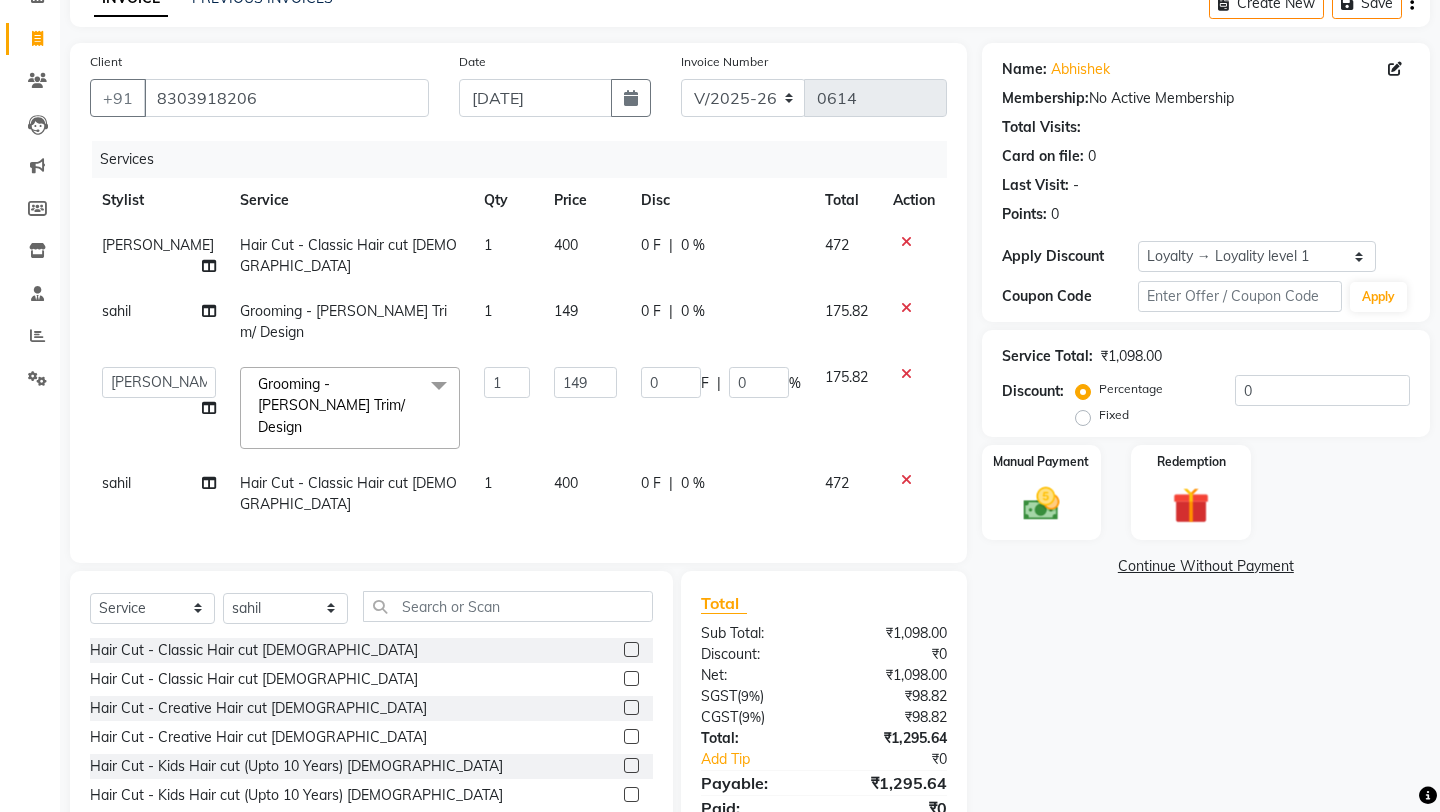 click on "149" 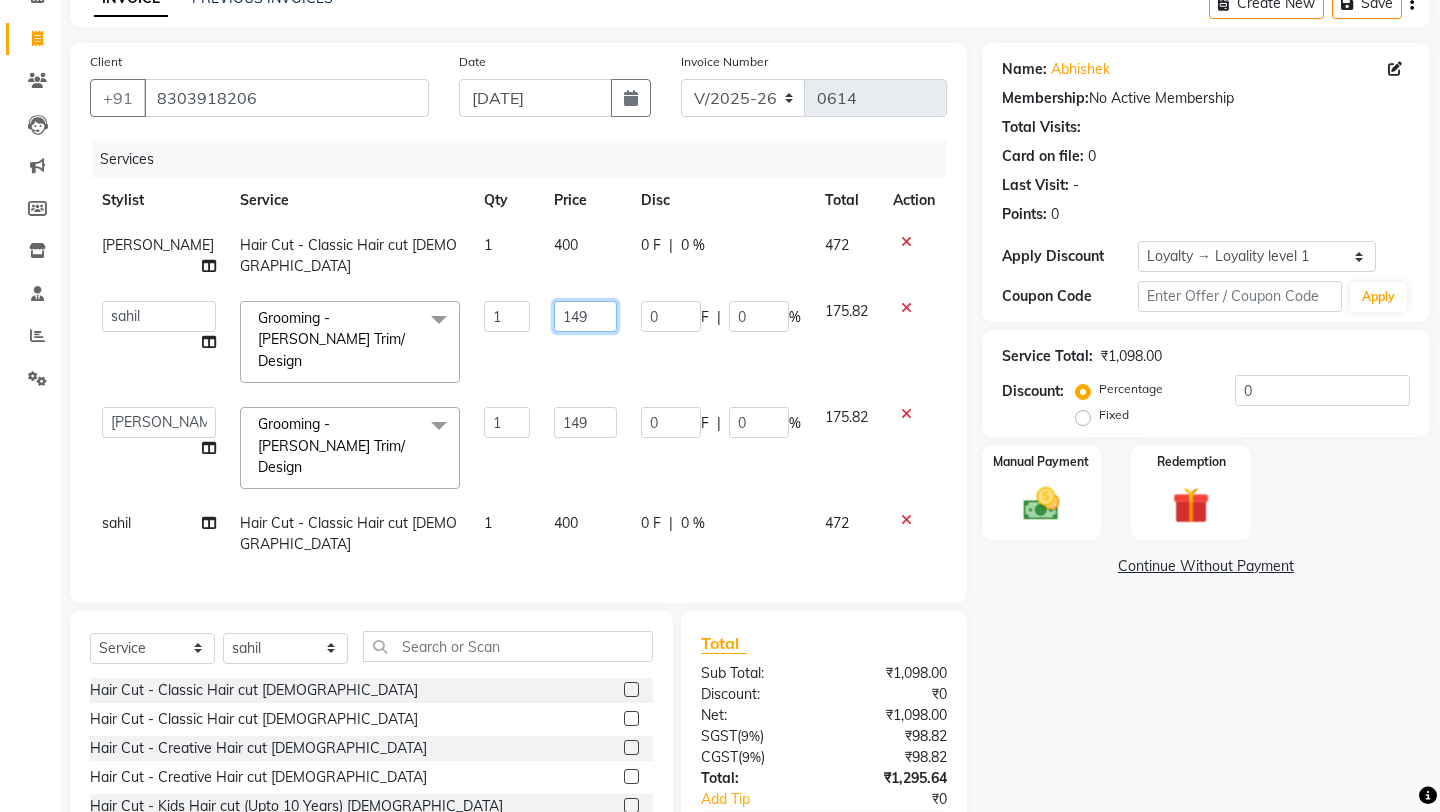 click on "149" 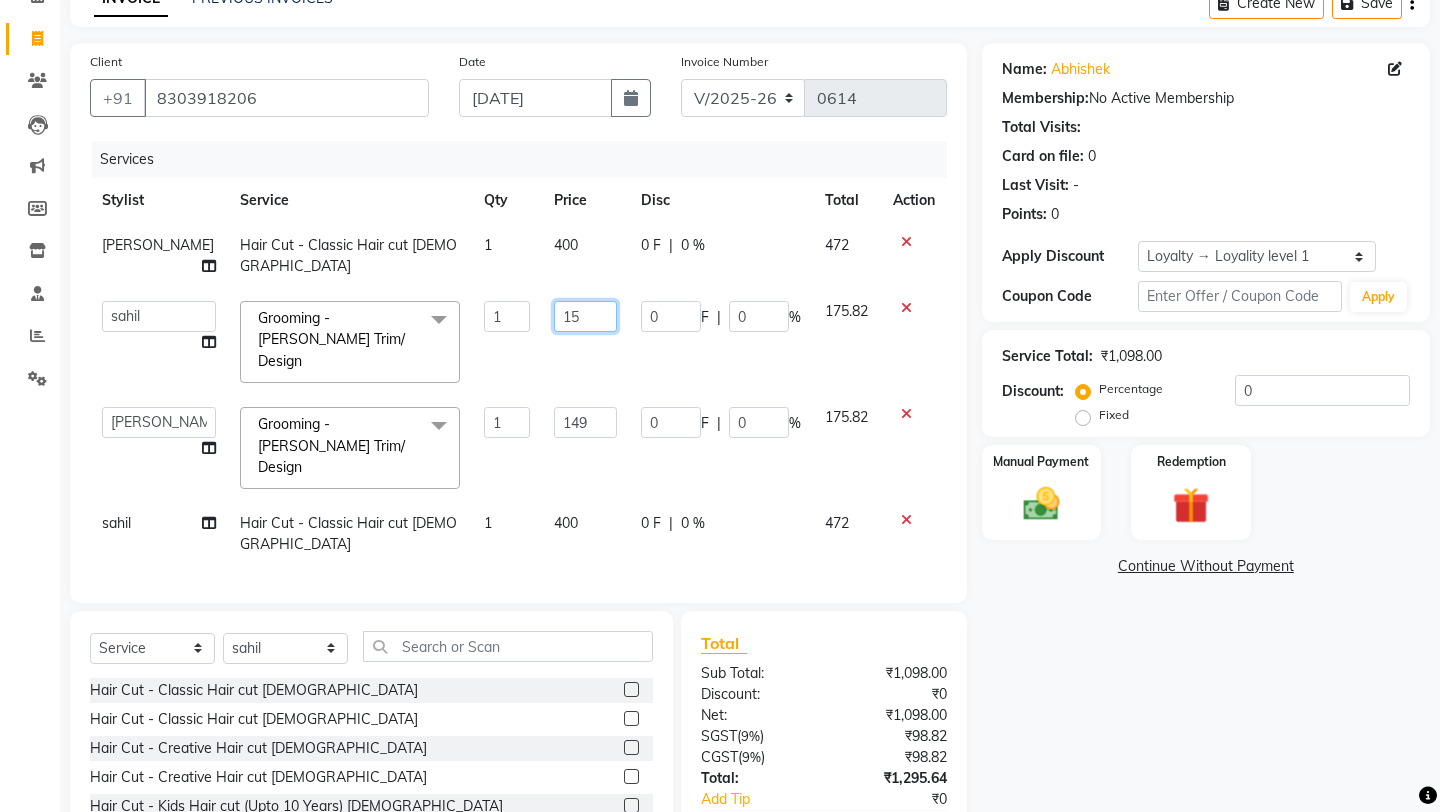 type on "150" 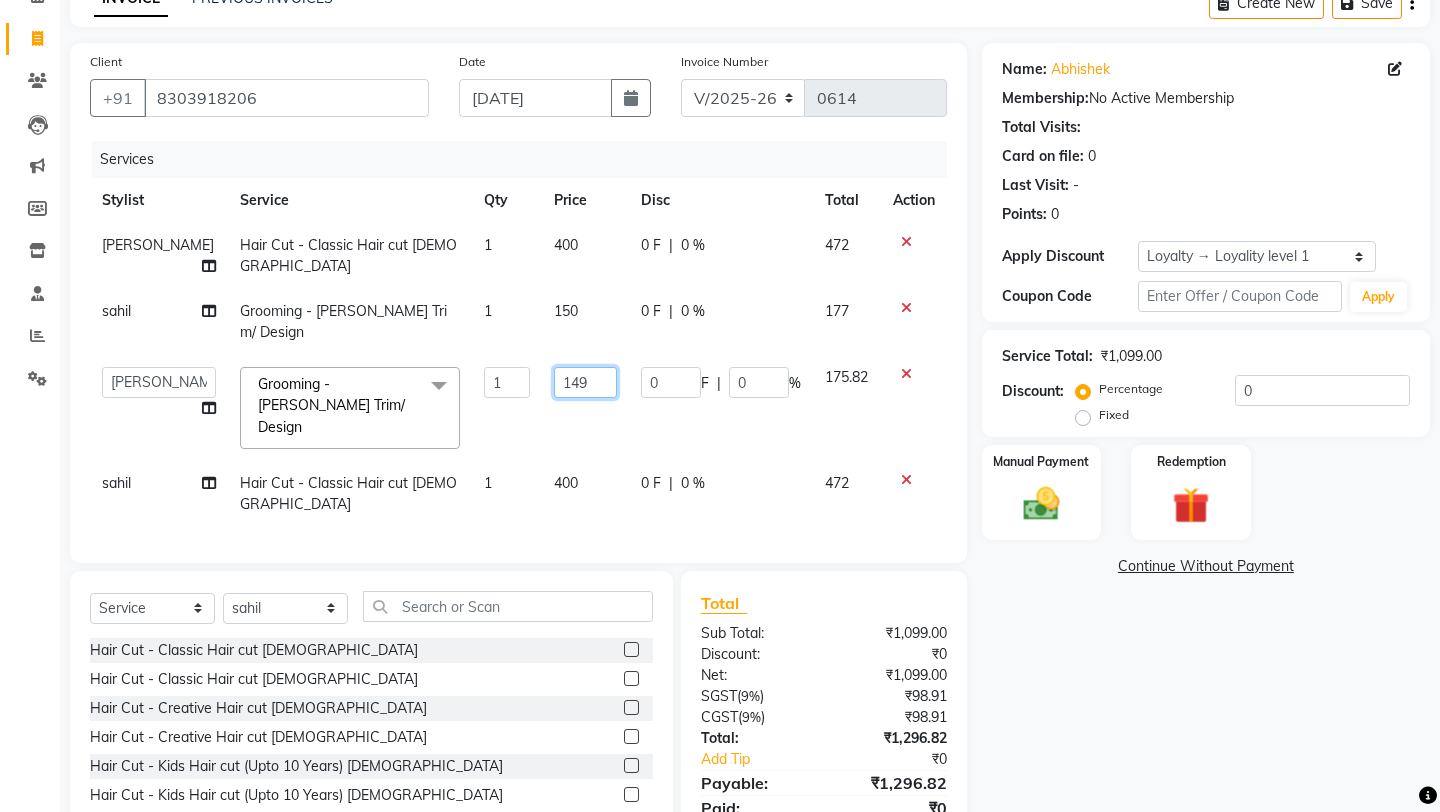 click on "149" 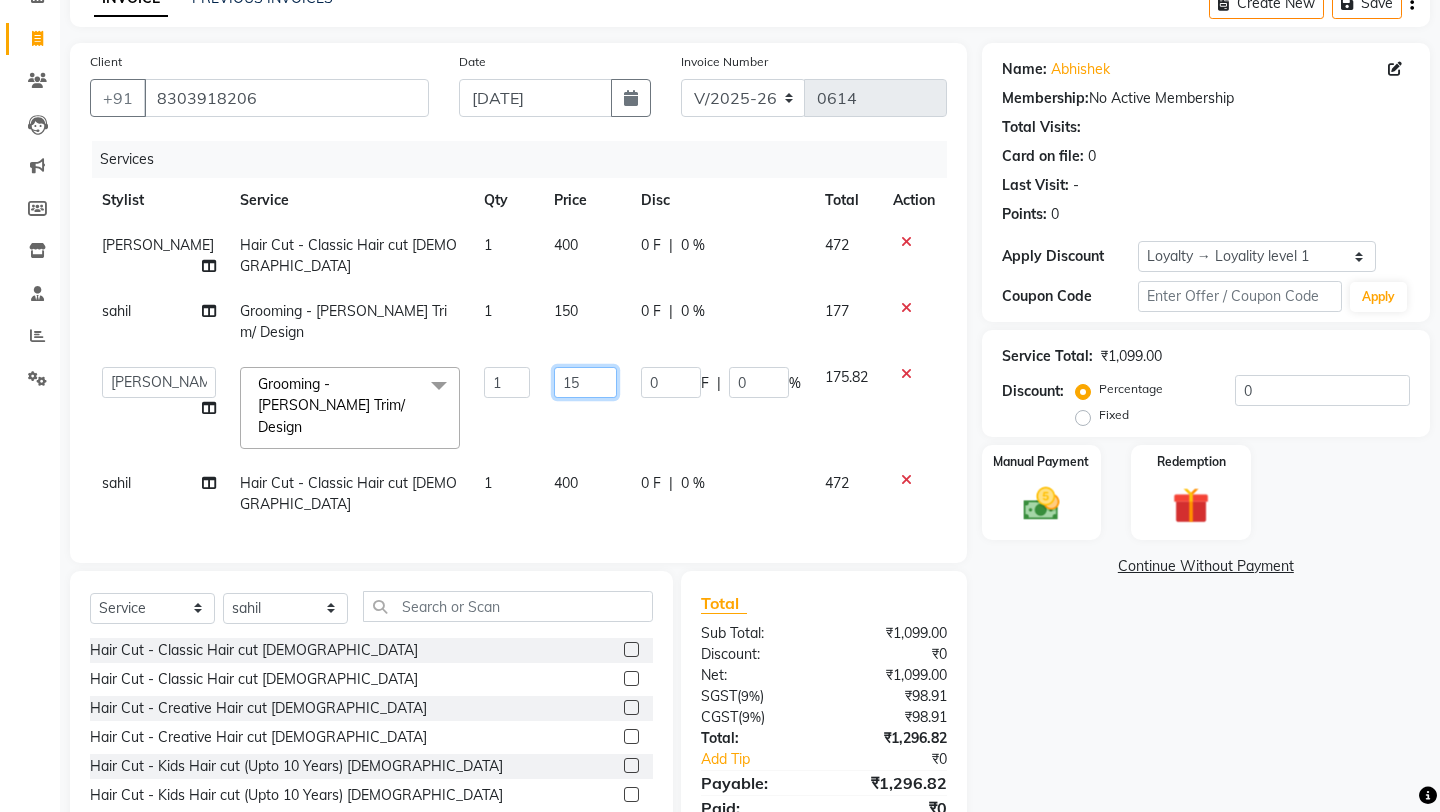 type on "150" 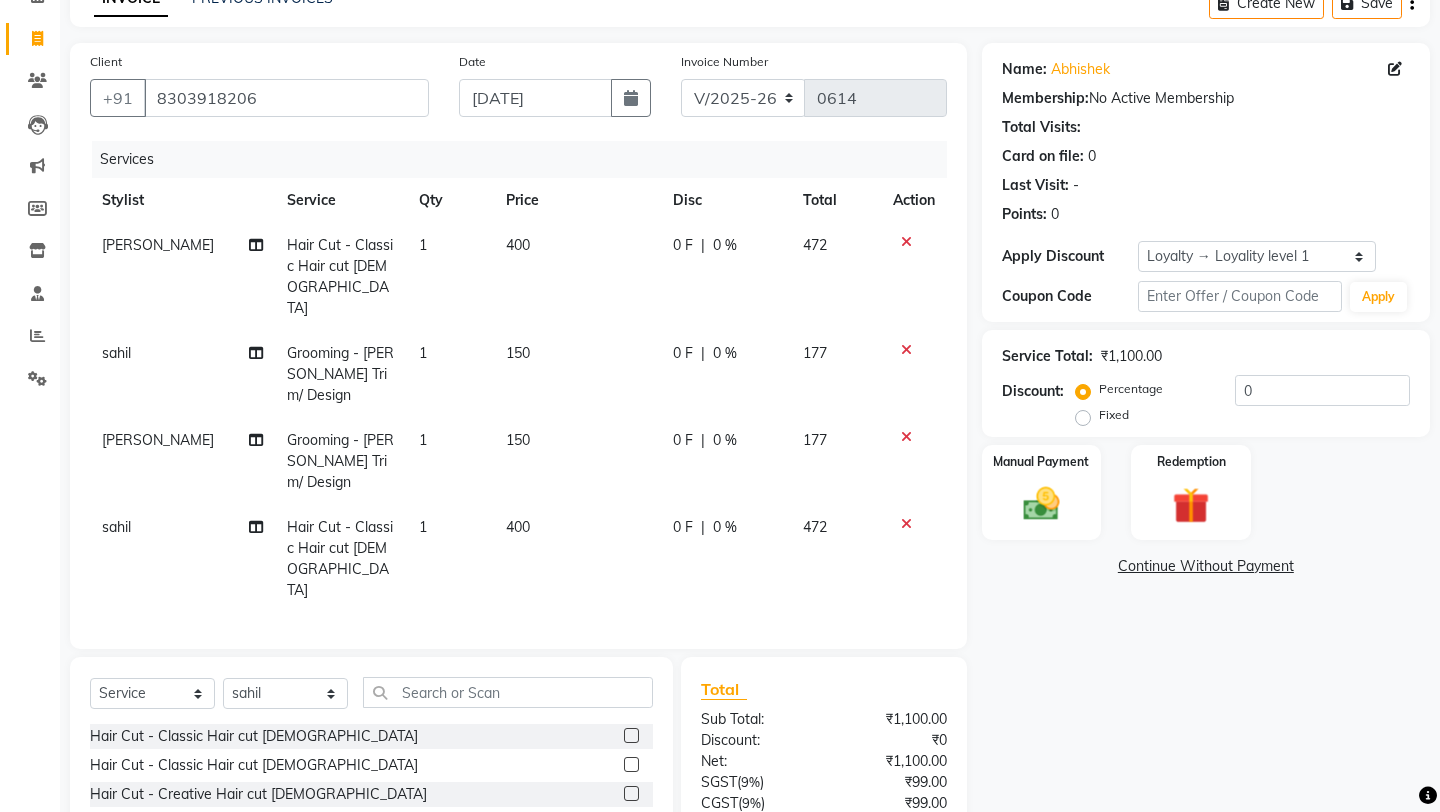 click on "400" 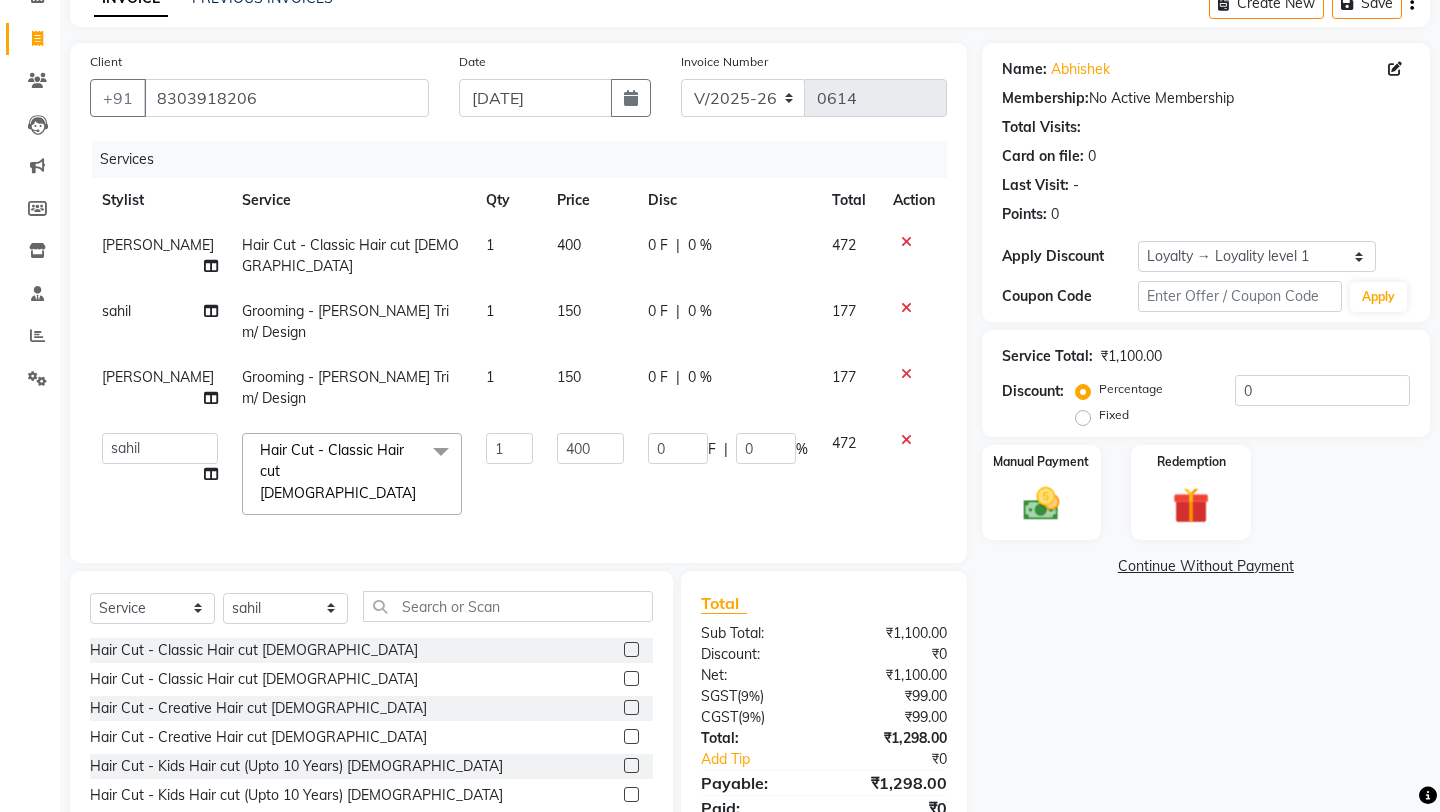 click on "400" 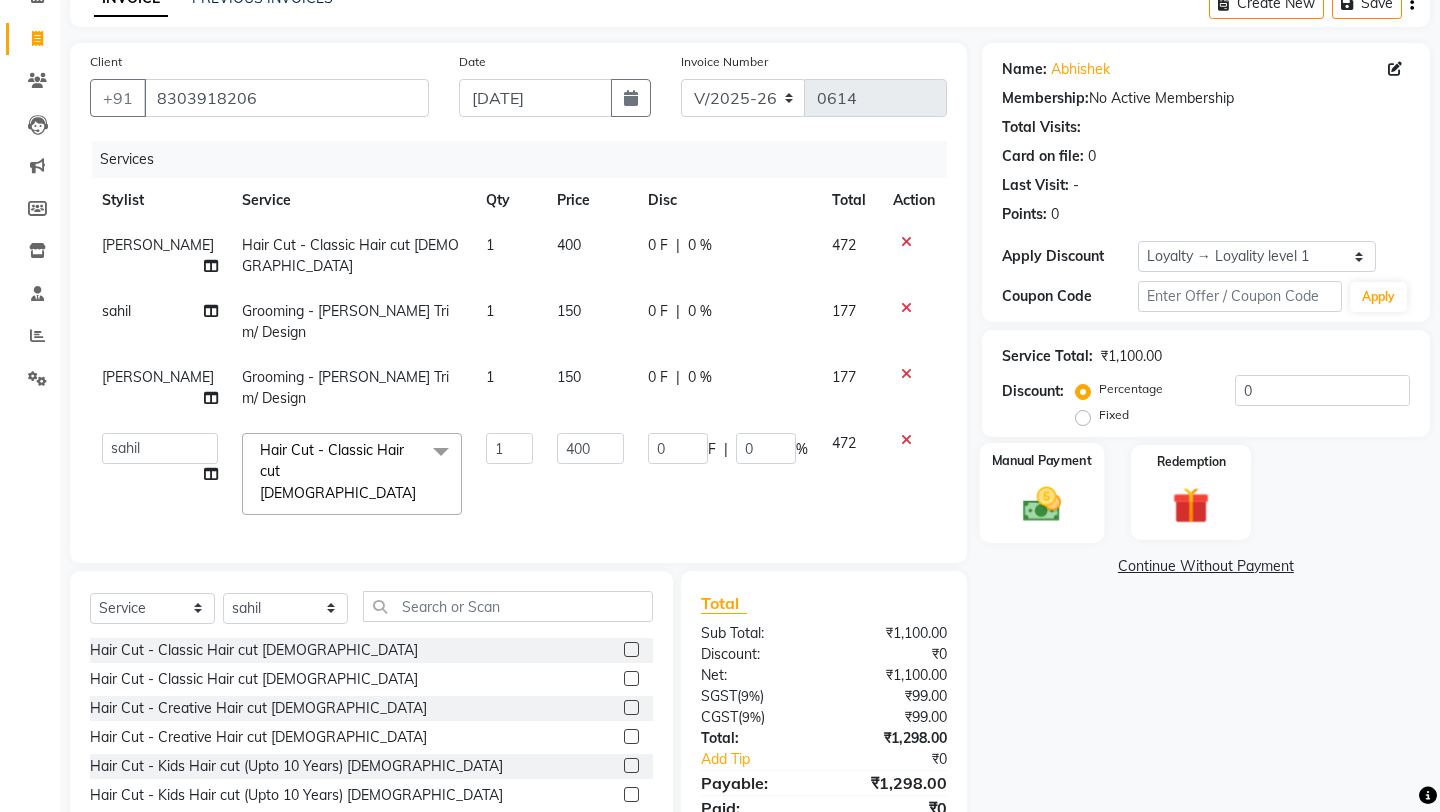 click on "Manual Payment" 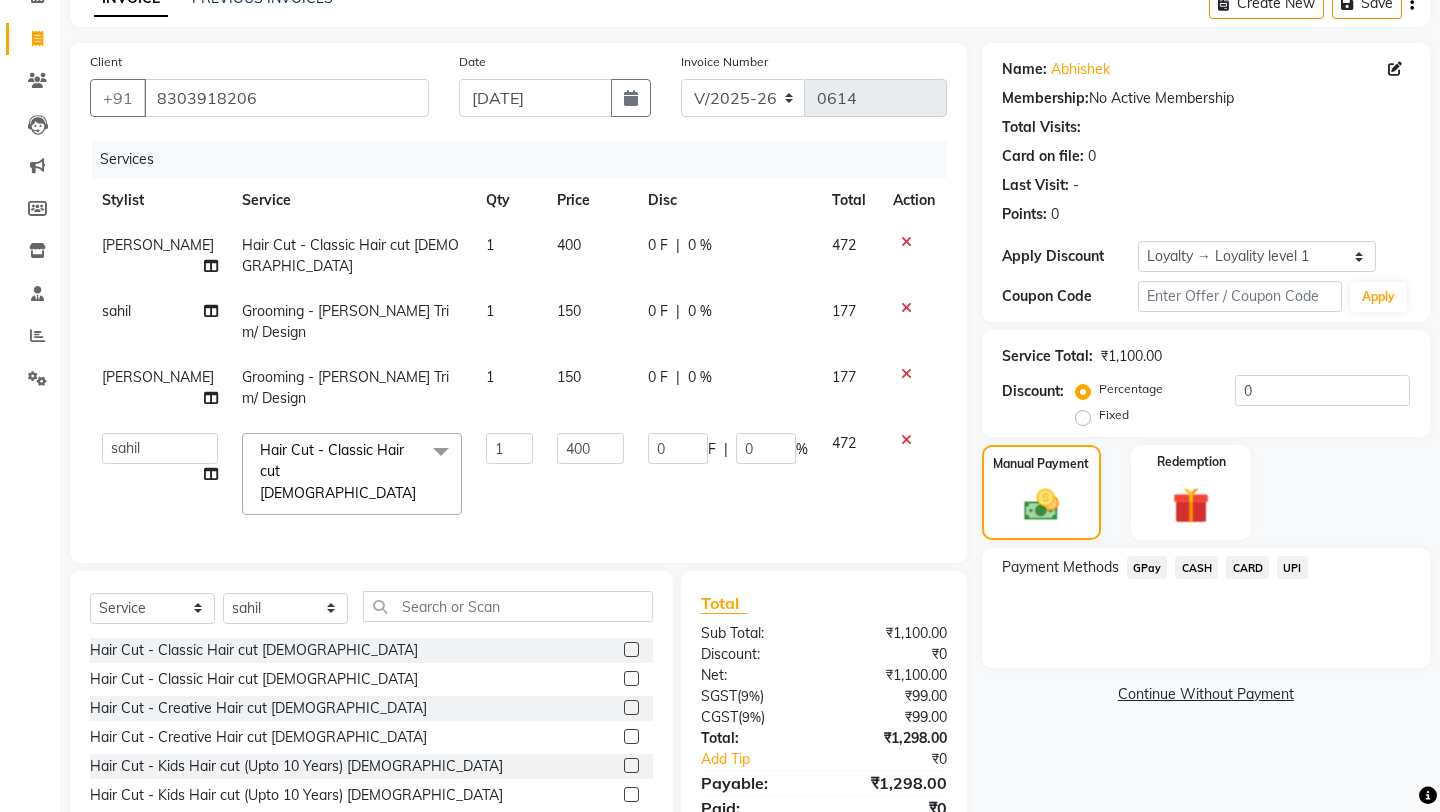 click on "UPI" 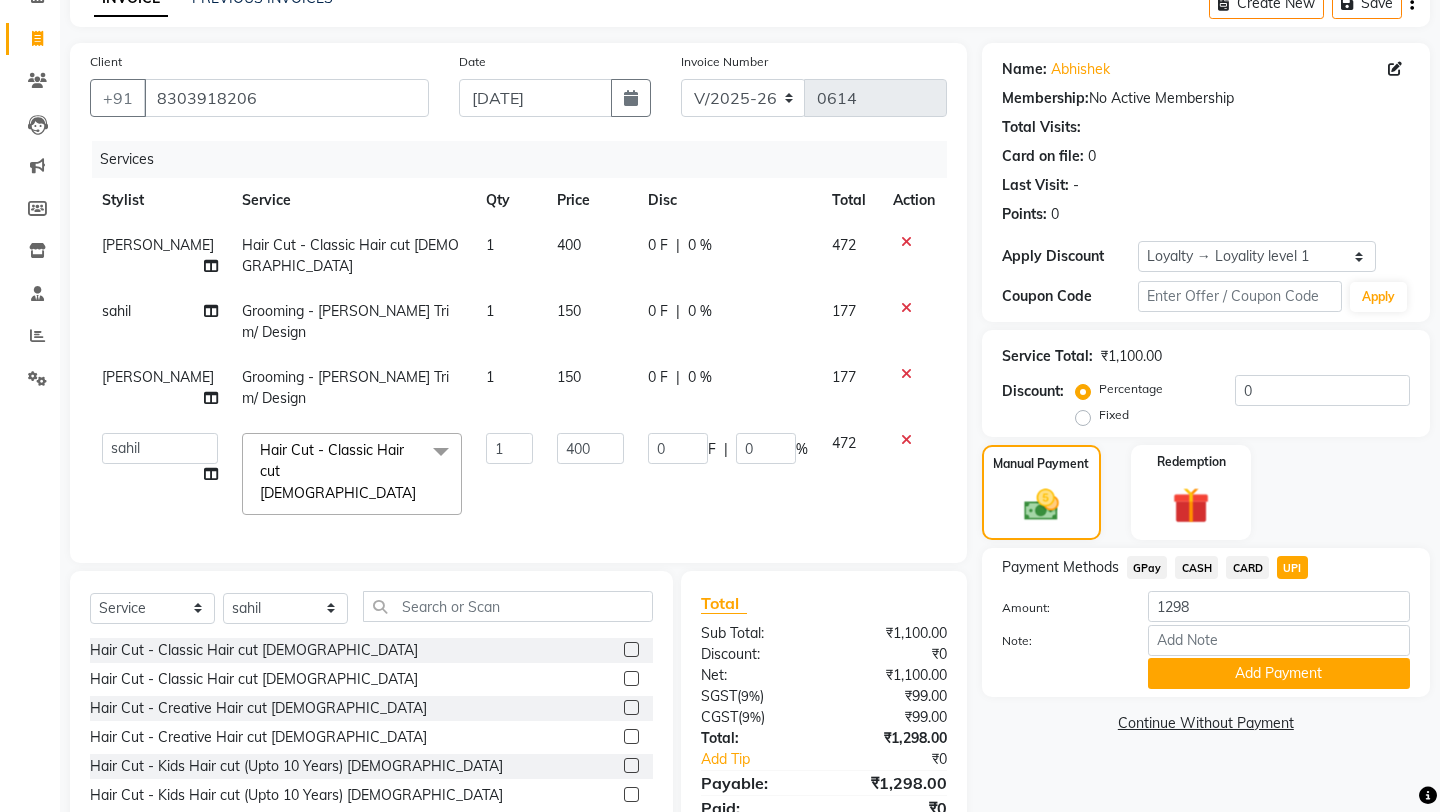 click on "Client [PHONE_NUMBER] Date [DATE] Invoice Number V/2025 V/[PHONE_NUMBER] Services Stylist Service Qty Price Disc Total Action [PERSON_NAME] Hair Cut - Classic Hair cut [DEMOGRAPHIC_DATA] 1 400 0 F | 0 % 472 [PERSON_NAME] Grooming - [PERSON_NAME] Trim/ Design 1 150 0 F | 0 % 177 [PERSON_NAME] Grooming - [PERSON_NAME] Trim/ Design 1 150 0 F | 0 % 177  [PERSON_NAME]   mubarakh   Owner   [PERSON_NAME]   [PERSON_NAME]   [PERSON_NAME]   sulekha manager   [PERSON_NAME]  Hair Cut - Classic Hair cut [DEMOGRAPHIC_DATA]  x Hair Cut - Classic Hair cut [DEMOGRAPHIC_DATA] Hair Cut - Classic Hair cut [DEMOGRAPHIC_DATA] Hair Cut - Creative Hair cut [DEMOGRAPHIC_DATA] Hair Cut - Creative Hair cut [DEMOGRAPHIC_DATA] Hair Cut - Kids Hair cut (Upto 10 Years) [DEMOGRAPHIC_DATA] Hair Cut - Kids Hair cut (Upto 10 Years) [DEMOGRAPHIC_DATA] Hair Cut - Change of Style [DEMOGRAPHIC_DATA] Hair Cut - Change of Style [DEMOGRAPHIC_DATA] Styling - Blow dry (out curls) Styling - Express blow dry (without wash) Styling - Ironing Styling - Tonging Styling - Crimping Styling - Hairups/Up do's Hair Spa & Treatments - Classic Hair Spa (L'oreal) [DEMOGRAPHIC_DATA] Hair Spa & Treatments - Classic Hair Spa (L'oreal) [DEMOGRAPHIC_DATA] Coloring - Global 1" 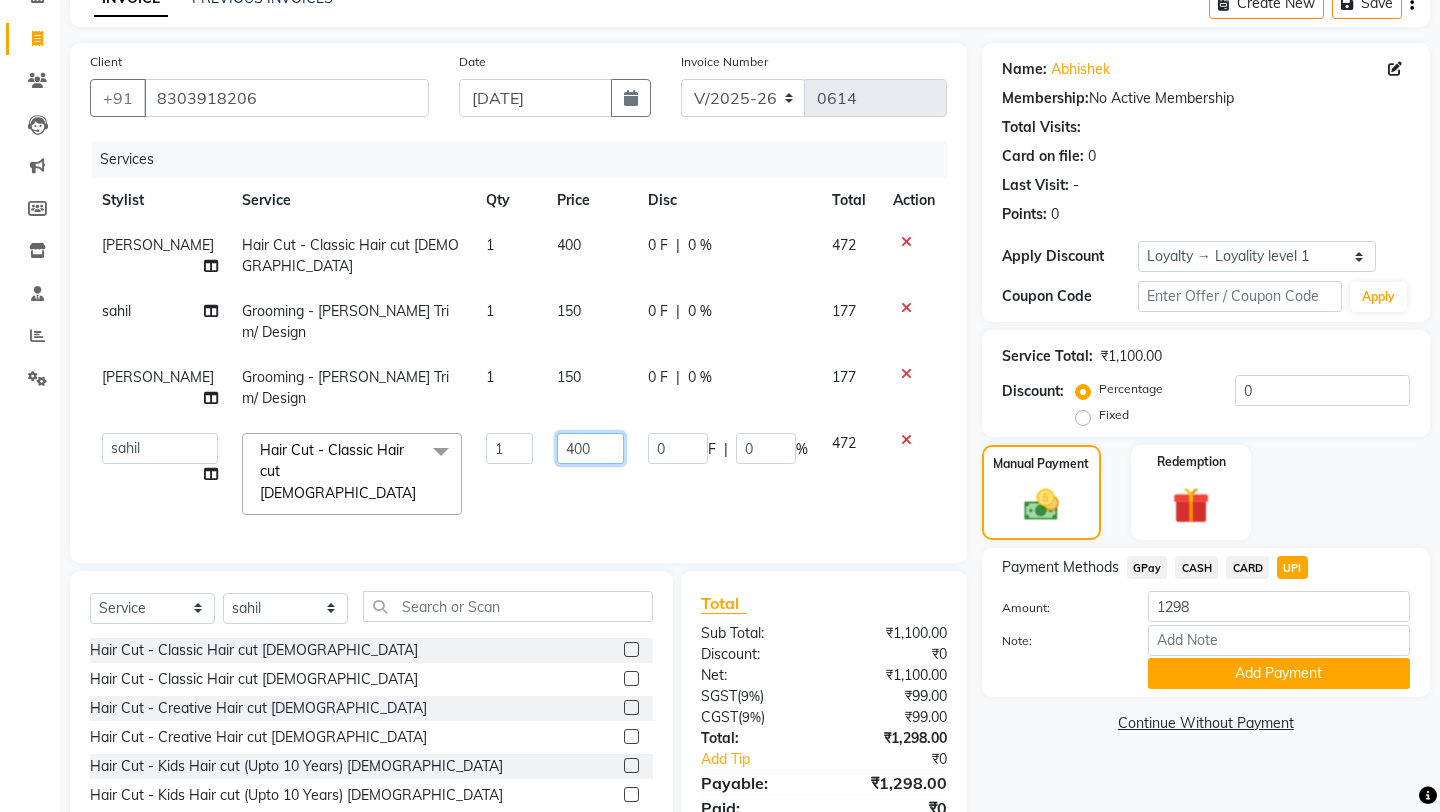 click on "400" 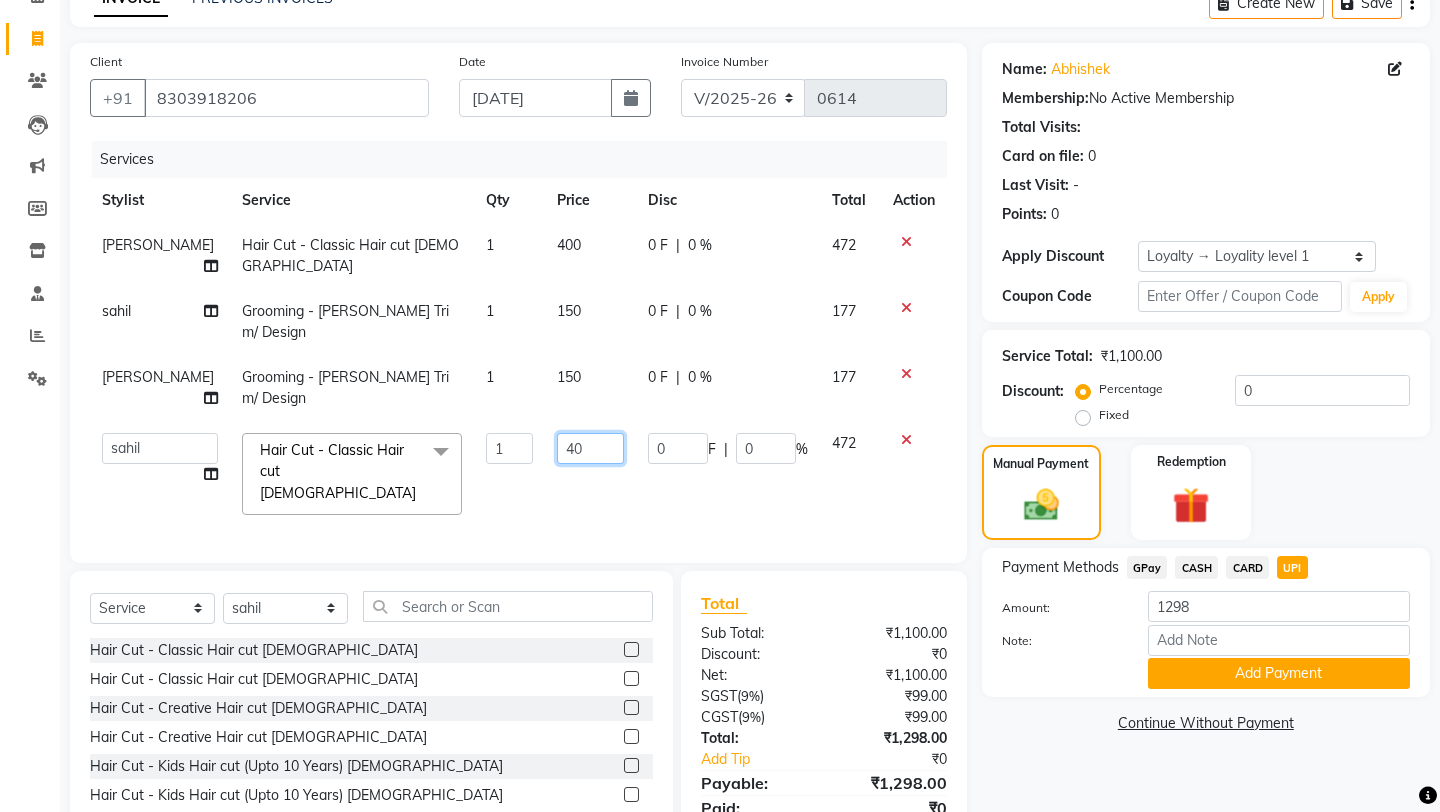 type on "4" 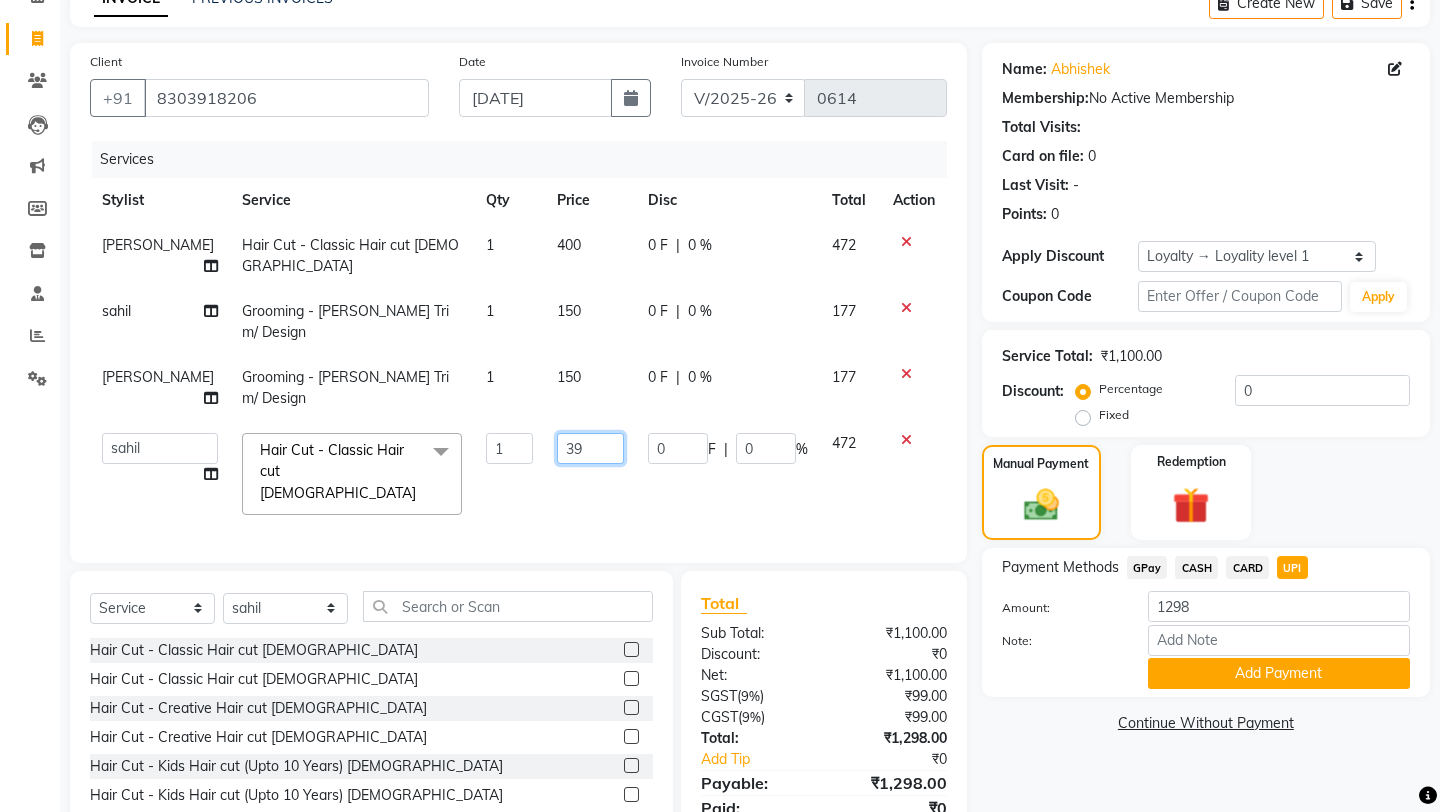 type on "3" 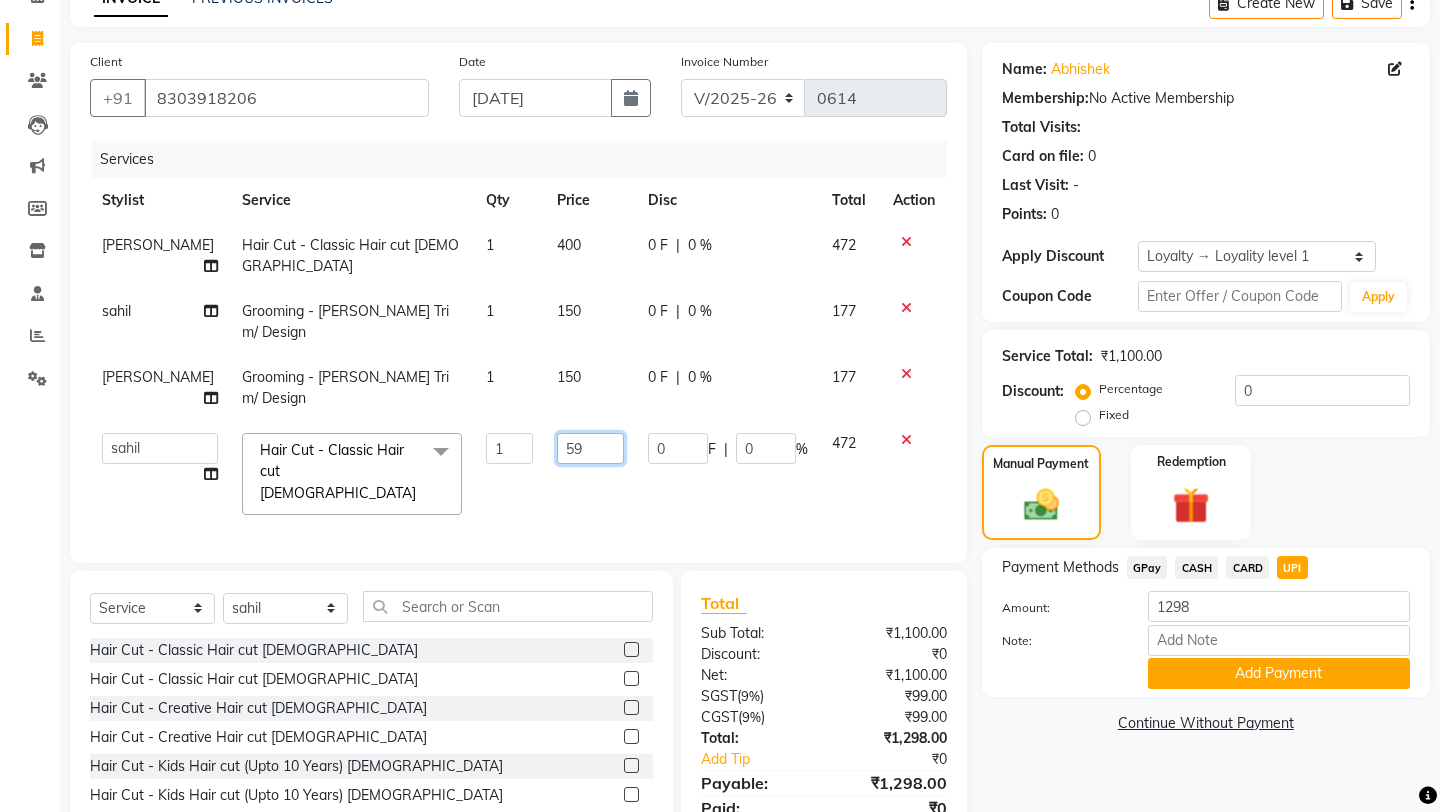 type on "599" 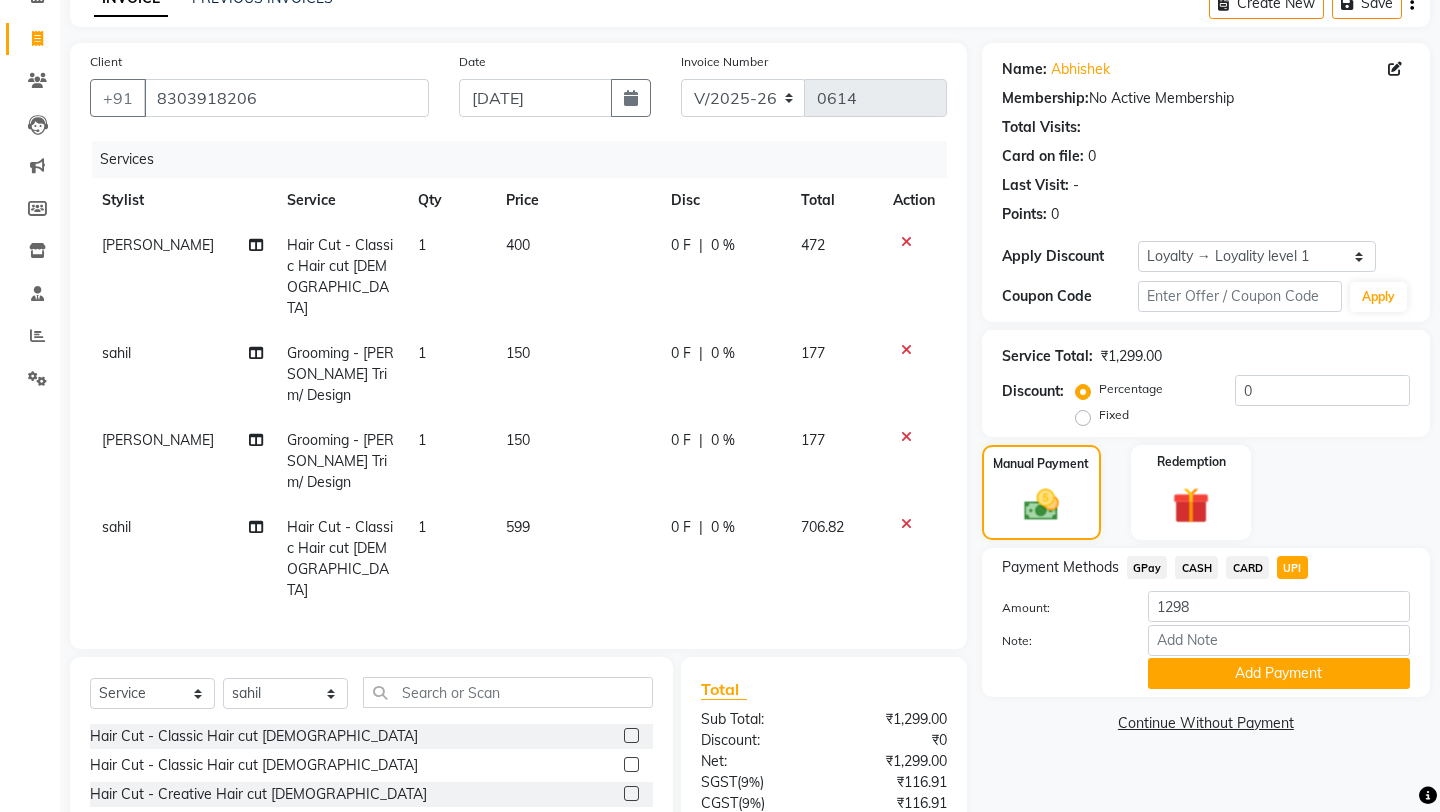 click on "[PERSON_NAME] Hair Cut - Classic Hair cut [DEMOGRAPHIC_DATA] 1 400 0 F | 0 % 472 [PERSON_NAME] Grooming - [PERSON_NAME] Trim/ Design 1 150 0 F | 0 % 177 [PERSON_NAME] Grooming - [PERSON_NAME] Trim/ Design 1 150 0 F | 0 % 177 [PERSON_NAME] Hair Cut - Classic Hair cut [DEMOGRAPHIC_DATA] 1 599 0 F | 0 % 706.82" 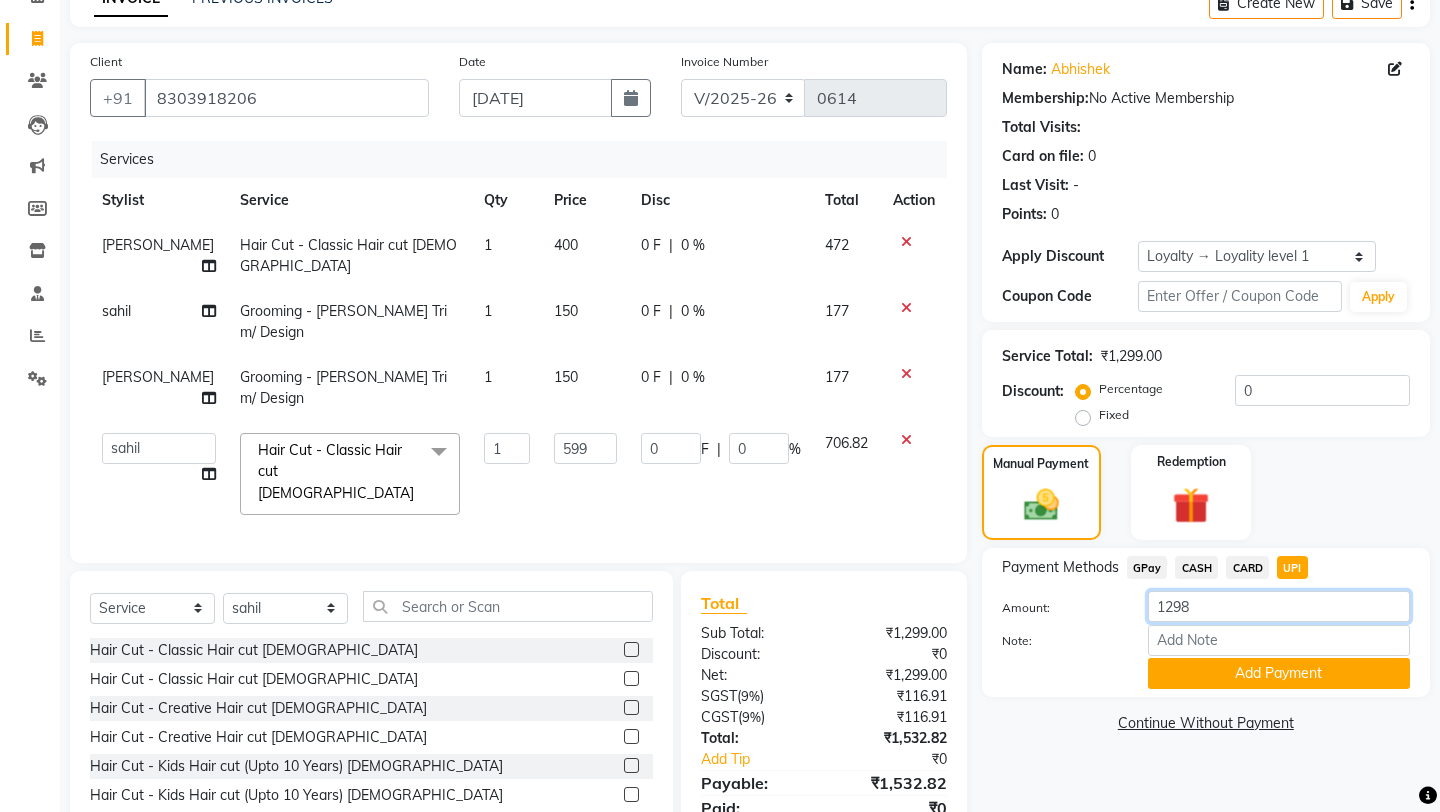 click on "1298" 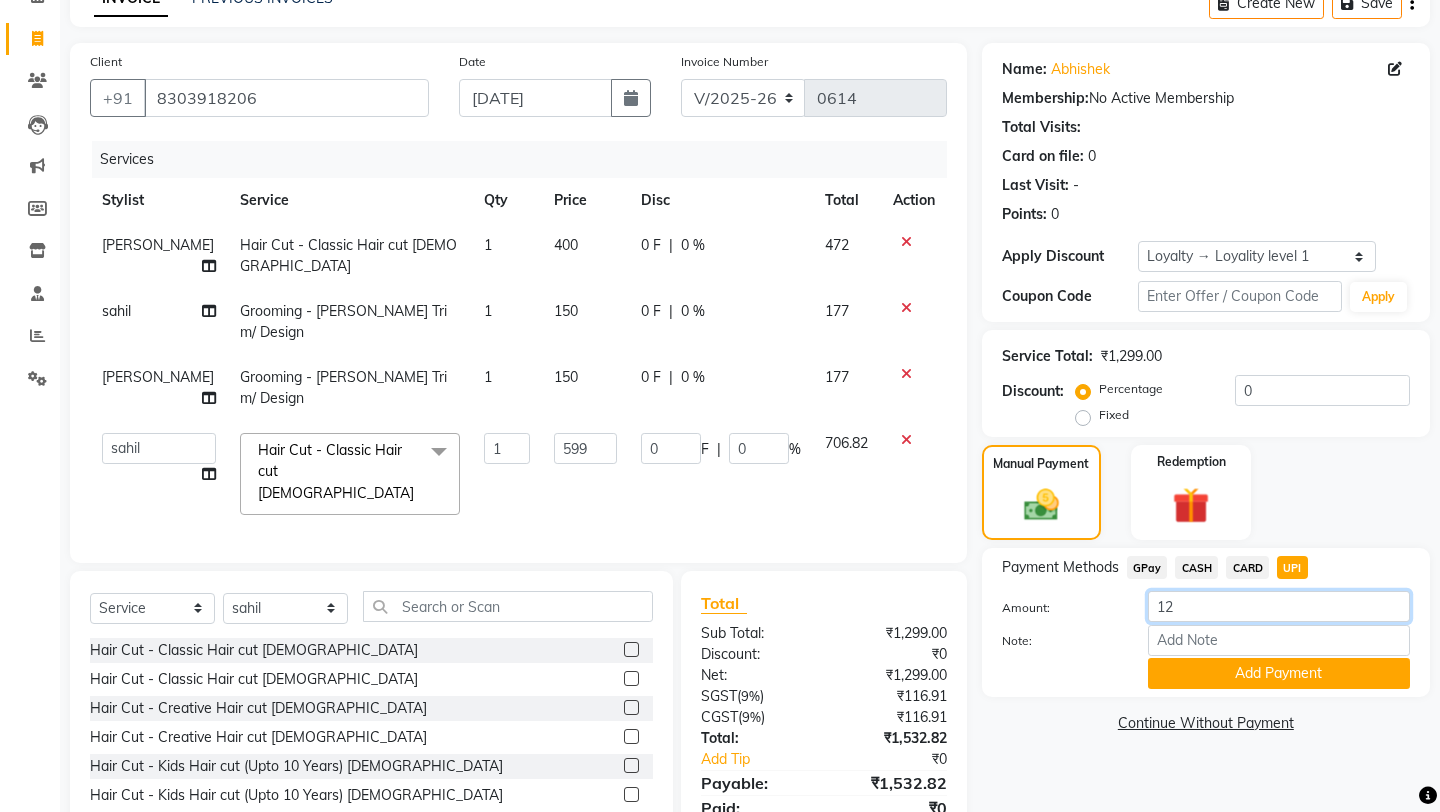 type on "1" 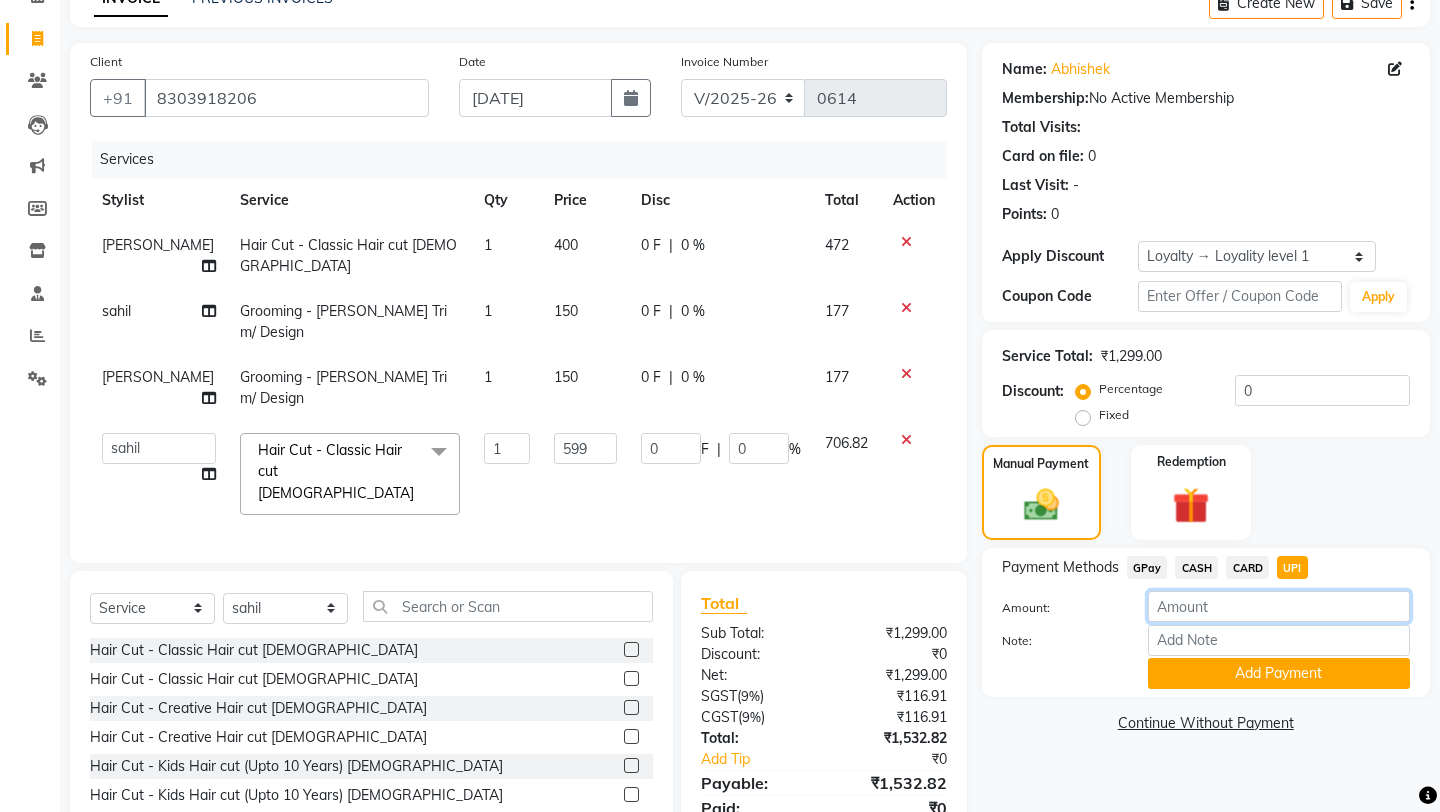 type 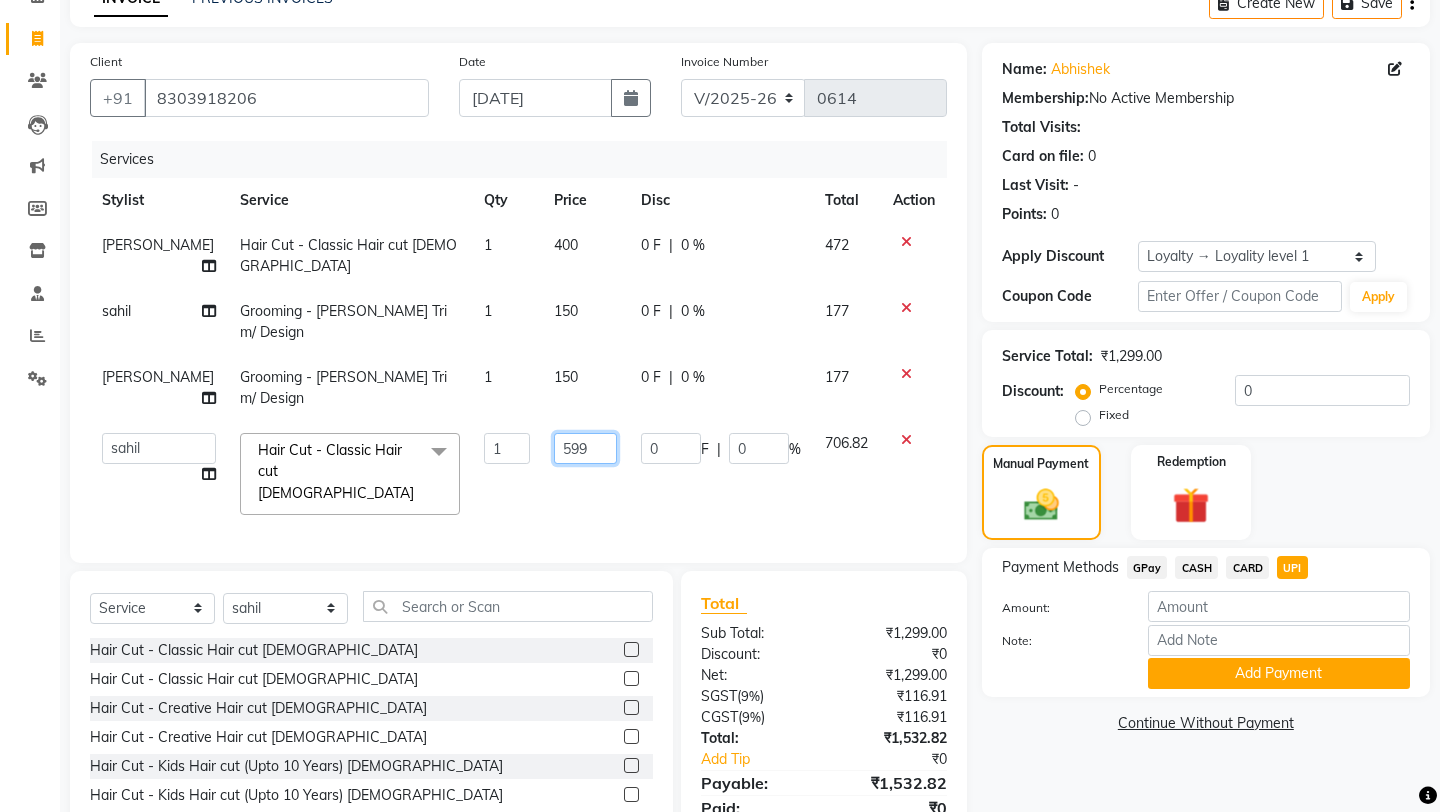 click on "599" 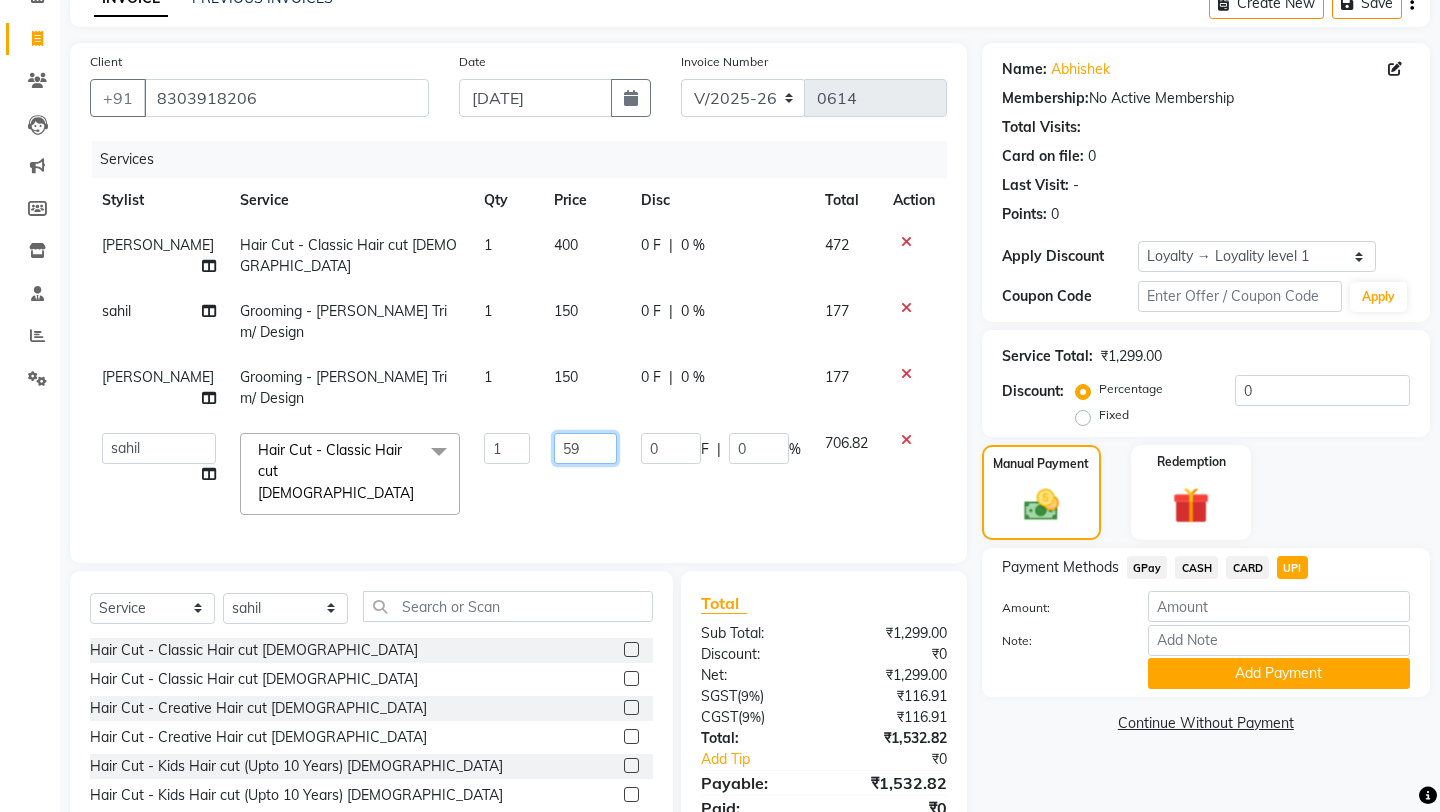type on "5" 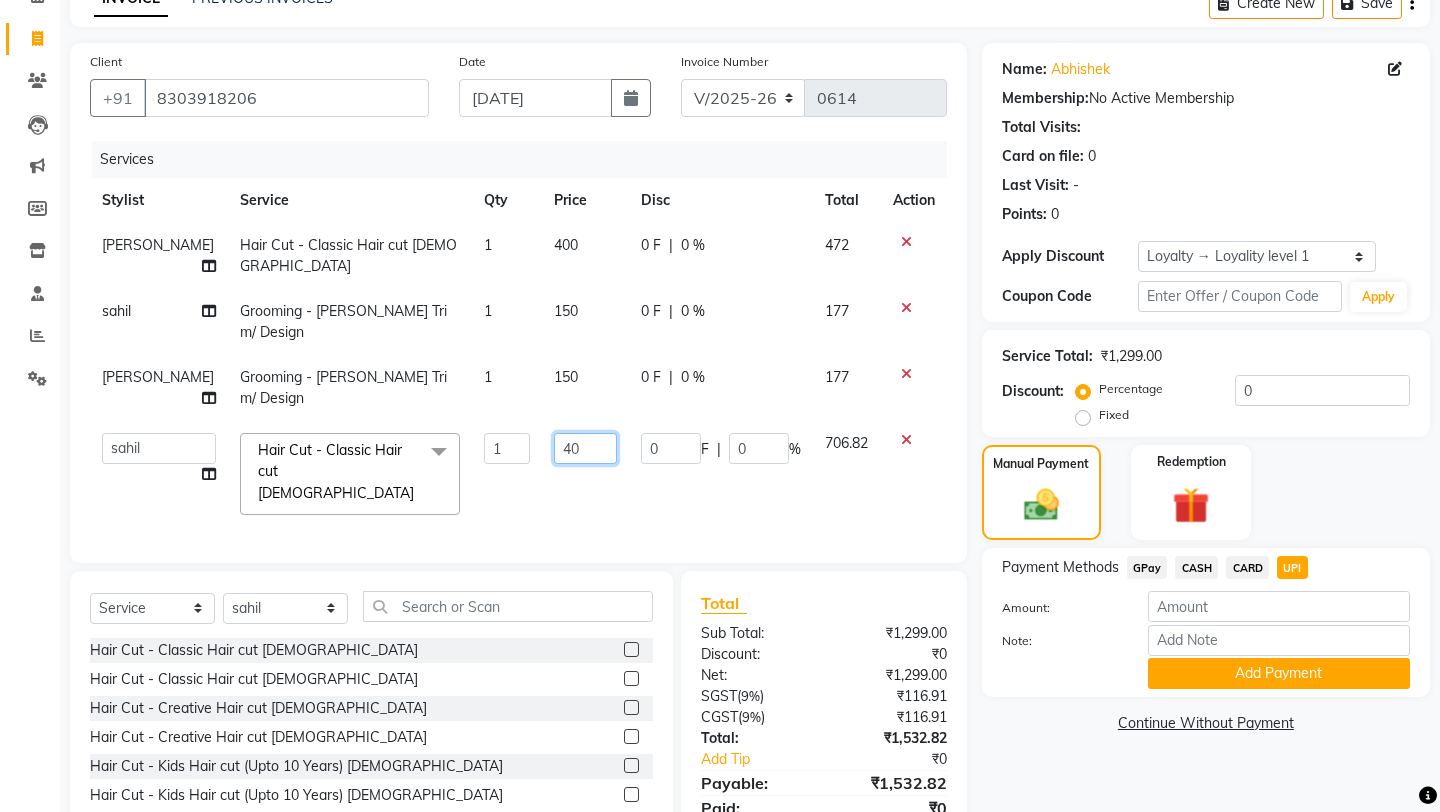 type on "400" 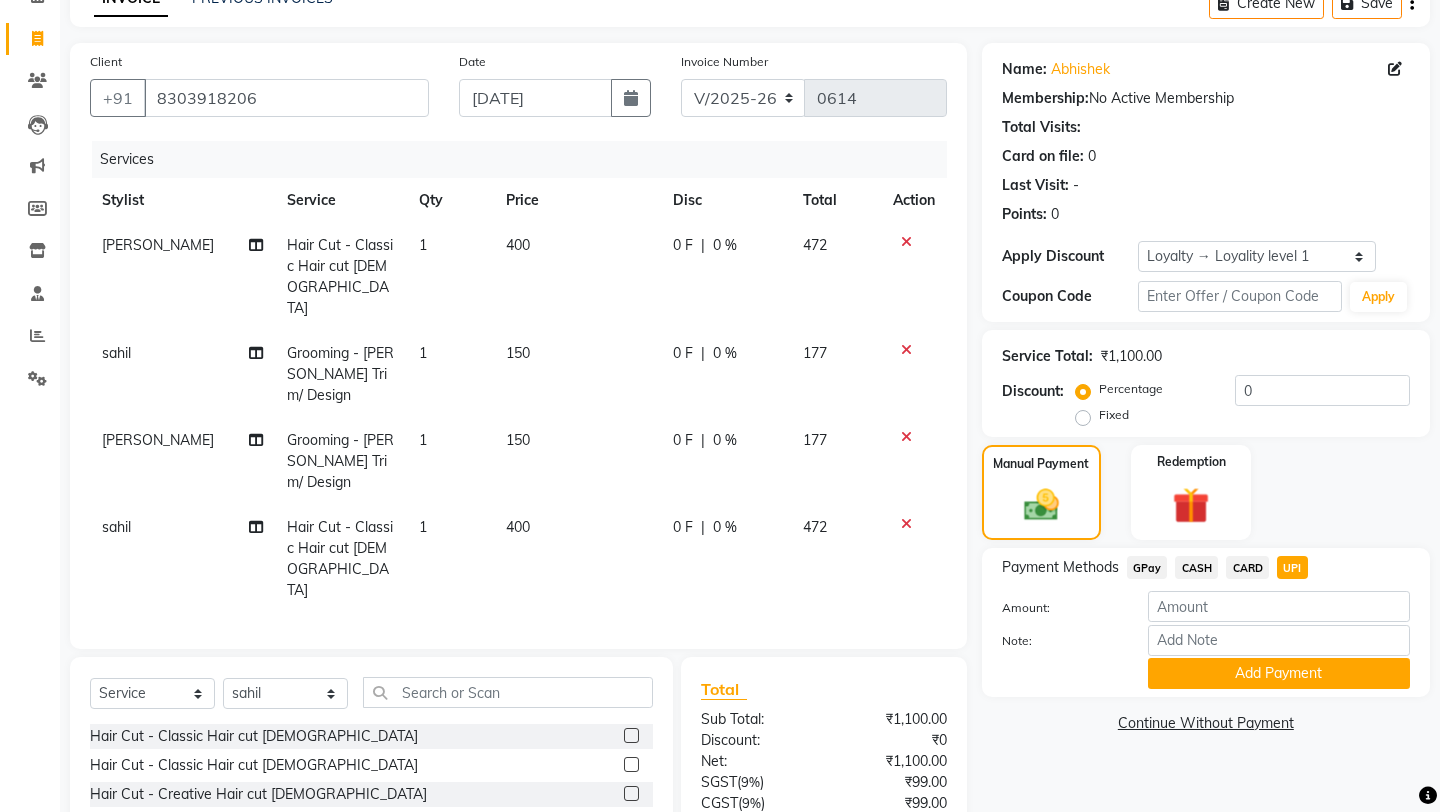 click on "[PERSON_NAME] Hair Cut - Classic Hair cut [DEMOGRAPHIC_DATA] 1 400 0 F | 0 % 472 [PERSON_NAME] Grooming - [PERSON_NAME] Trim/ Design 1 150 0 F | 0 % 177 [PERSON_NAME] Grooming - [PERSON_NAME] Trim/ Design 1 150 0 F | 0 % 177 [PERSON_NAME] Hair Cut - Classic Hair cut [DEMOGRAPHIC_DATA] 1 400 0 F | 0 % 472" 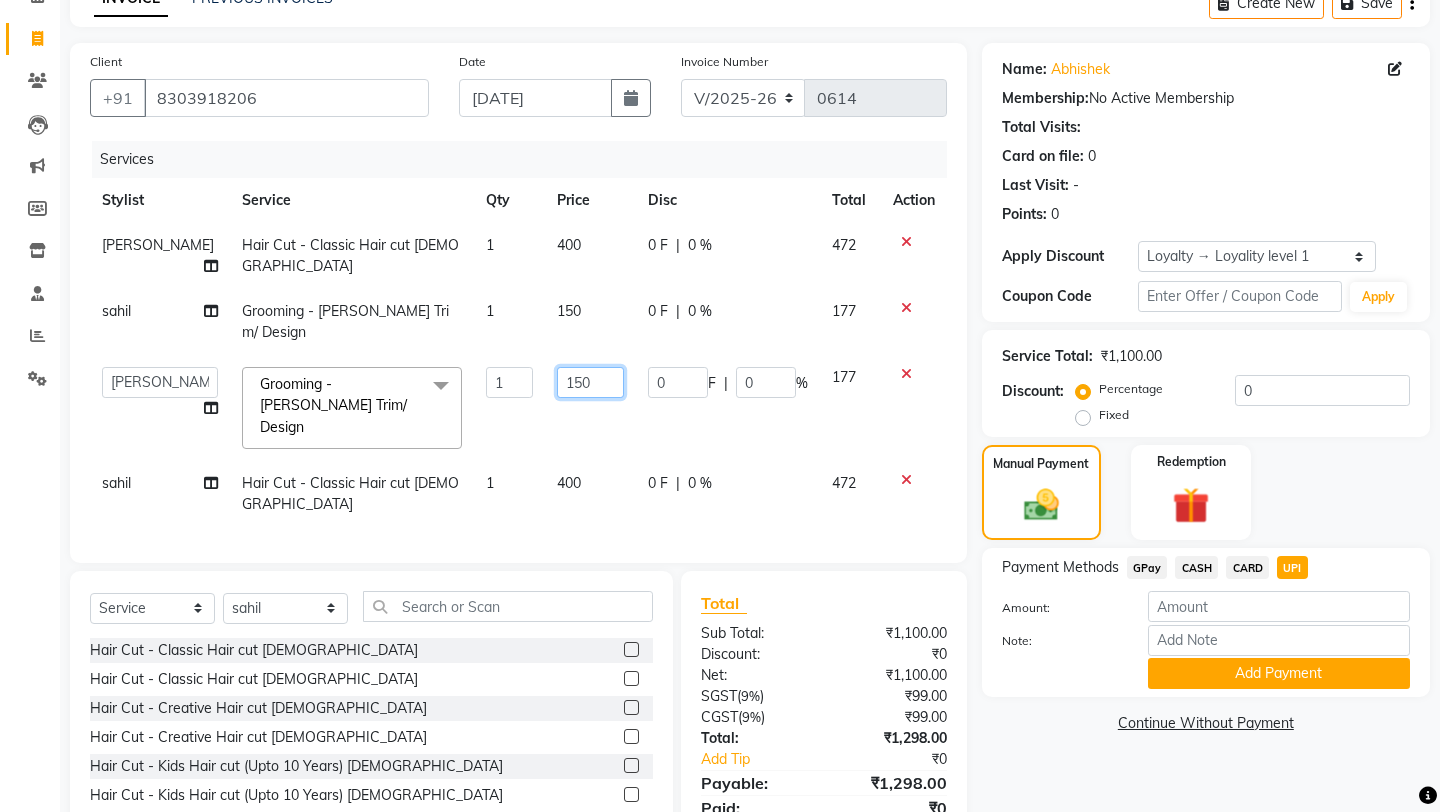 click on "150" 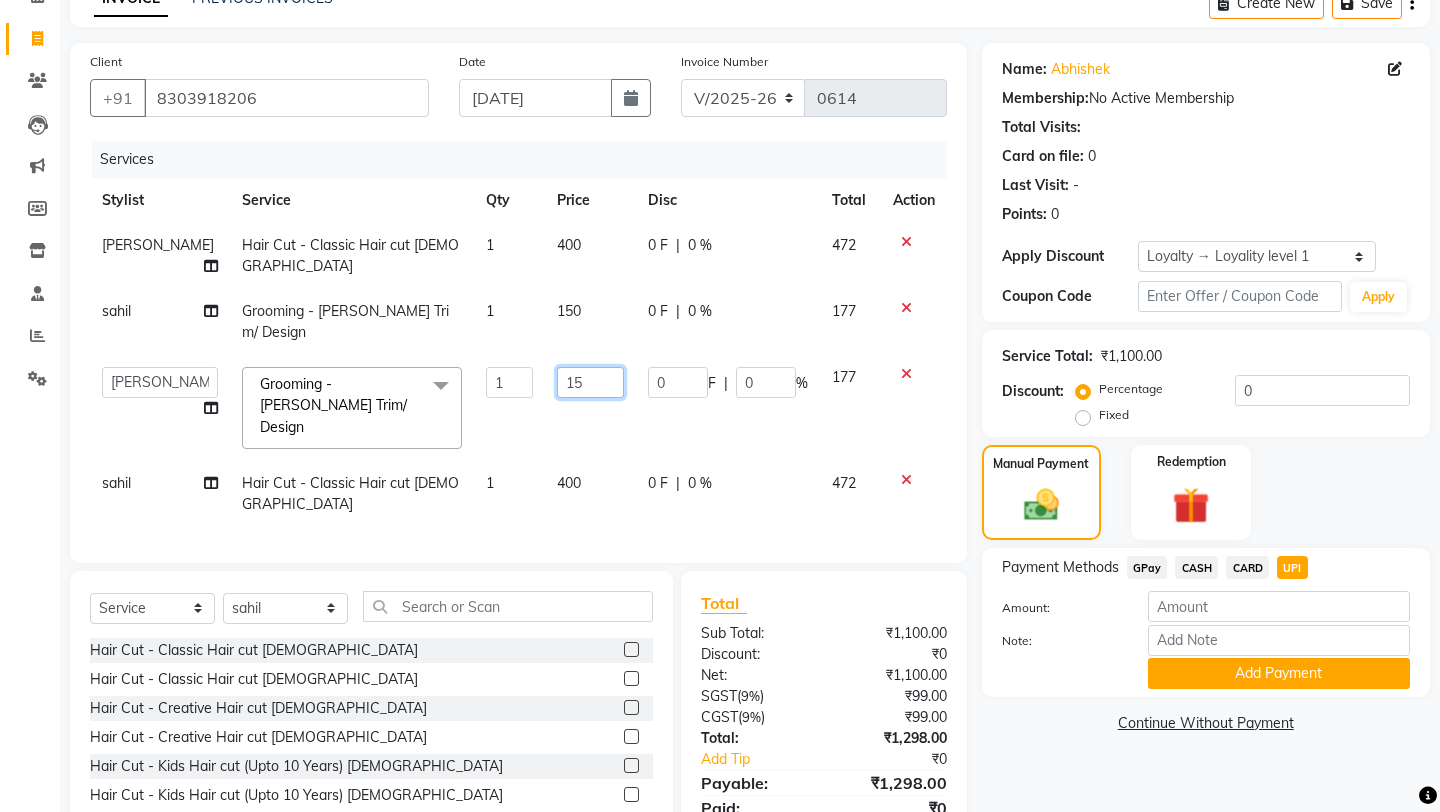 type on "155" 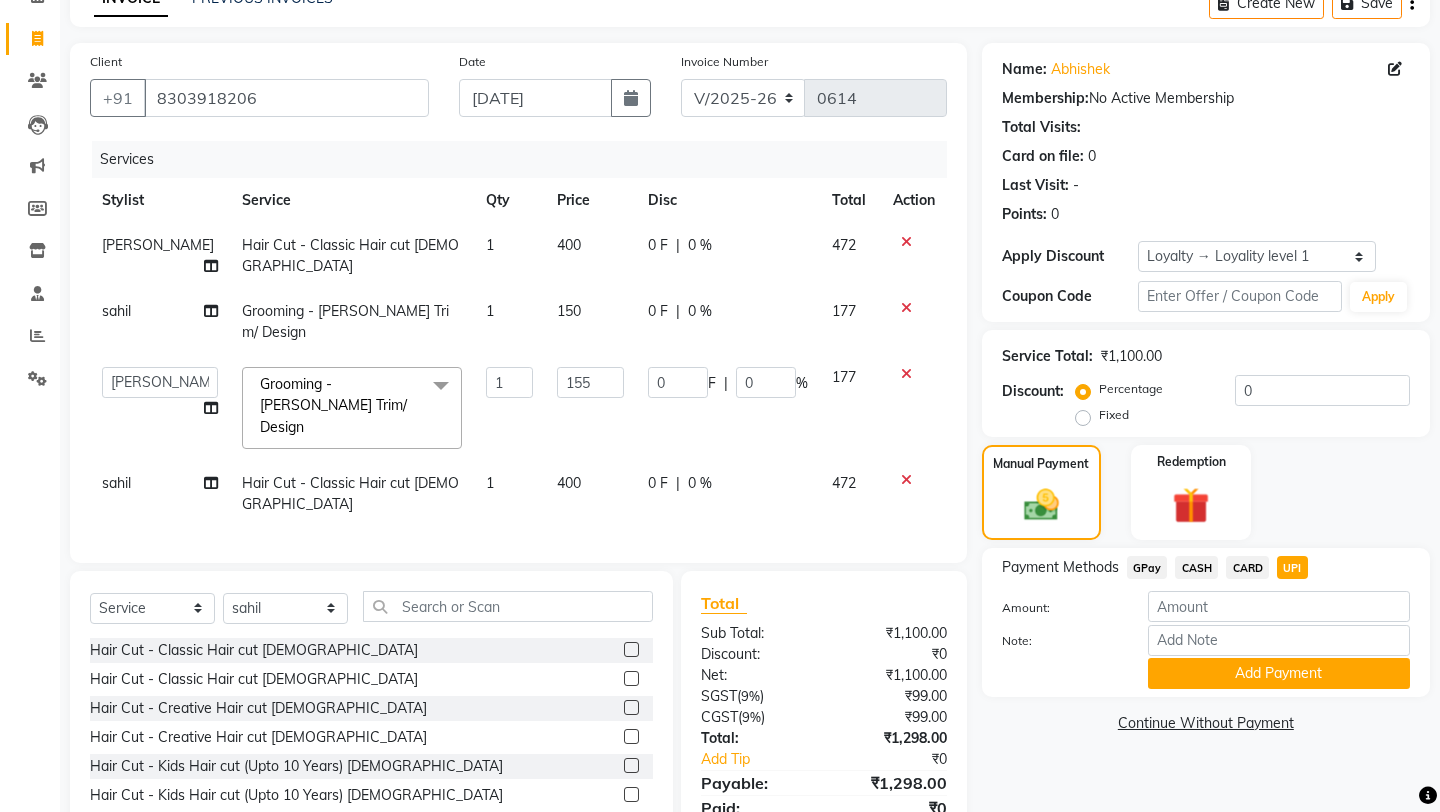 click on "Client [PHONE_NUMBER] Date [DATE] Invoice Number V/2025 V/[PHONE_NUMBER] Services Stylist Service Qty Price Disc Total Action [PERSON_NAME] Hair Cut - Classic Hair cut [DEMOGRAPHIC_DATA] 1 400 0 F | 0 % 472 [PERSON_NAME] Grooming - [PERSON_NAME] Trim/ Design 1 150 0 F | 0 % 177  [PERSON_NAME]   mubarakh   Owner   [PERSON_NAME]   [PERSON_NAME]   [PERSON_NAME]   sulekha manager   [PERSON_NAME]  Grooming - [PERSON_NAME] Trim/ Design  x Hair Cut - Classic Hair cut [DEMOGRAPHIC_DATA] Hair Cut - Classic Hair cut [DEMOGRAPHIC_DATA] Hair Cut - Creative Hair cut [DEMOGRAPHIC_DATA] Hair Cut - Creative Hair cut [DEMOGRAPHIC_DATA] Hair Cut - Kids Hair cut (Upto 10 Years) [DEMOGRAPHIC_DATA] Hair Cut - Kids Hair cut (Upto 10 Years) [DEMOGRAPHIC_DATA] Hair Cut - Change of Style [DEMOGRAPHIC_DATA] Hair Cut - Change of Style [DEMOGRAPHIC_DATA] Styling - Blow dry (out curls) Styling - Express blow dry (without wash) Styling - Ironing Styling - Tonging Styling - Crimping Styling - Hairups/Up do's Hair Spa & Treatments - Classic Hair Spa (L'oreal) [DEMOGRAPHIC_DATA] Hair Spa & Treatments - Classic Hair Spa (L'oreal) [DEMOGRAPHIC_DATA] Hair Spa & Treatments - Treatment Hair Spa [DEMOGRAPHIC_DATA] Coloring - [PERSON_NAME] Color 1 155 0" 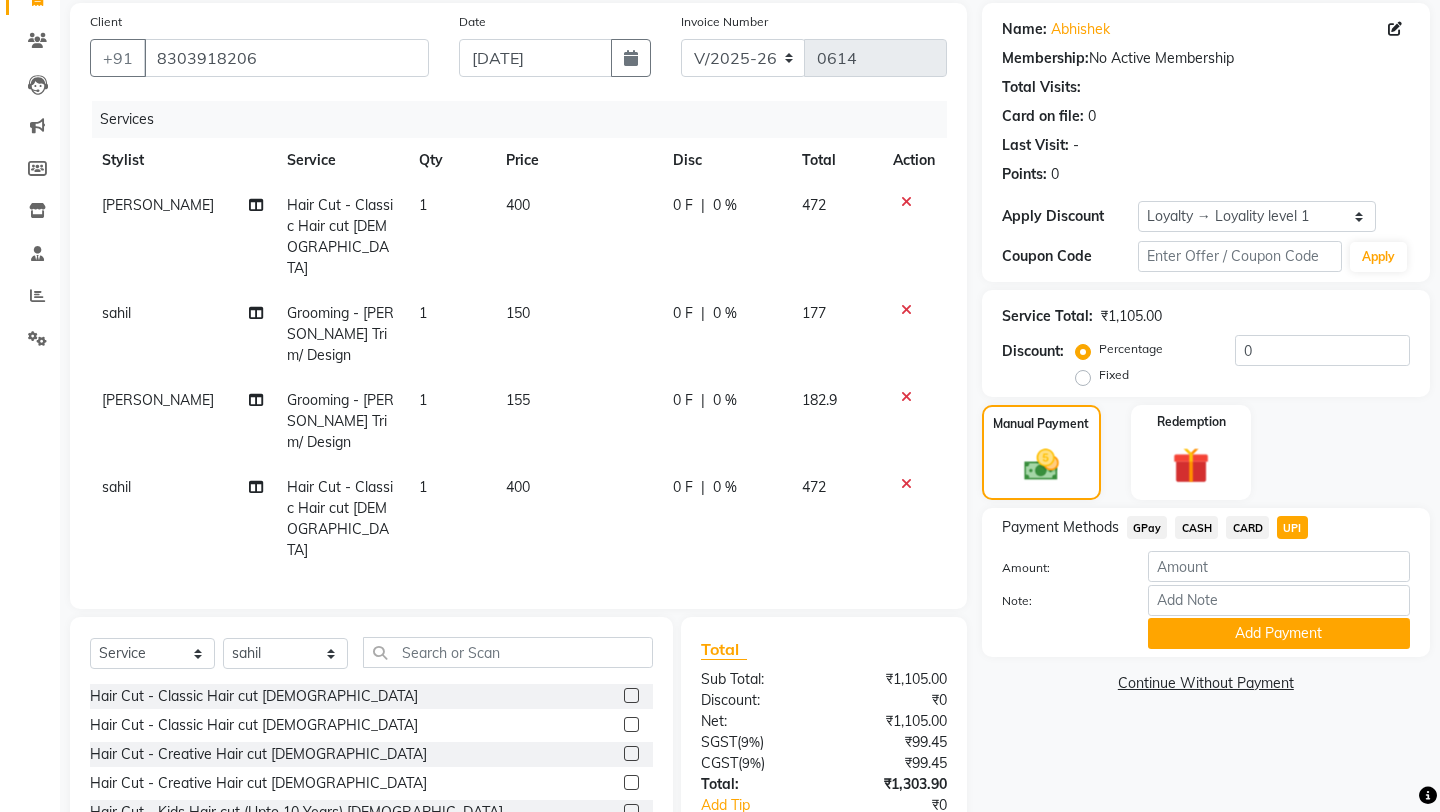 scroll, scrollTop: 151, scrollLeft: 0, axis: vertical 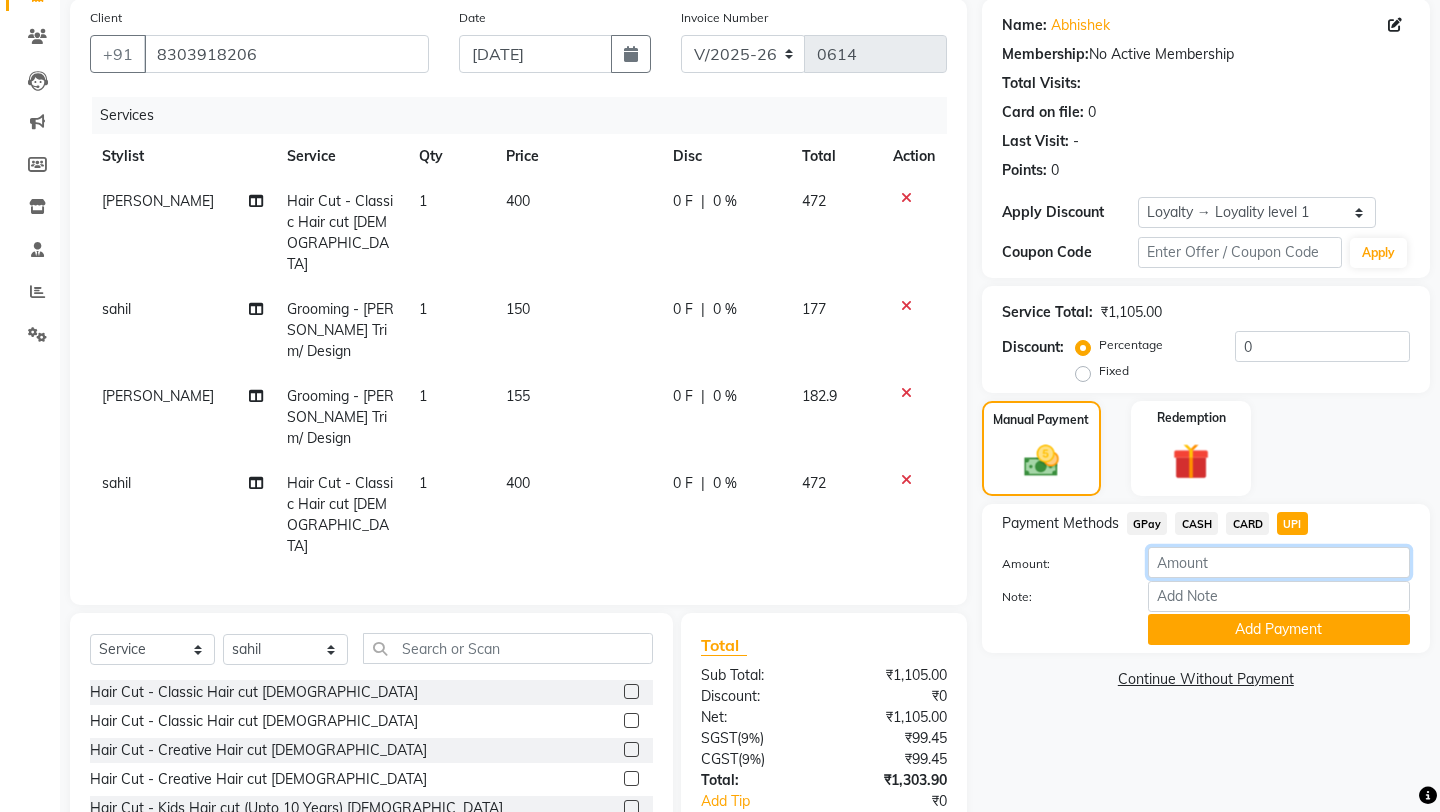 click 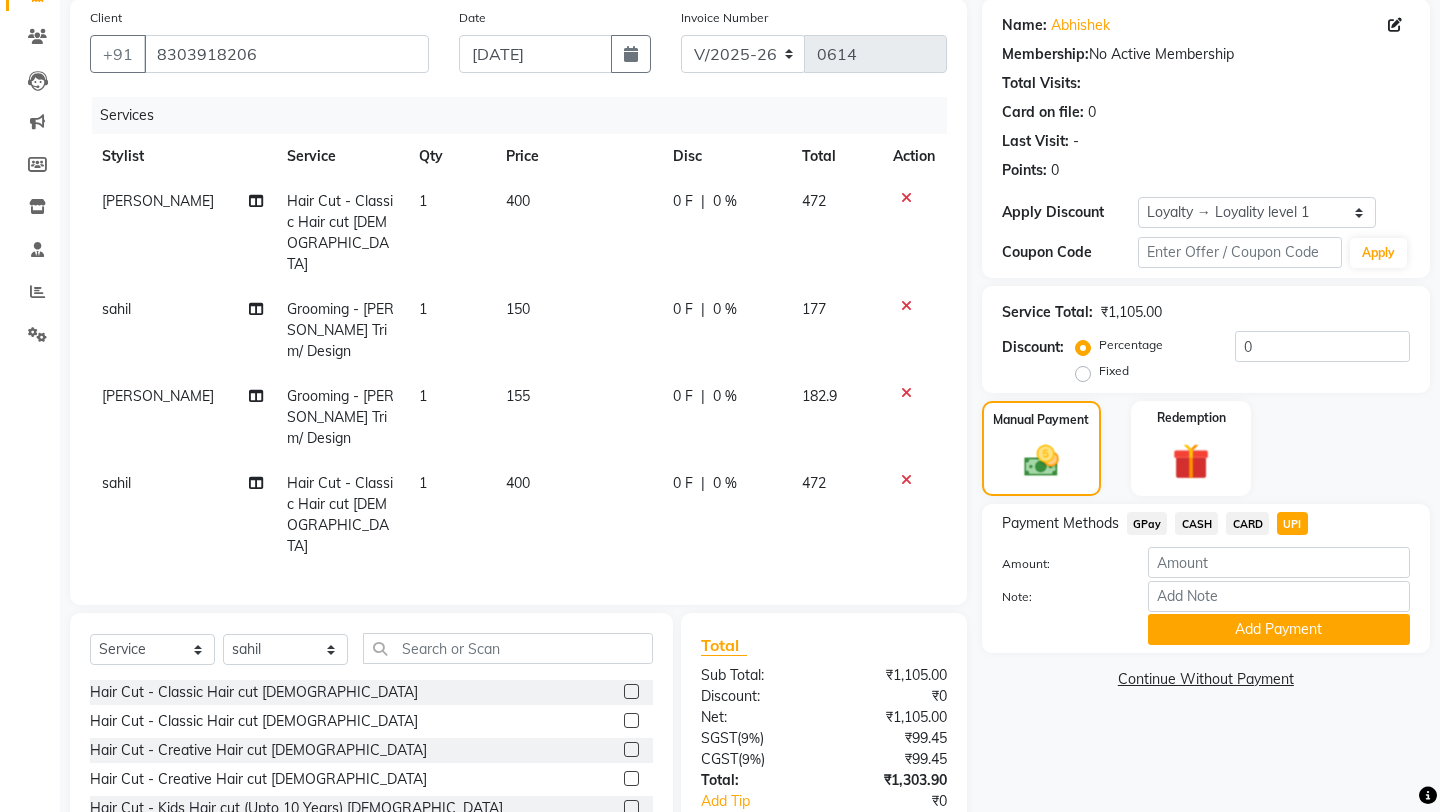 click on "Fixed" 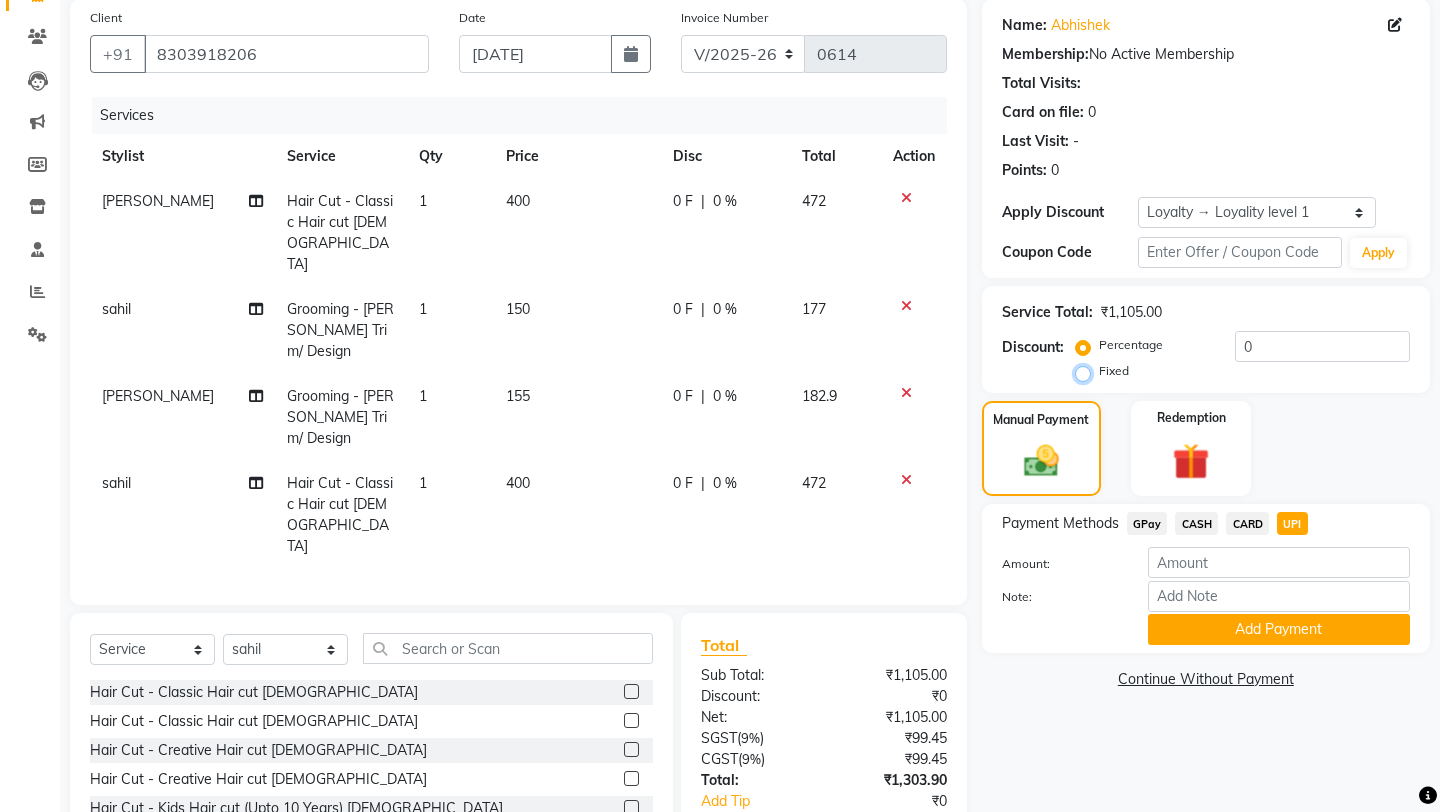 click on "Fixed" at bounding box center [1087, 371] 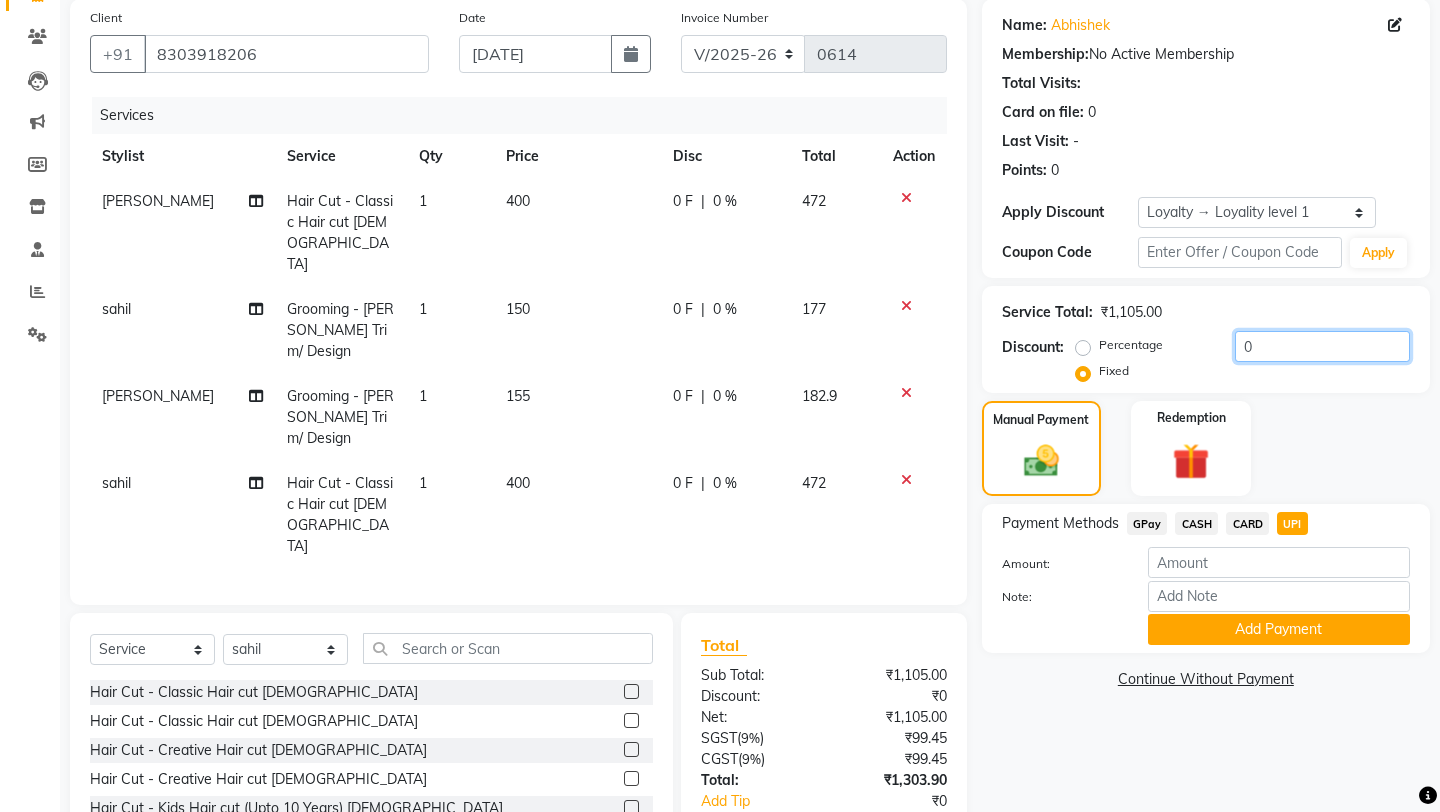 click on "0" 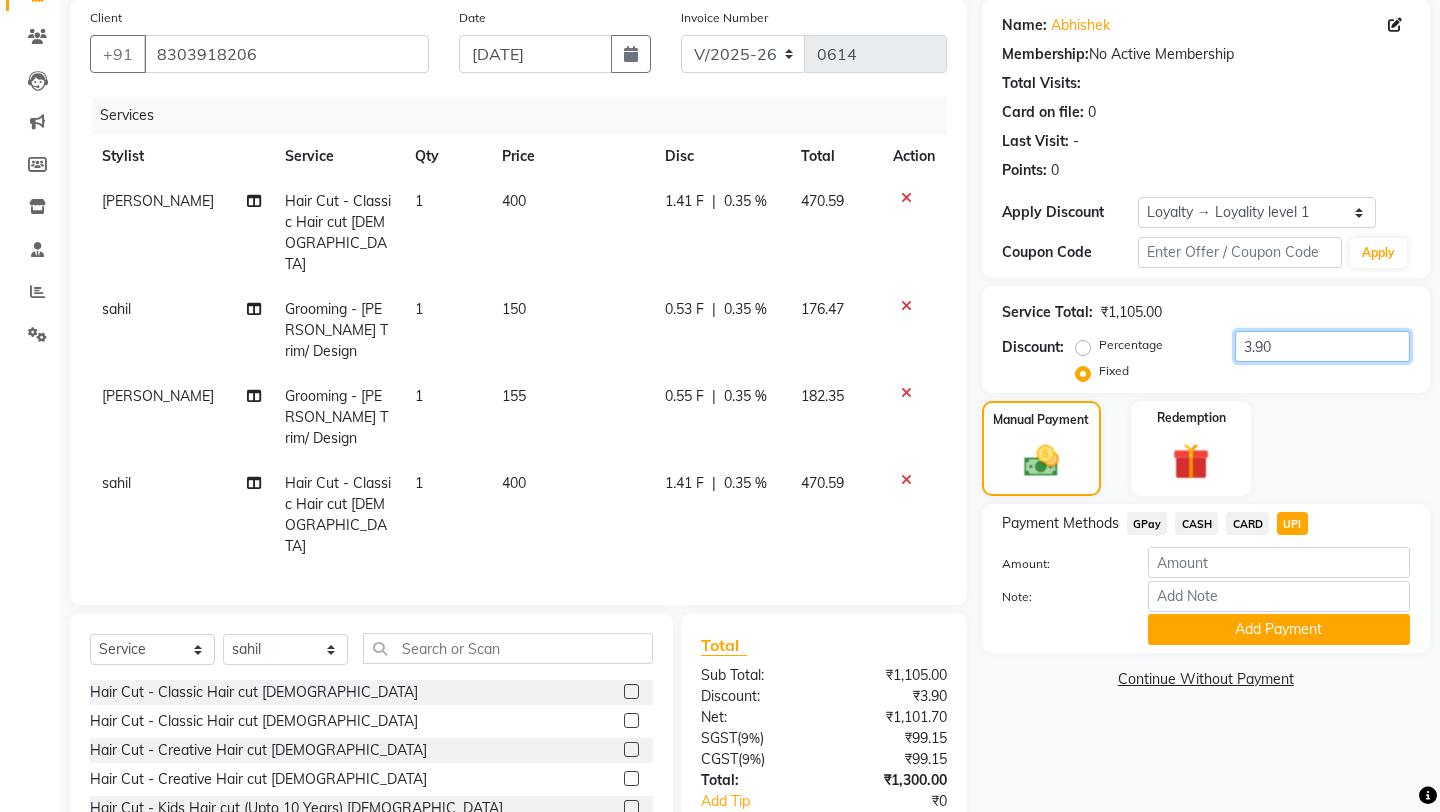 type on "3.90" 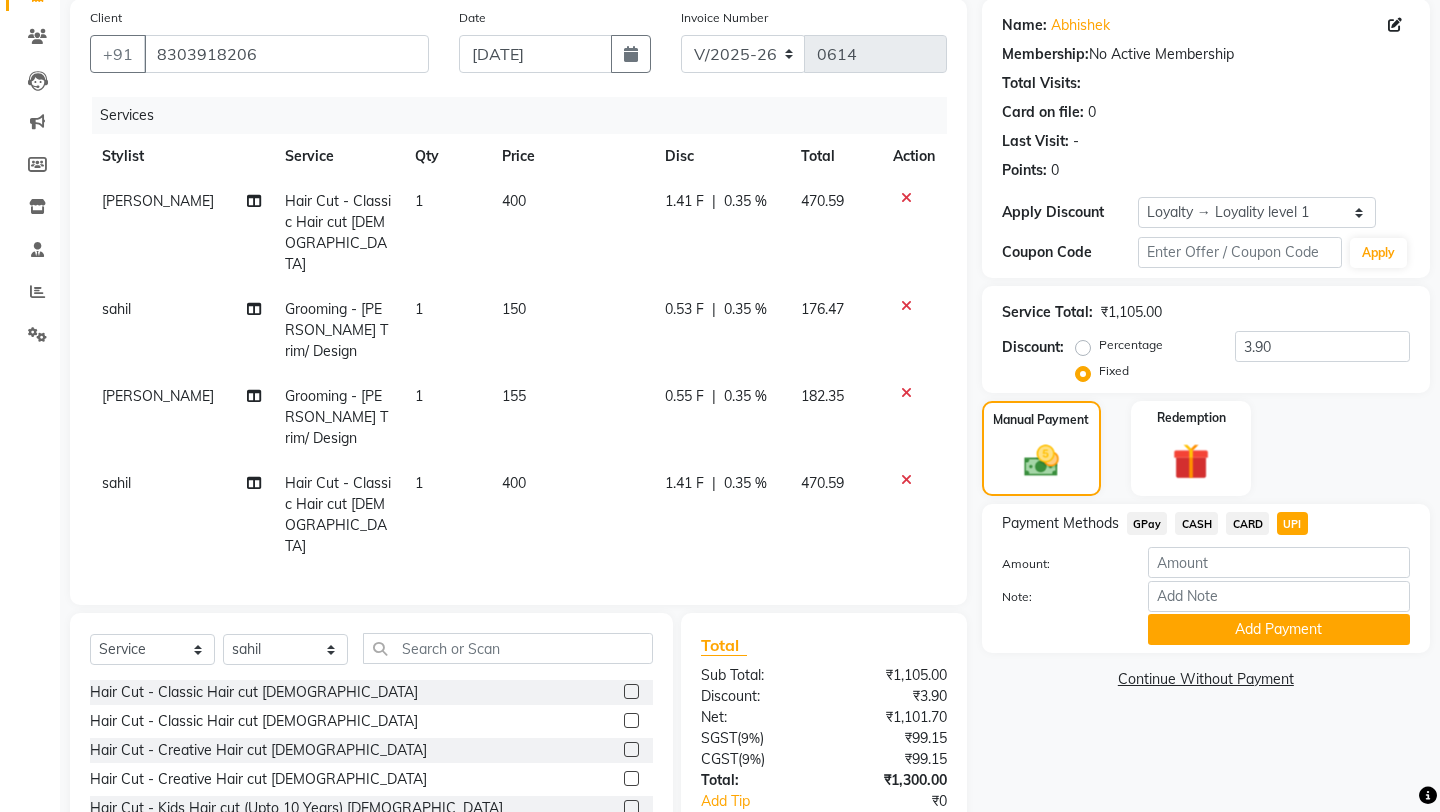 click on "CASH" 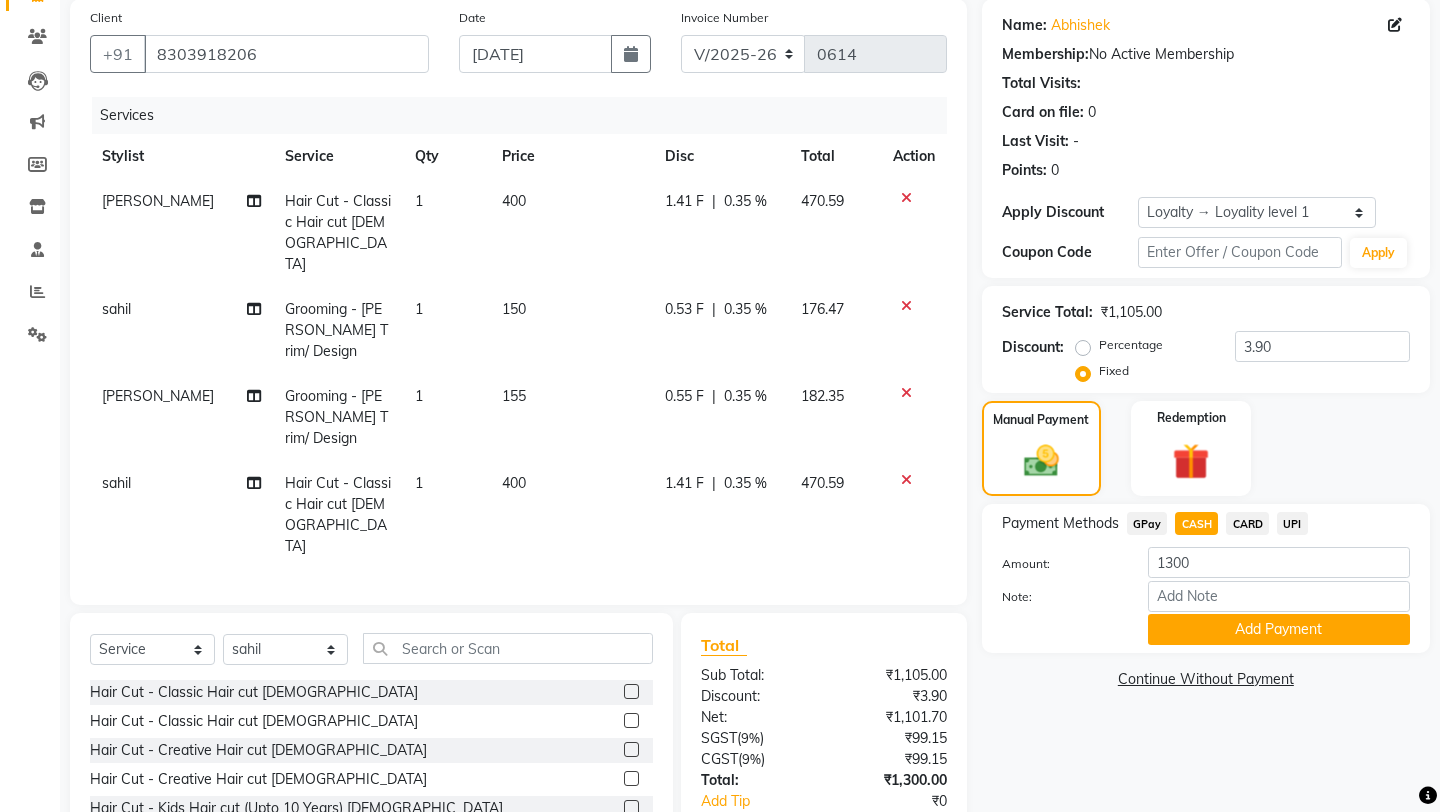 click on "UPI" 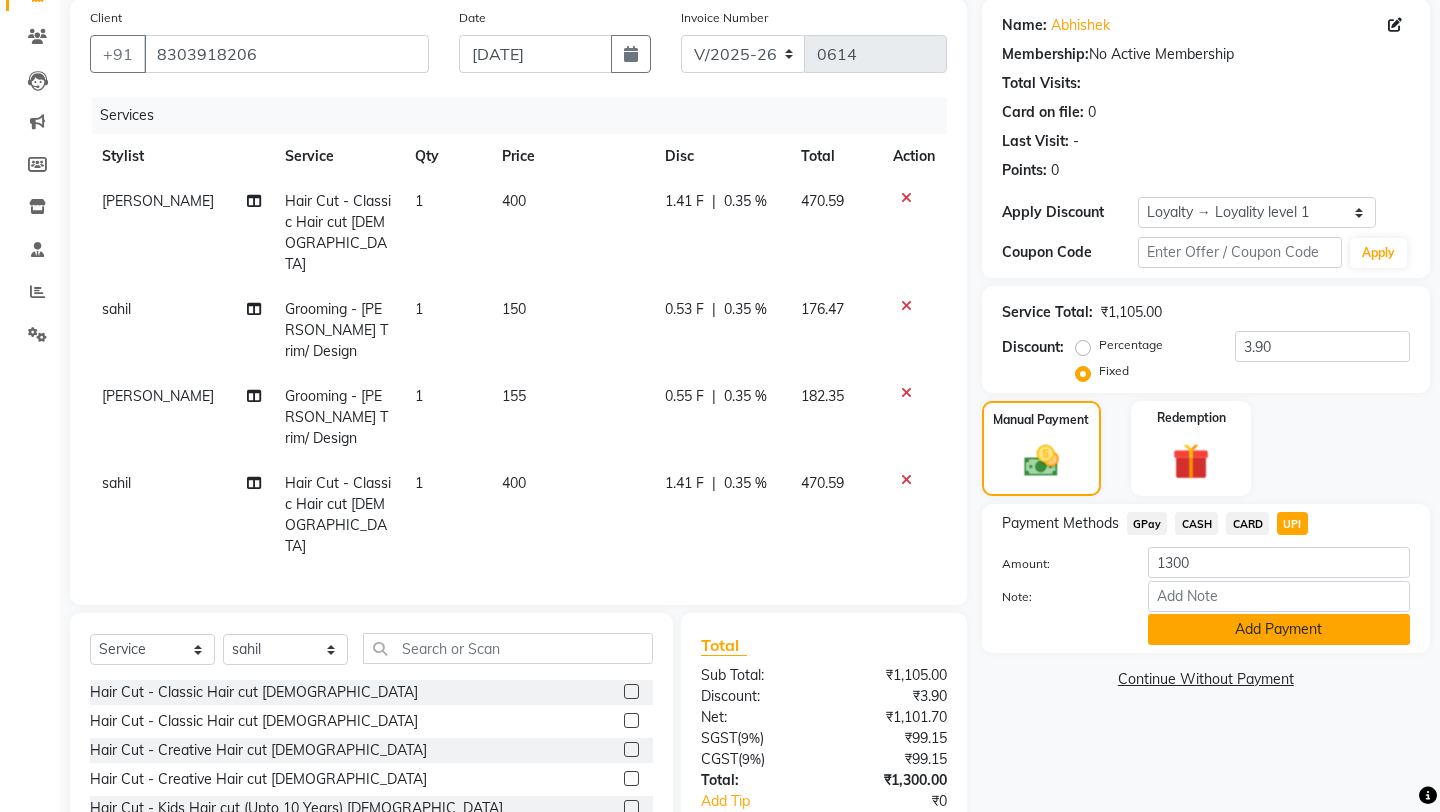 click on "Add Payment" 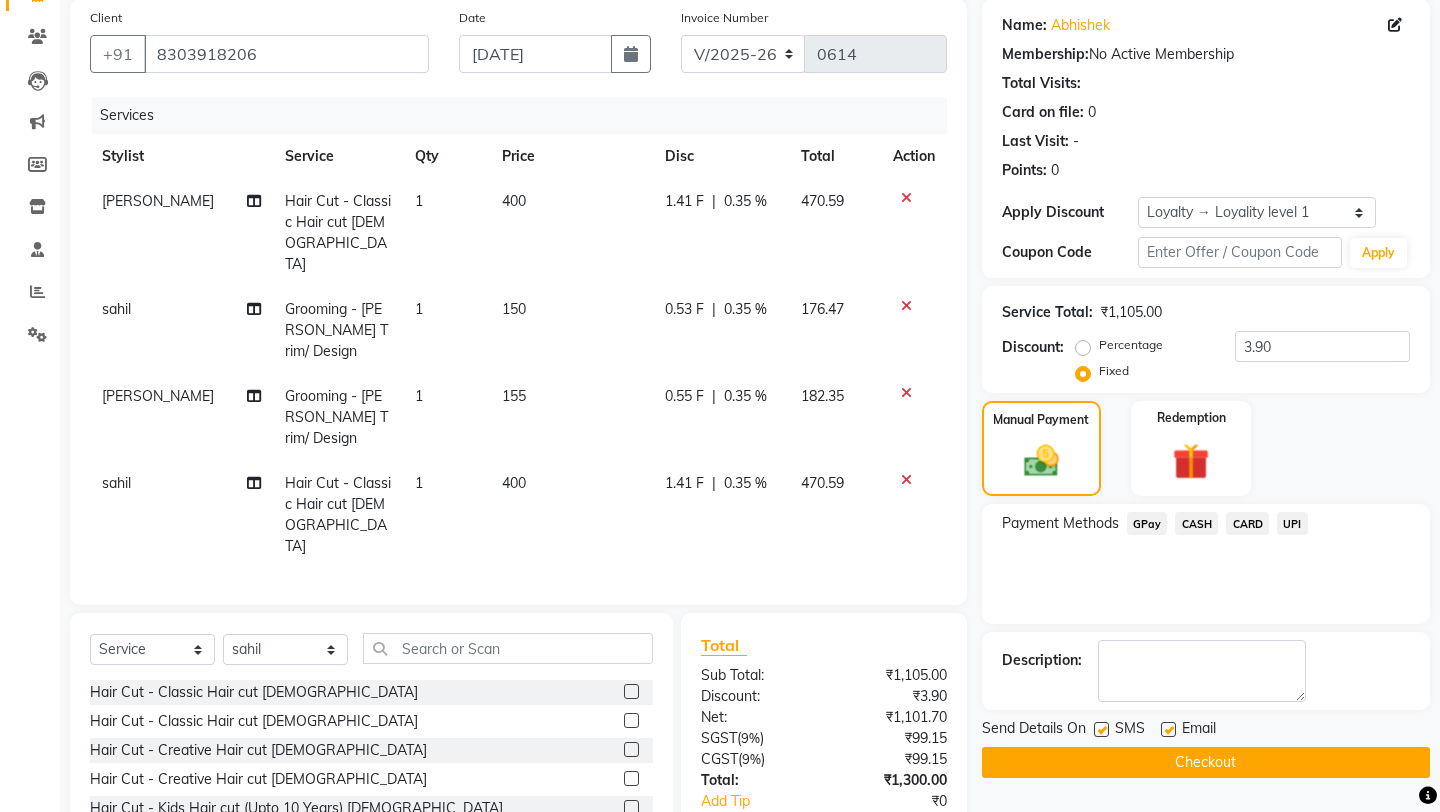 click on "Checkout" 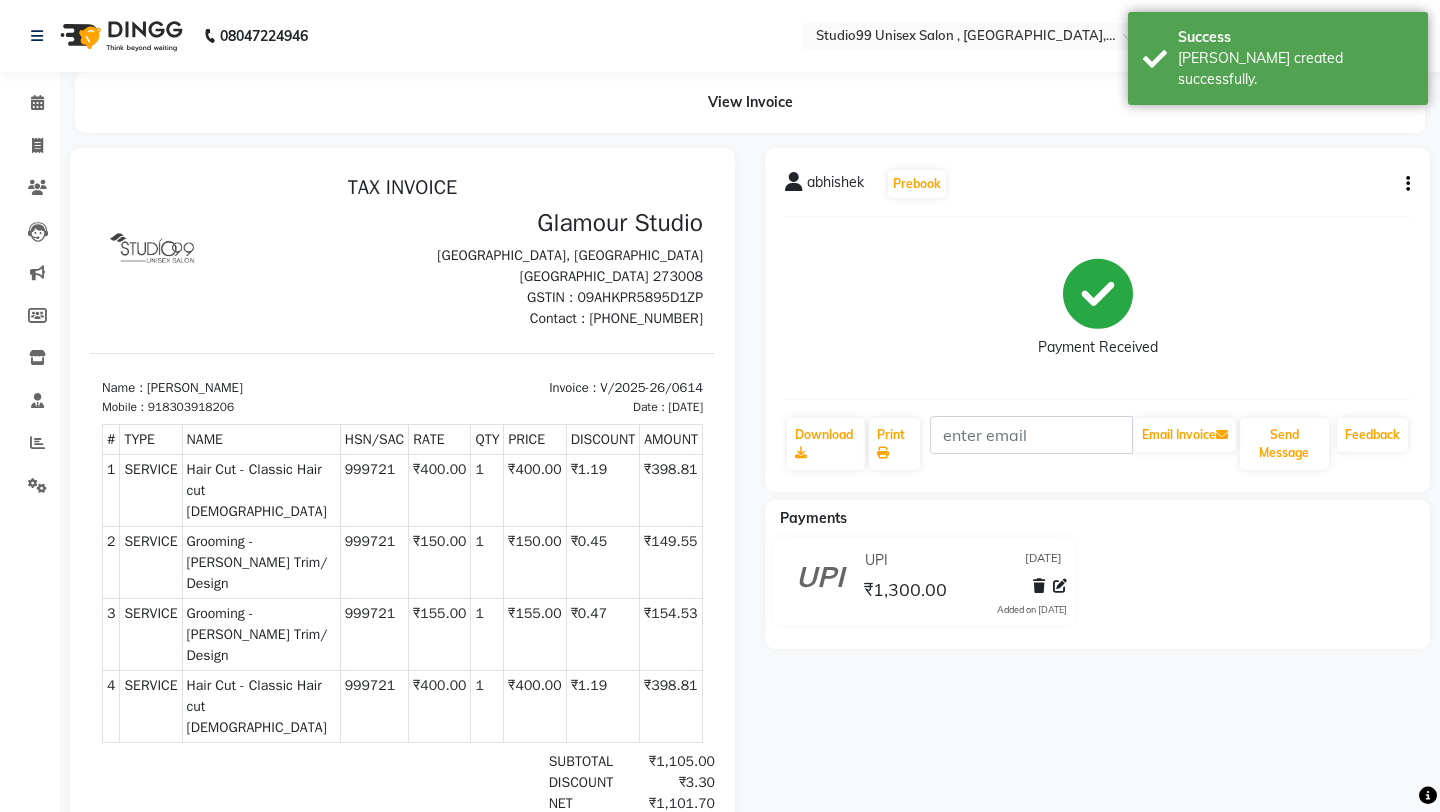 scroll, scrollTop: 0, scrollLeft: 0, axis: both 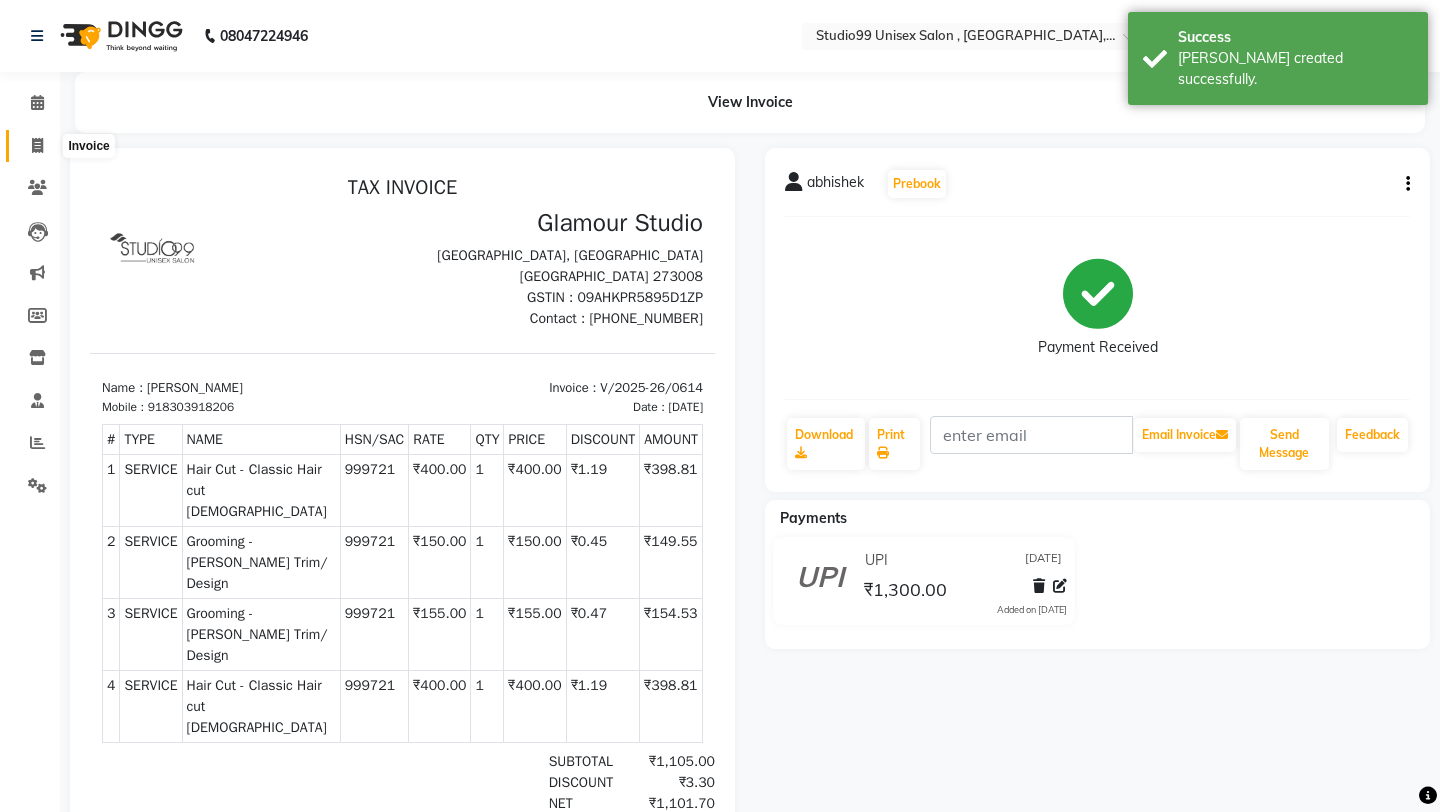 click 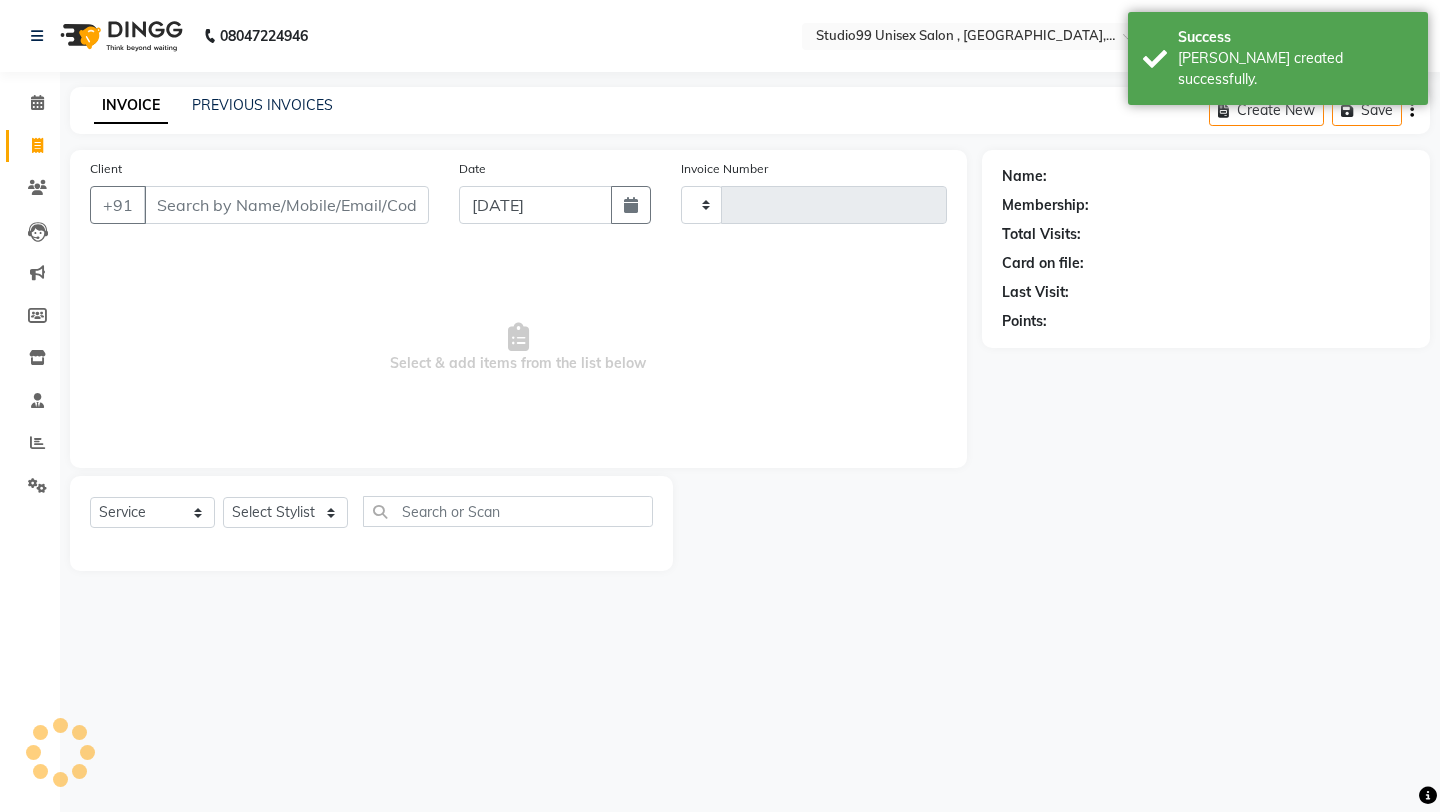 type on "0615" 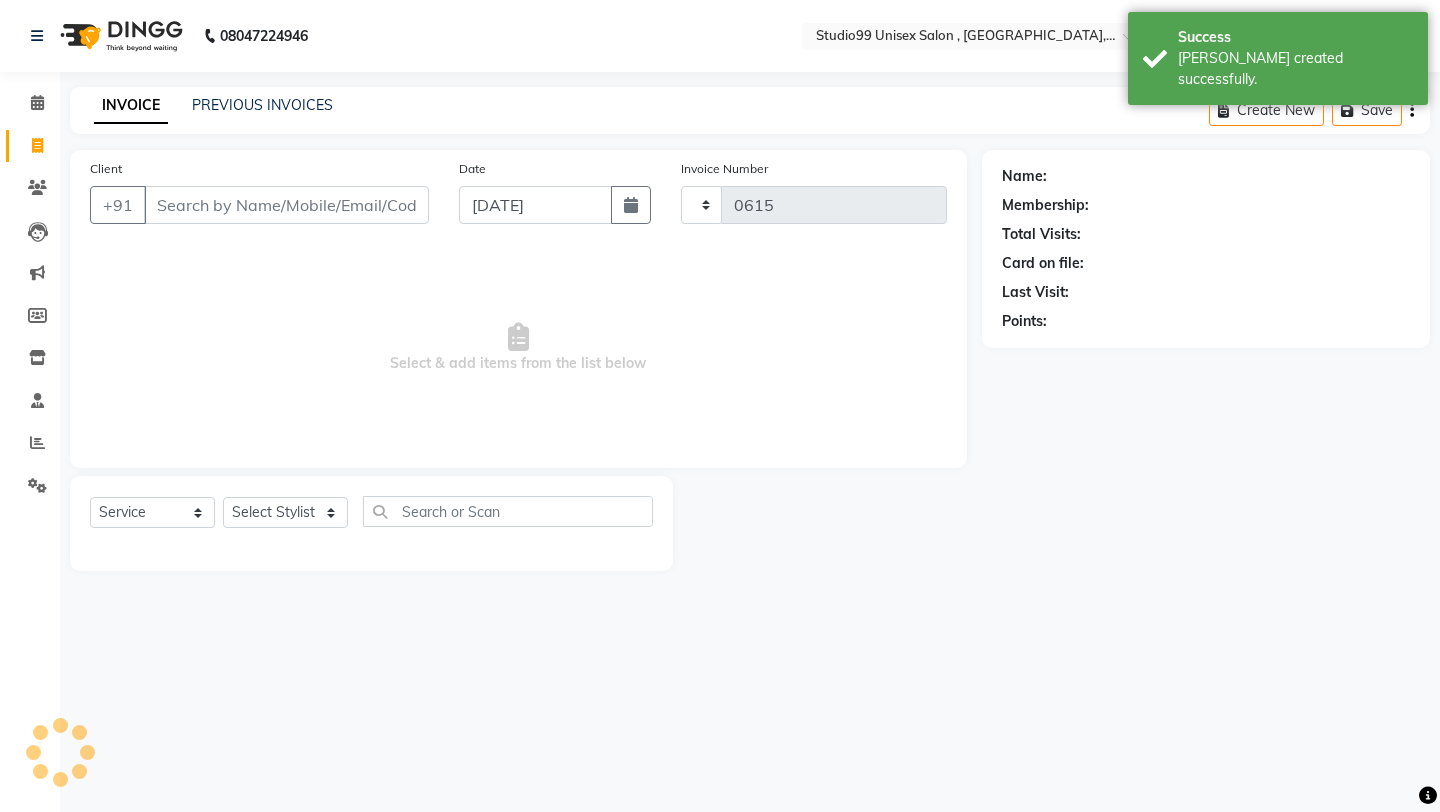select on "8117" 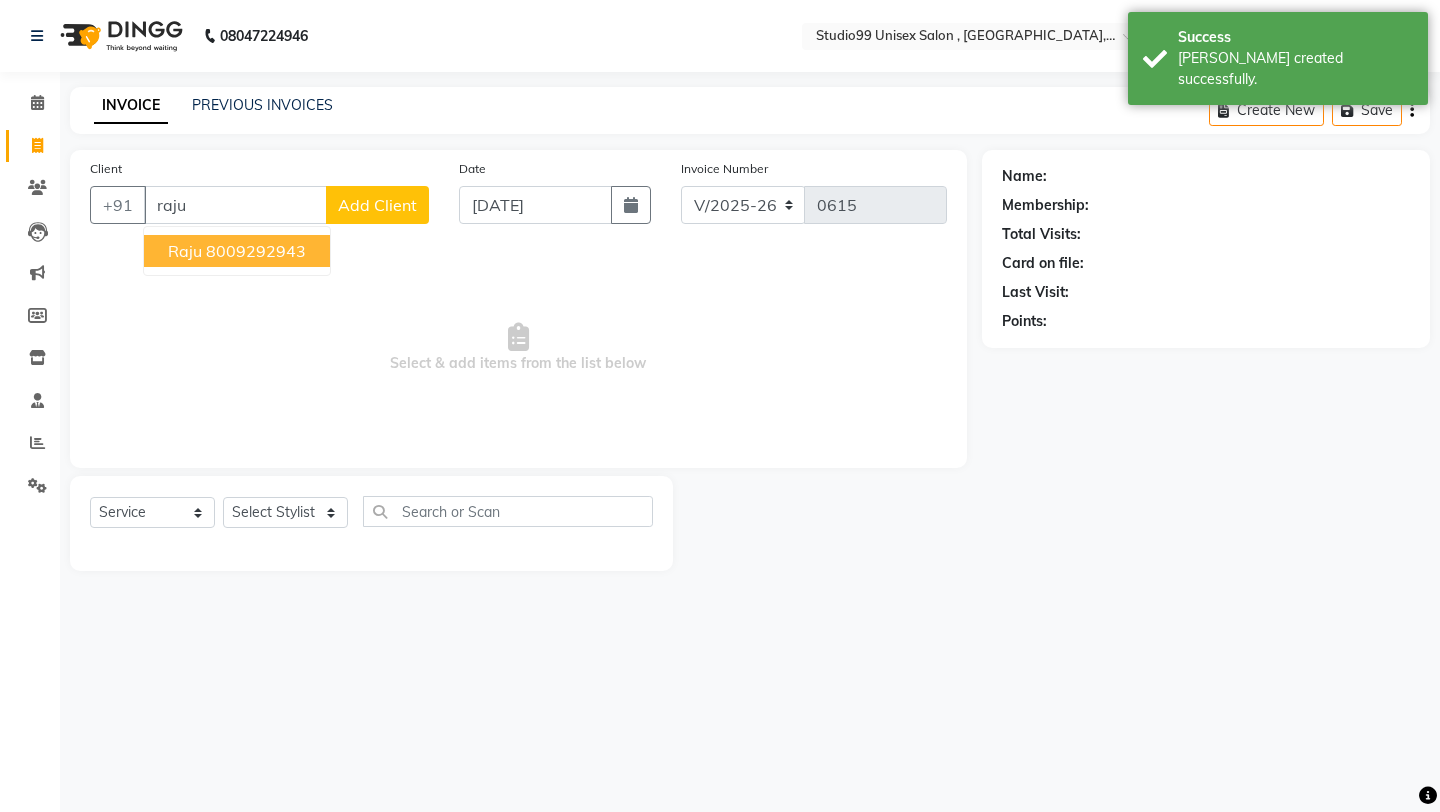click on "8009292943" at bounding box center (256, 251) 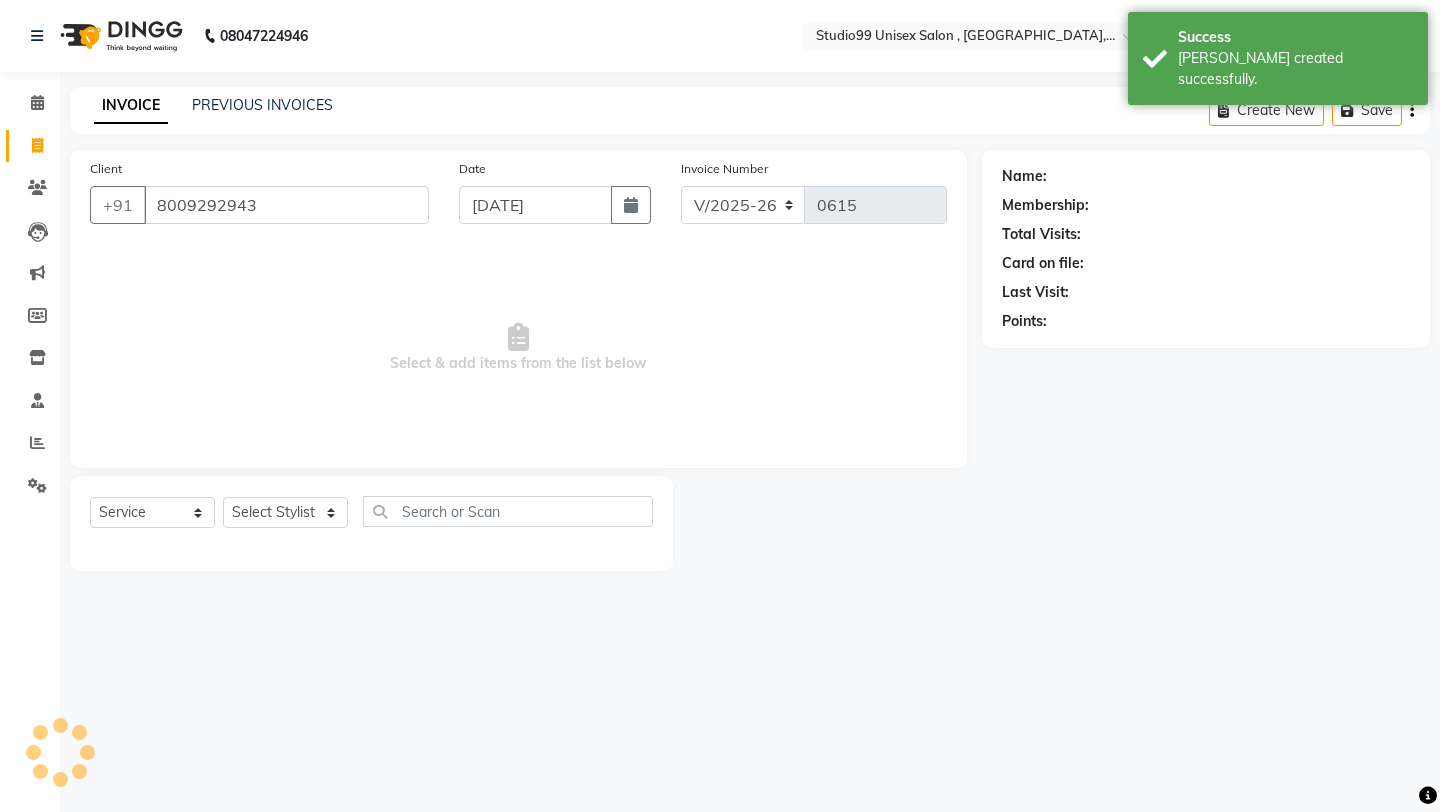 type on "8009292943" 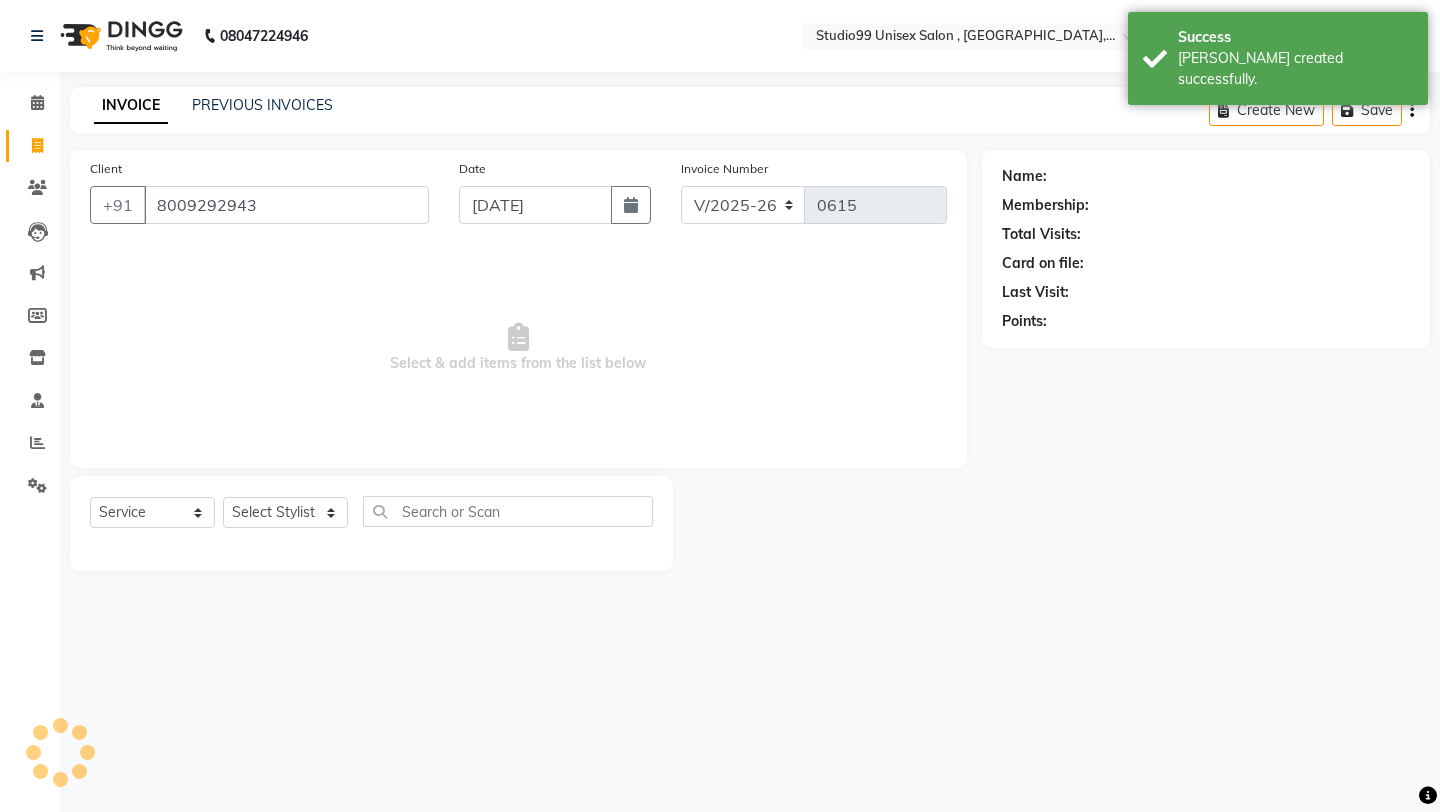 select on "1: Object" 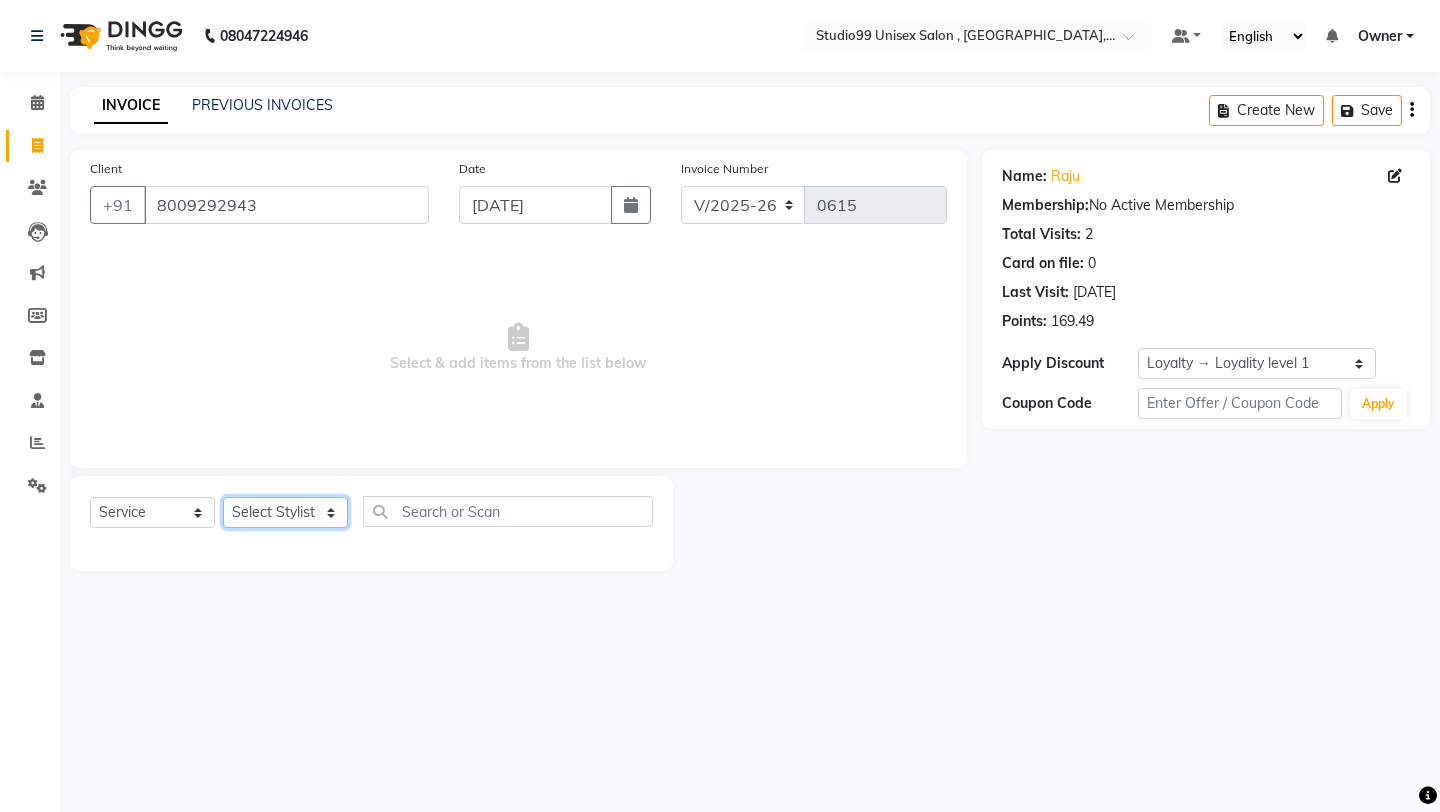 click on "Select Stylist [PERSON_NAME] Owner [PERSON_NAME] [PERSON_NAME] [PERSON_NAME] sulekha manager [PERSON_NAME]" 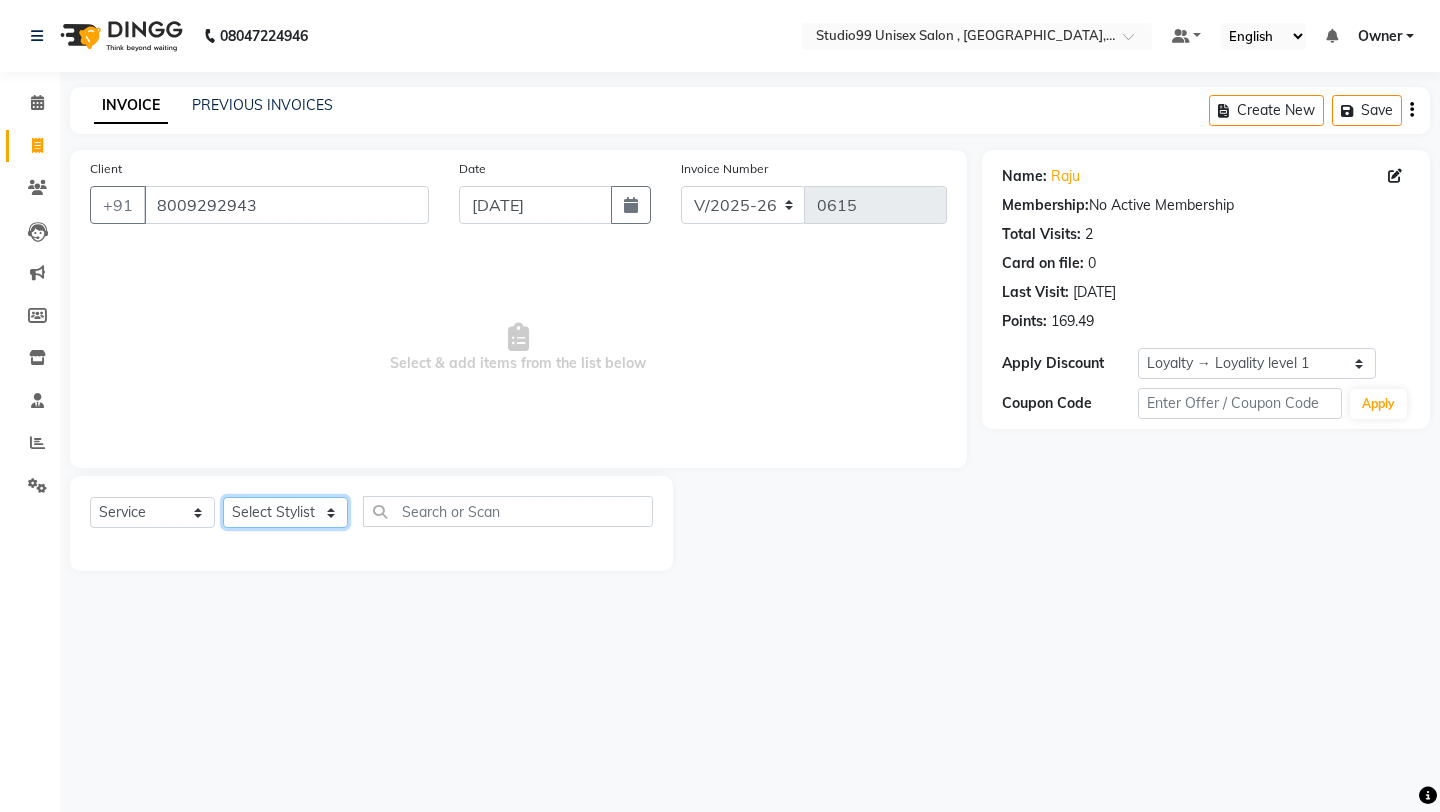 select on "76603" 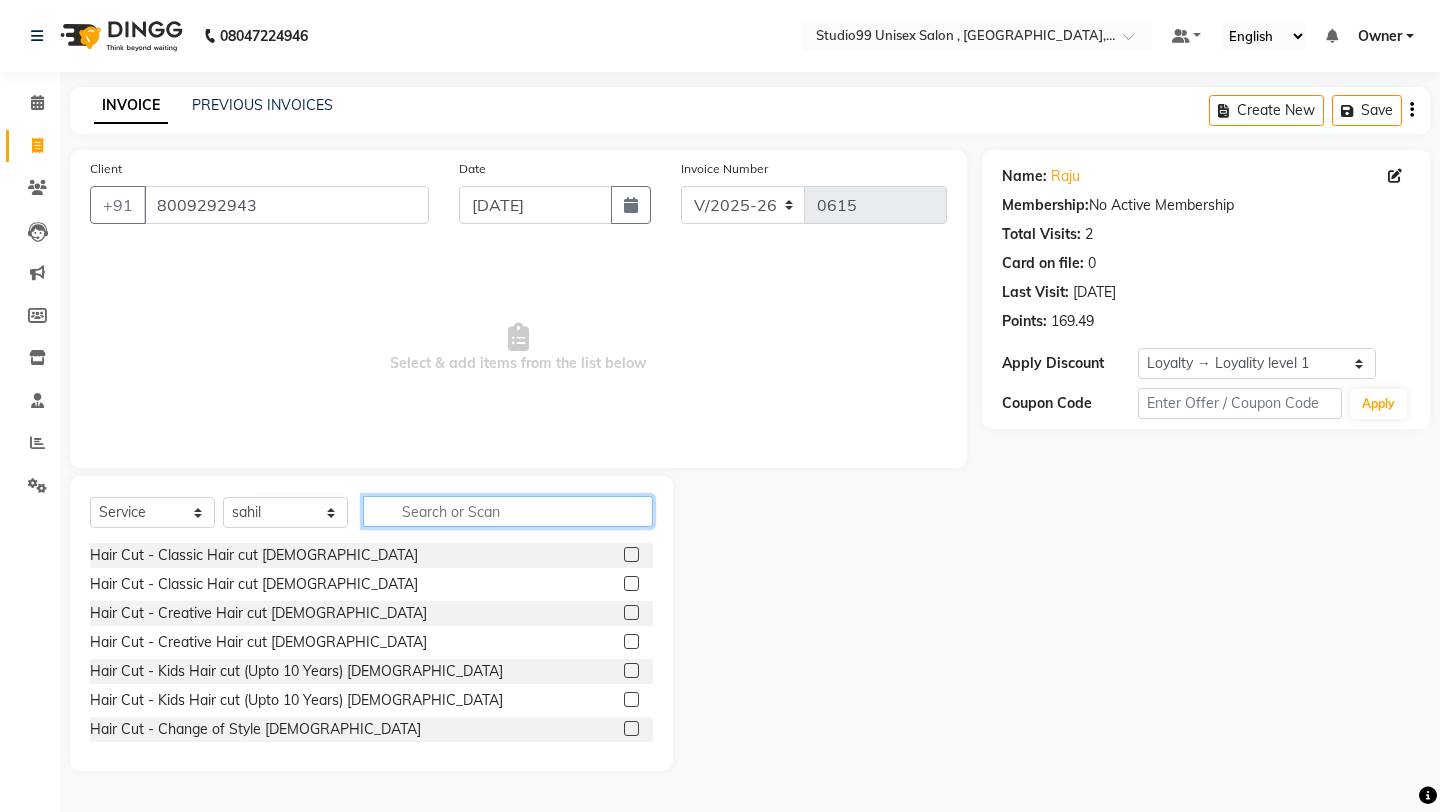 click 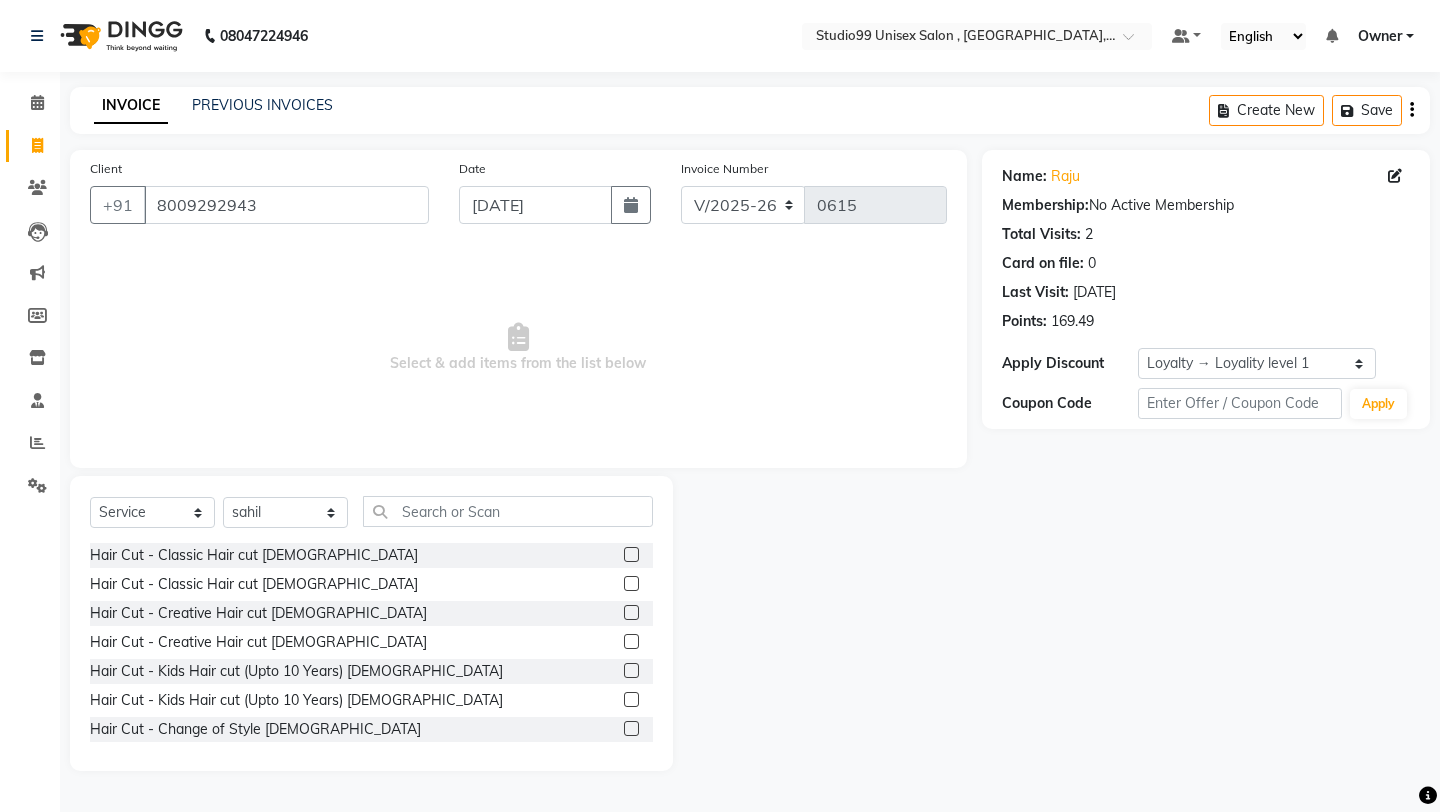 click 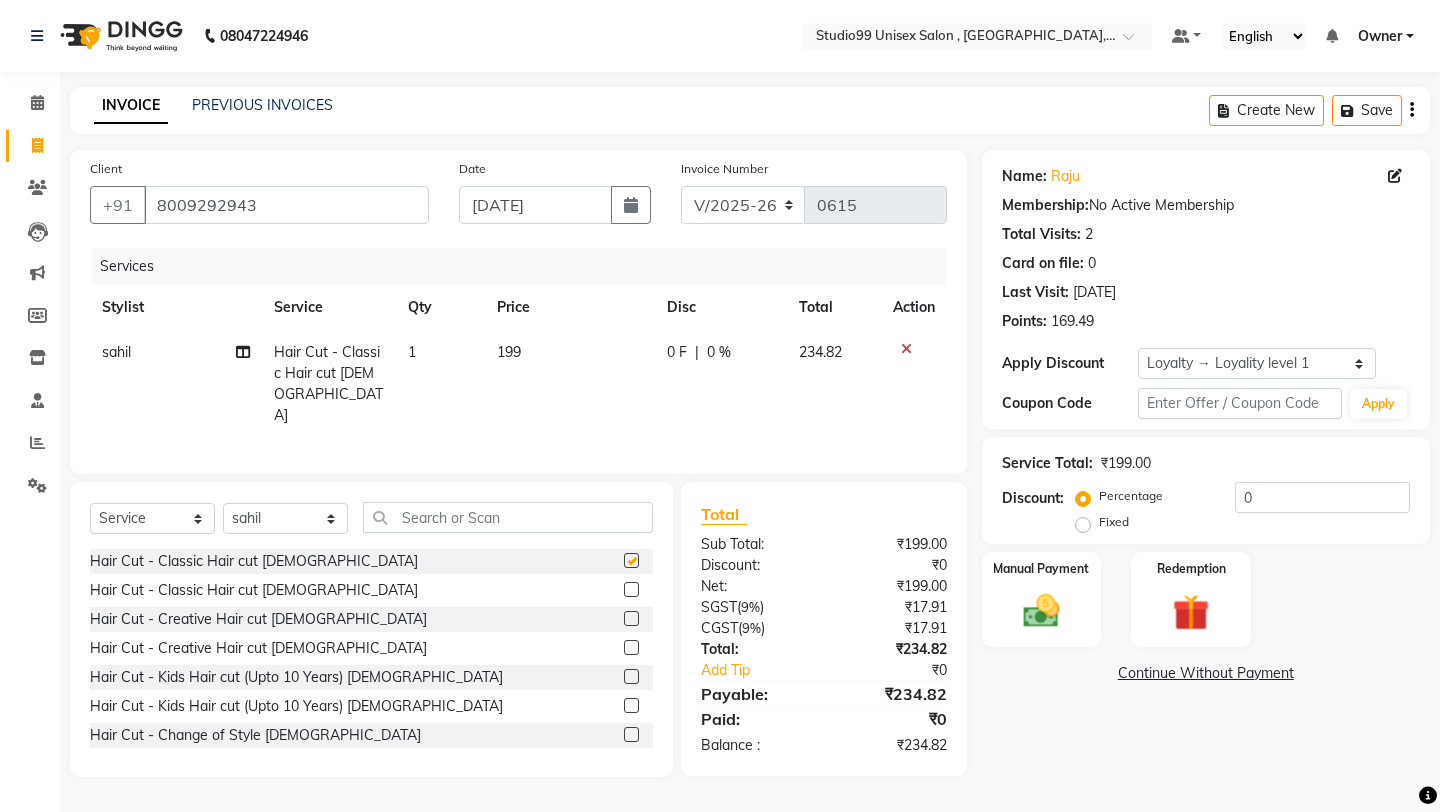 checkbox on "false" 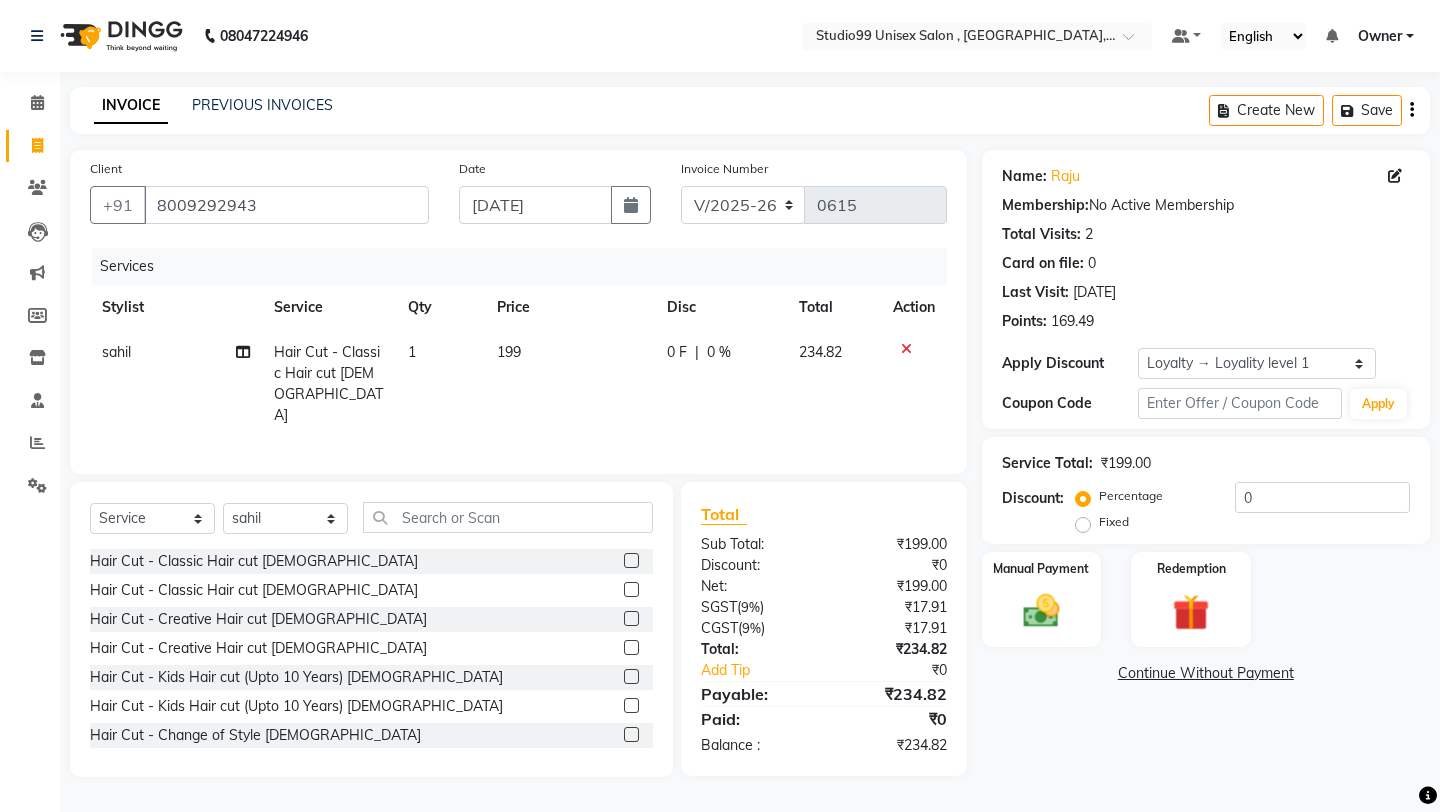 click on "Client [PHONE_NUMBER] Date [DATE] Invoice Number V/2025 V/[PHONE_NUMBER] Services Stylist Service Qty Price Disc Total Action [PERSON_NAME] Hair Cut - Classic Hair cut [DEMOGRAPHIC_DATA] 1 199 0 F | 0 % 234.82" 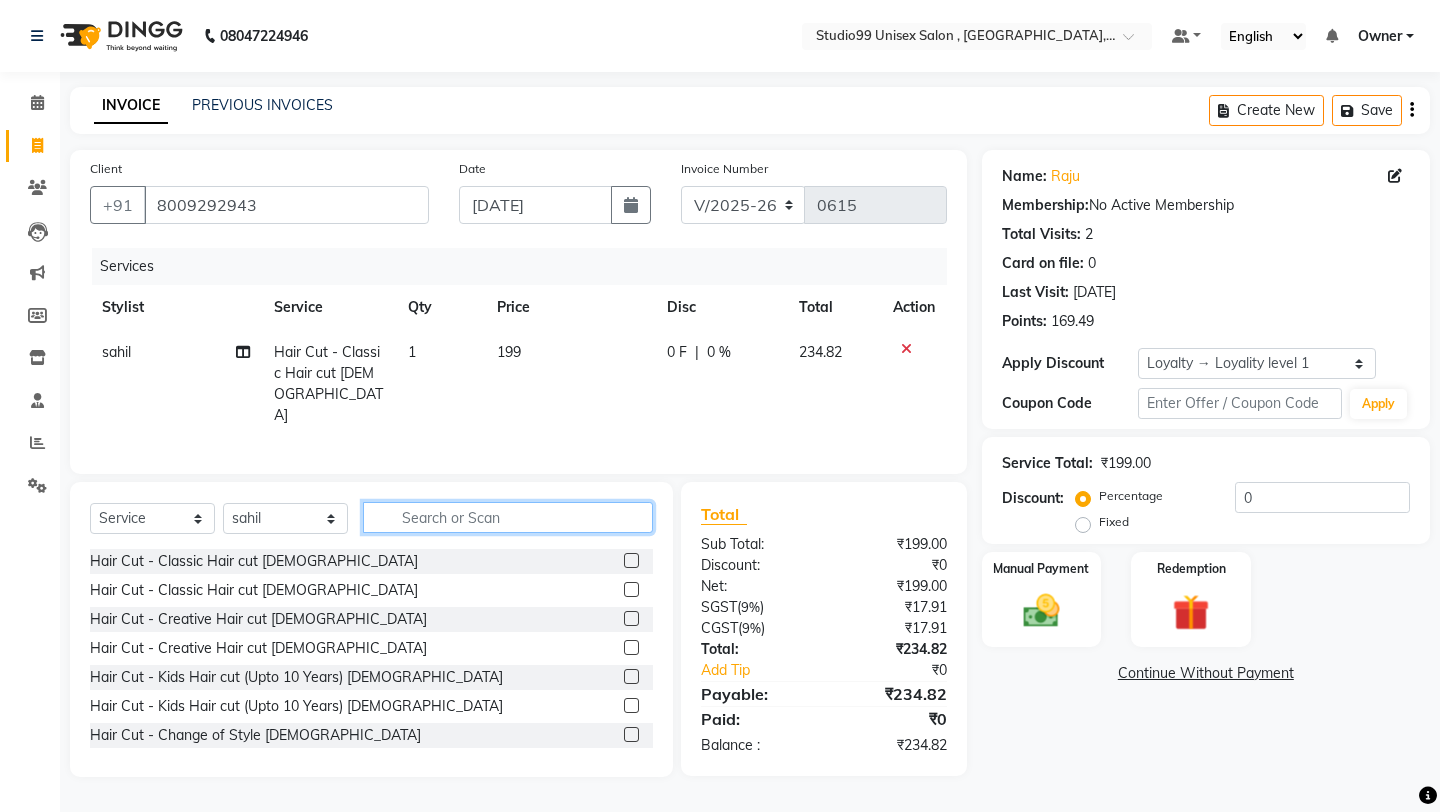 click 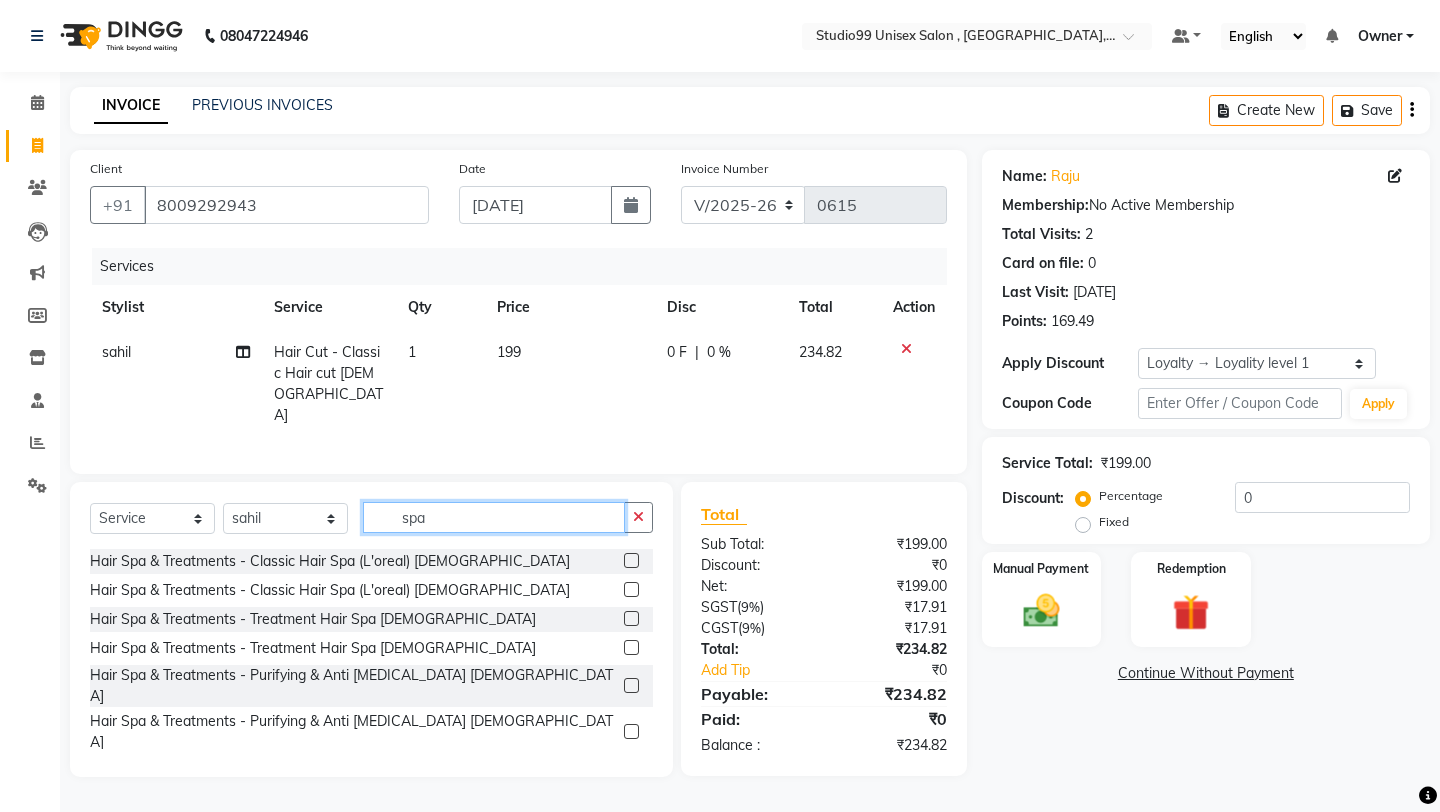 type on "spa" 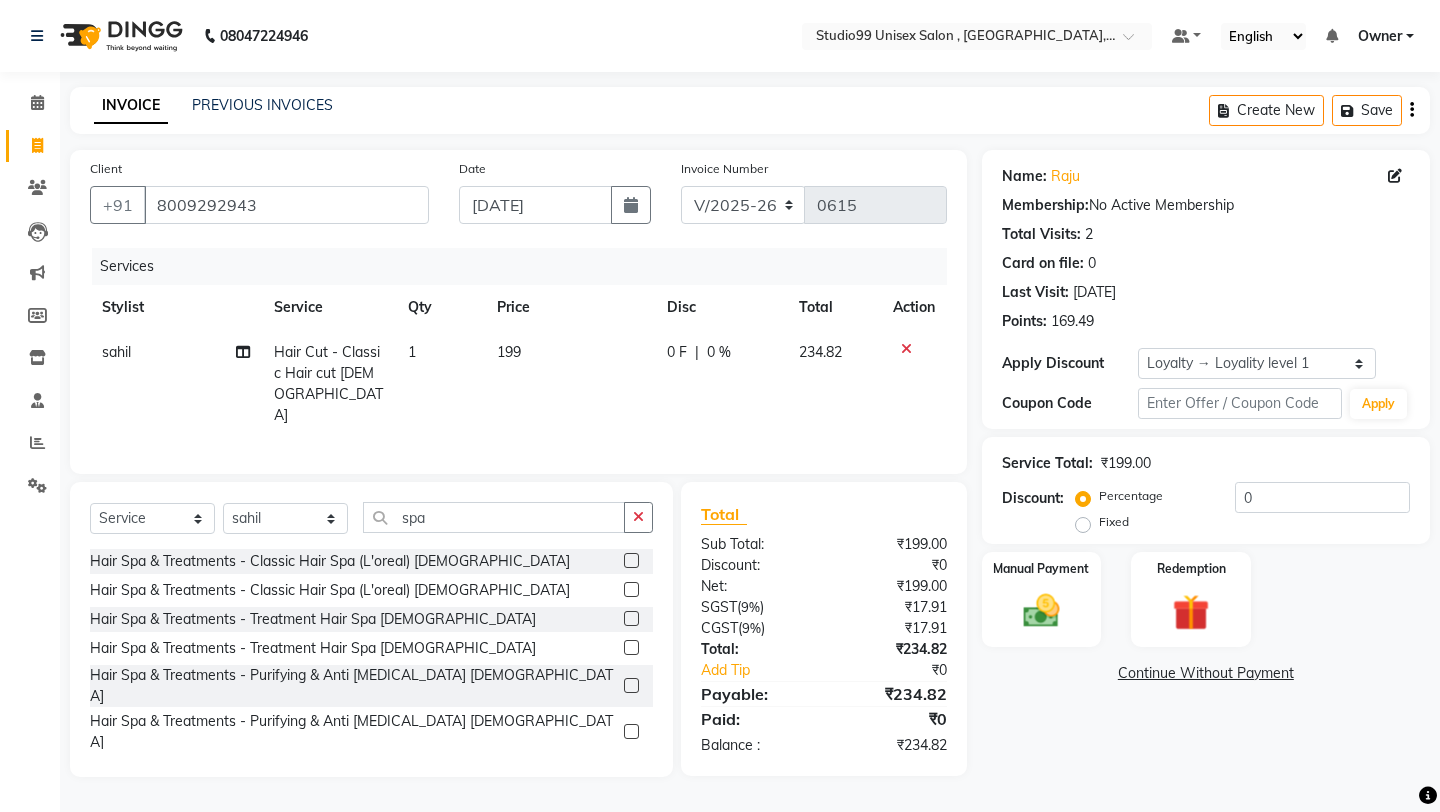 click 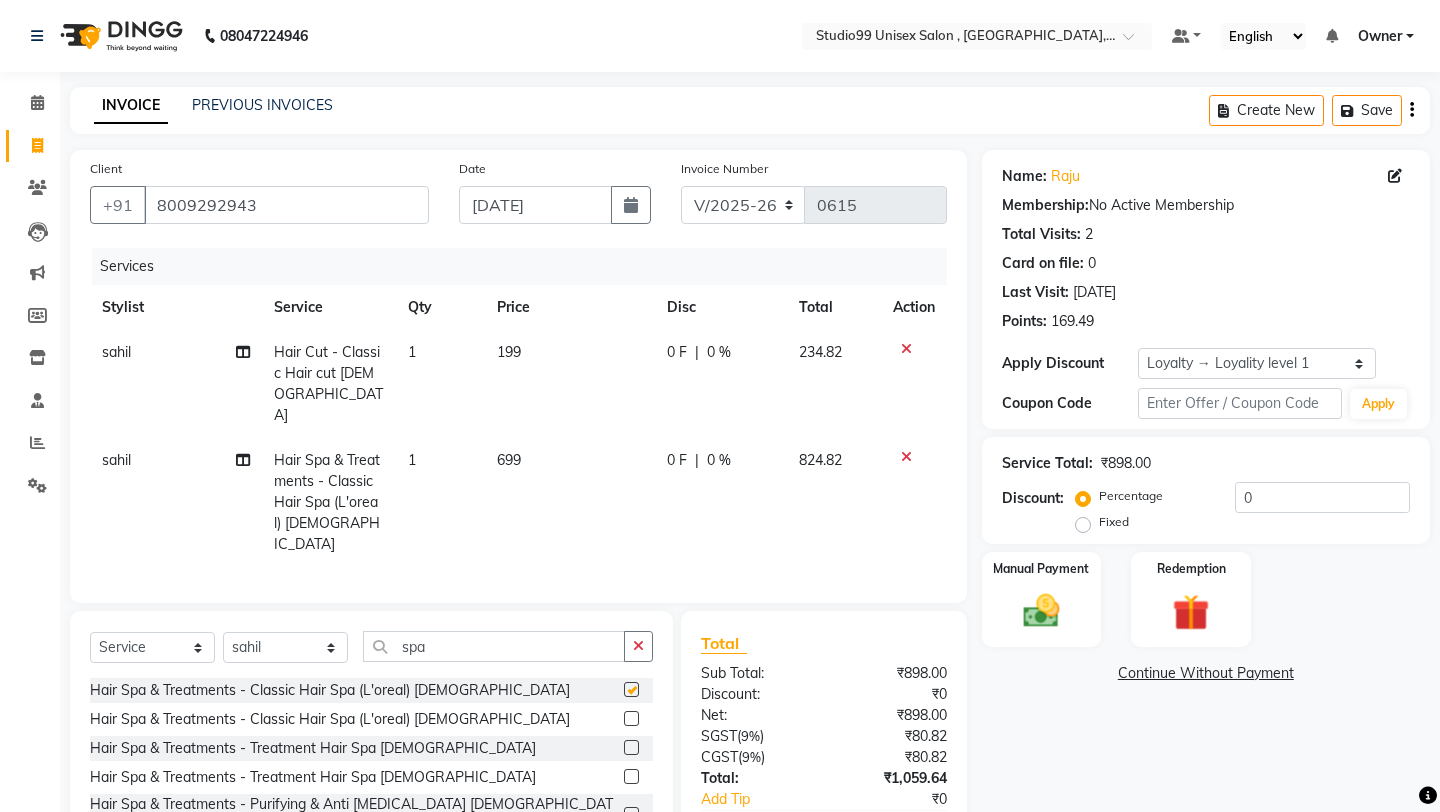 checkbox on "false" 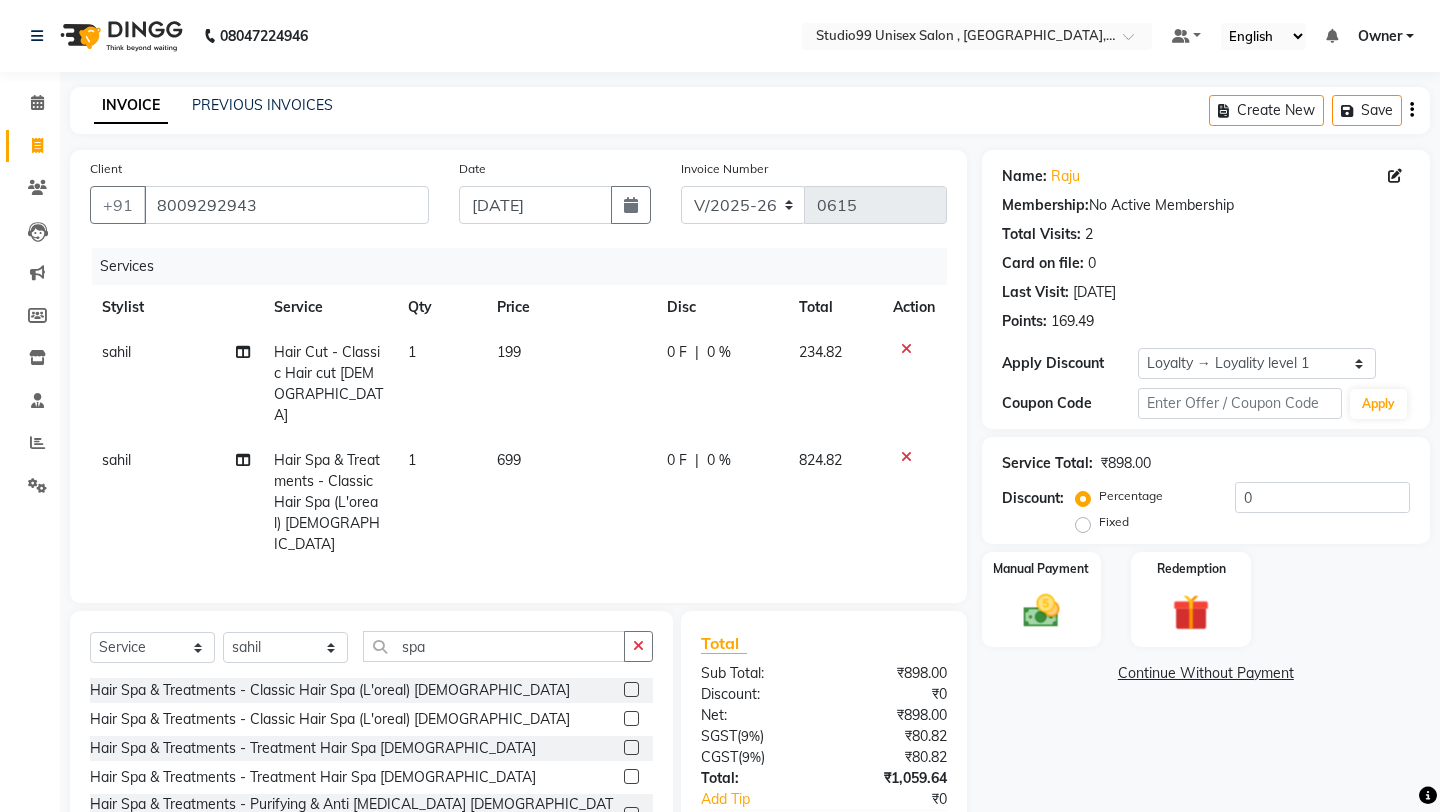 click on "699" 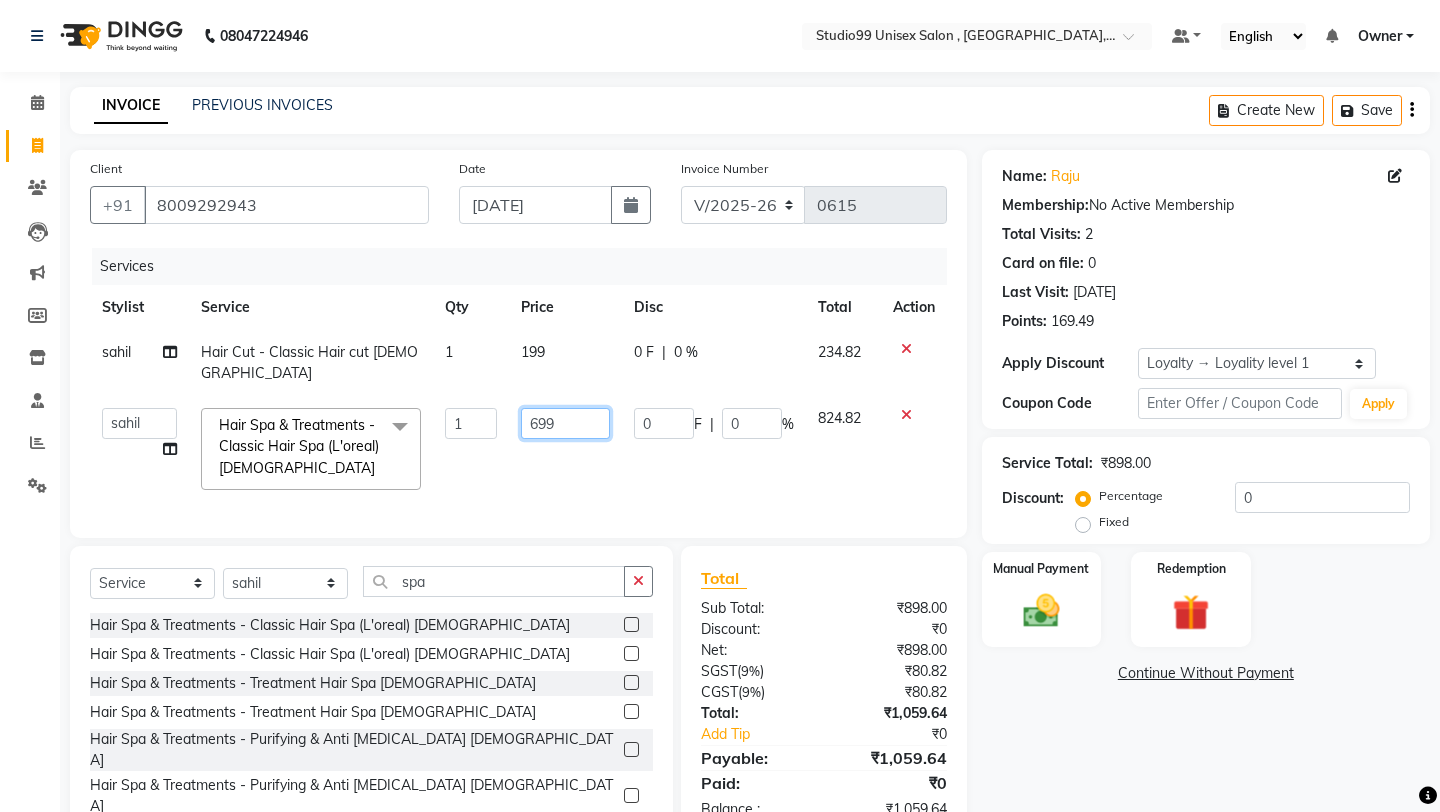 click on "699" 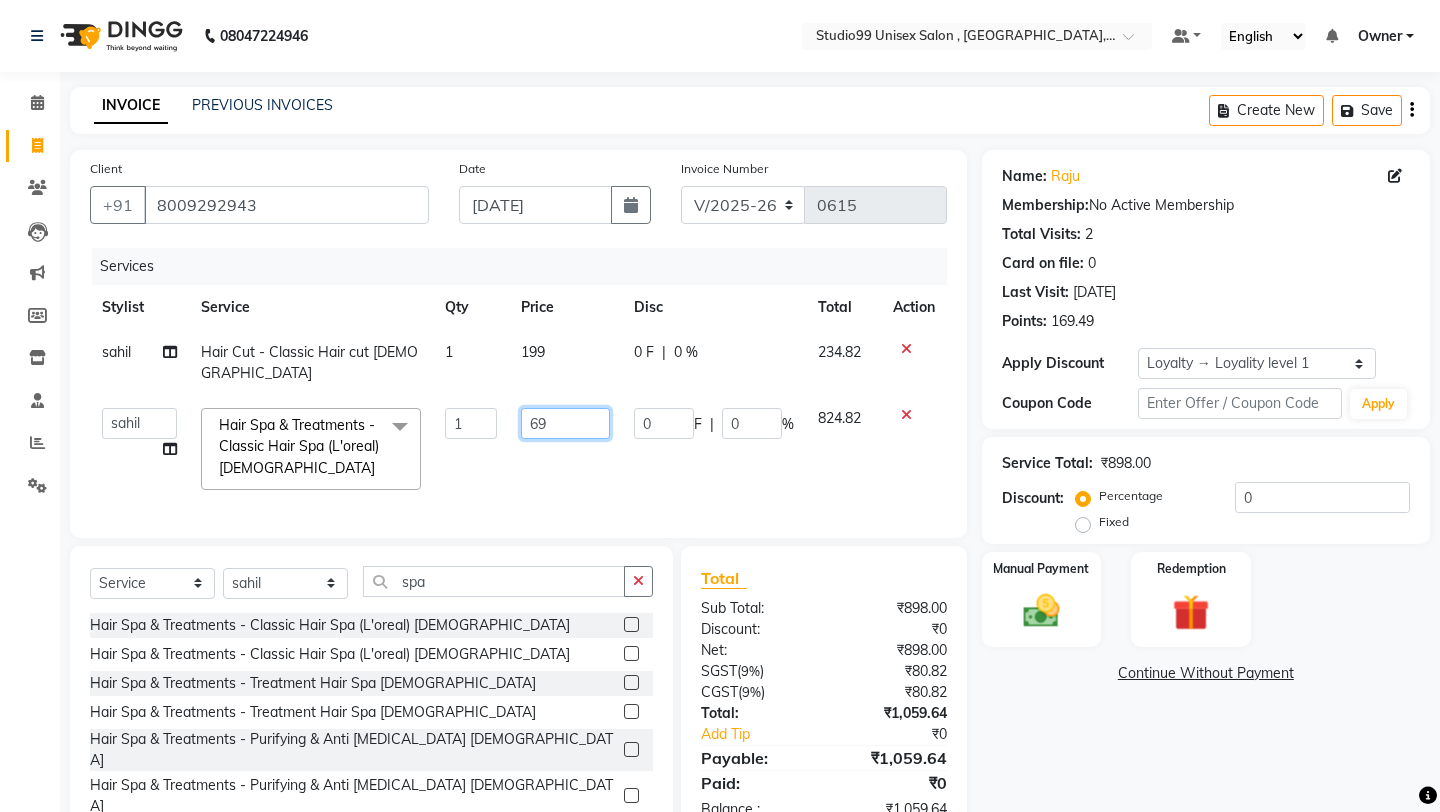 type on "6" 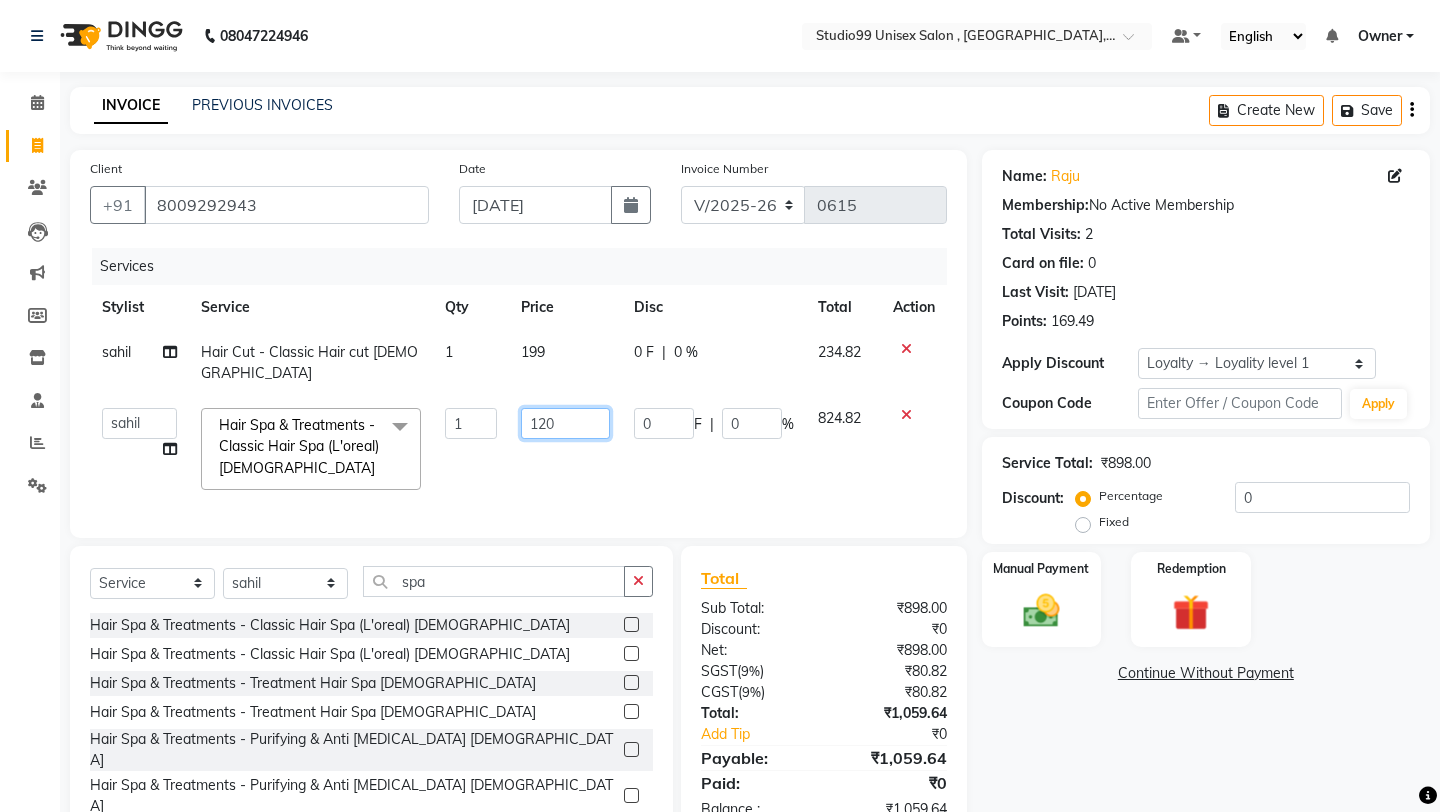 type on "1200" 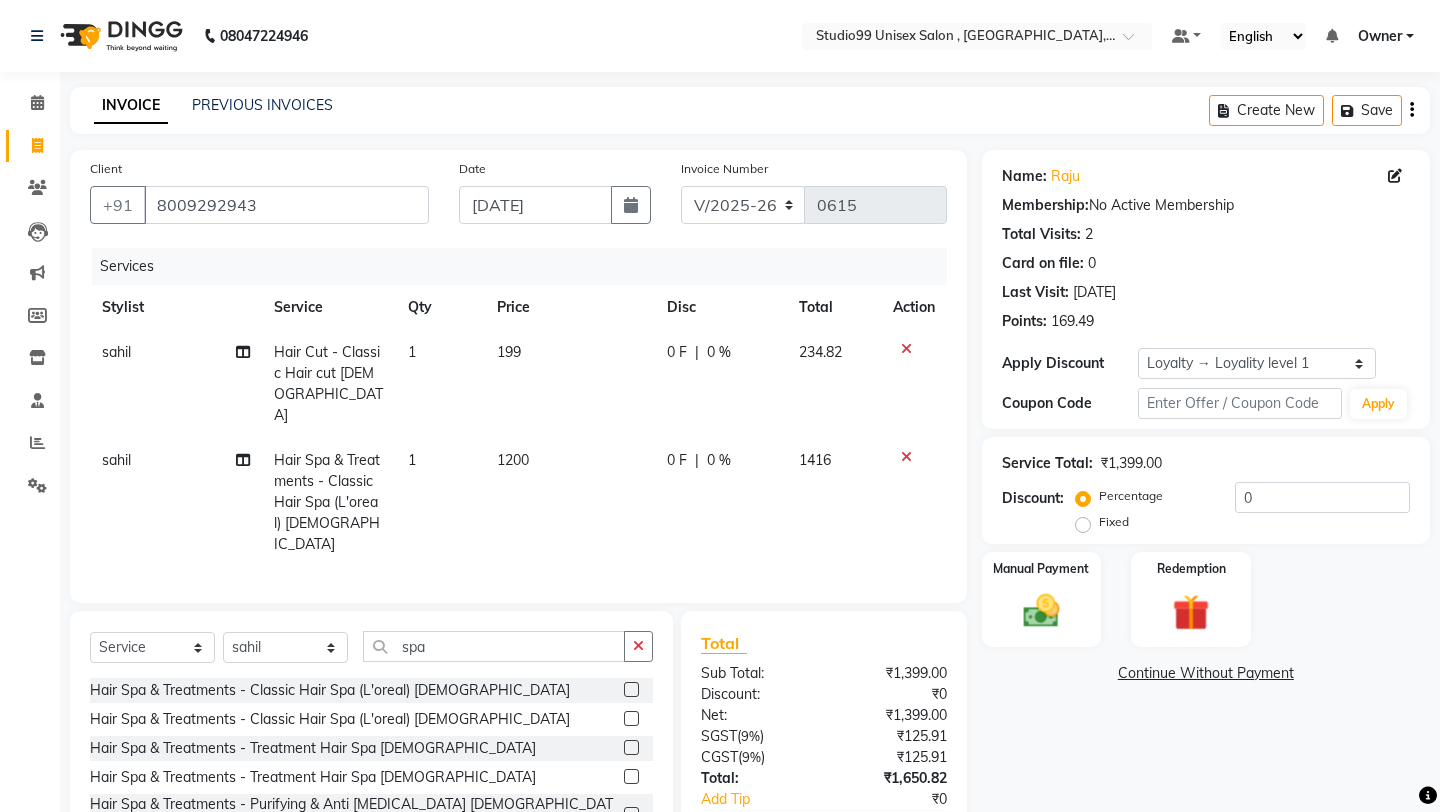 click 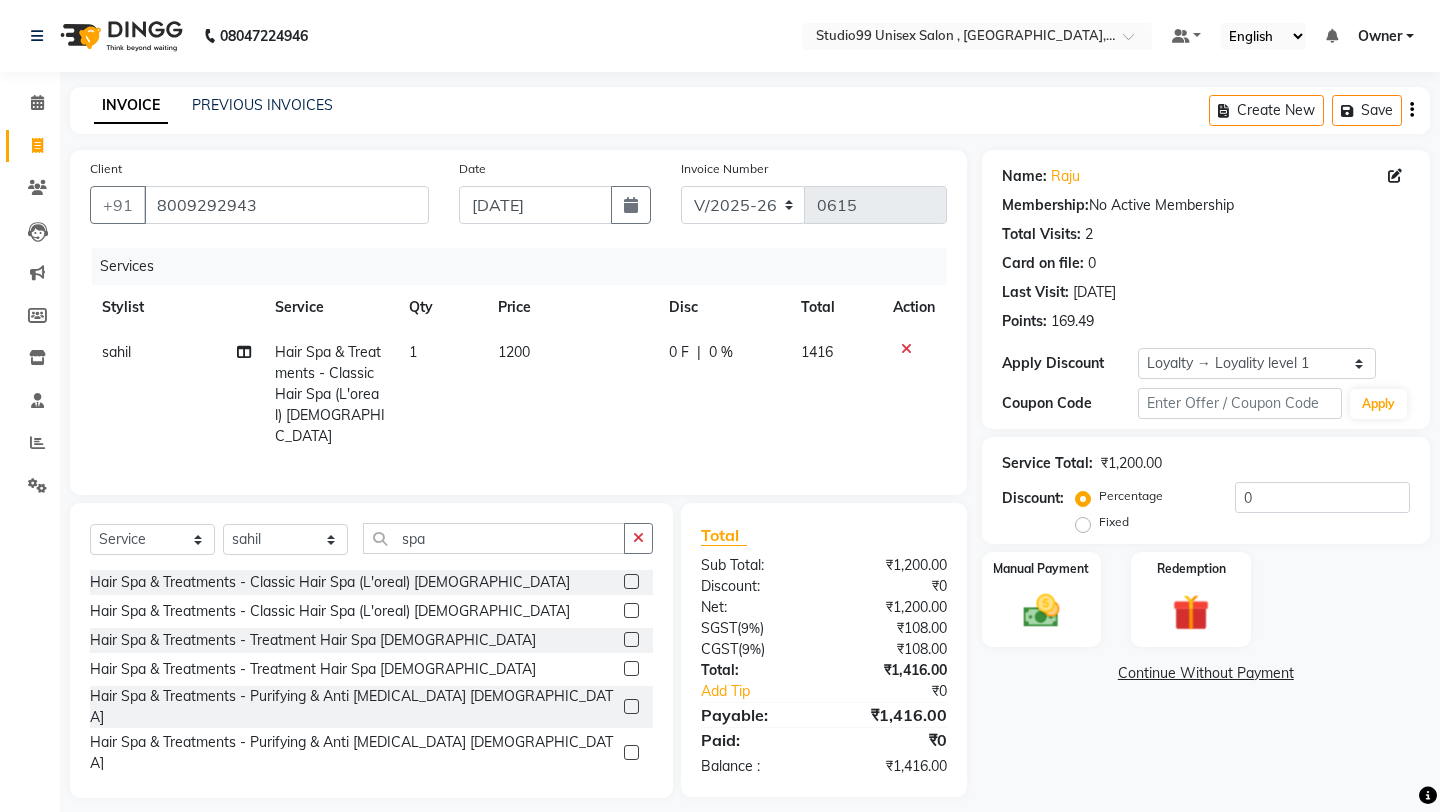 click on "Services Stylist Service Qty Price Disc Total Action [PERSON_NAME] Hair Spa & Treatments - Classic Hair Spa (L'oreal) [DEMOGRAPHIC_DATA] 1 1200 0 F | 0 % 1416" 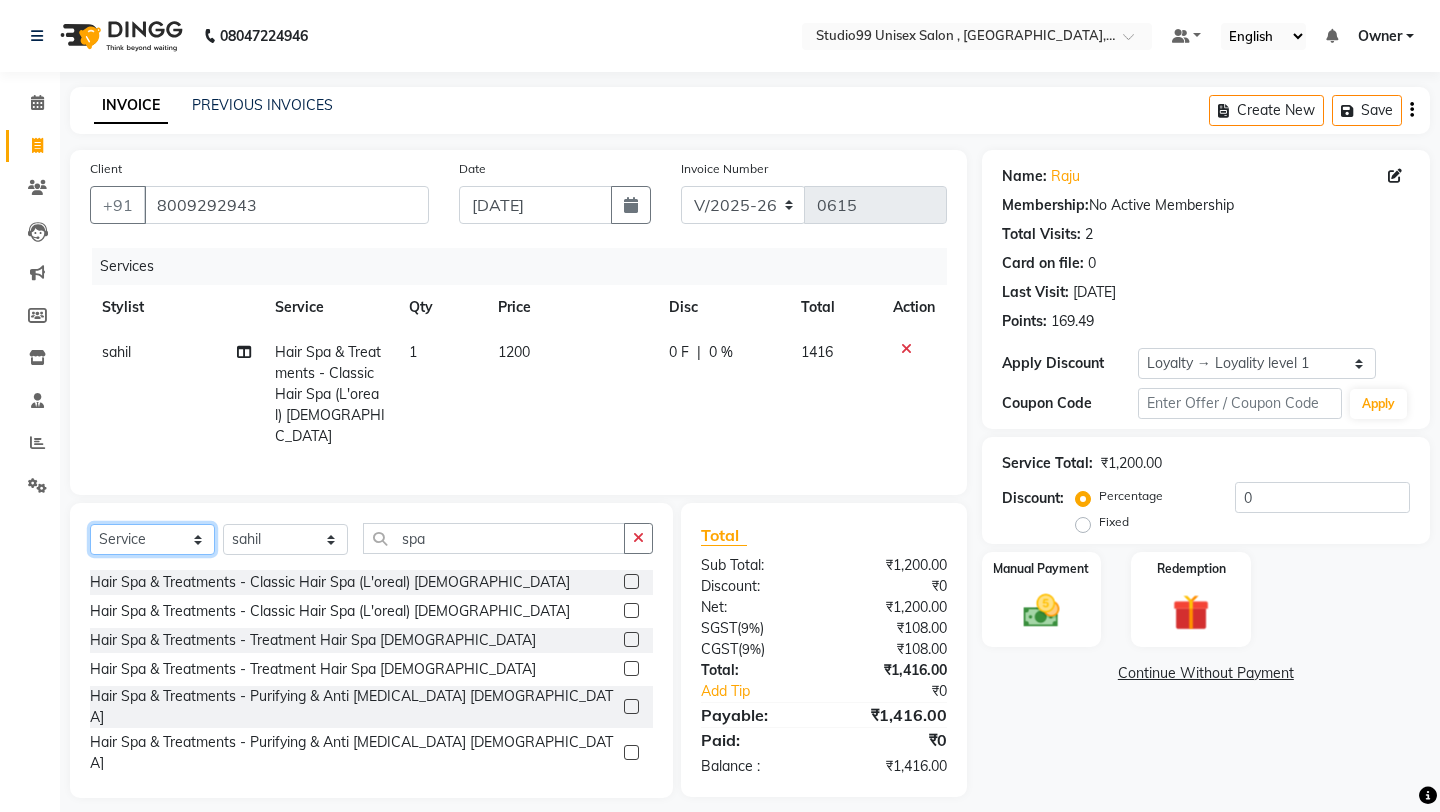 click on "Select  Service  Product  Membership  Package Voucher Prepaid Gift Card" 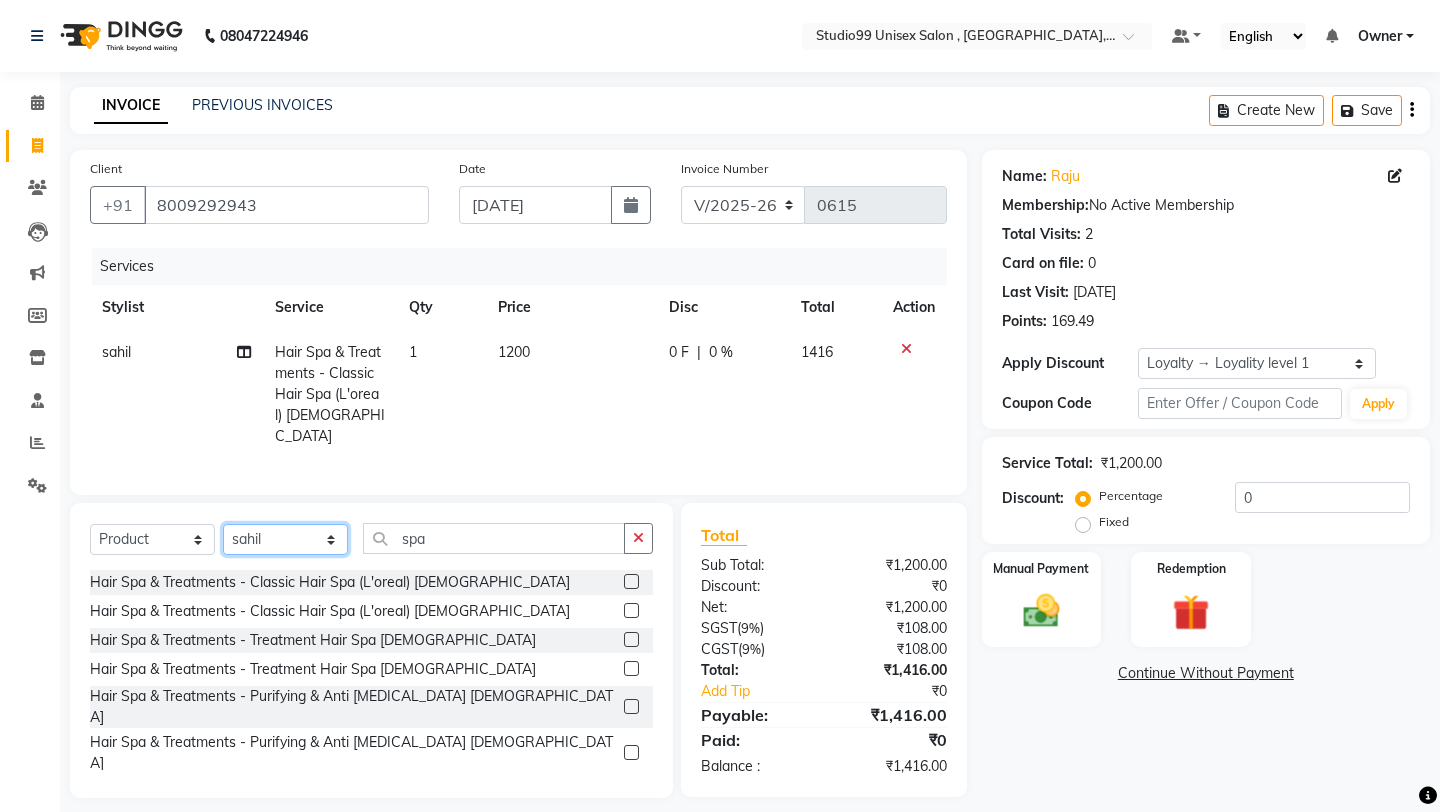 click on "Select Stylist [PERSON_NAME] Owner [PERSON_NAME] [PERSON_NAME] [PERSON_NAME] sulekha manager [PERSON_NAME]" 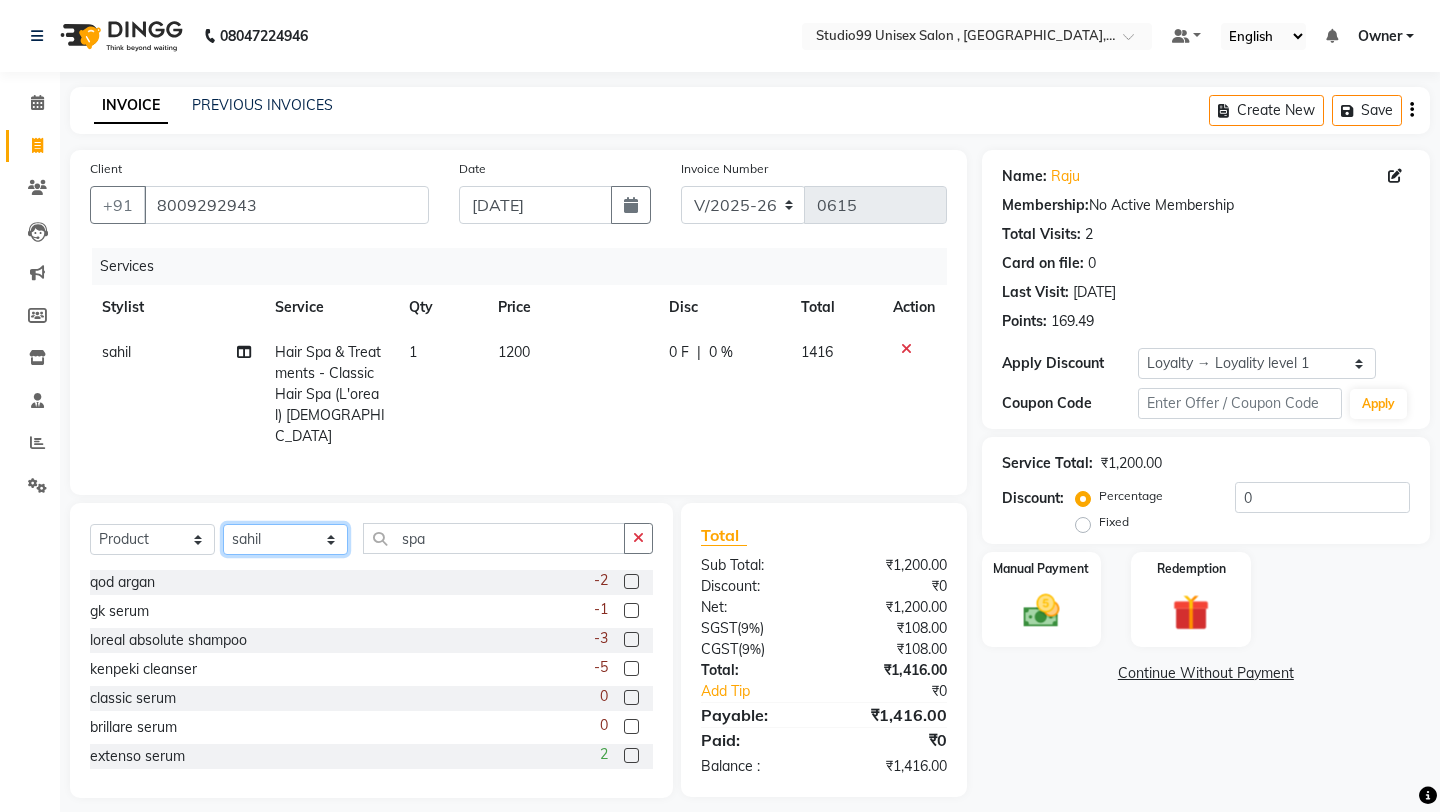 select on "83604" 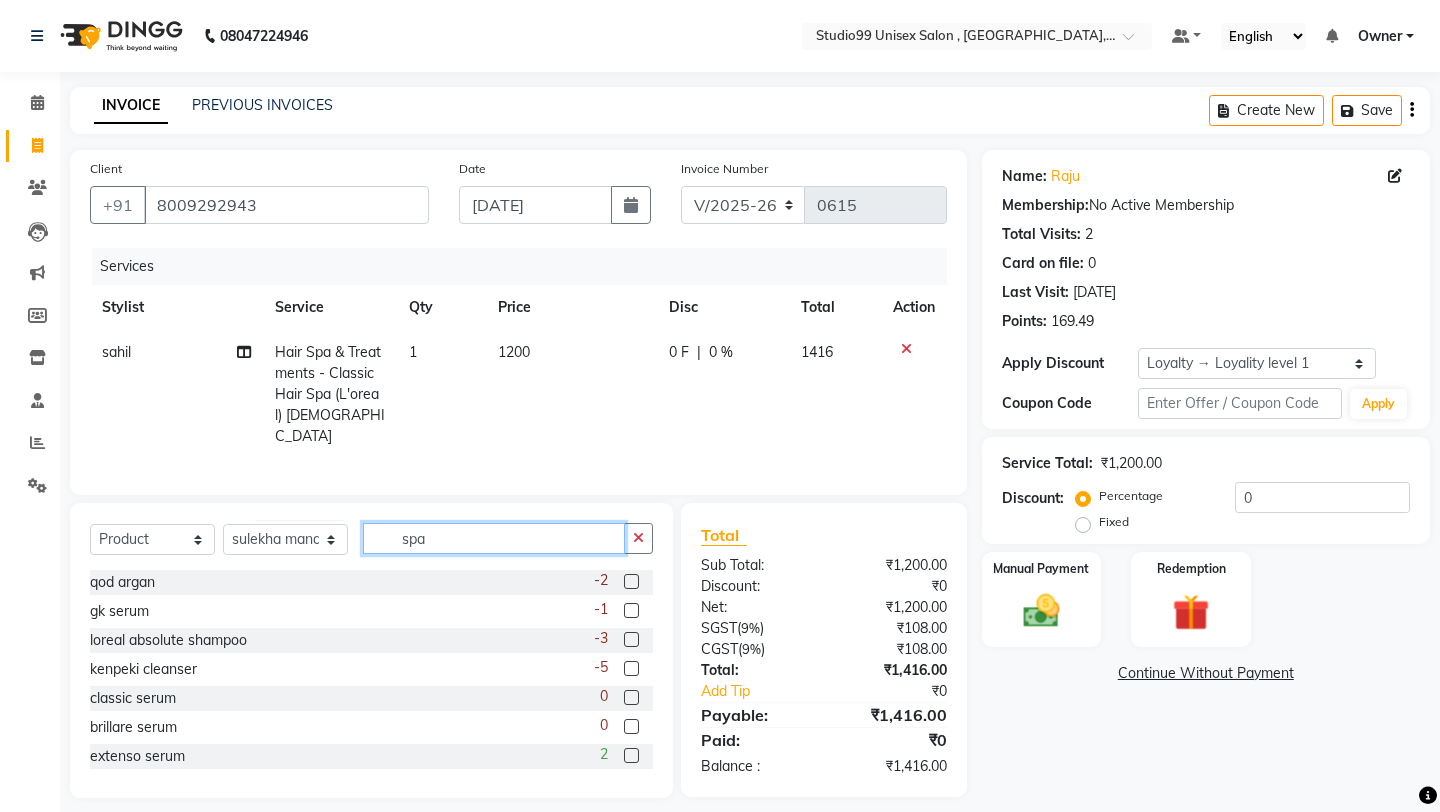 click on "spa" 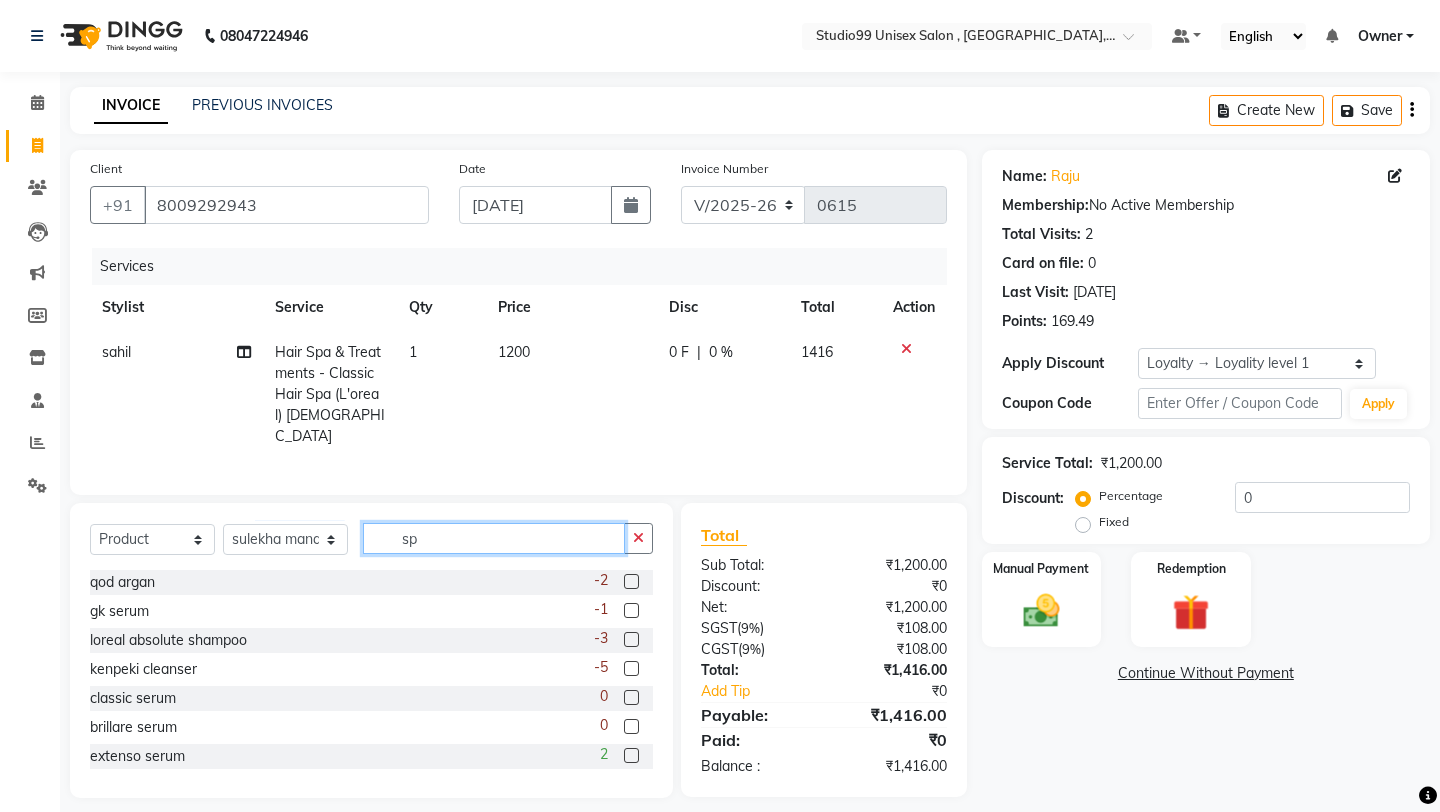 type on "s" 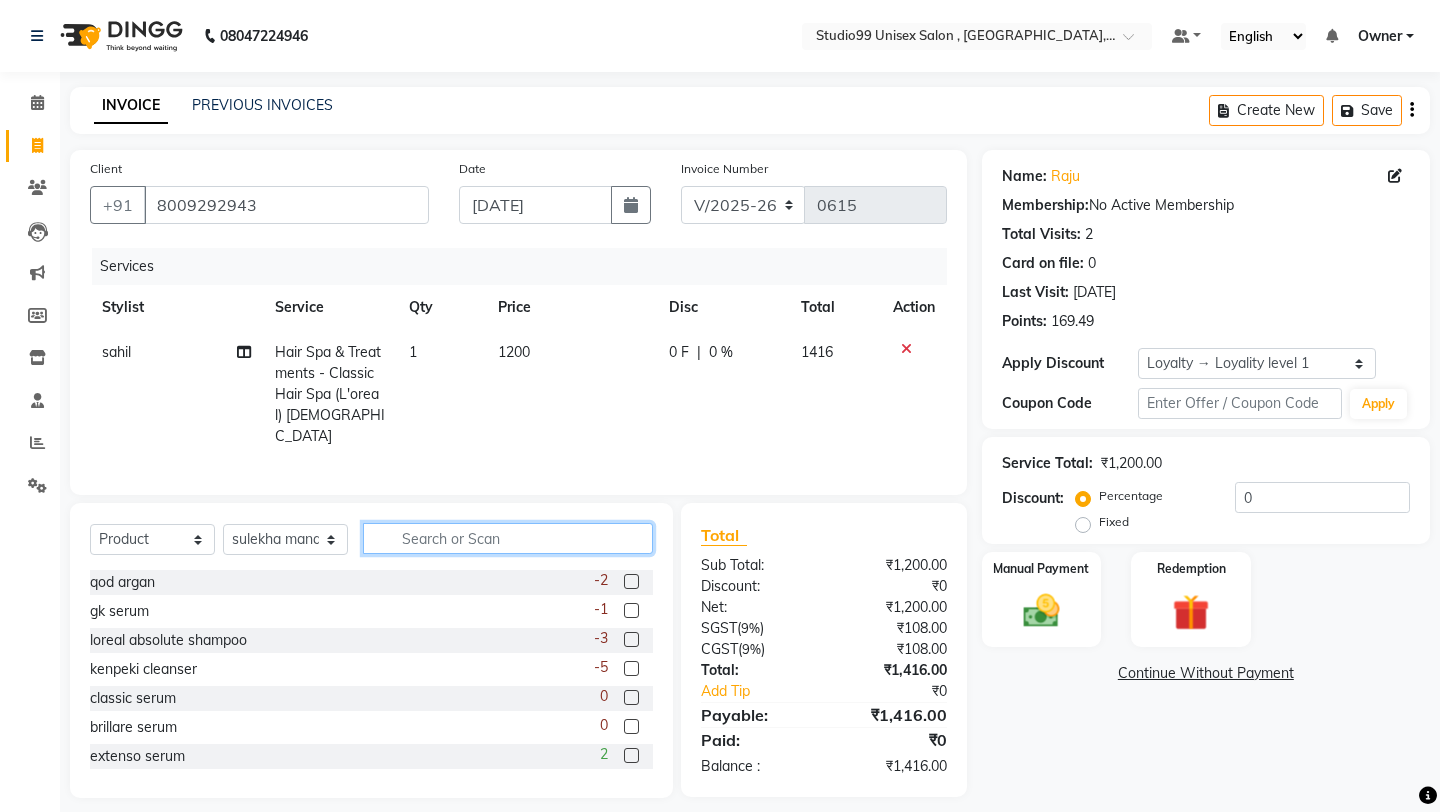 type 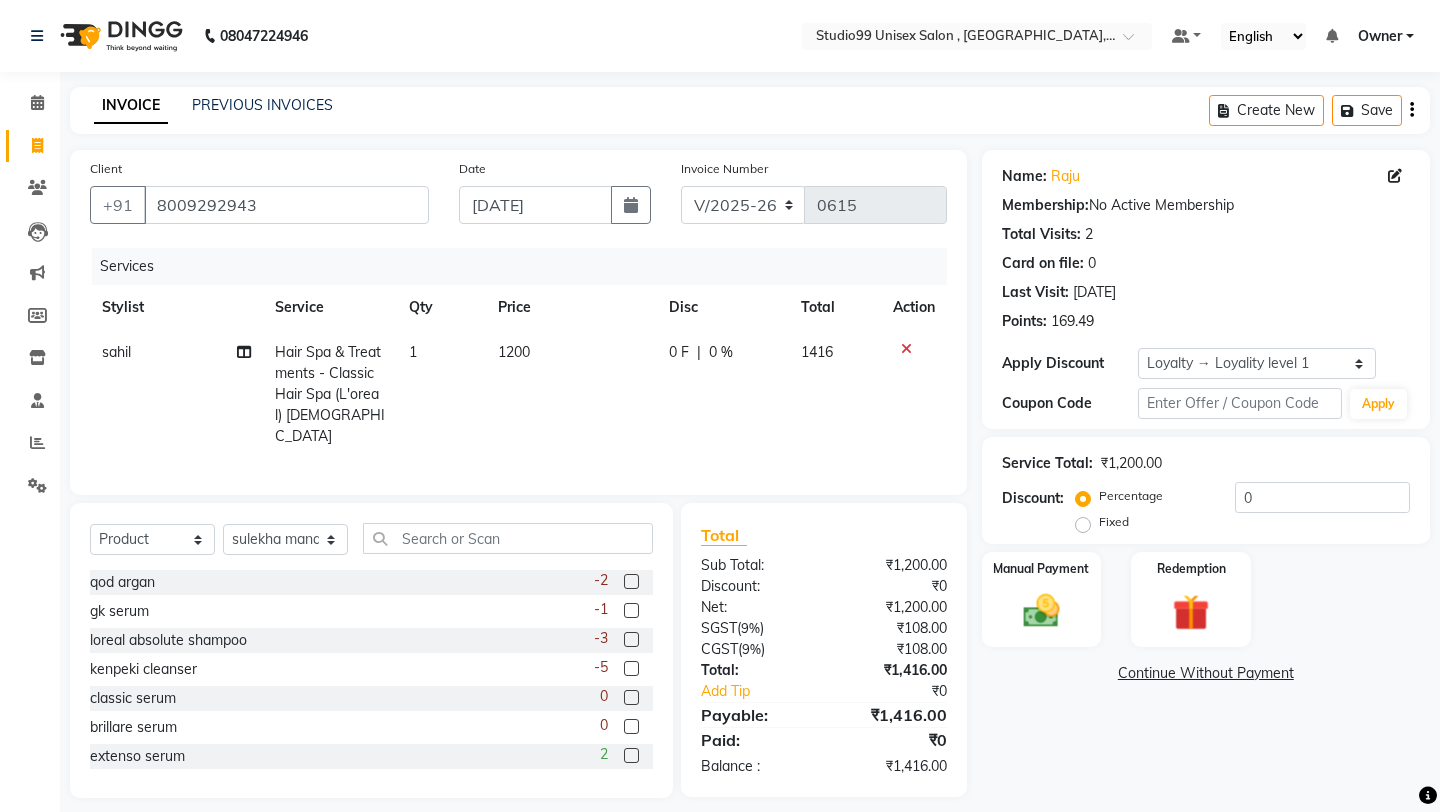 click 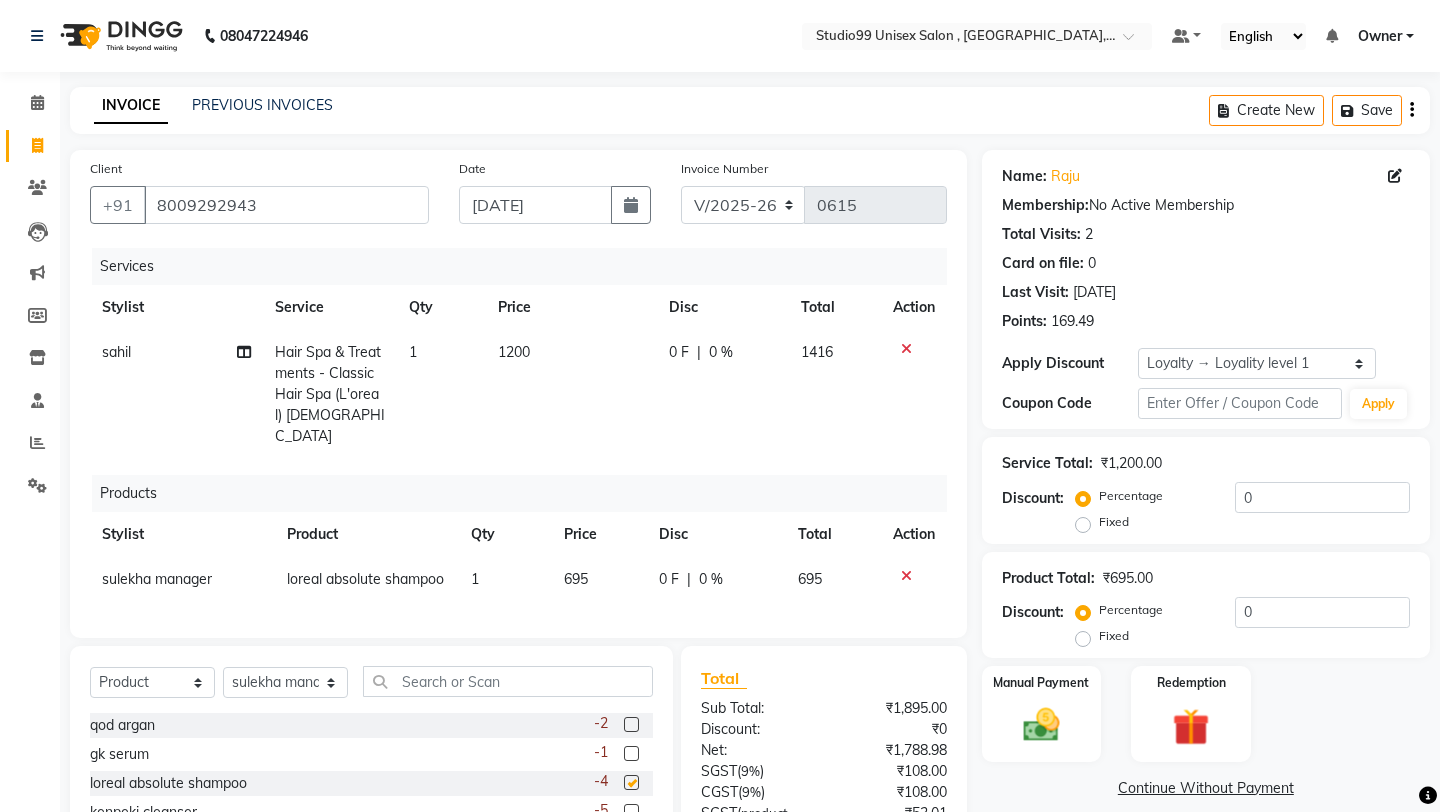 checkbox on "false" 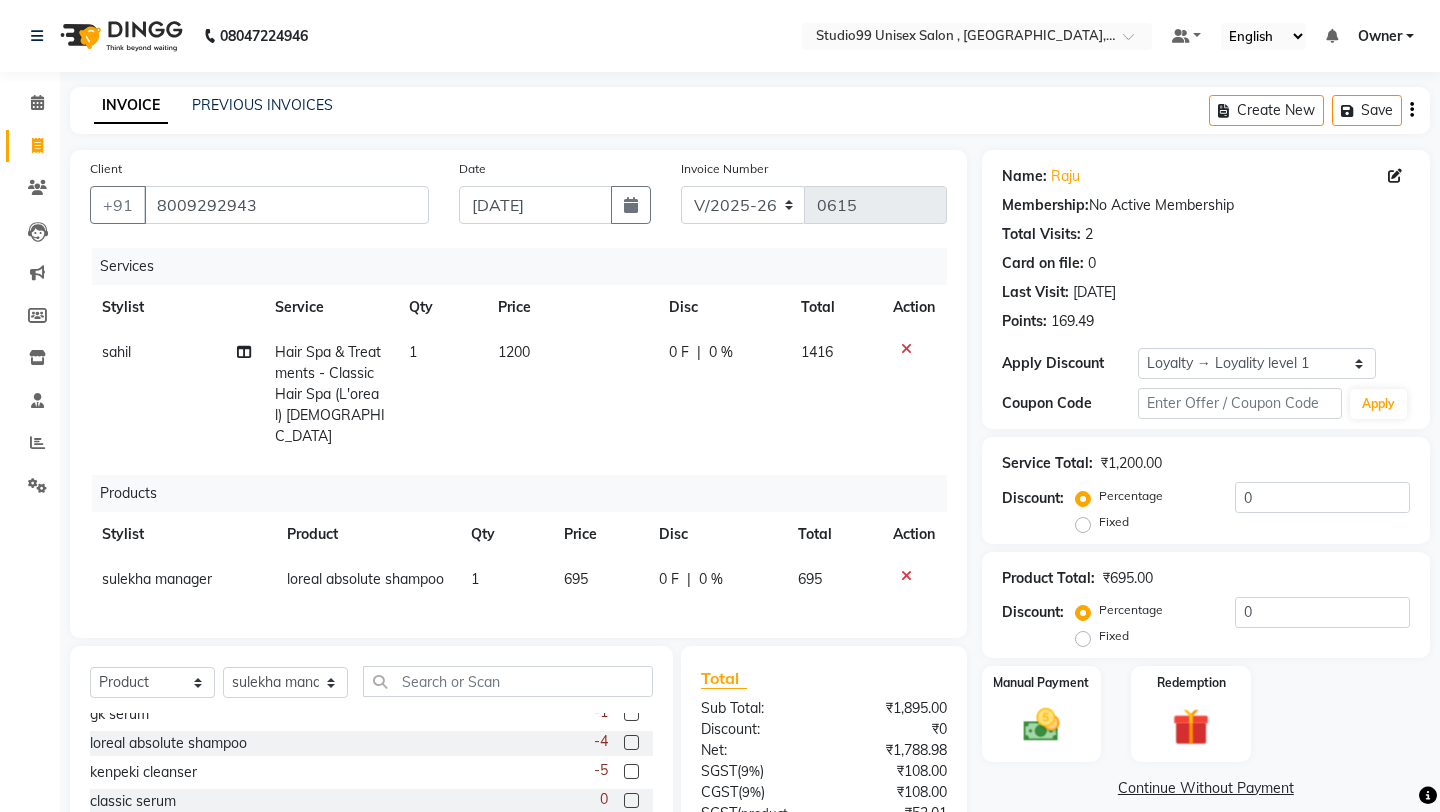 scroll, scrollTop: 99, scrollLeft: 0, axis: vertical 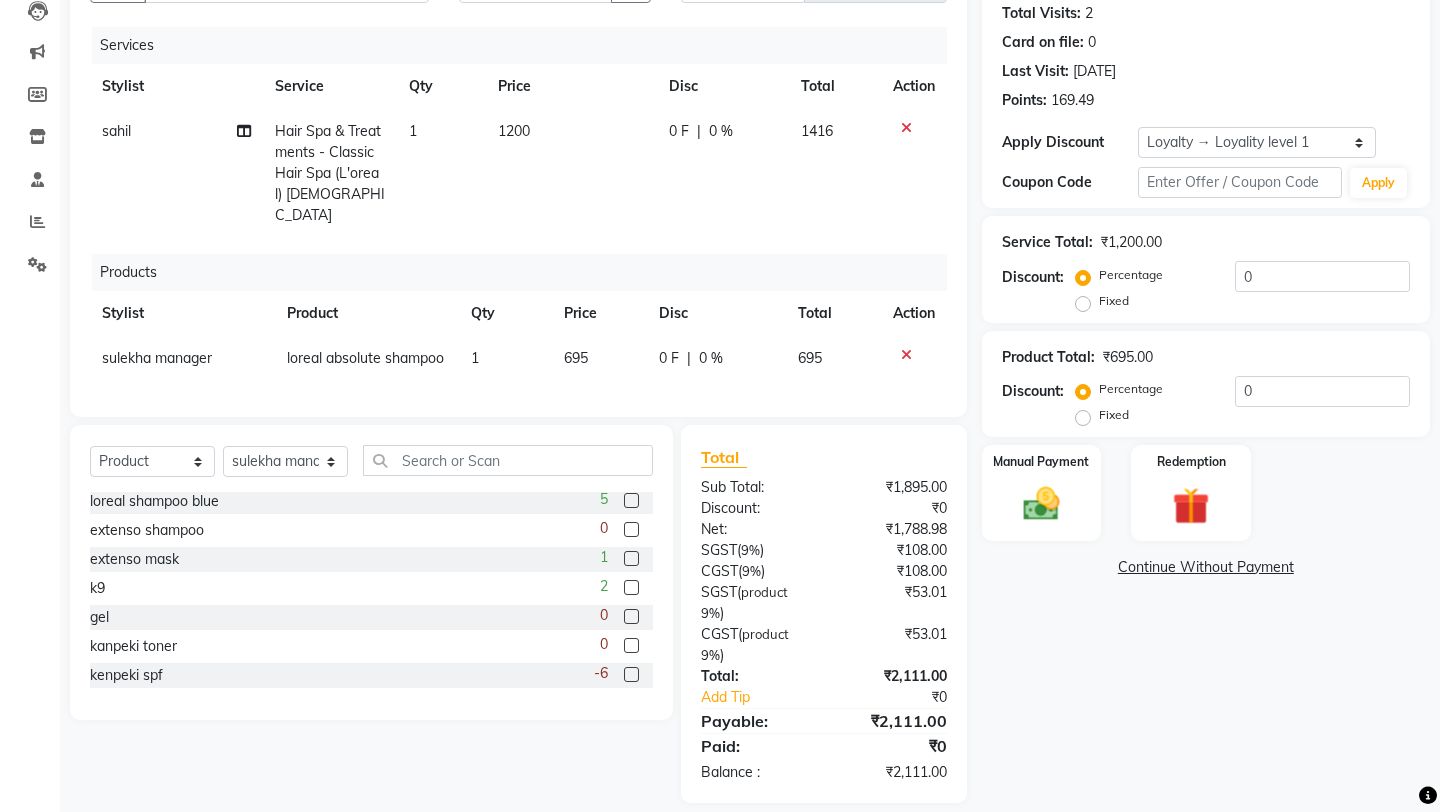 click on "695" 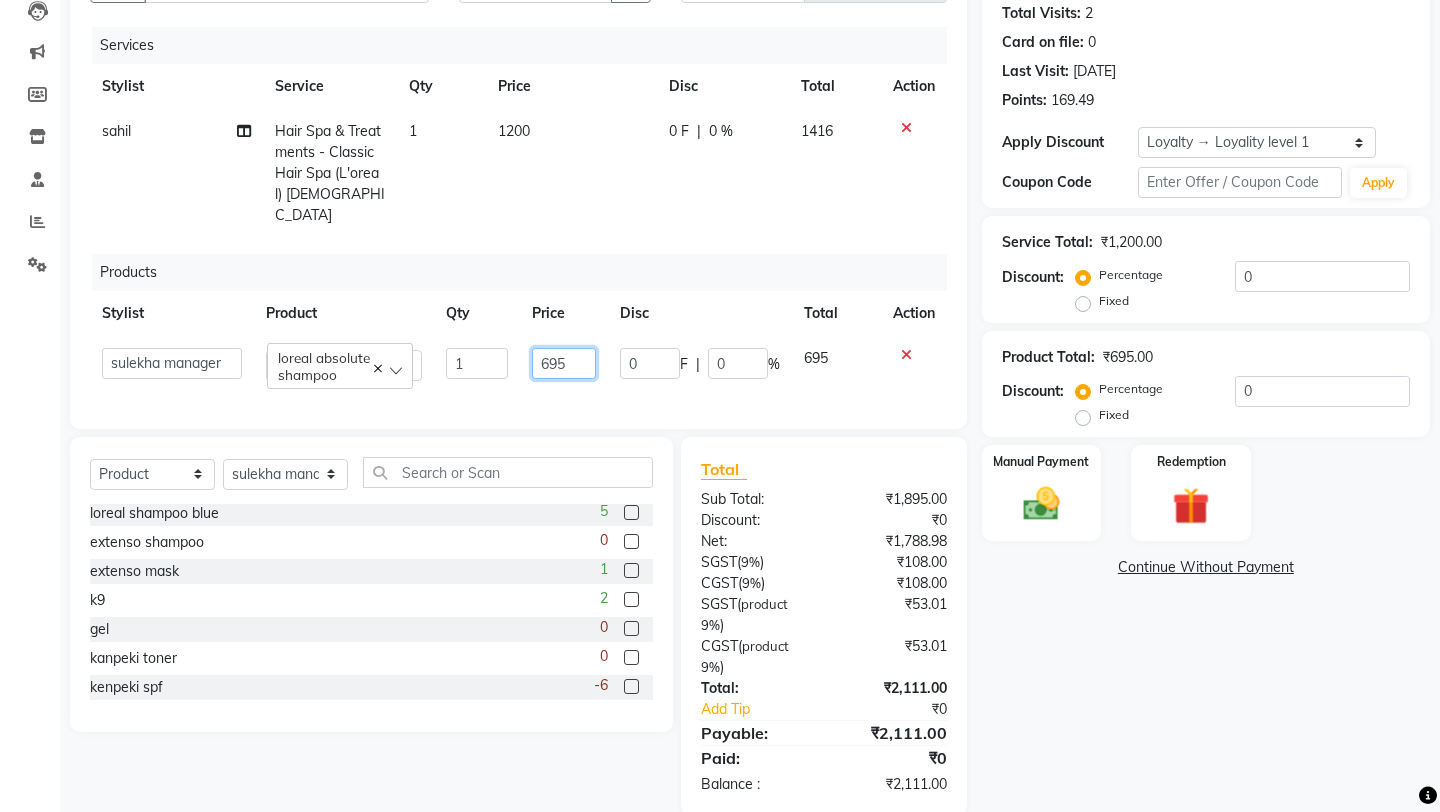 click on "695" 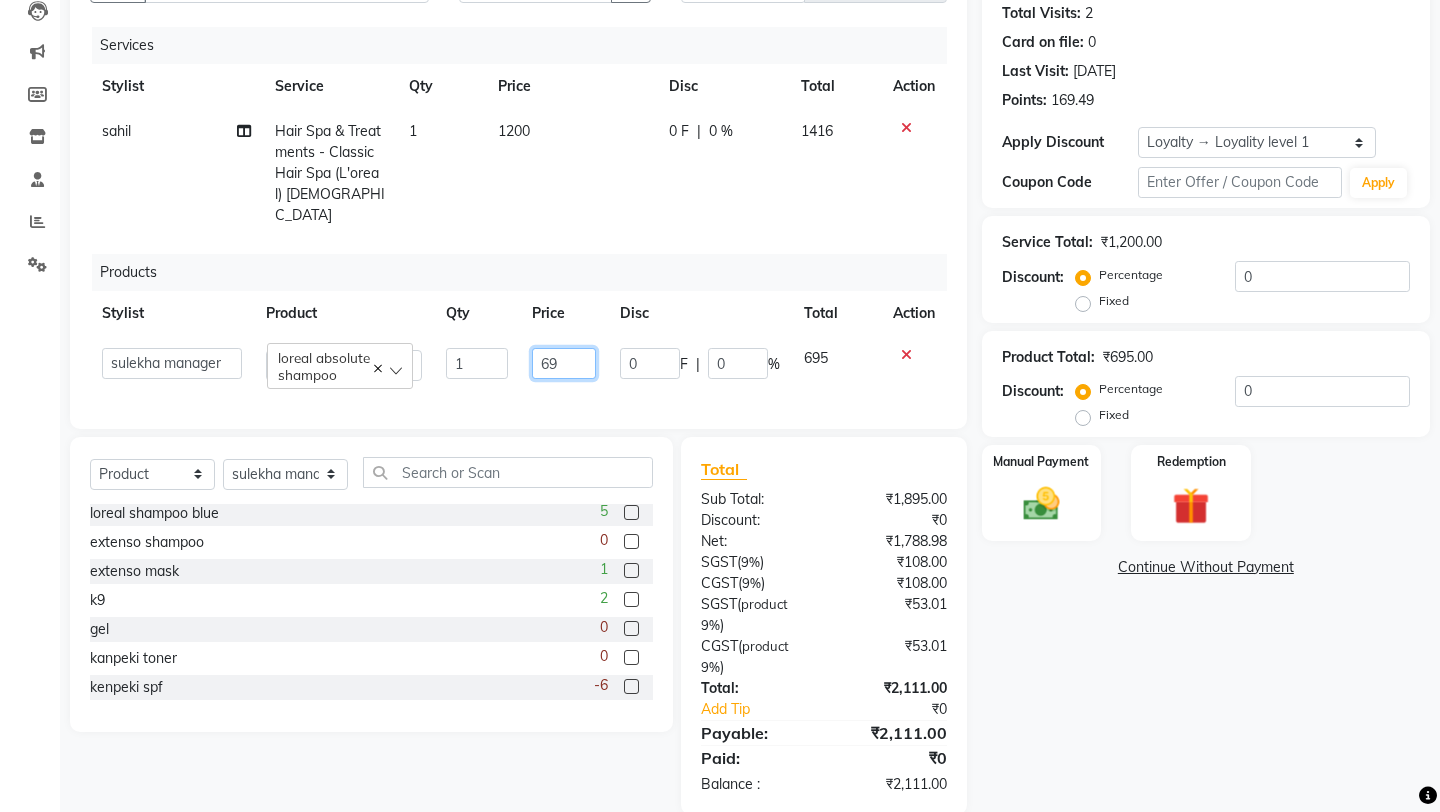 type on "6" 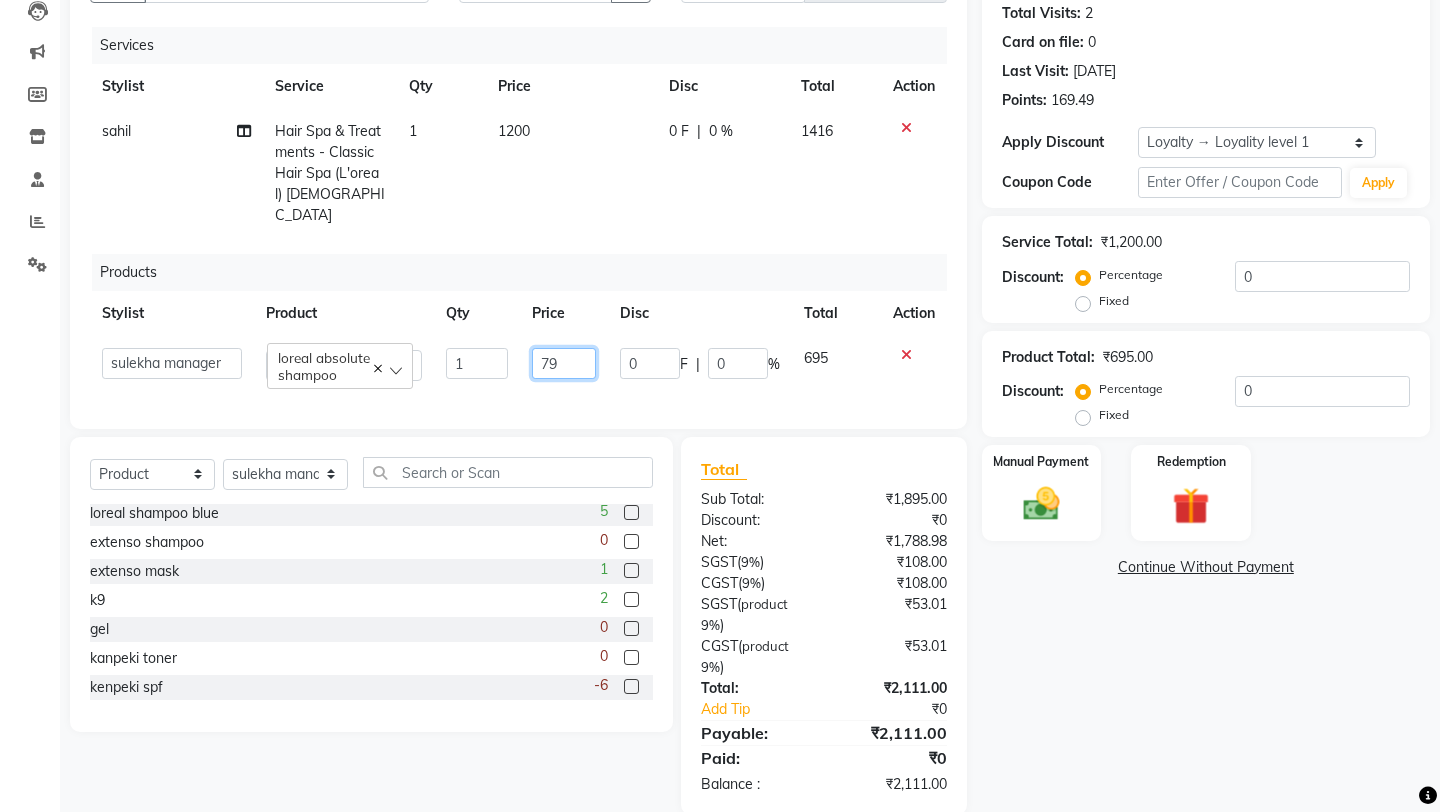 type on "790" 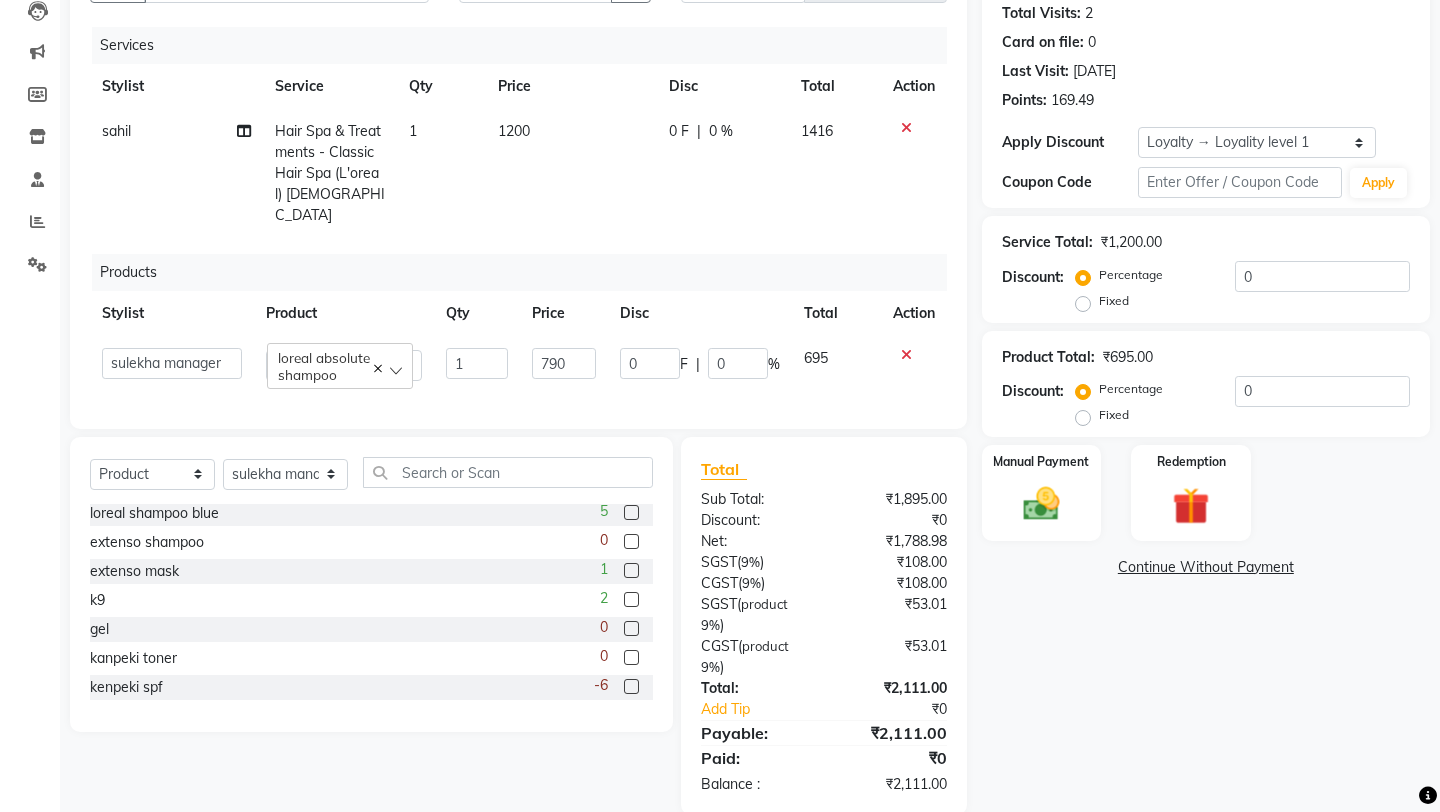 click on "Client [PHONE_NUMBER] Date [DATE] Invoice Number V/2025 V/[PHONE_NUMBER] Services Stylist Service Qty Price Disc Total Action [PERSON_NAME] Hair Spa & Treatments - Classic Hair Spa (L'oreal) [DEMOGRAPHIC_DATA] 1 1200 0 F | 0 % 1416 Products Stylist Product Qty Price Disc Total Action  [PERSON_NAME]   mubarakh   Owner   [PERSON_NAME]   [PERSON_NAME]   [PERSON_NAME]   sulekha manager   [PERSON_NAME]   loreal absolute shampoo  1 790 0 F | 0 % 695" 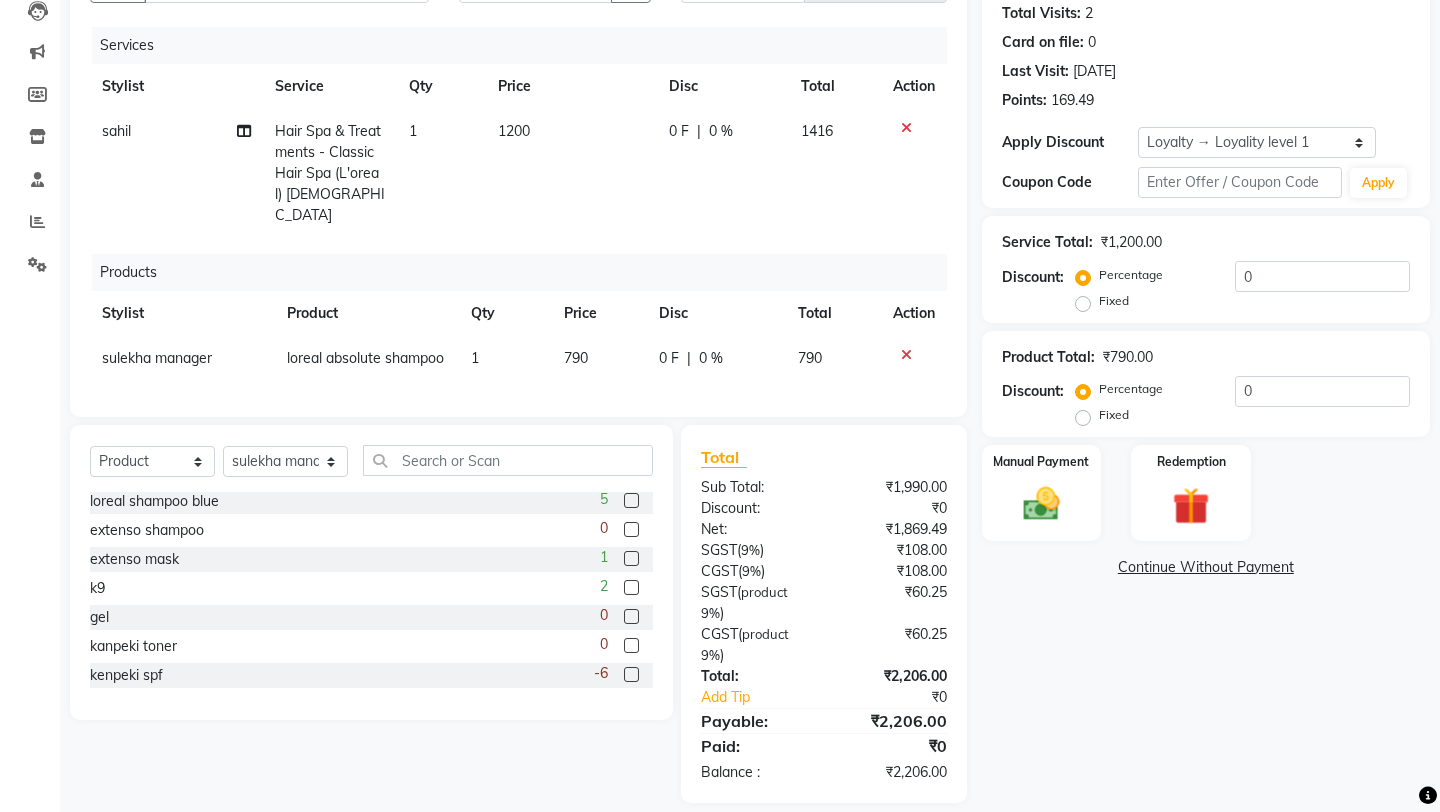 click on "Fixed" 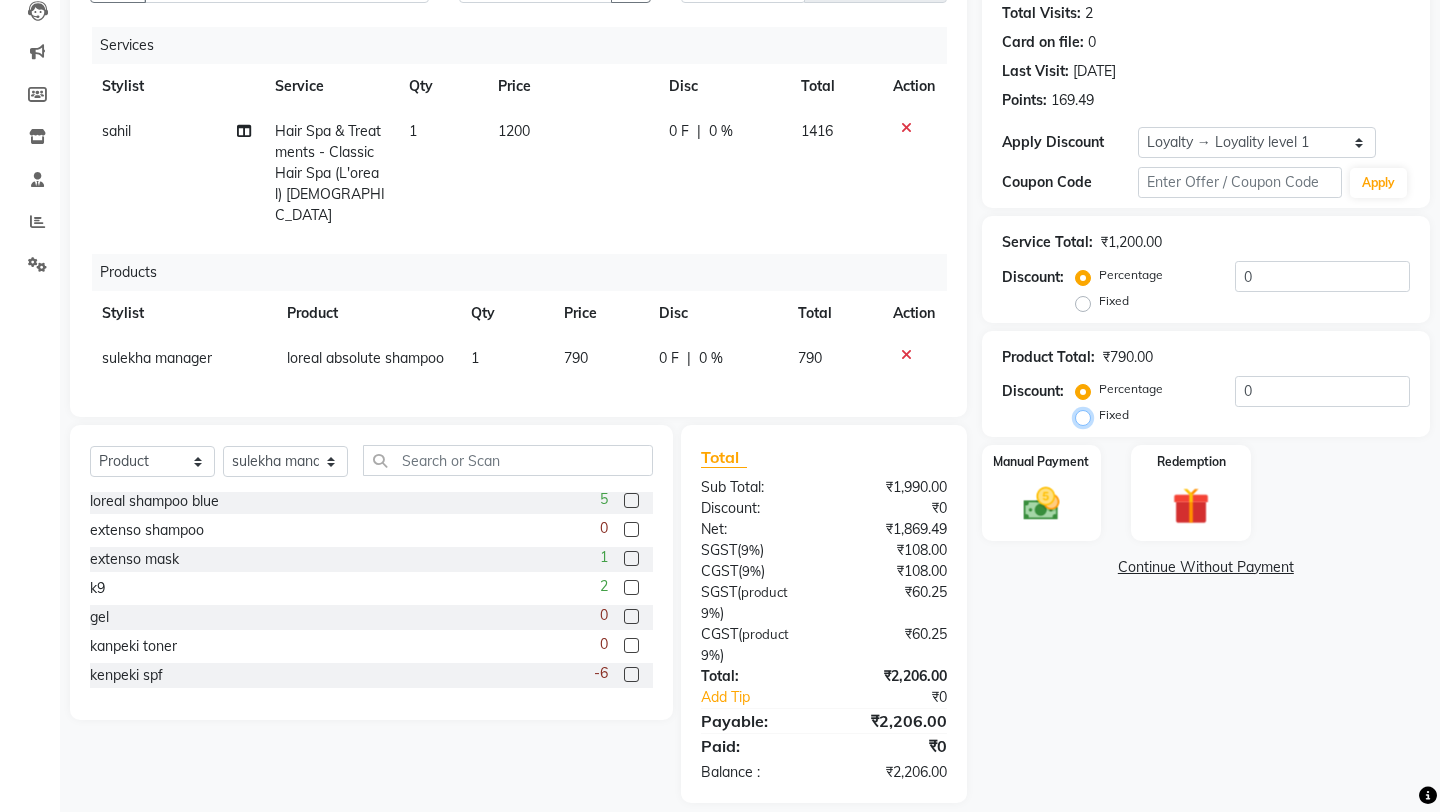 click on "Fixed" at bounding box center [1087, 415] 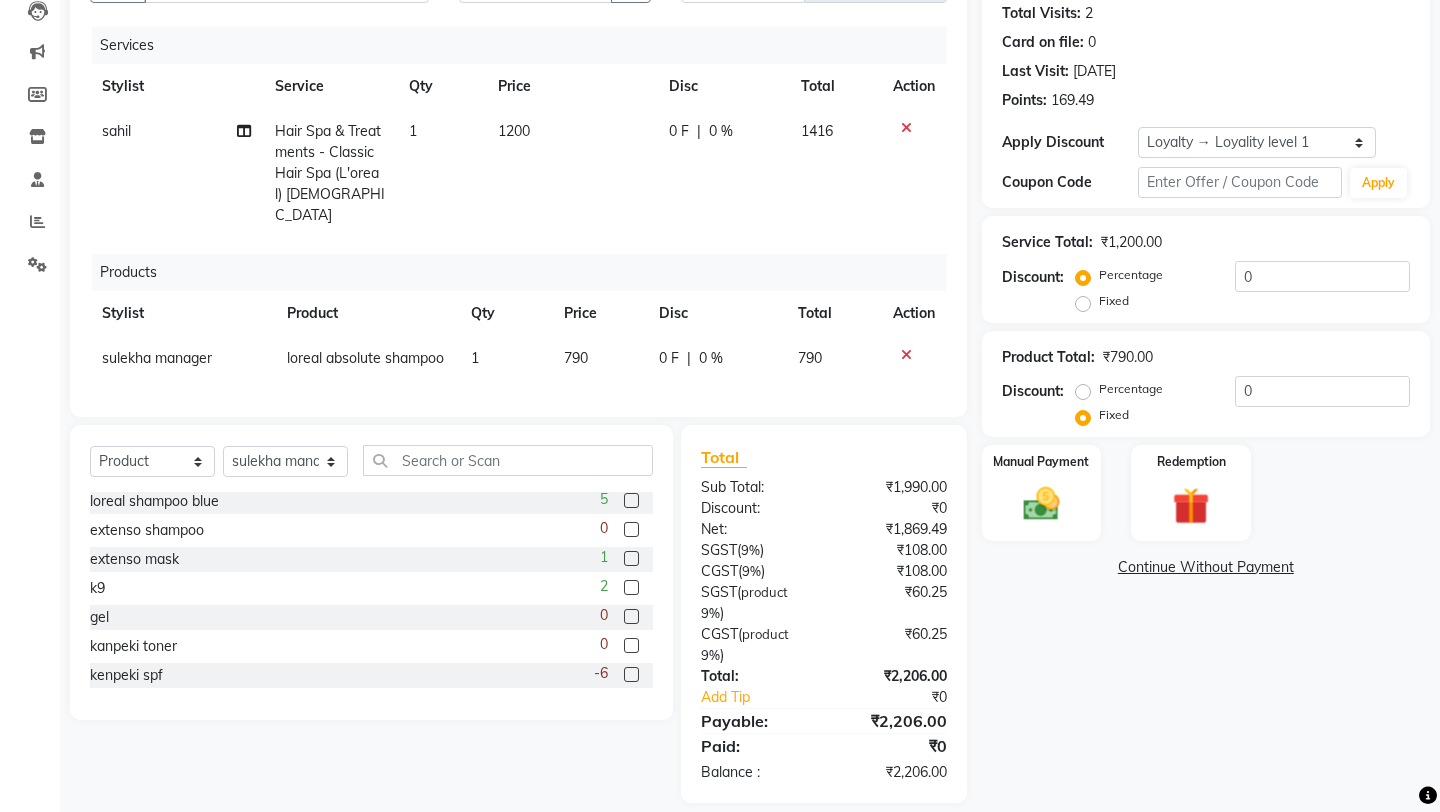 click on "Fixed" 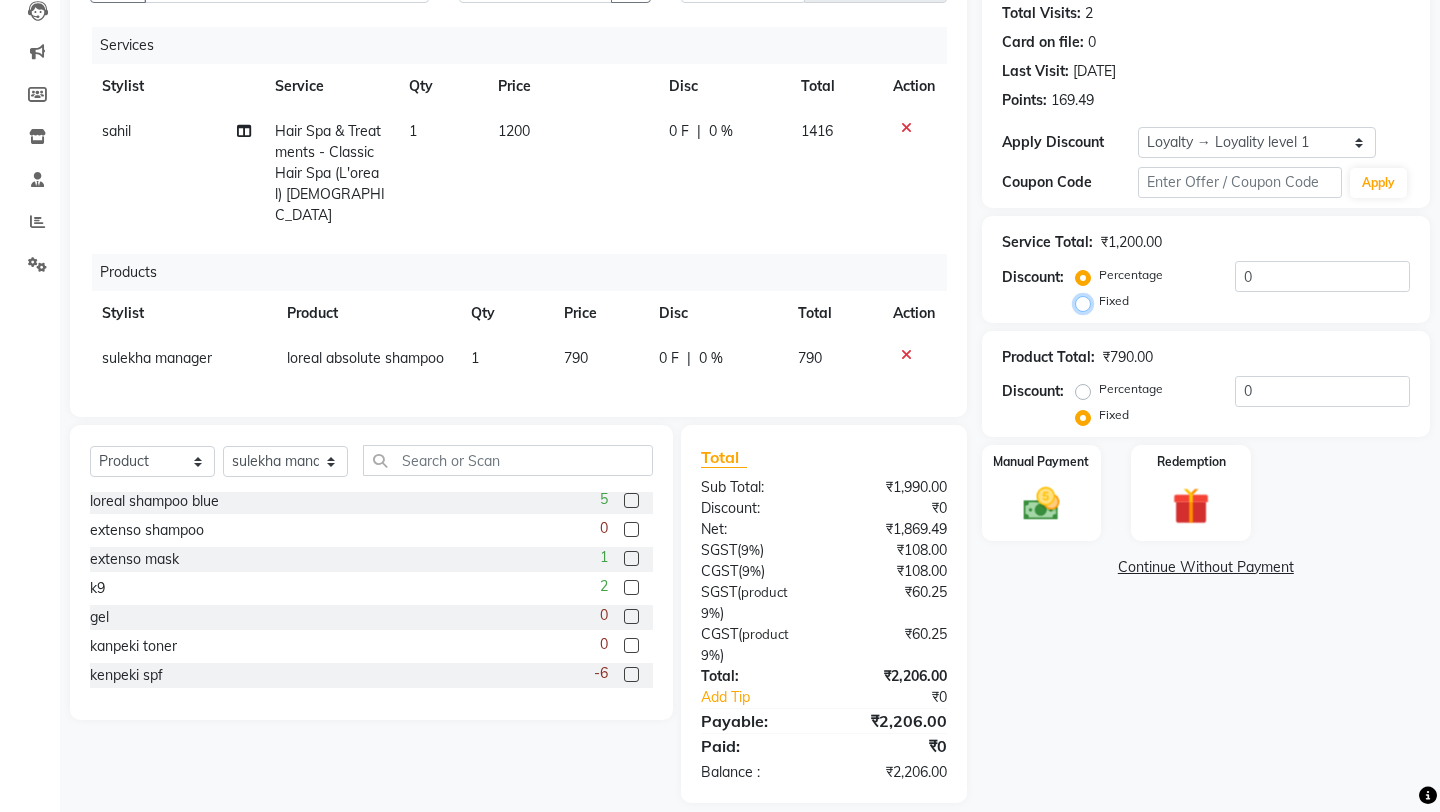 click on "Fixed" at bounding box center (1087, 301) 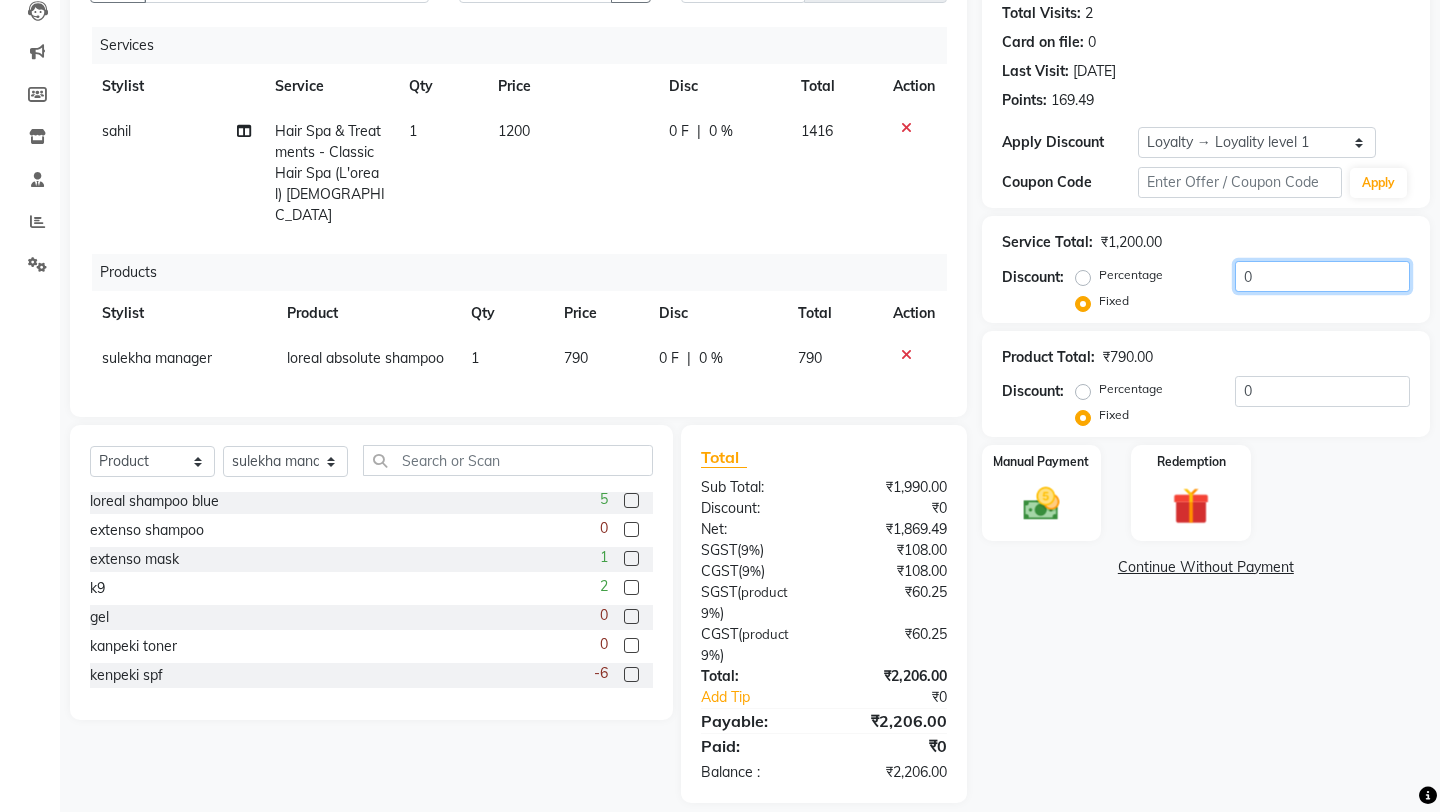 click on "0" 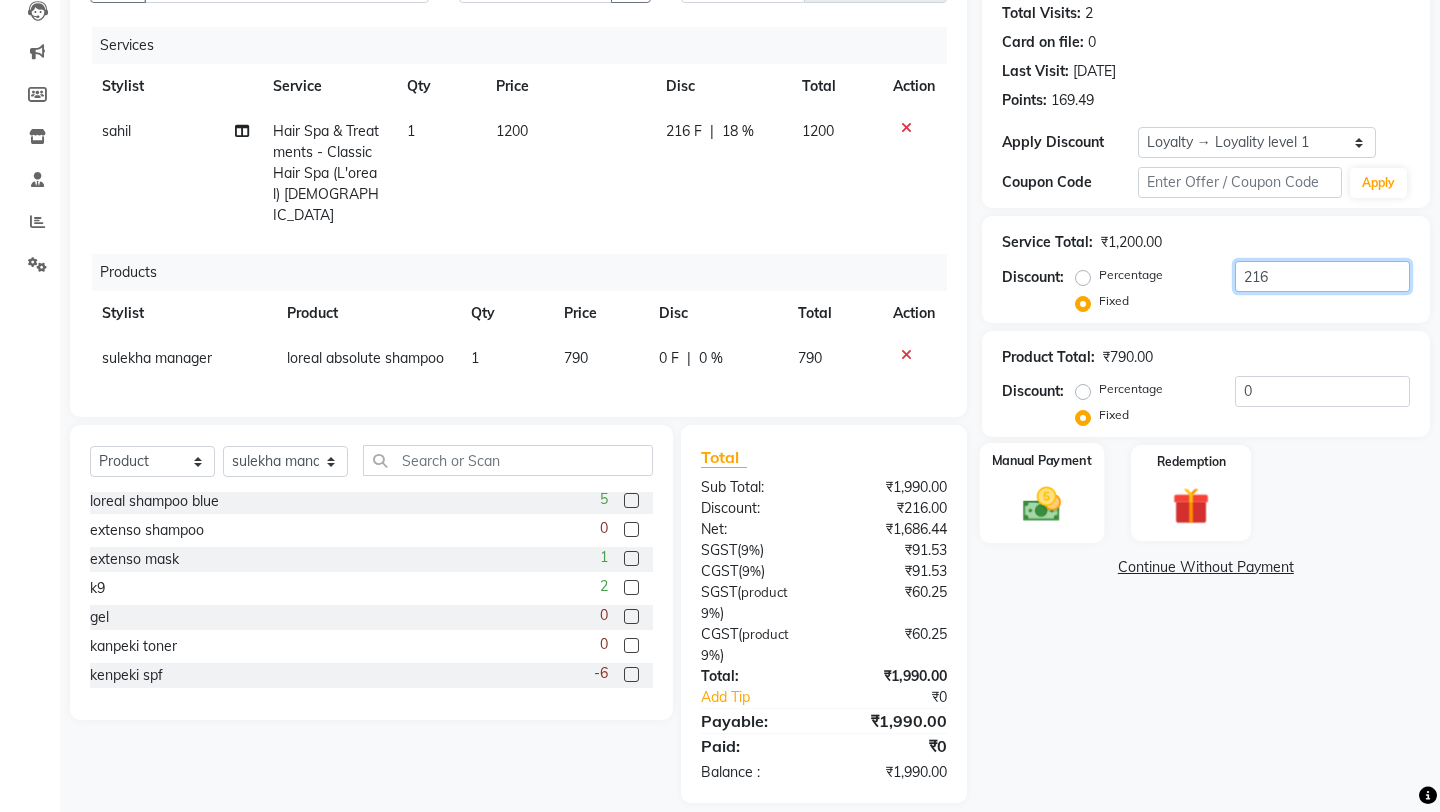 type on "216" 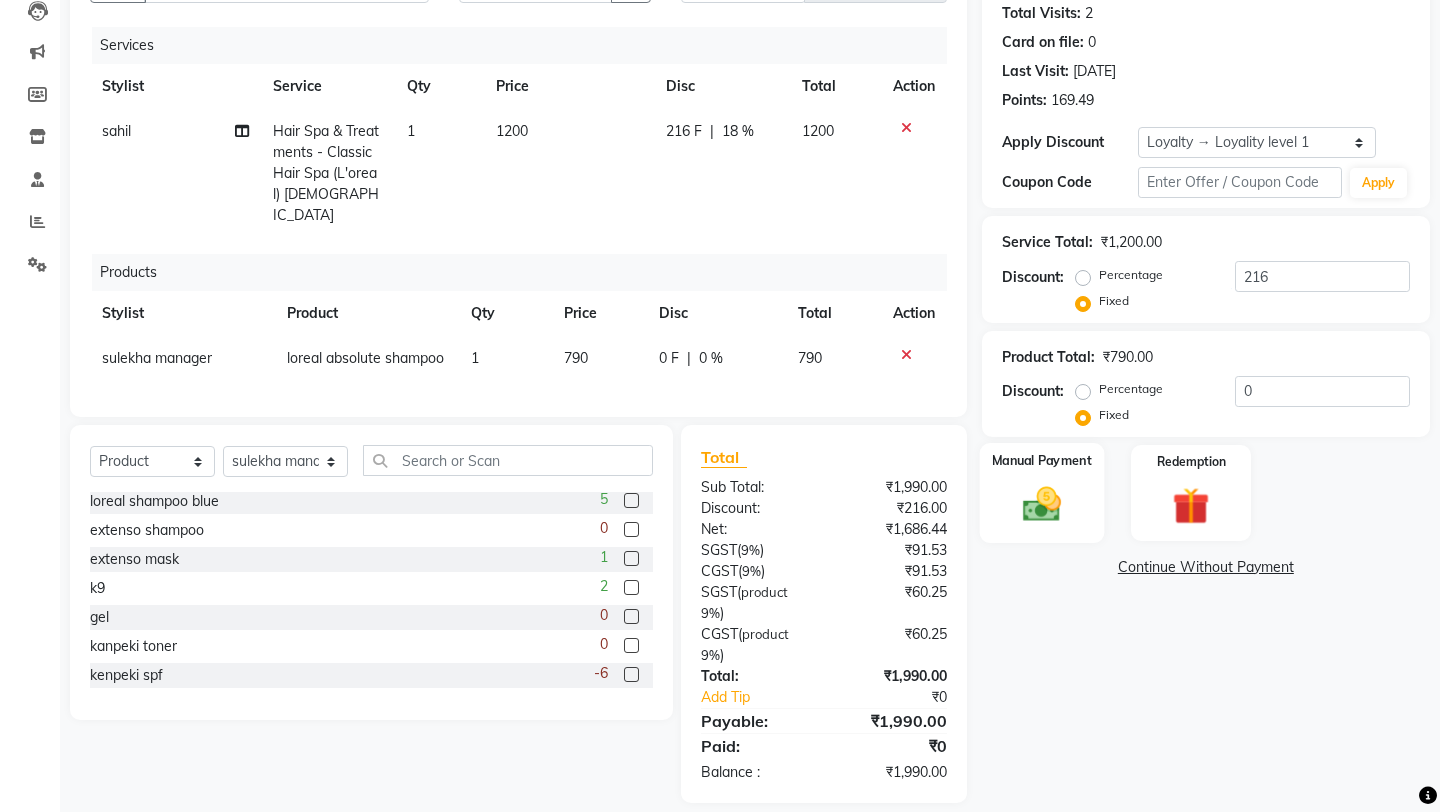 click 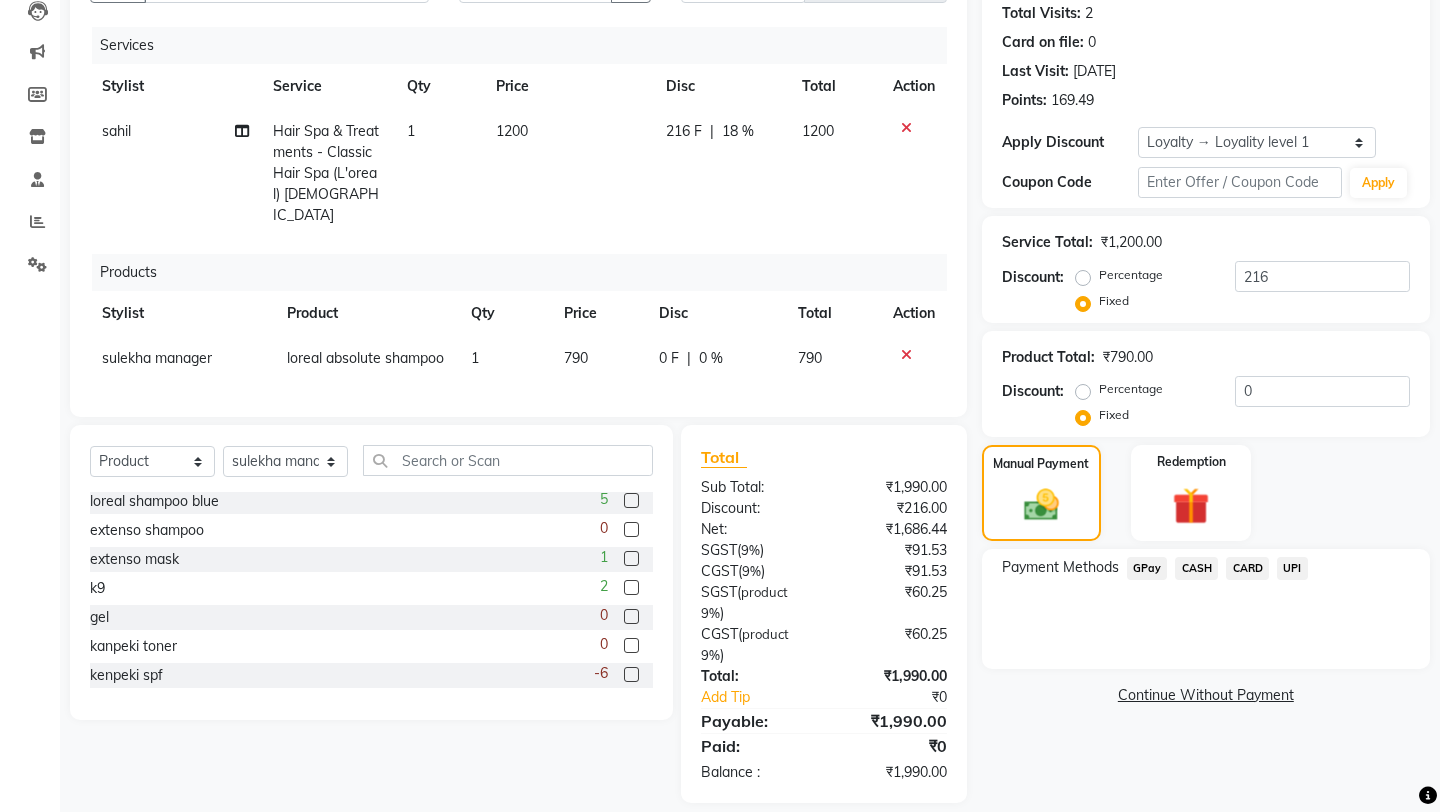 click on "UPI" 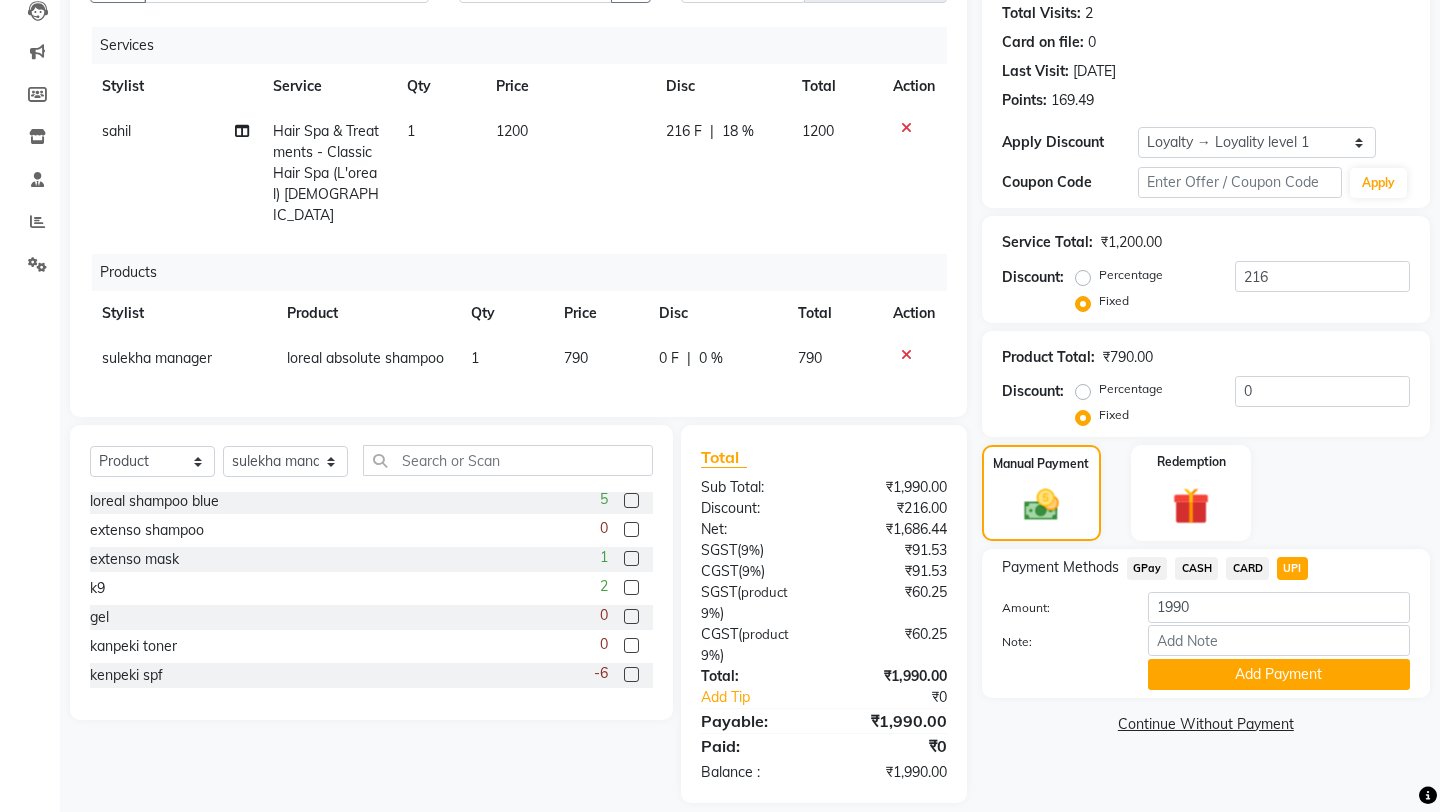 click on "CASH" 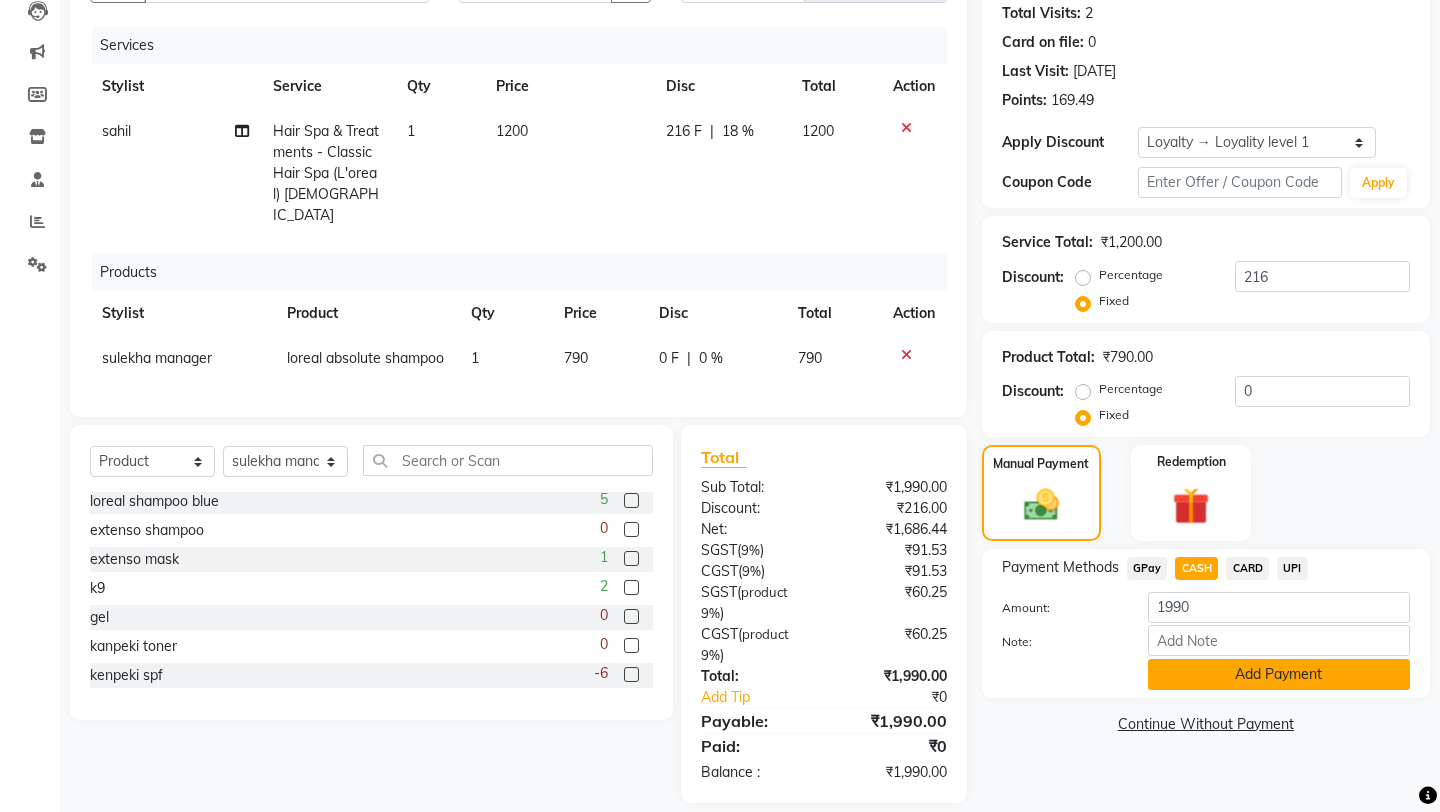 click on "Add Payment" 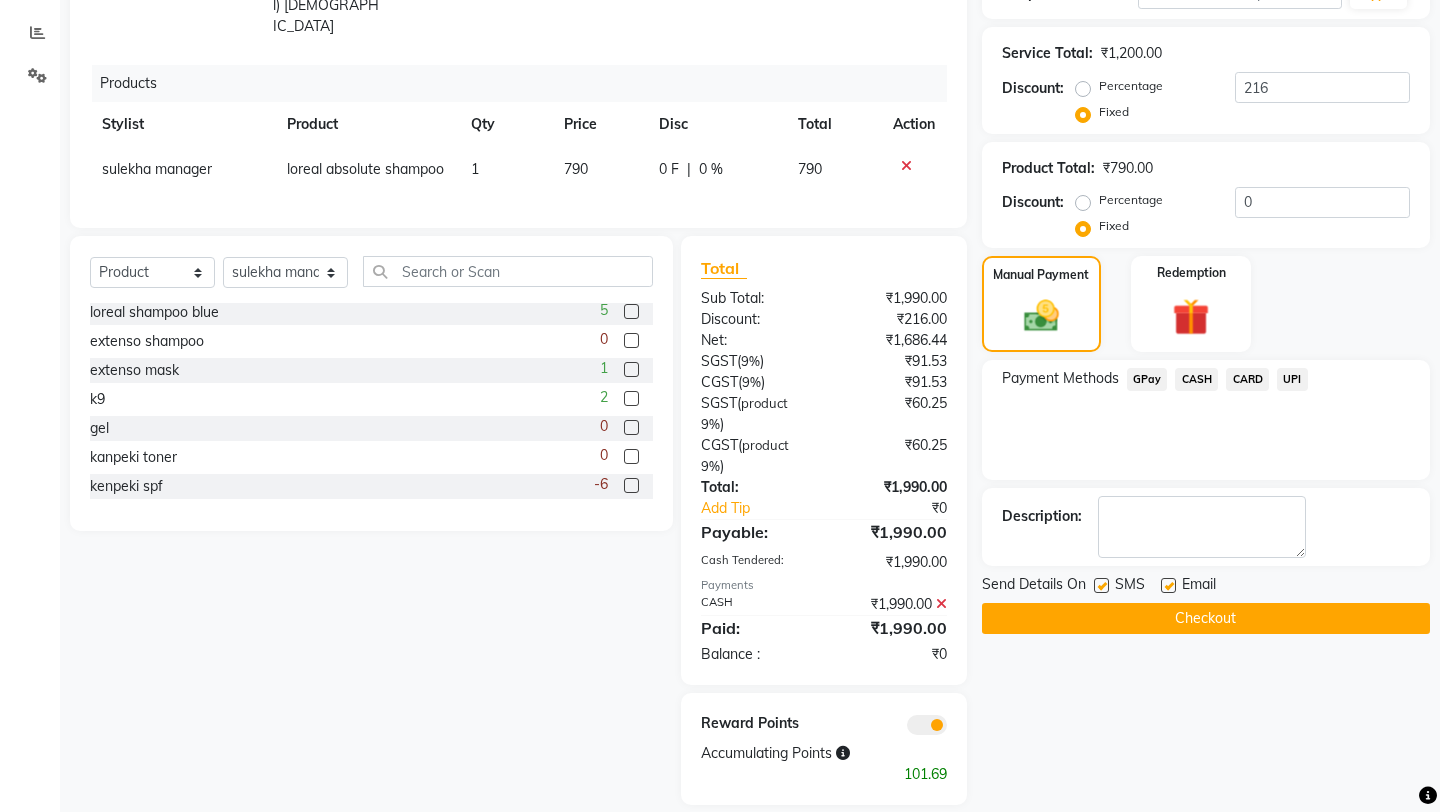 scroll, scrollTop: 412, scrollLeft: 0, axis: vertical 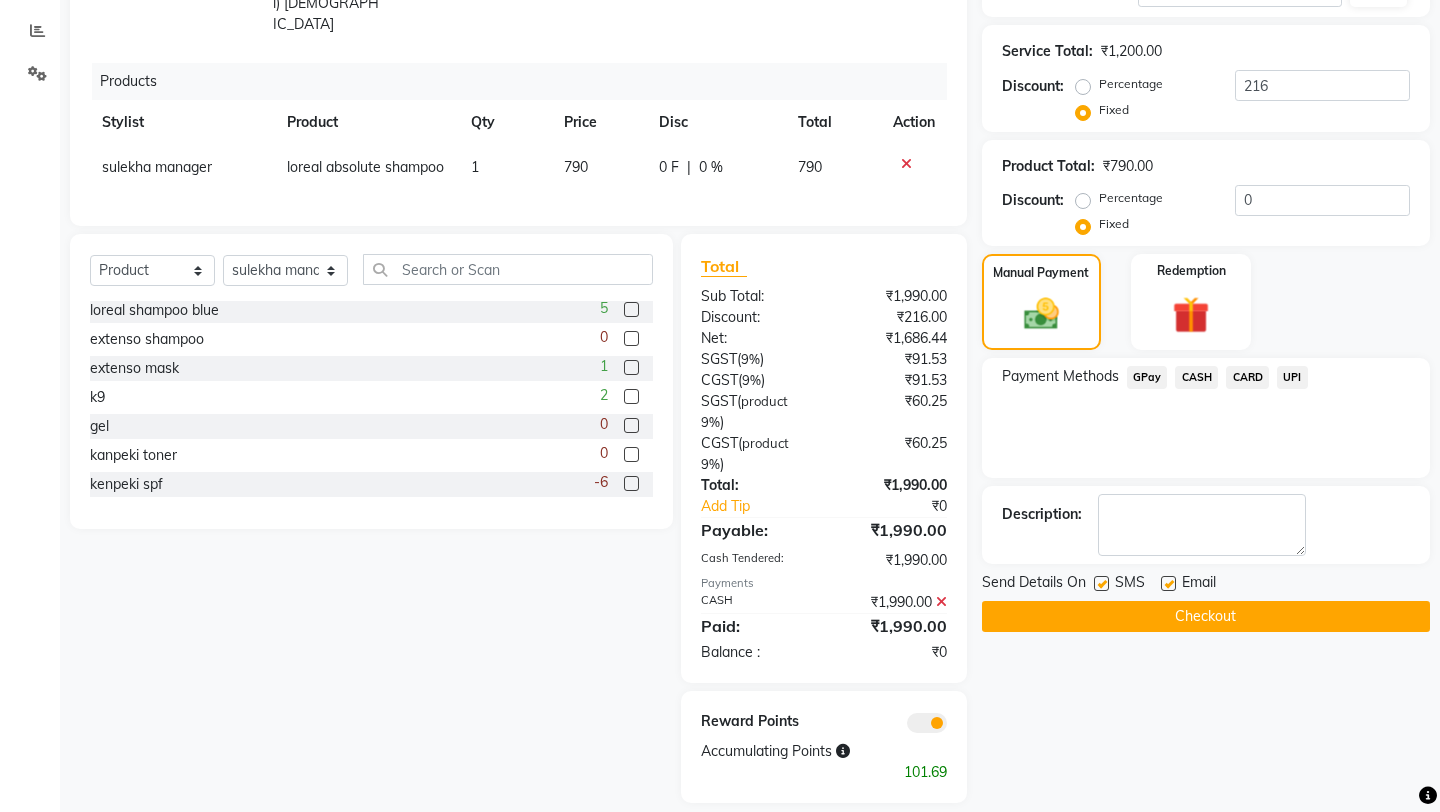 click on "Checkout" 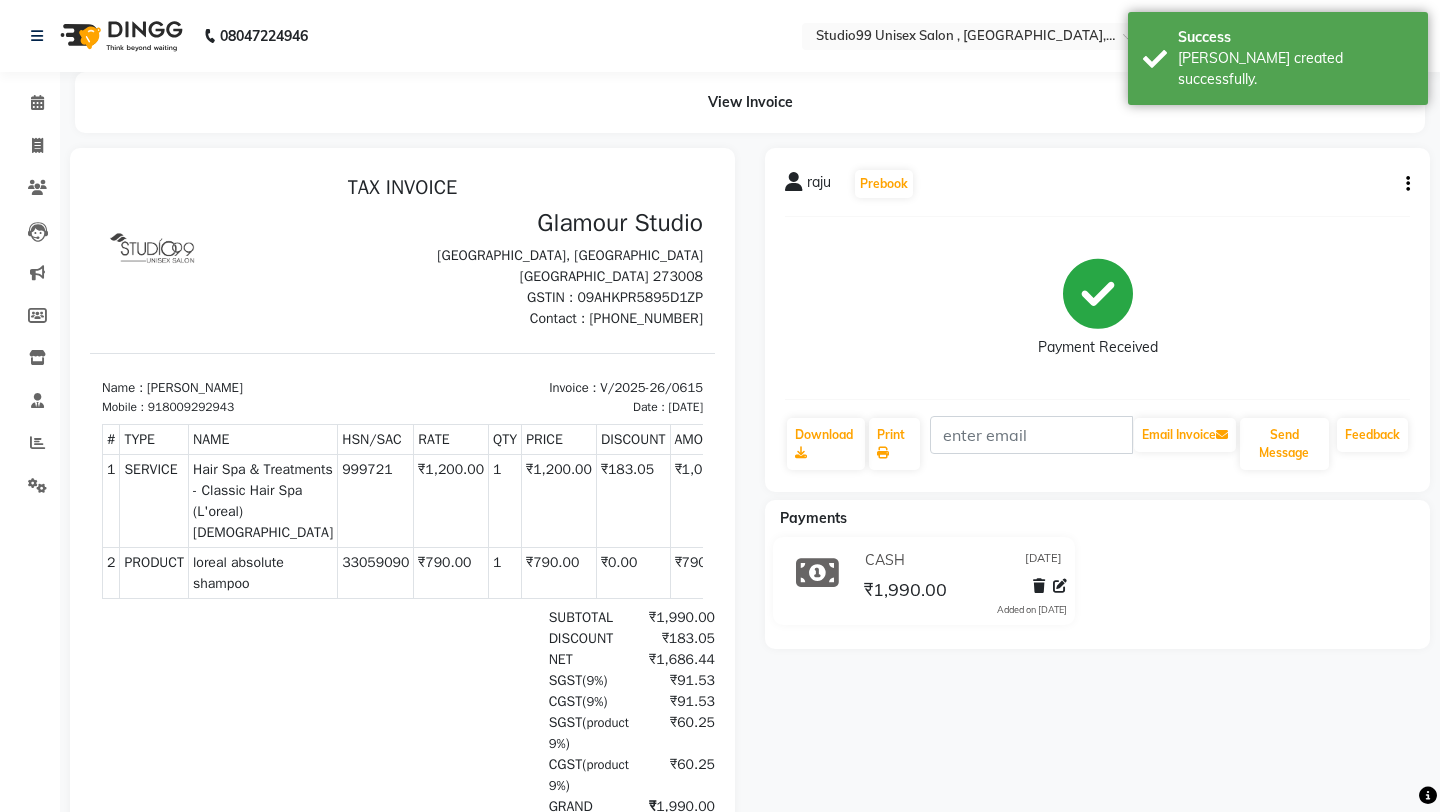 scroll, scrollTop: 0, scrollLeft: 0, axis: both 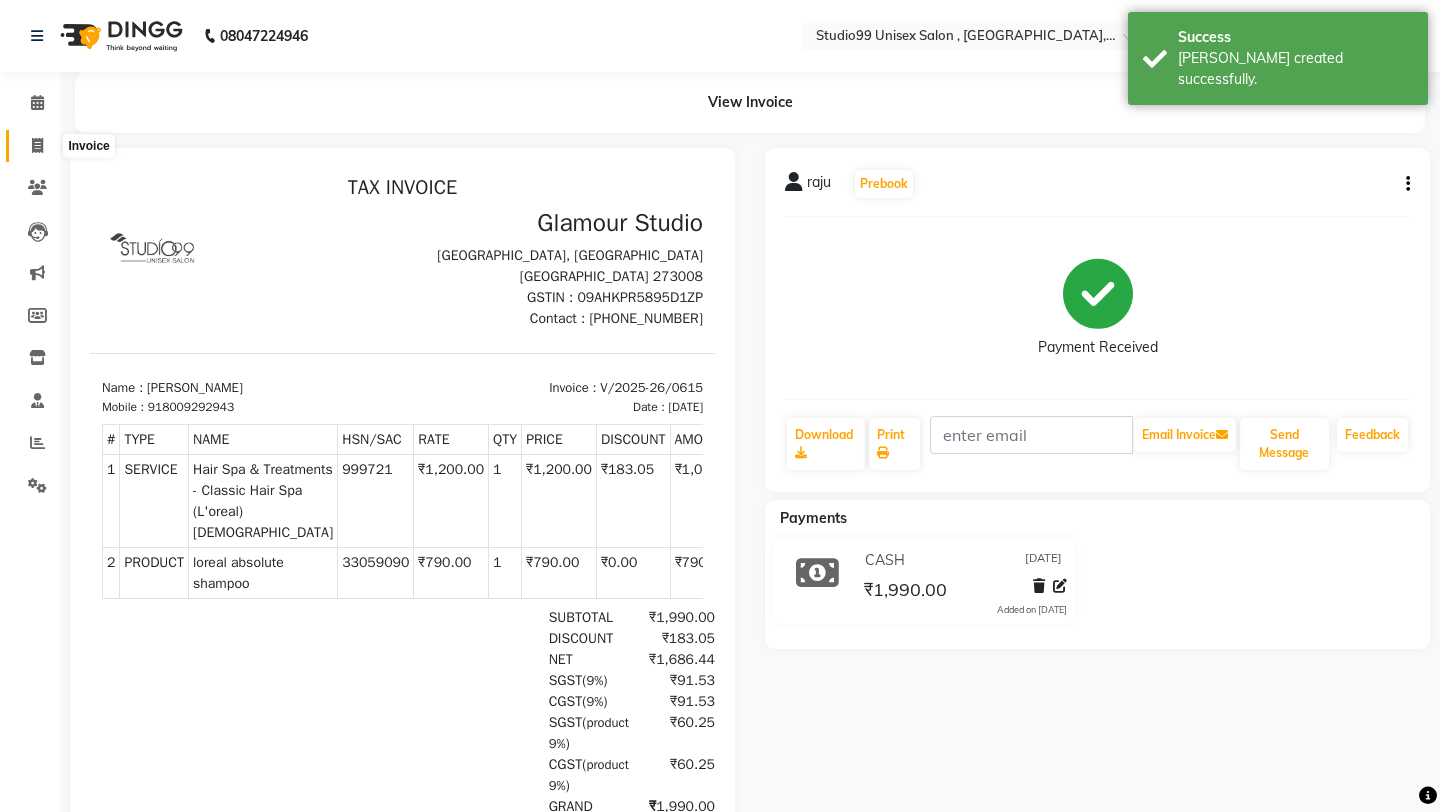 click 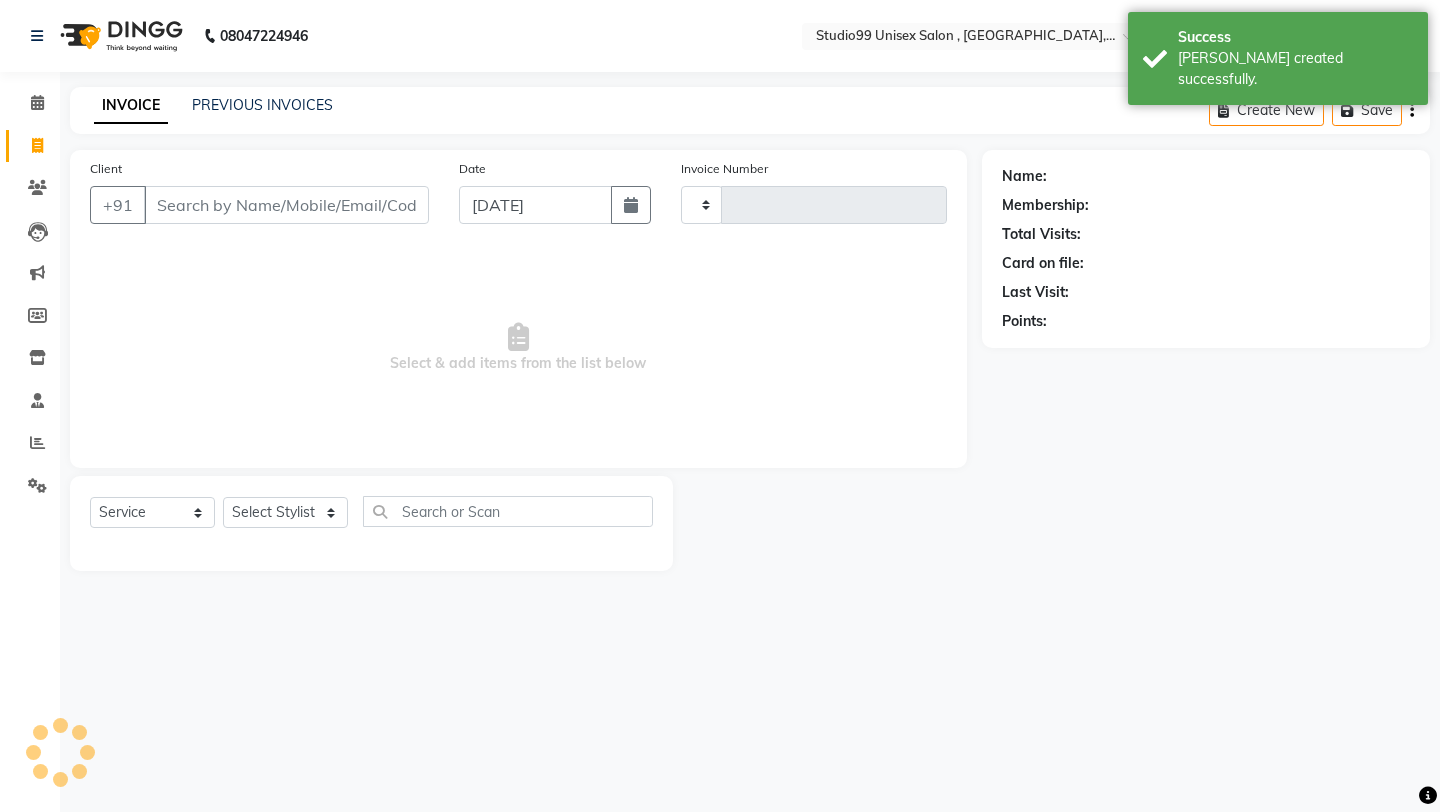 type on "0616" 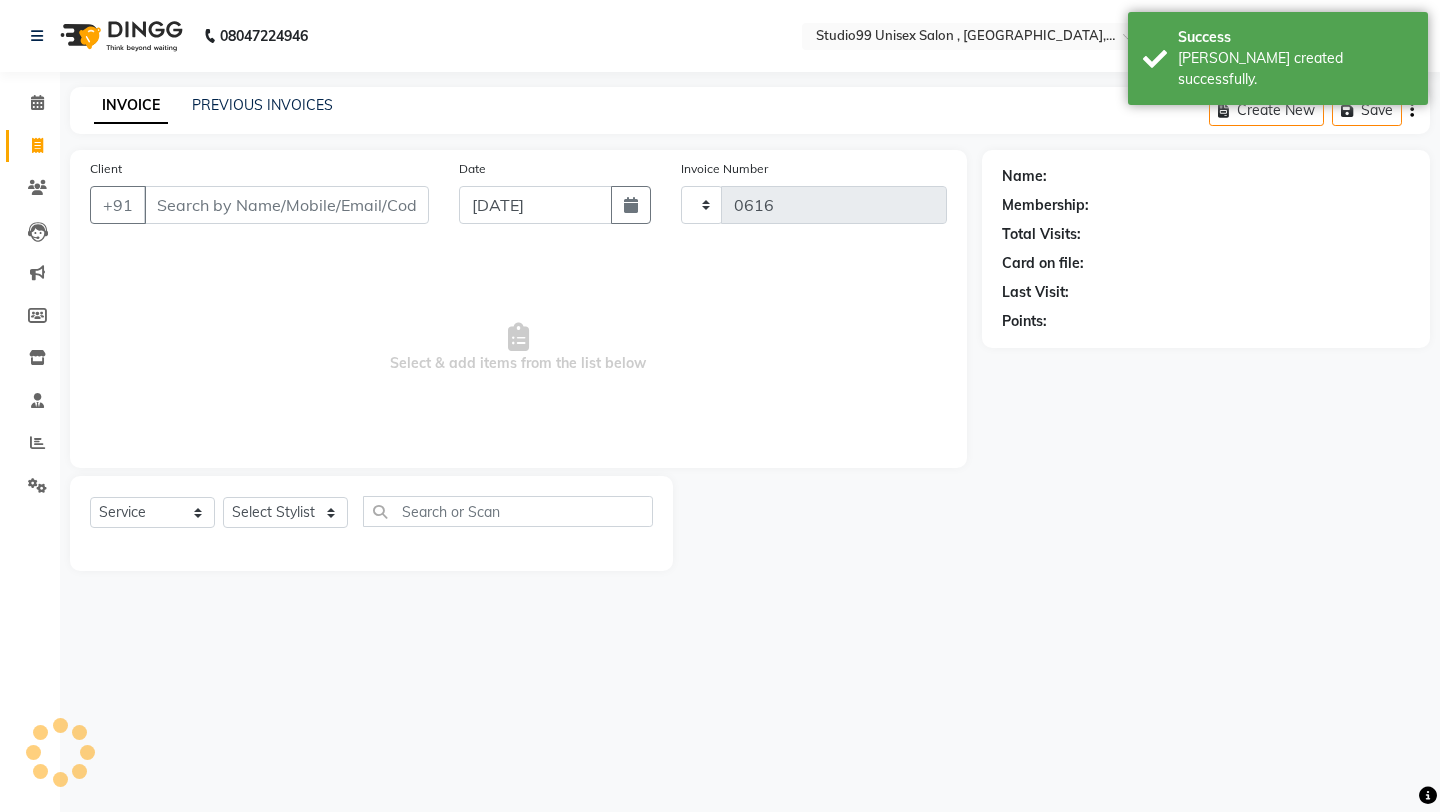 select on "8117" 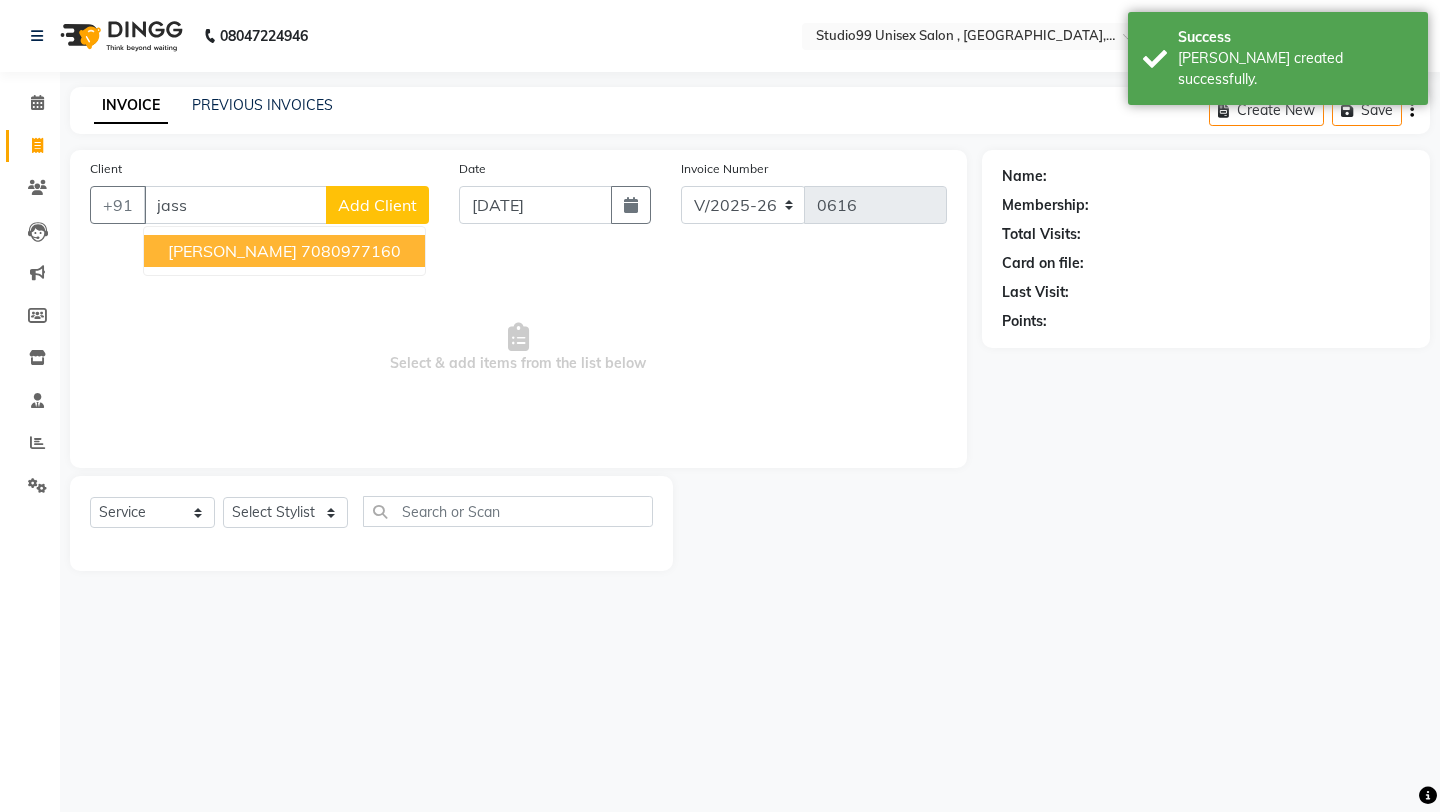 click on "[PERSON_NAME]  7080977160" at bounding box center (284, 251) 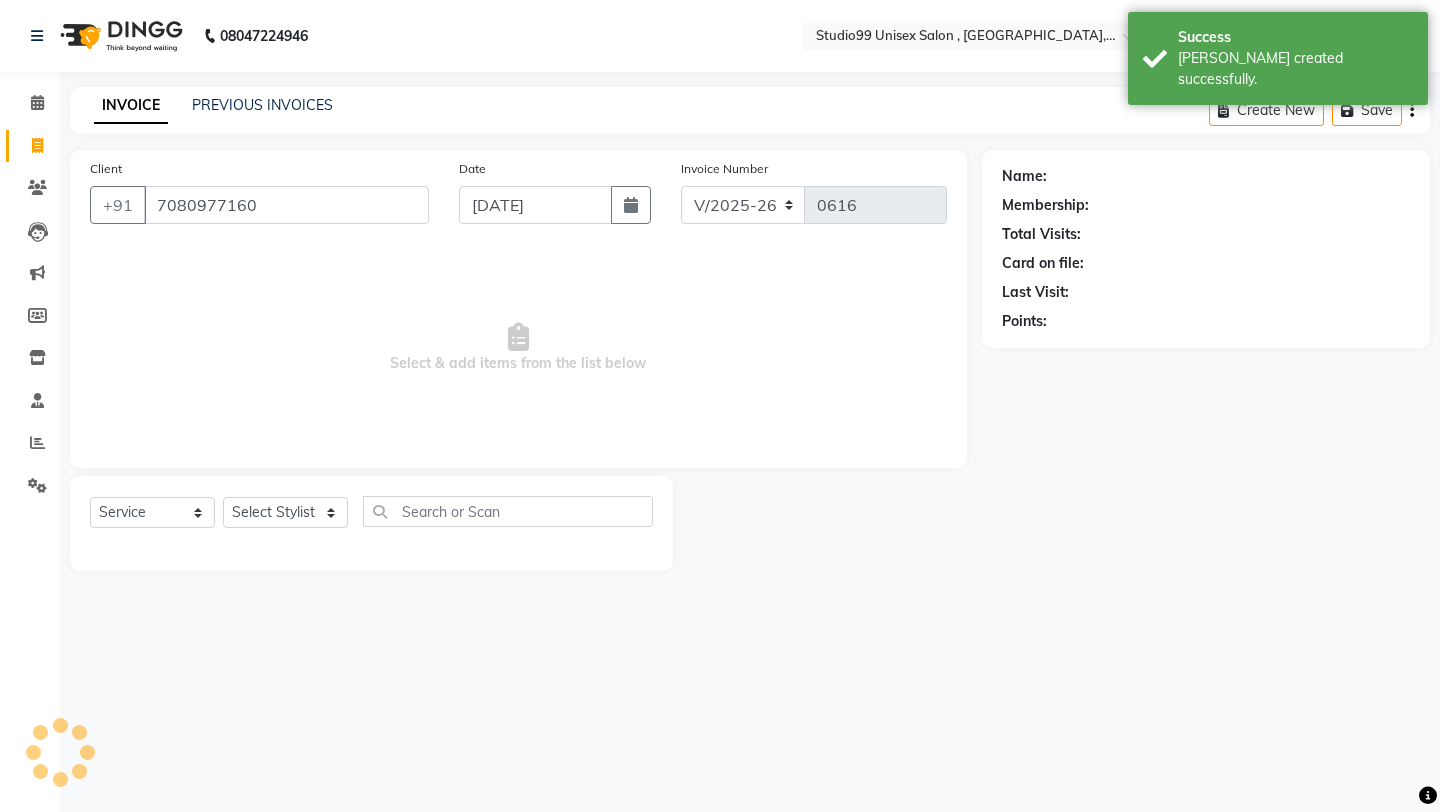 type on "7080977160" 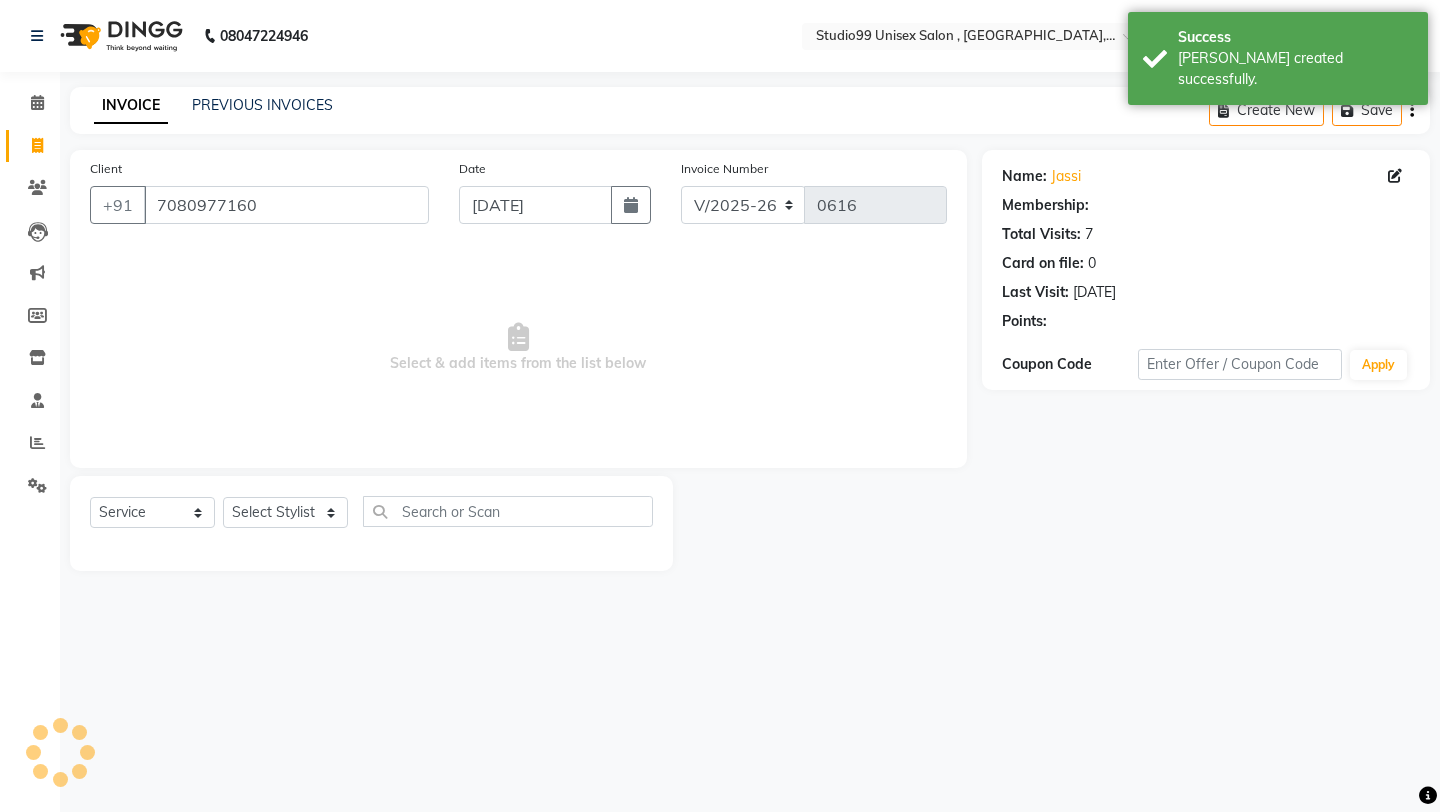 select on "1: Object" 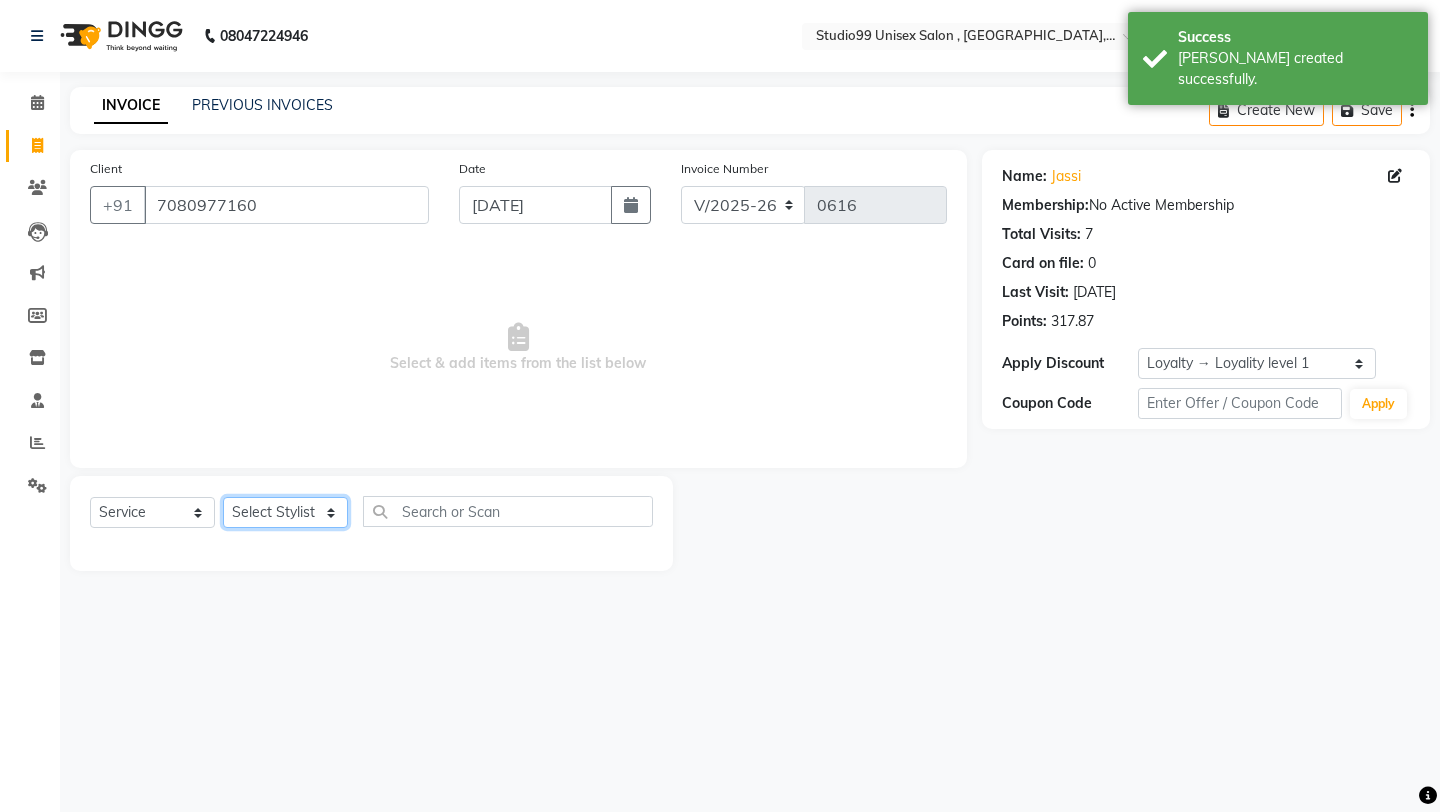 click on "Select Stylist [PERSON_NAME] Owner [PERSON_NAME] [PERSON_NAME] [PERSON_NAME] sulekha manager [PERSON_NAME]" 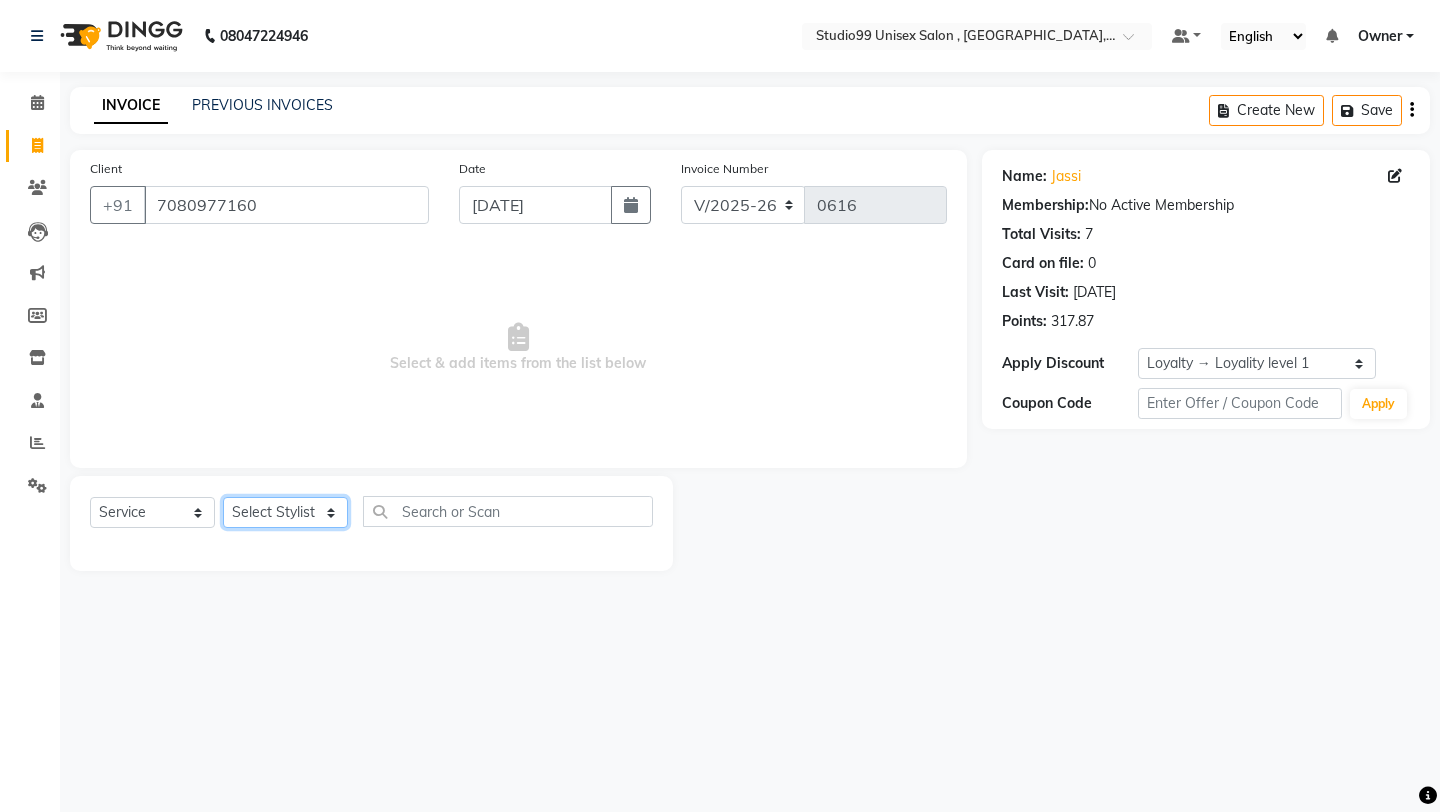 select on "76603" 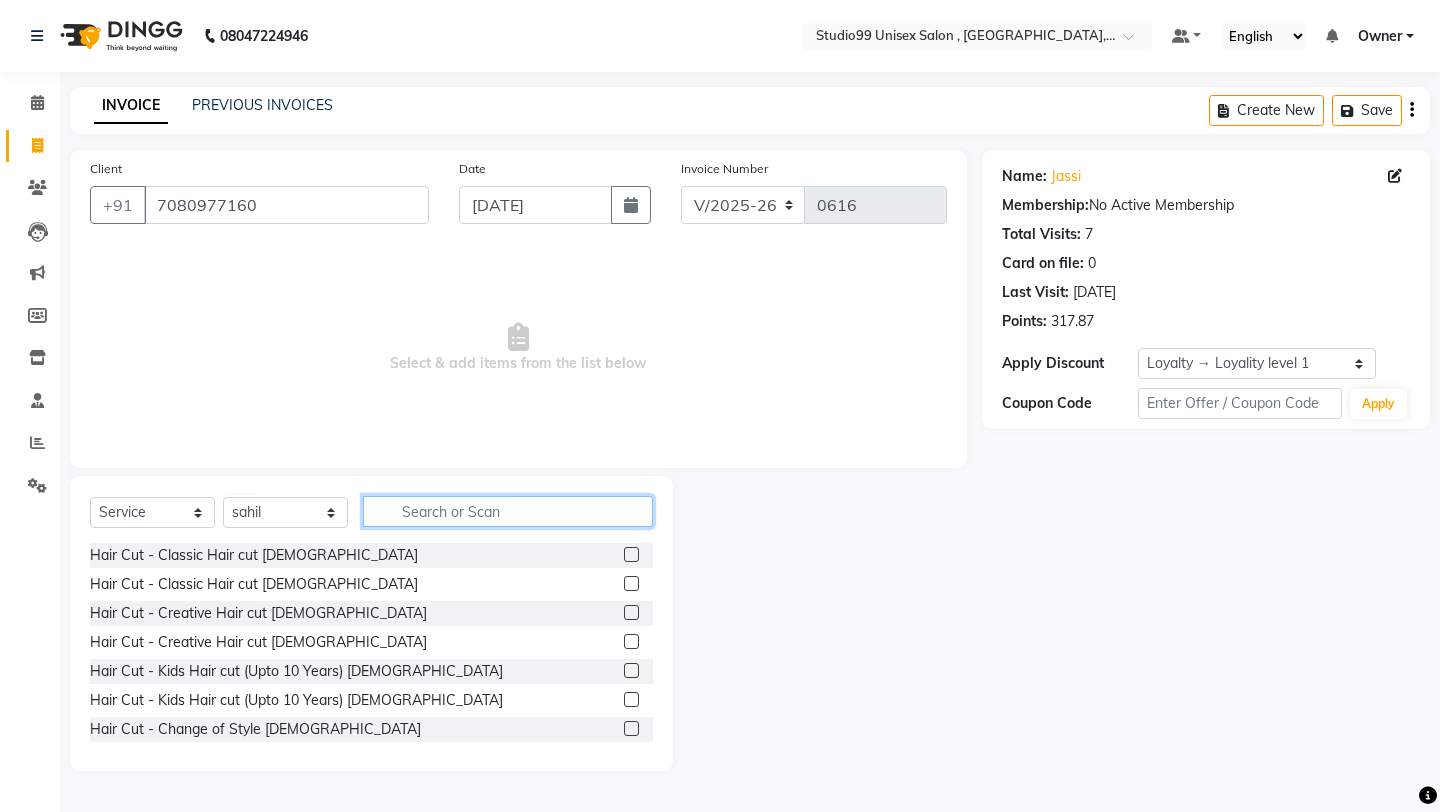 click 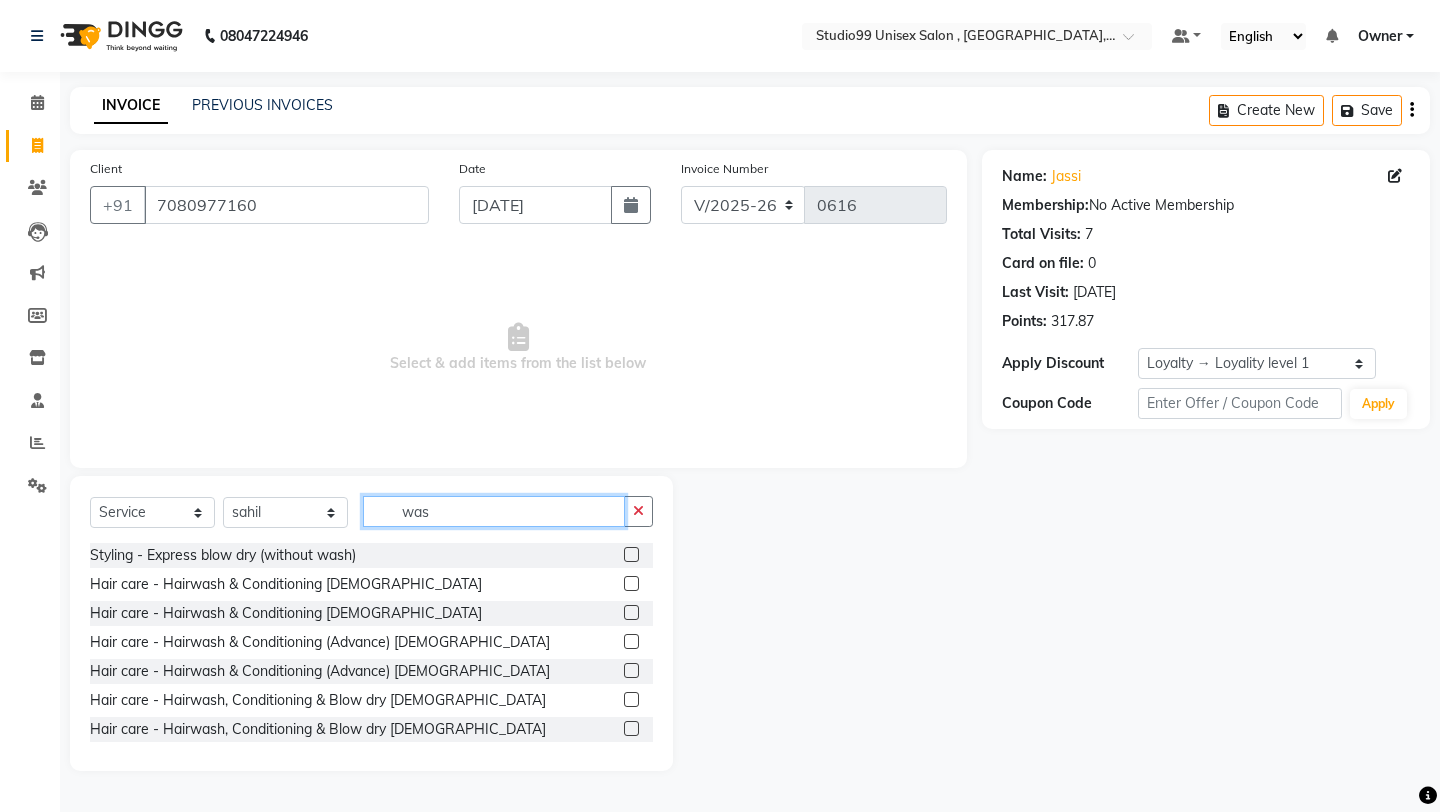 type on "was" 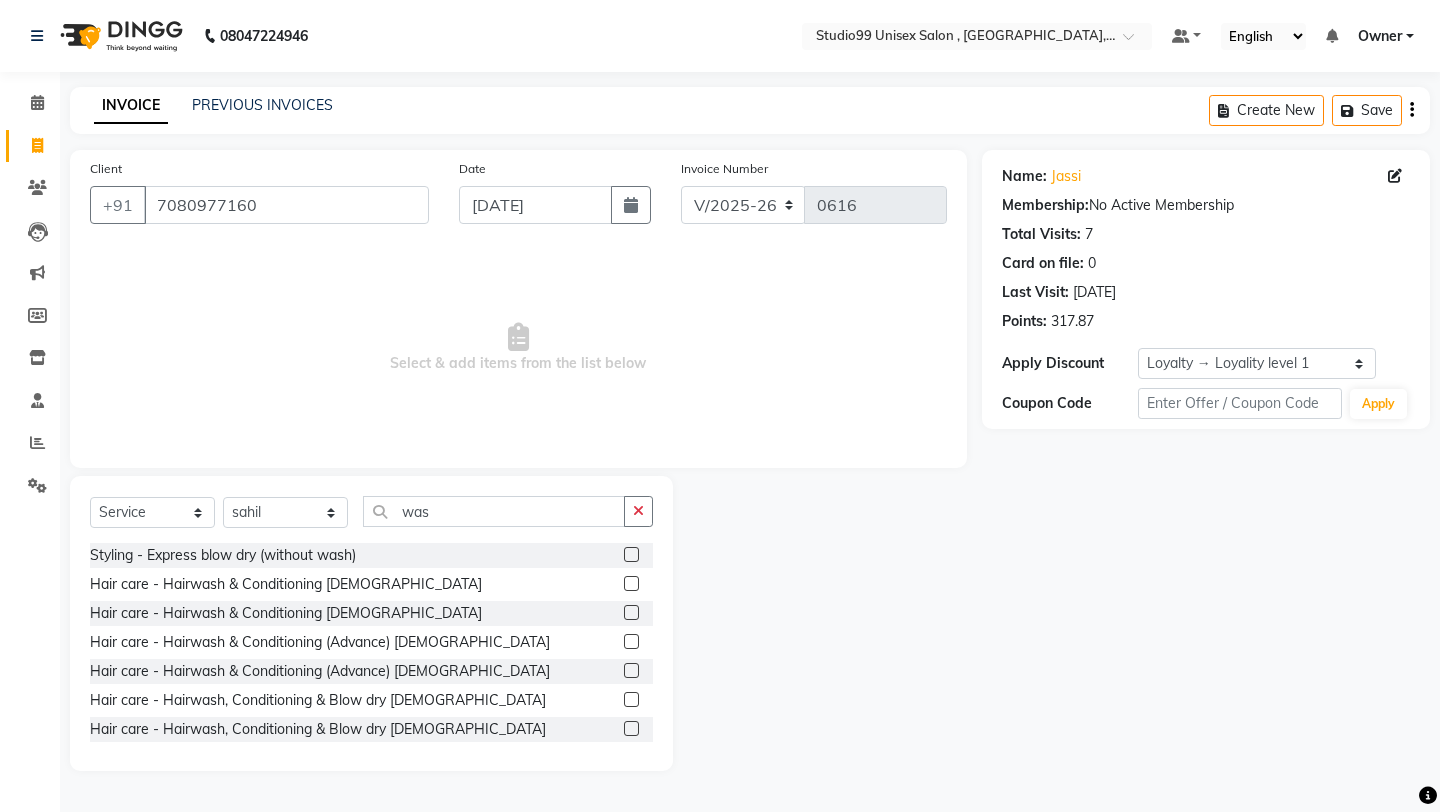 click 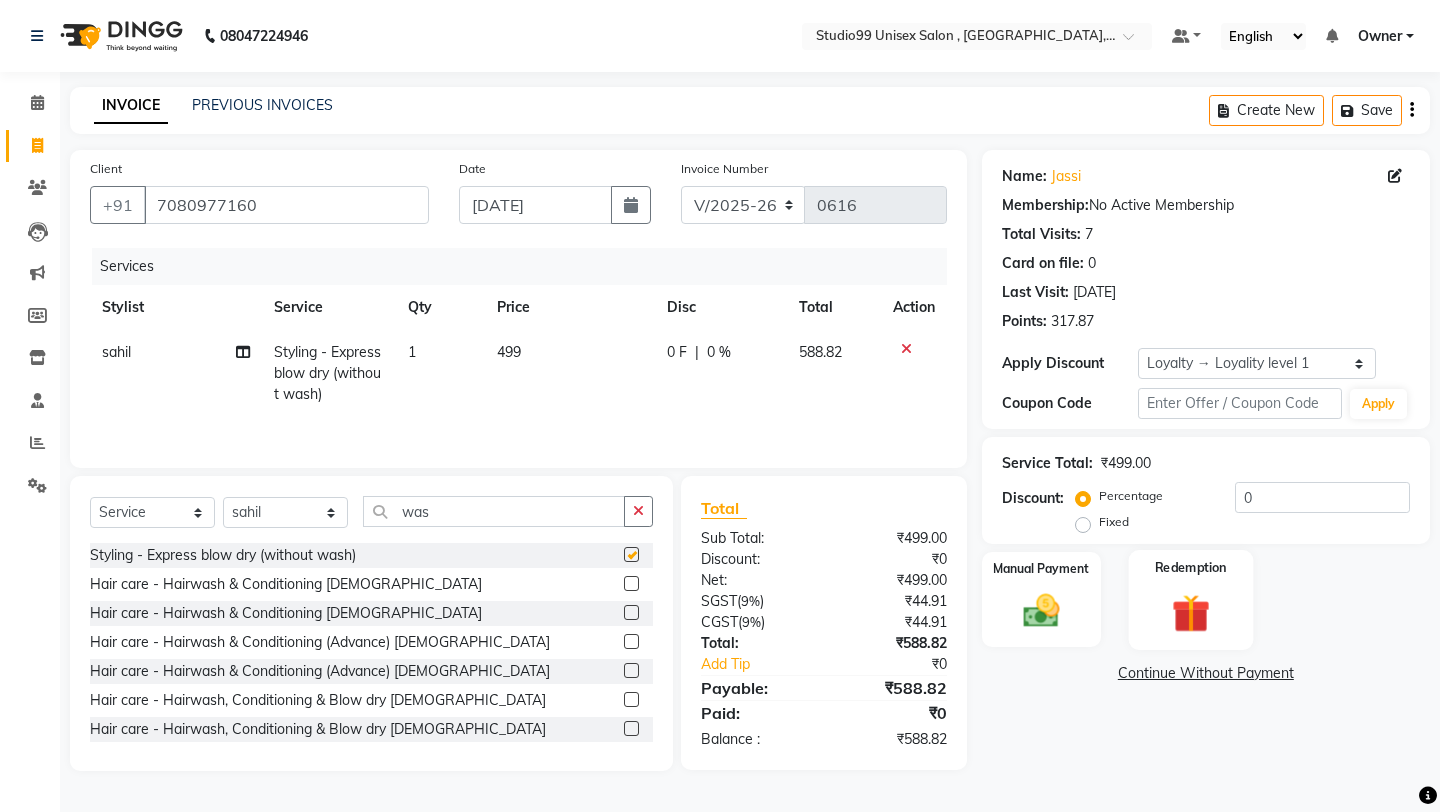 checkbox on "false" 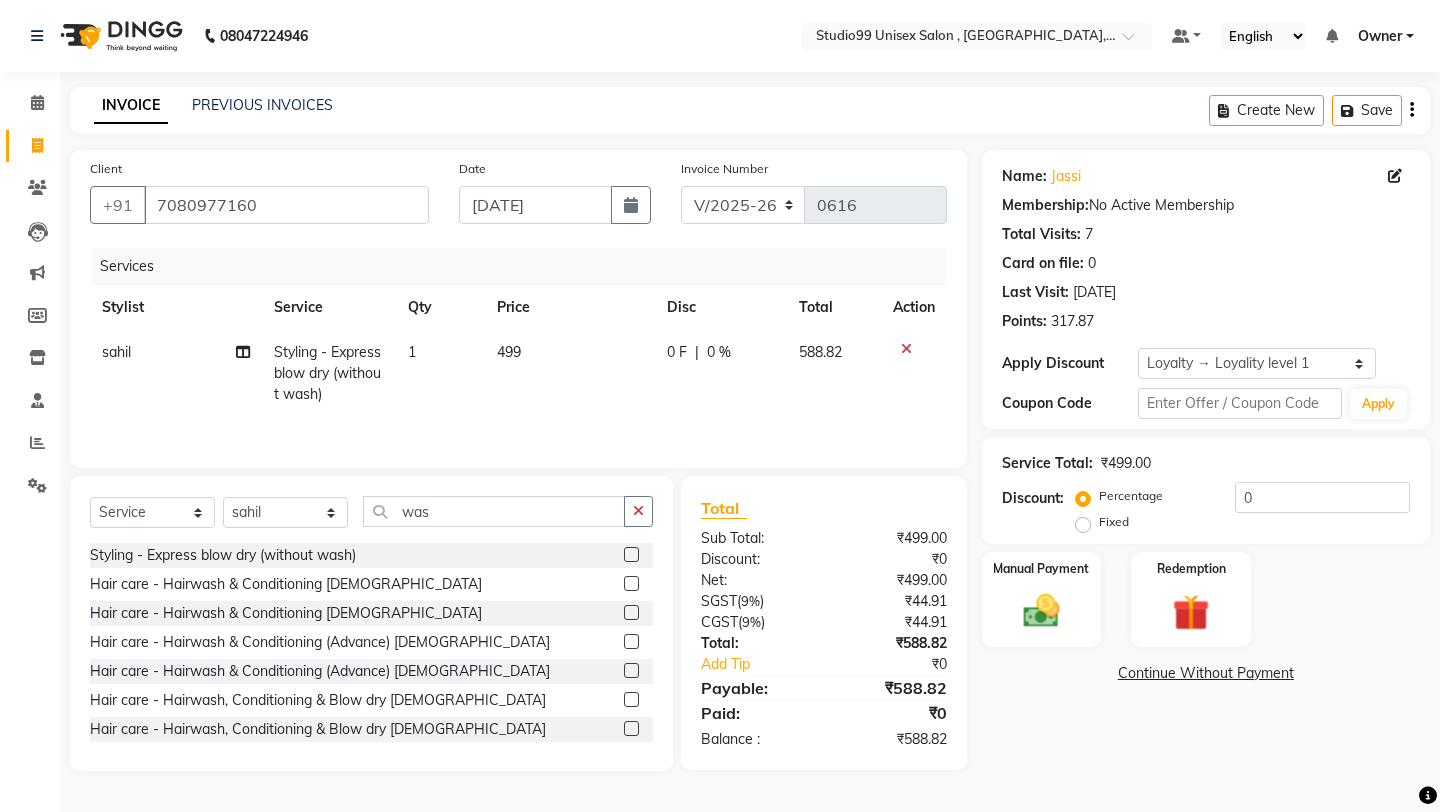 click on "499" 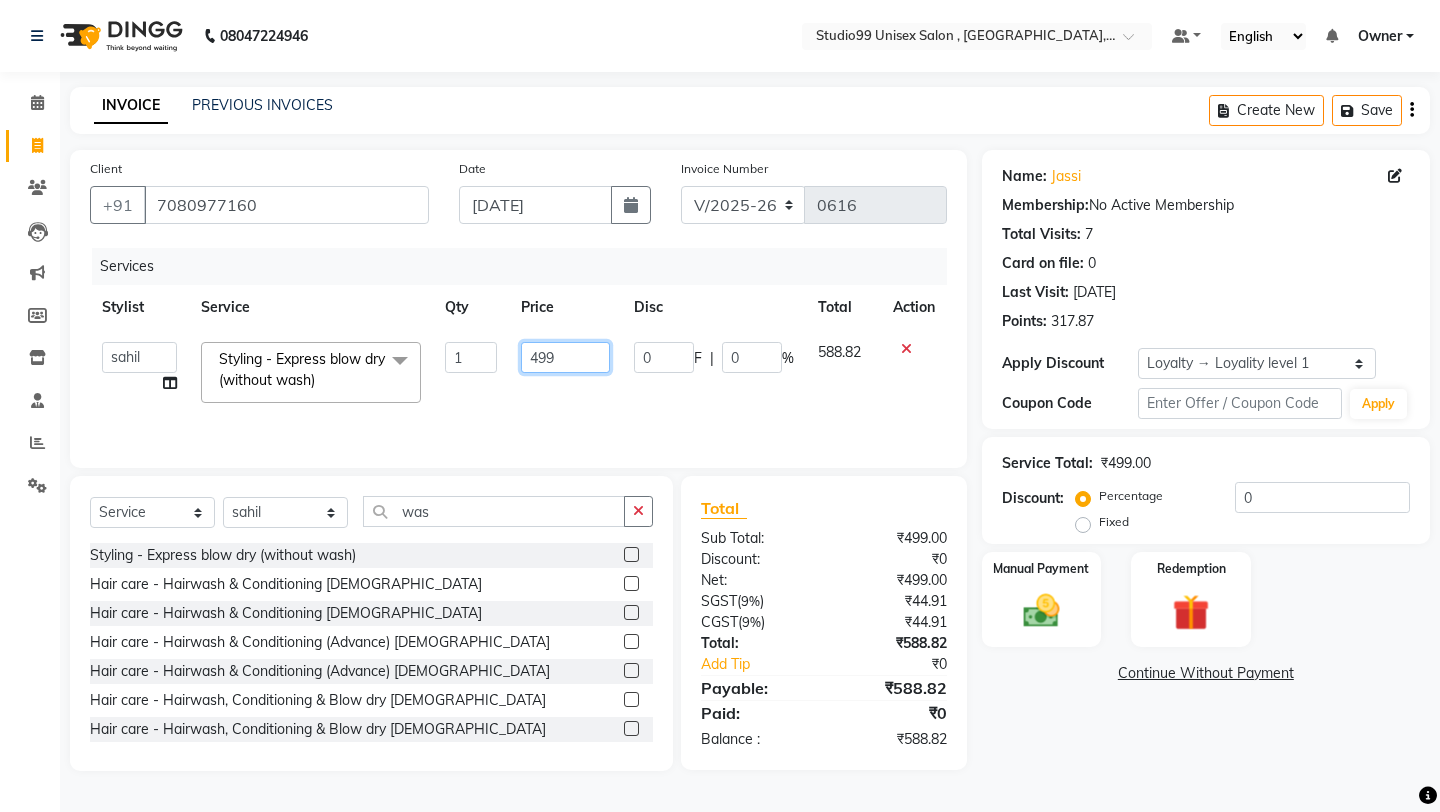 click on "499" 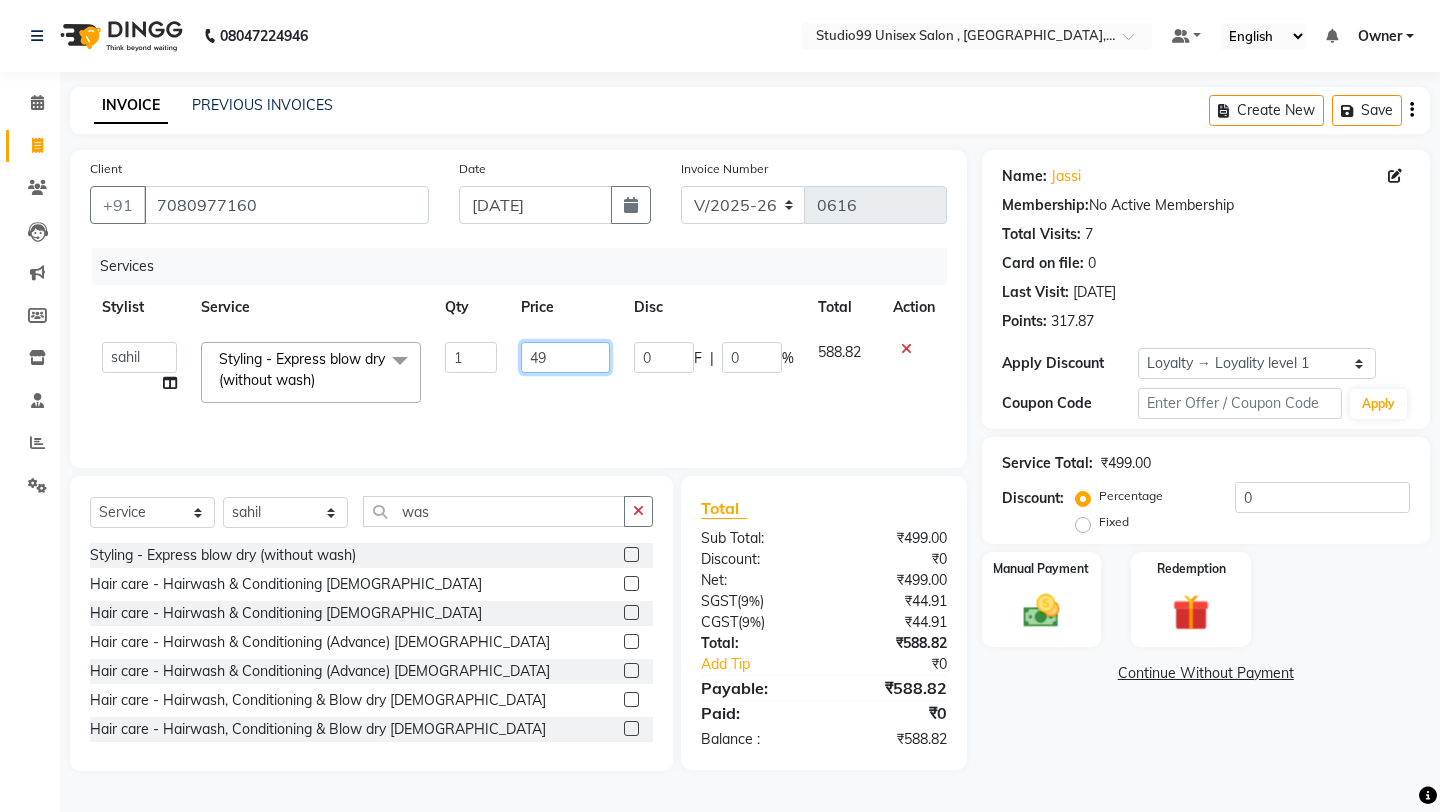 type on "4" 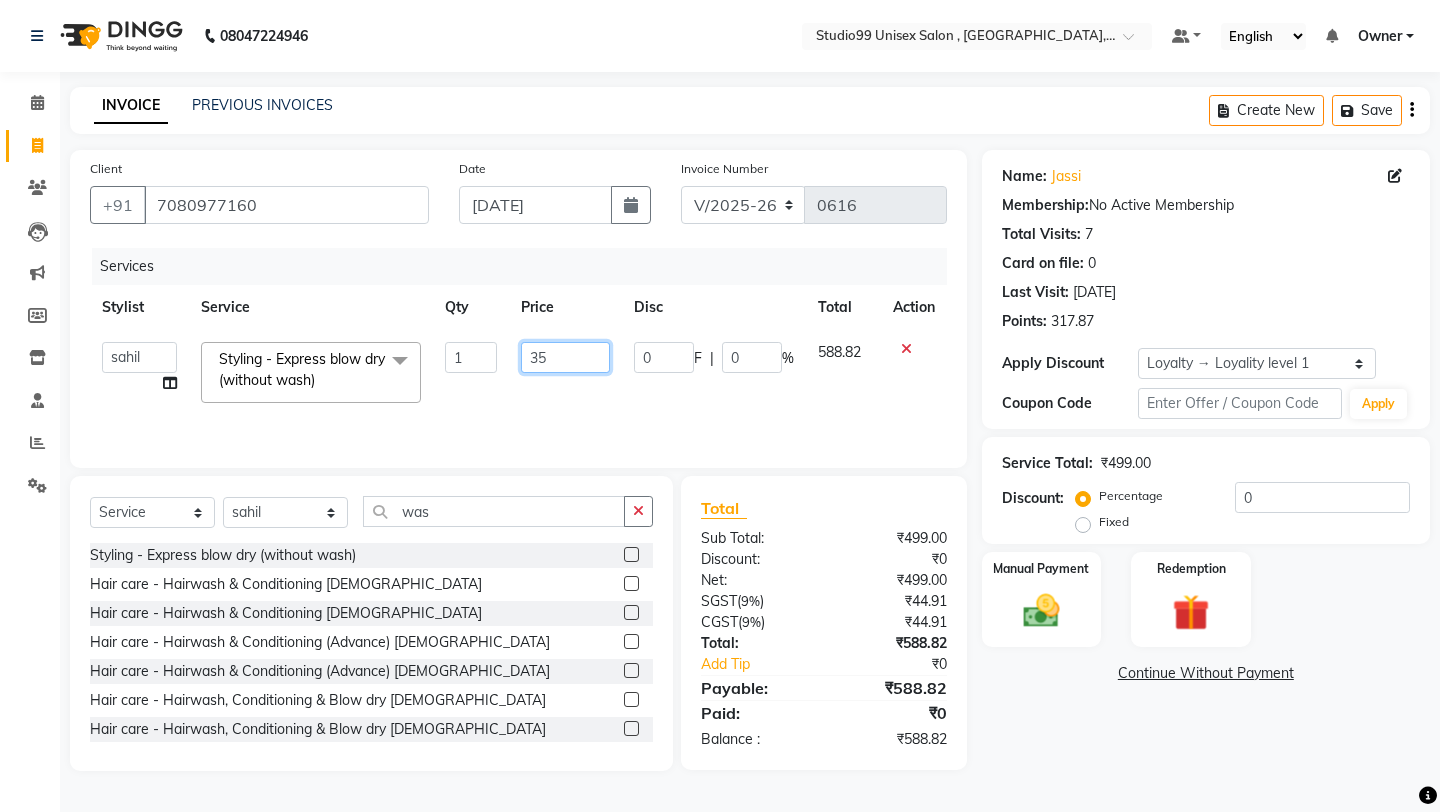 type on "350" 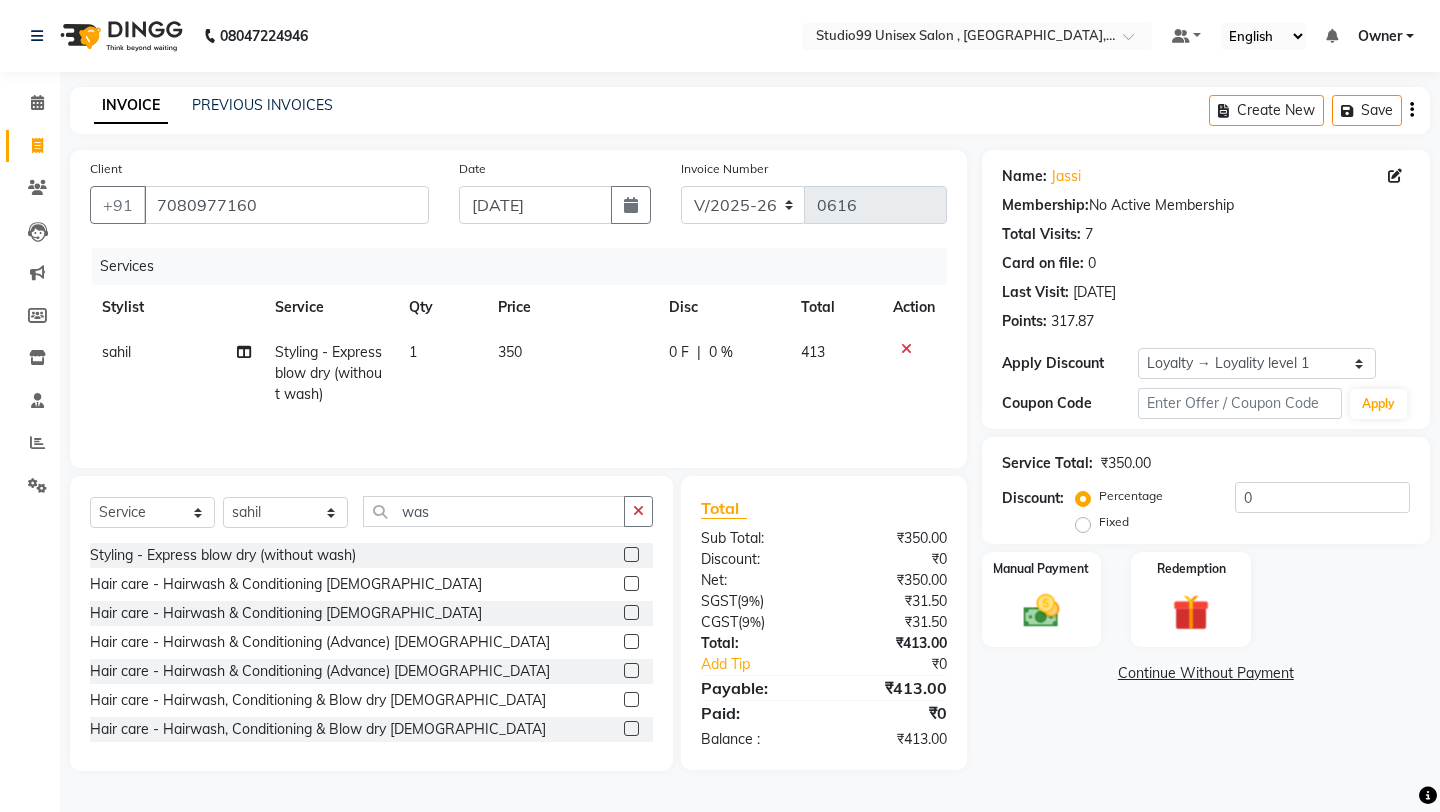 click on "350" 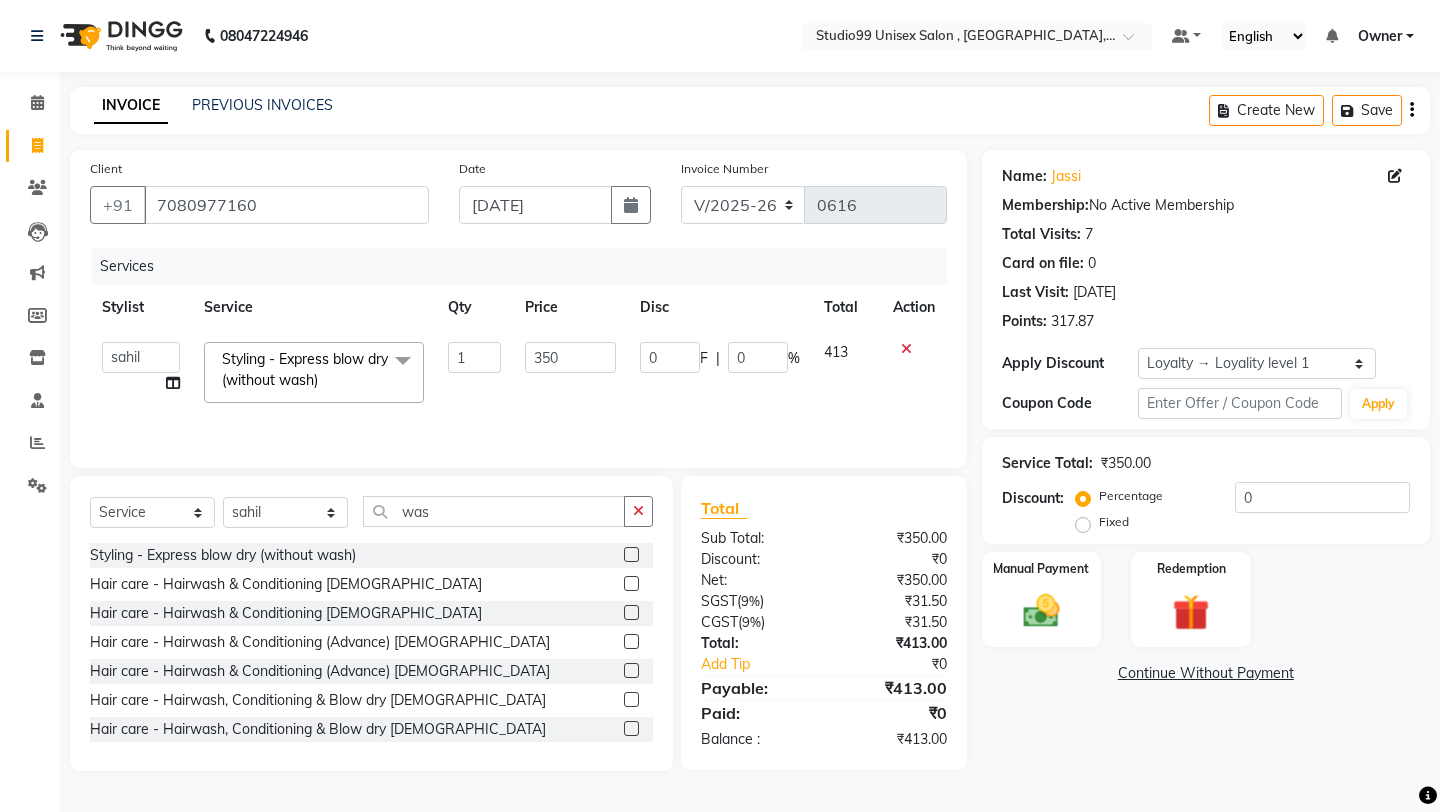 drag, startPoint x: 1181, startPoint y: 498, endPoint x: 1277, endPoint y: 498, distance: 96 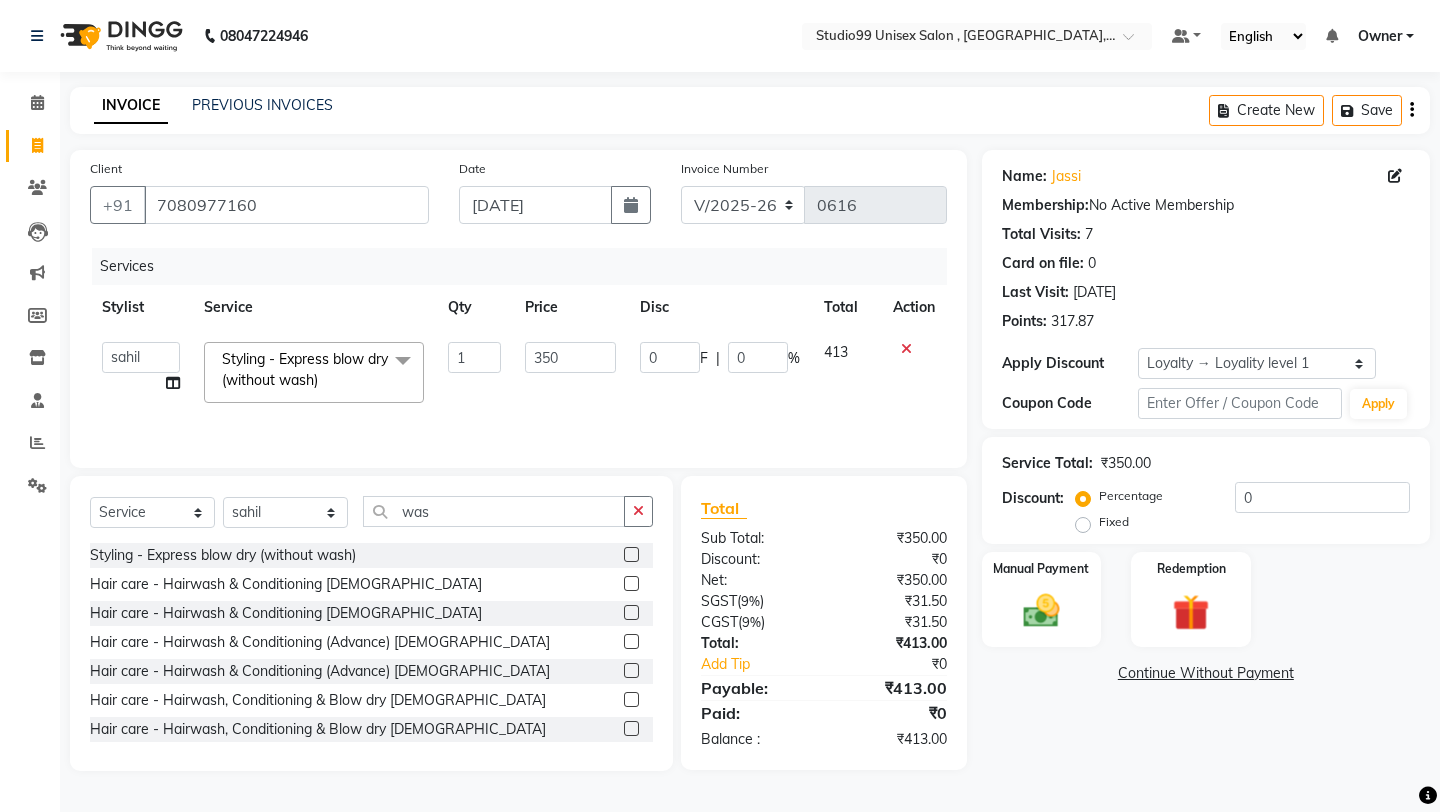 click on "Fixed" 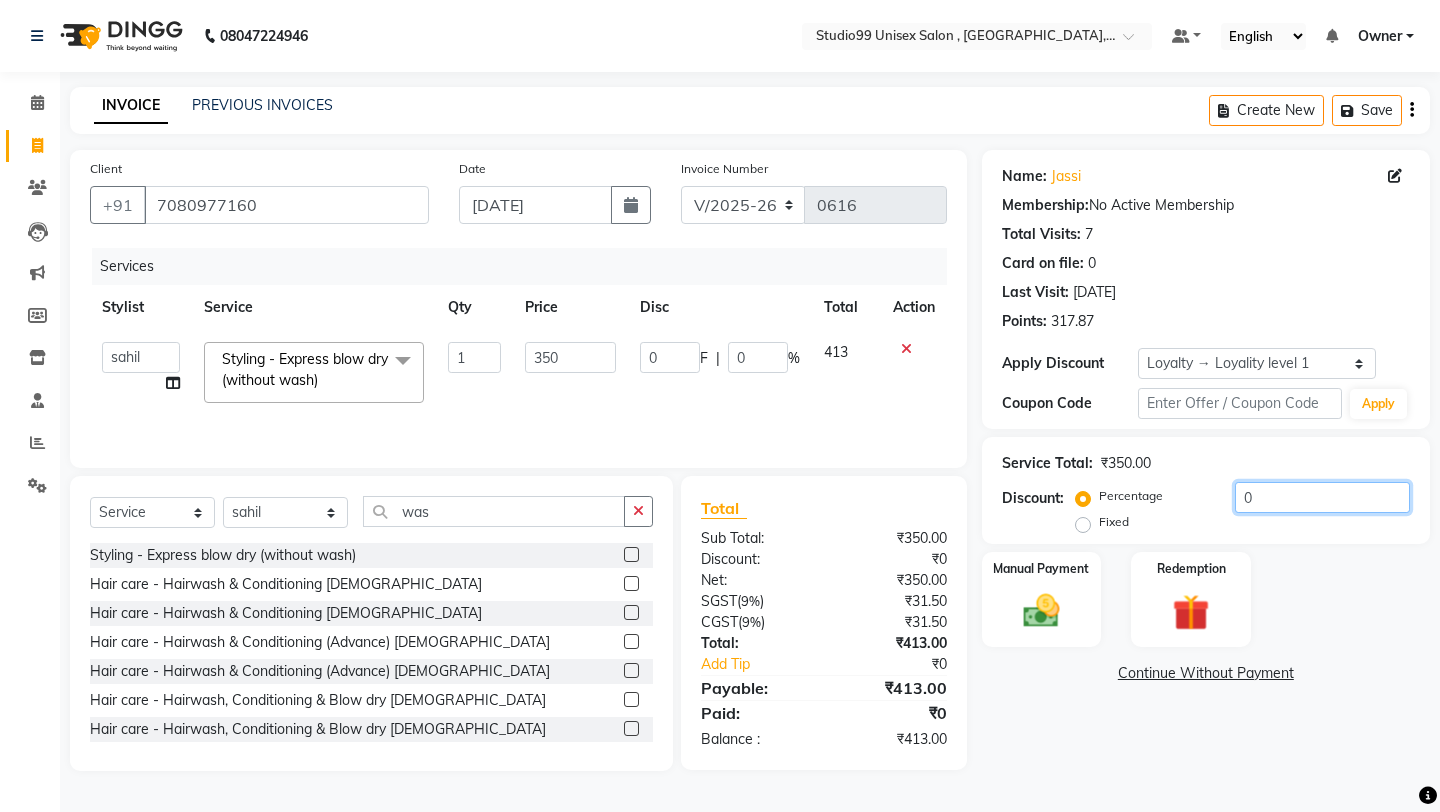 click on "0" 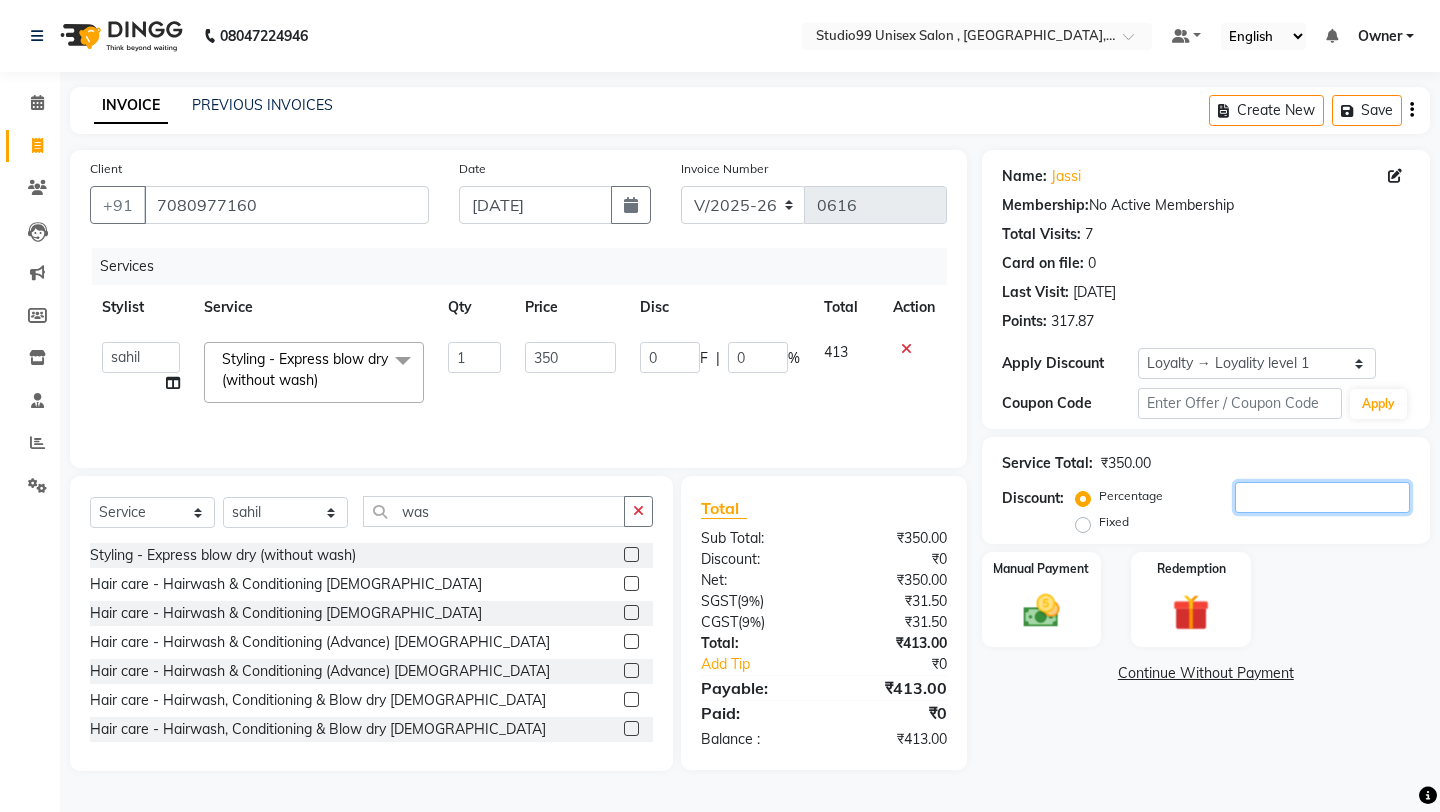 type on "6" 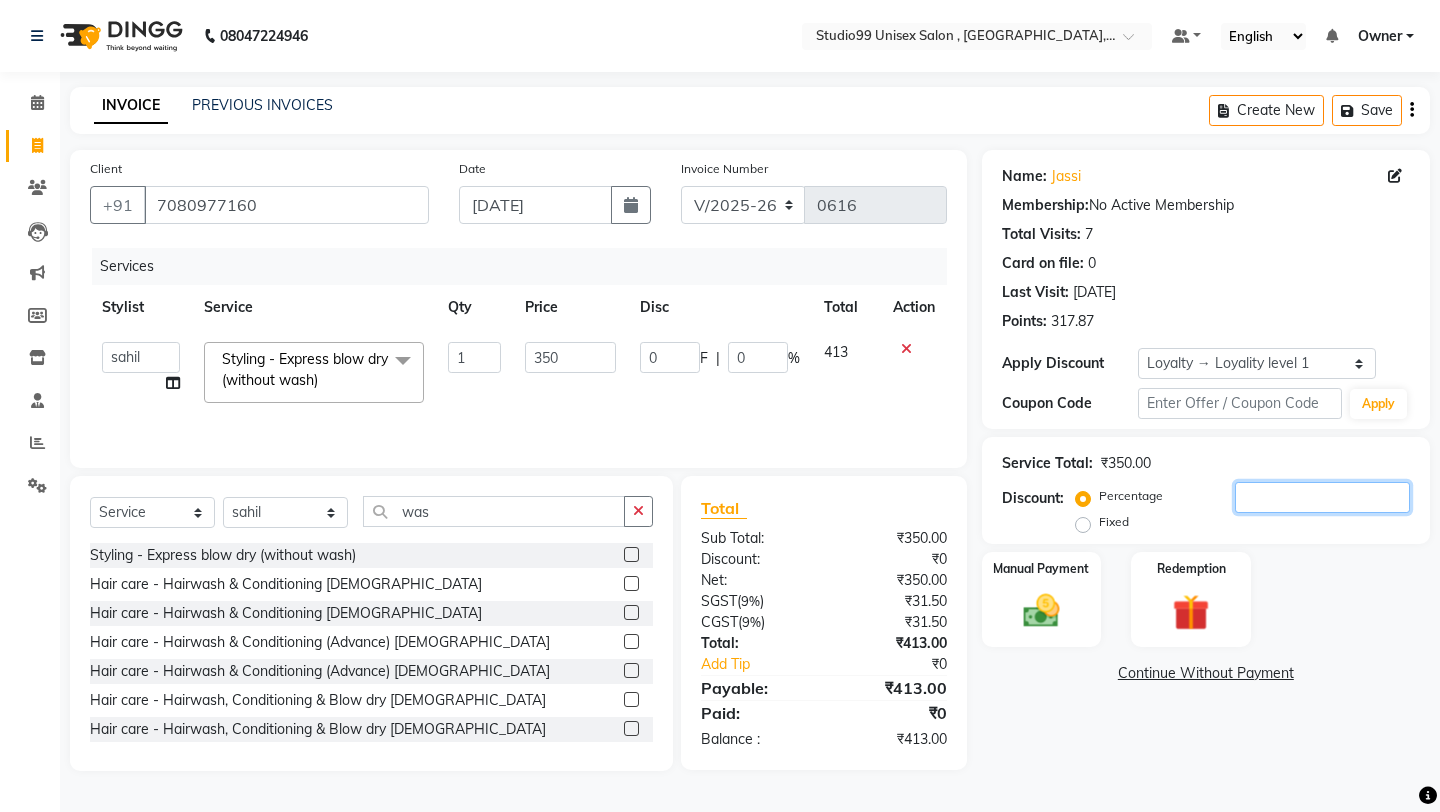 type on "21" 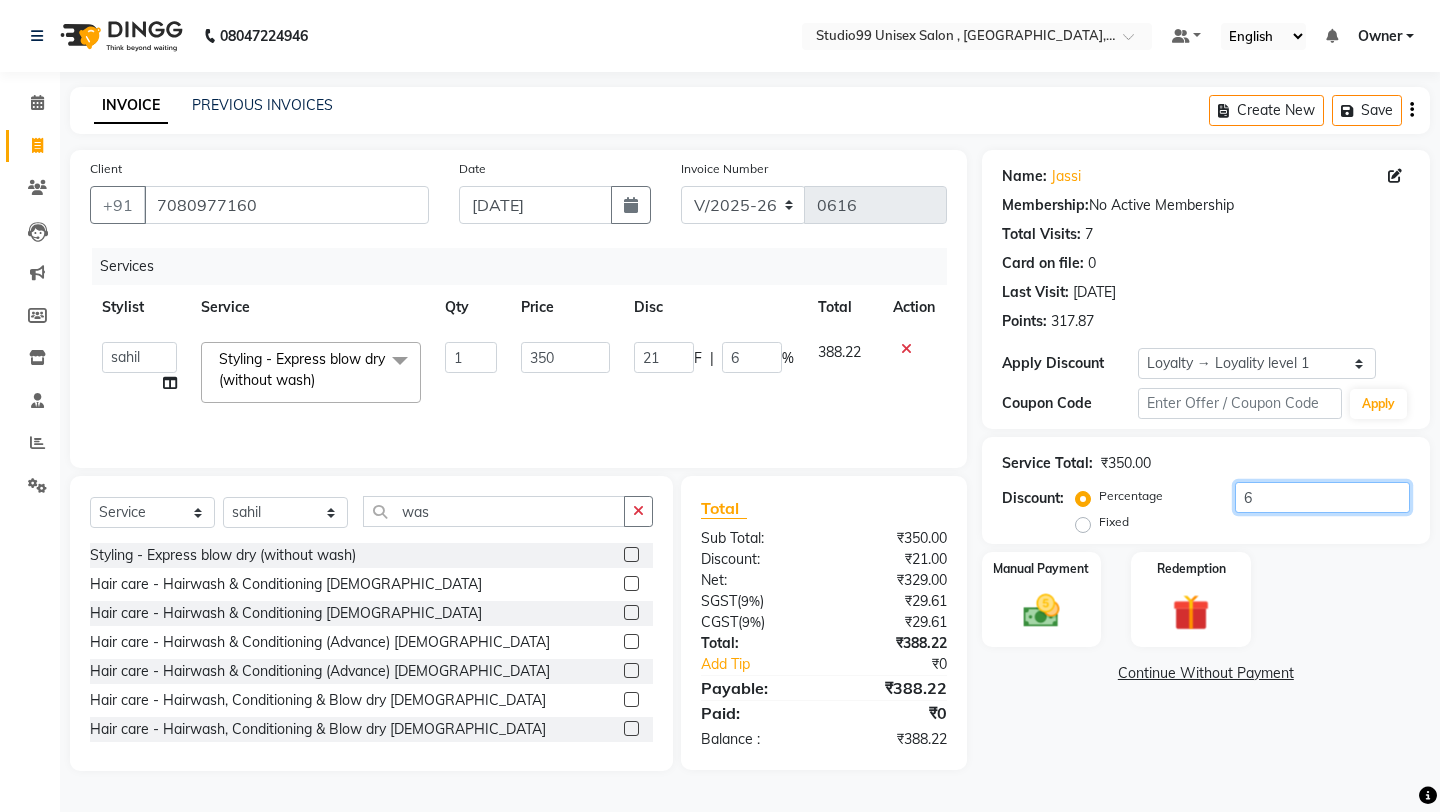 type on "63" 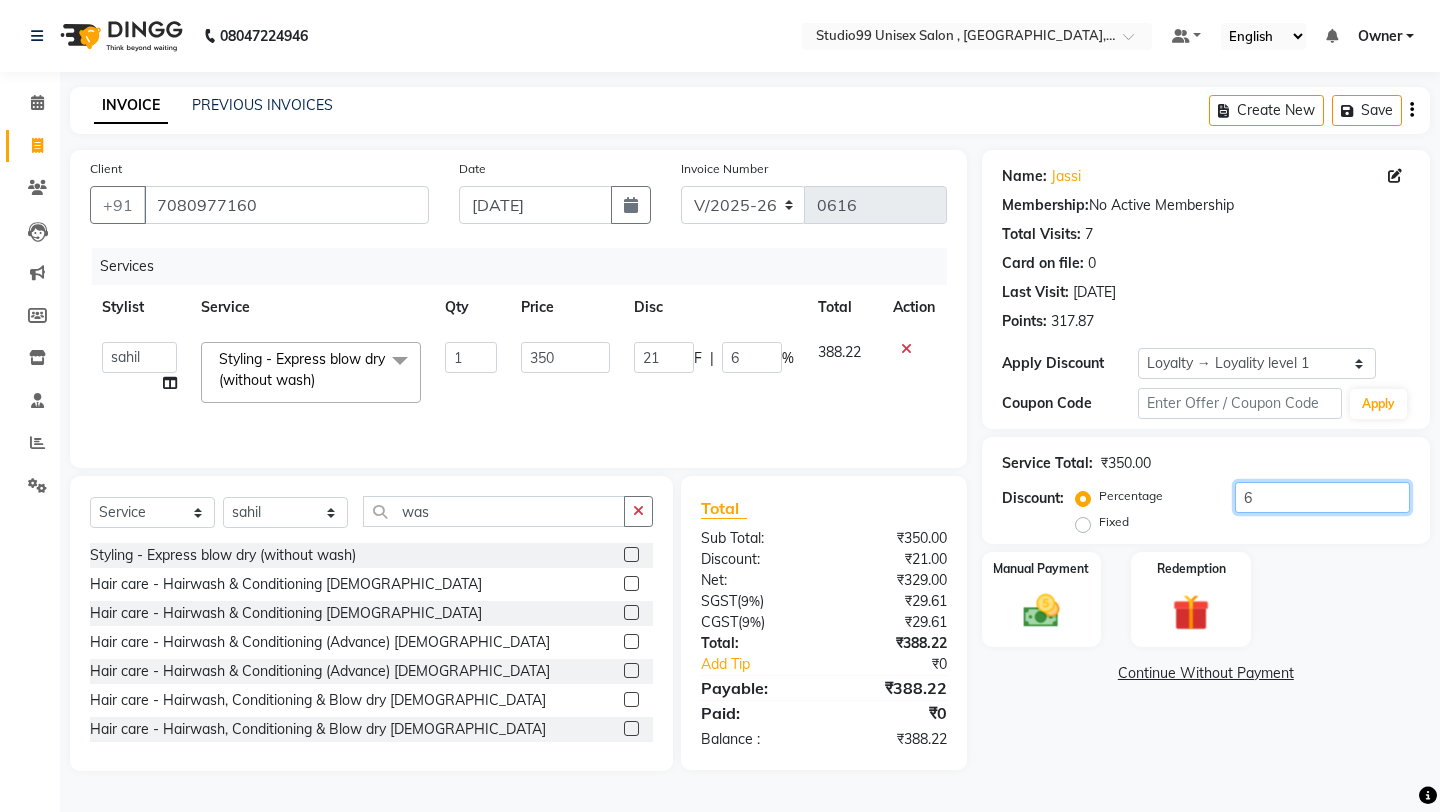 type on "220.5" 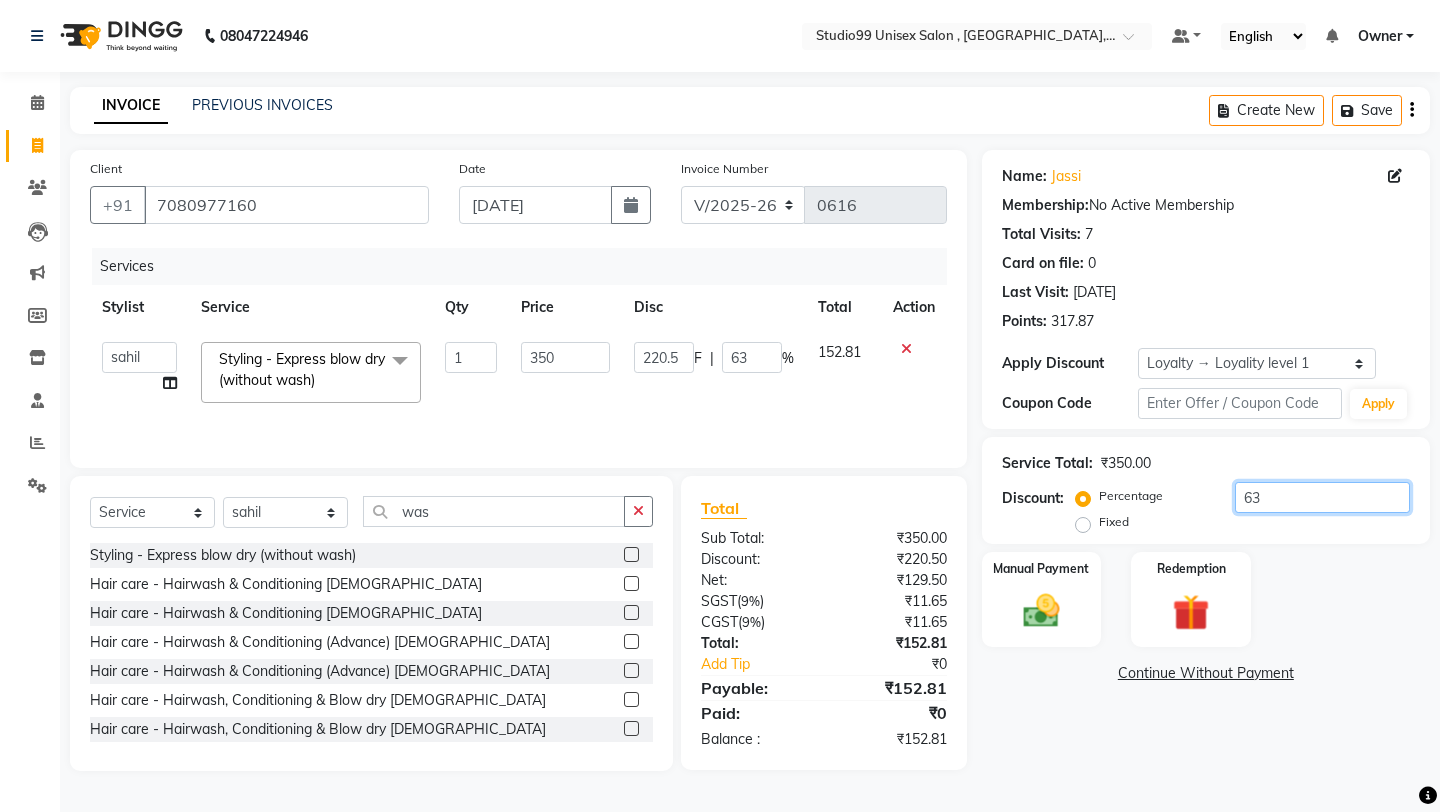 type on "6" 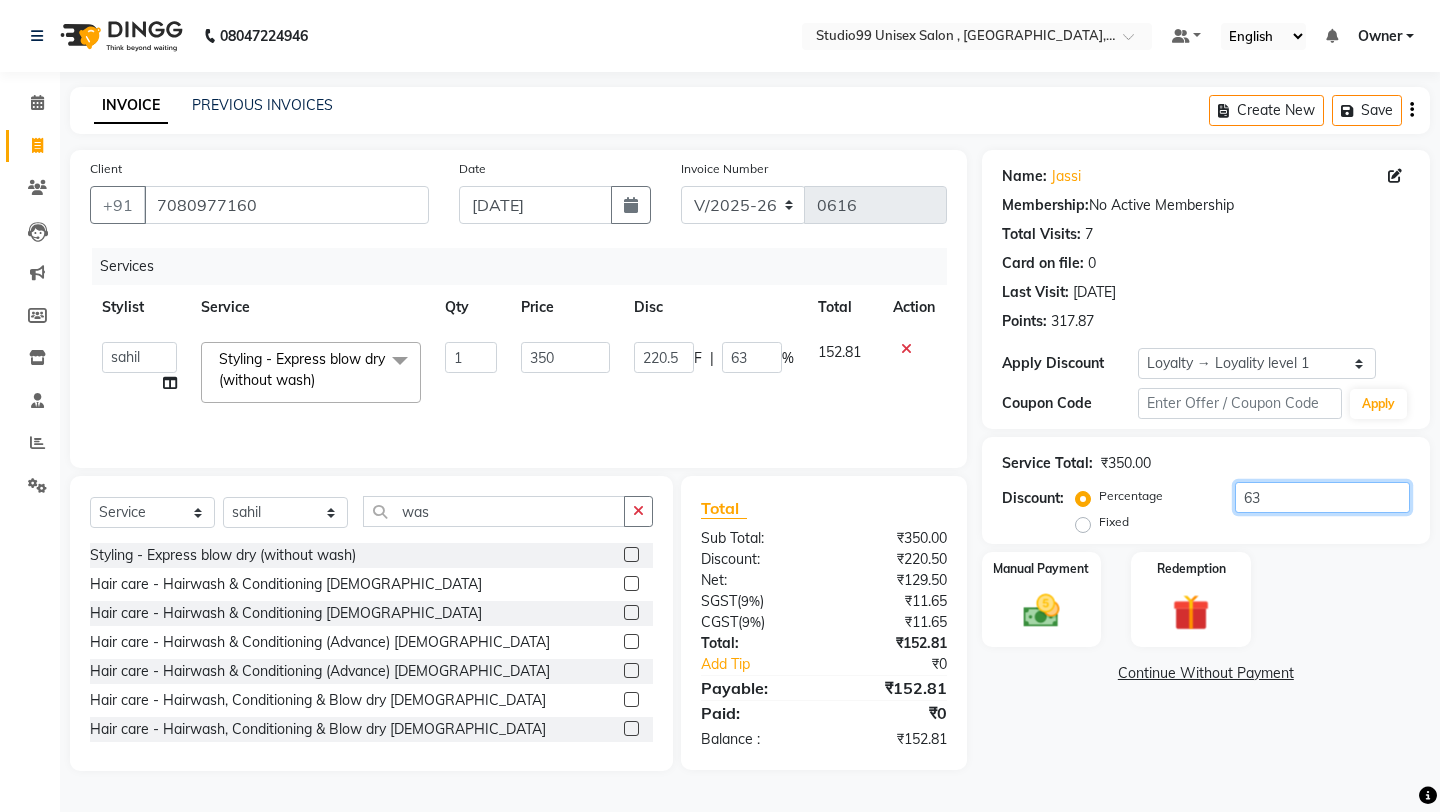 type on "21" 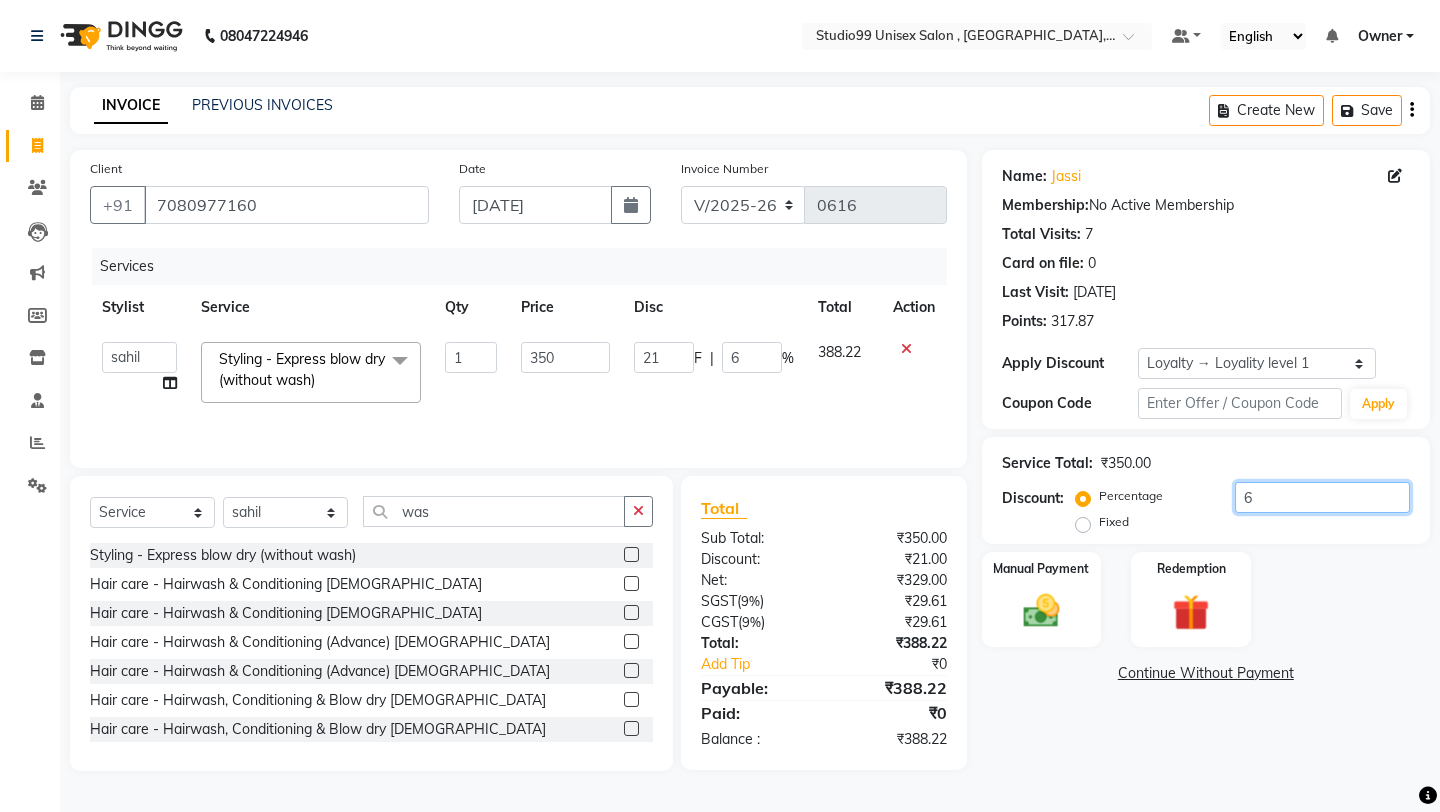type 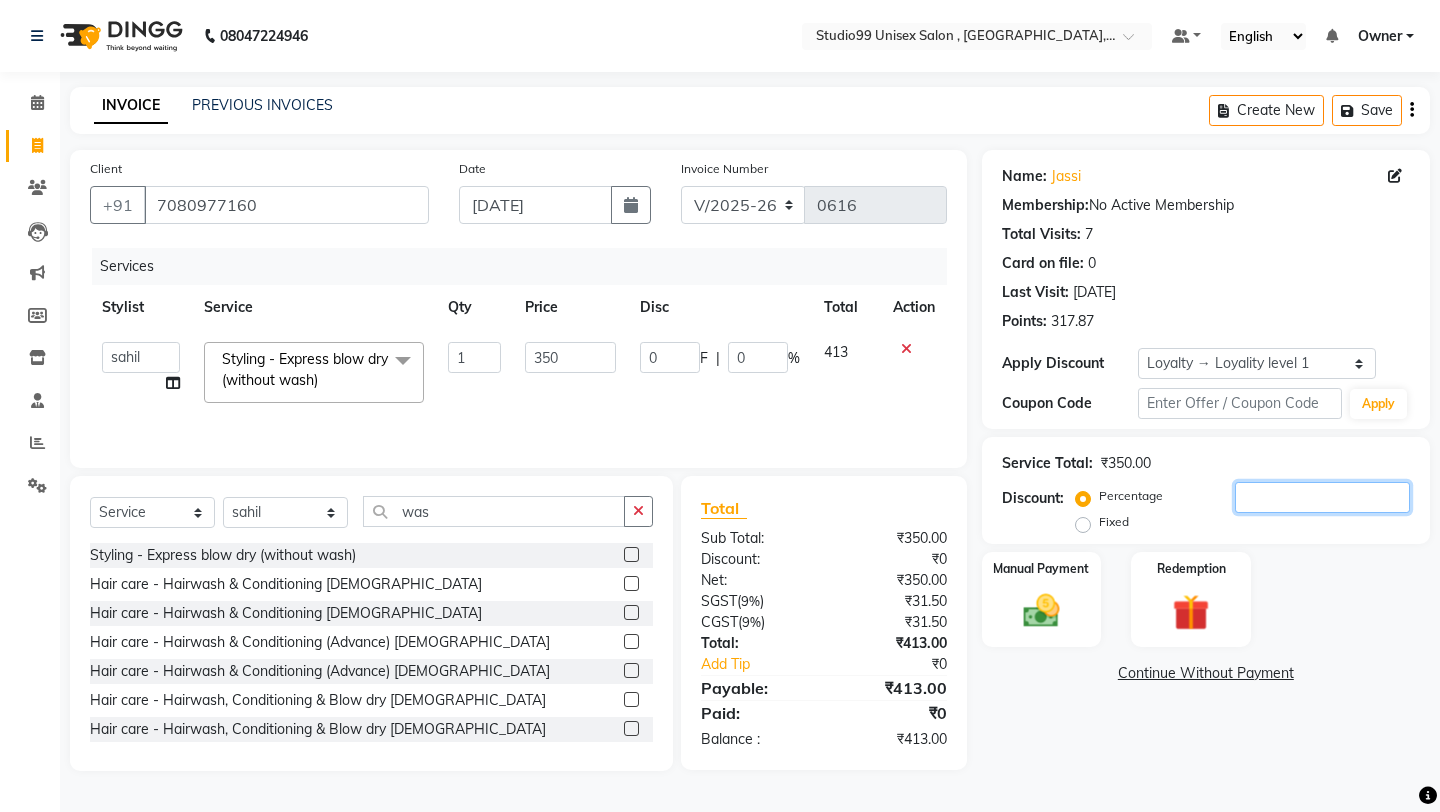 type on "6" 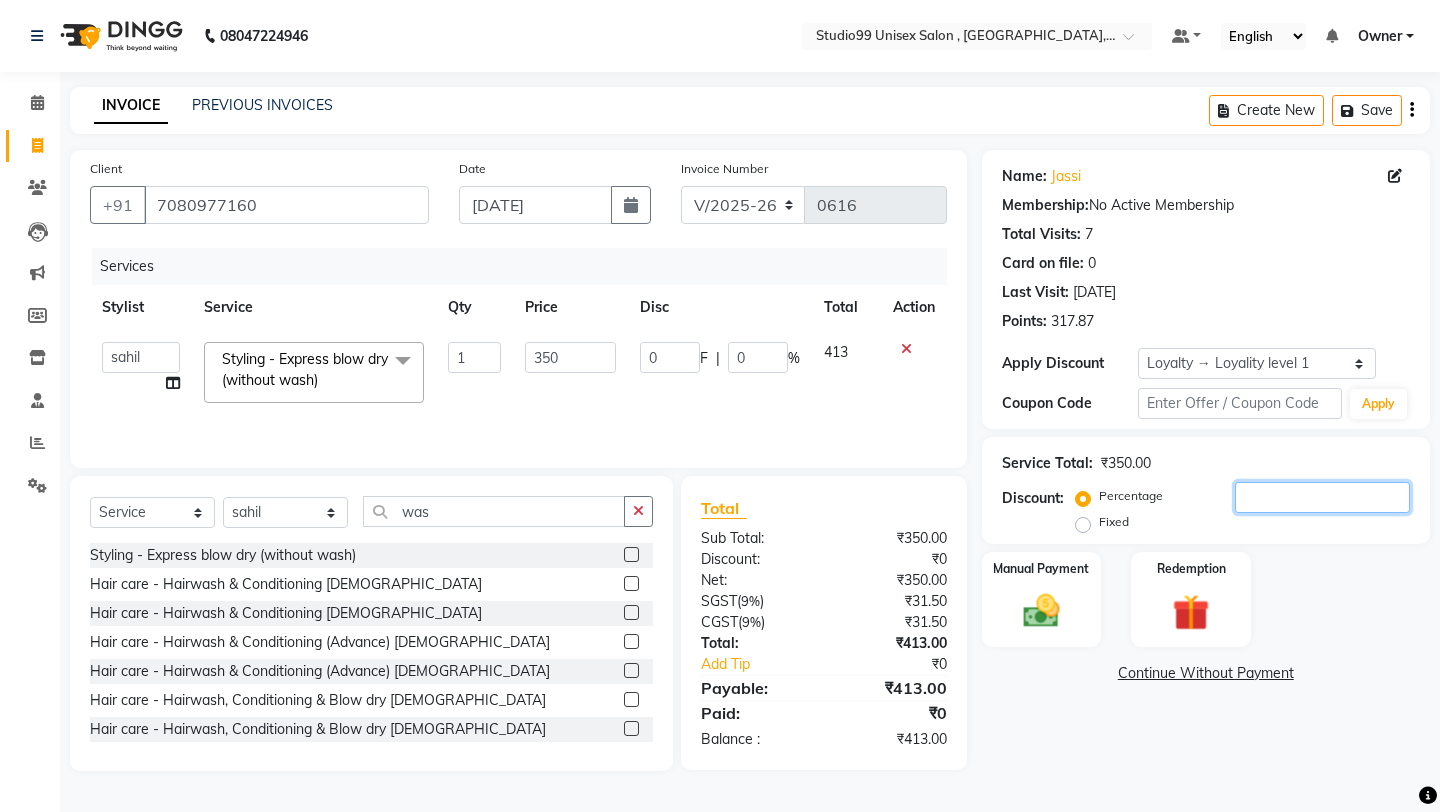 type on "21" 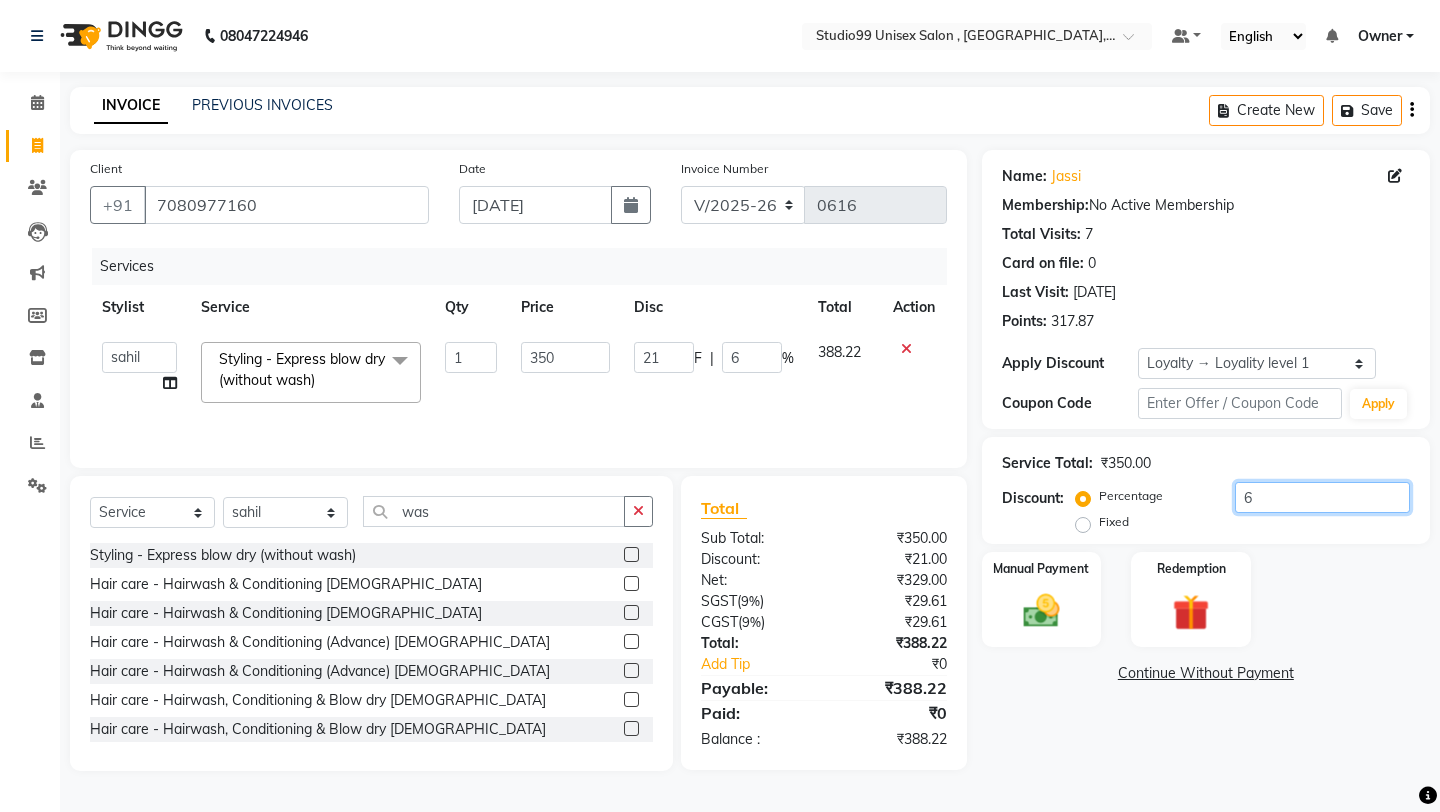 type on "63" 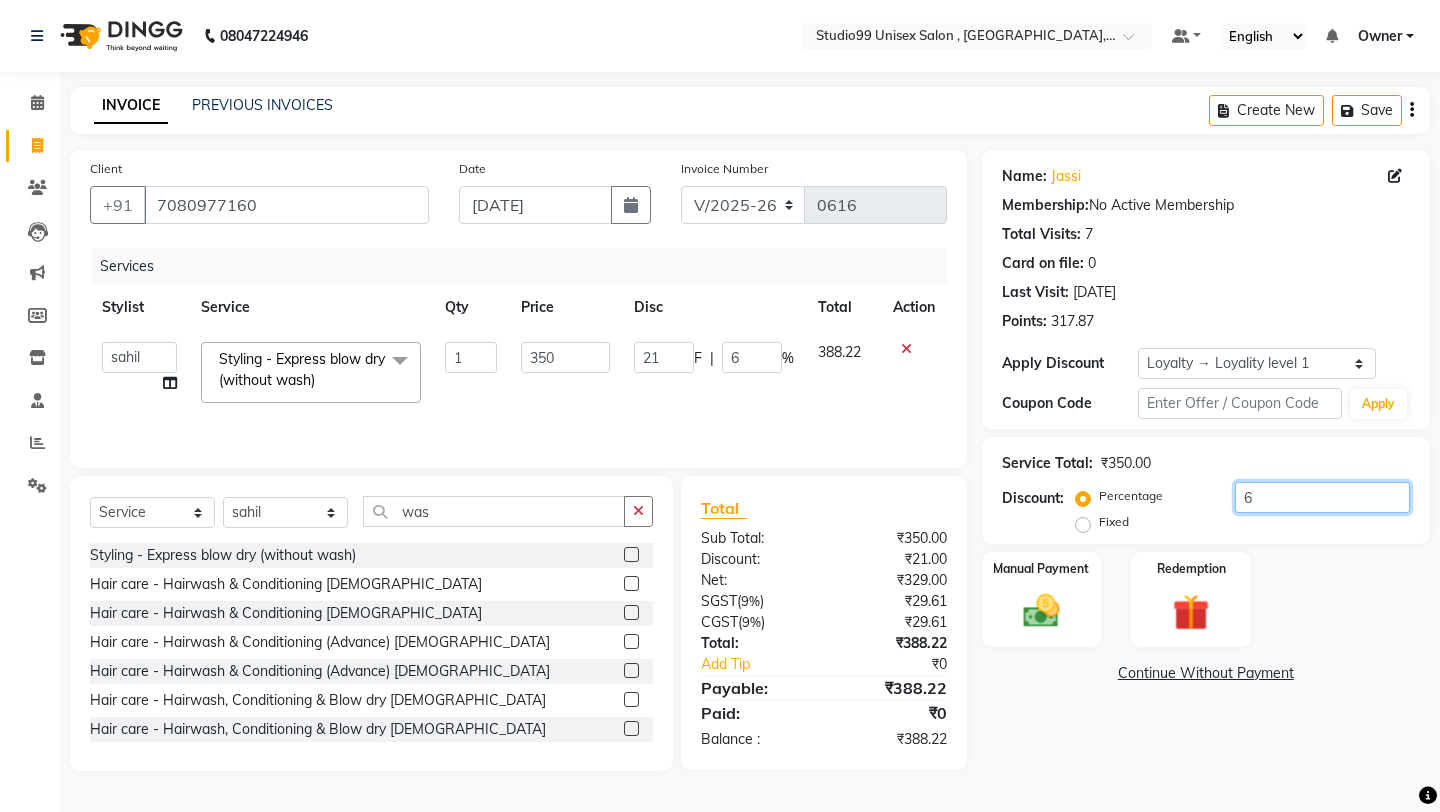 type on "220.5" 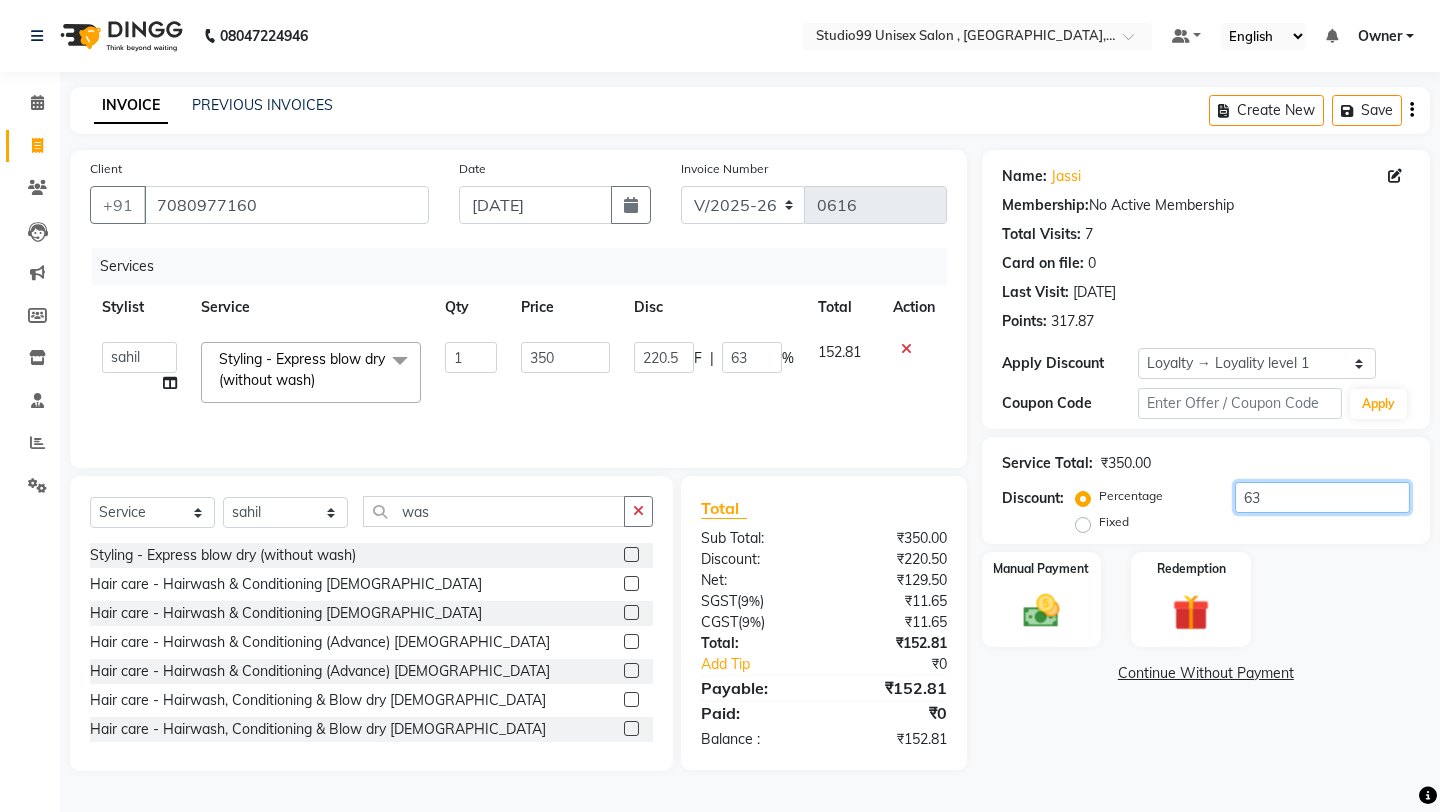 type on "6" 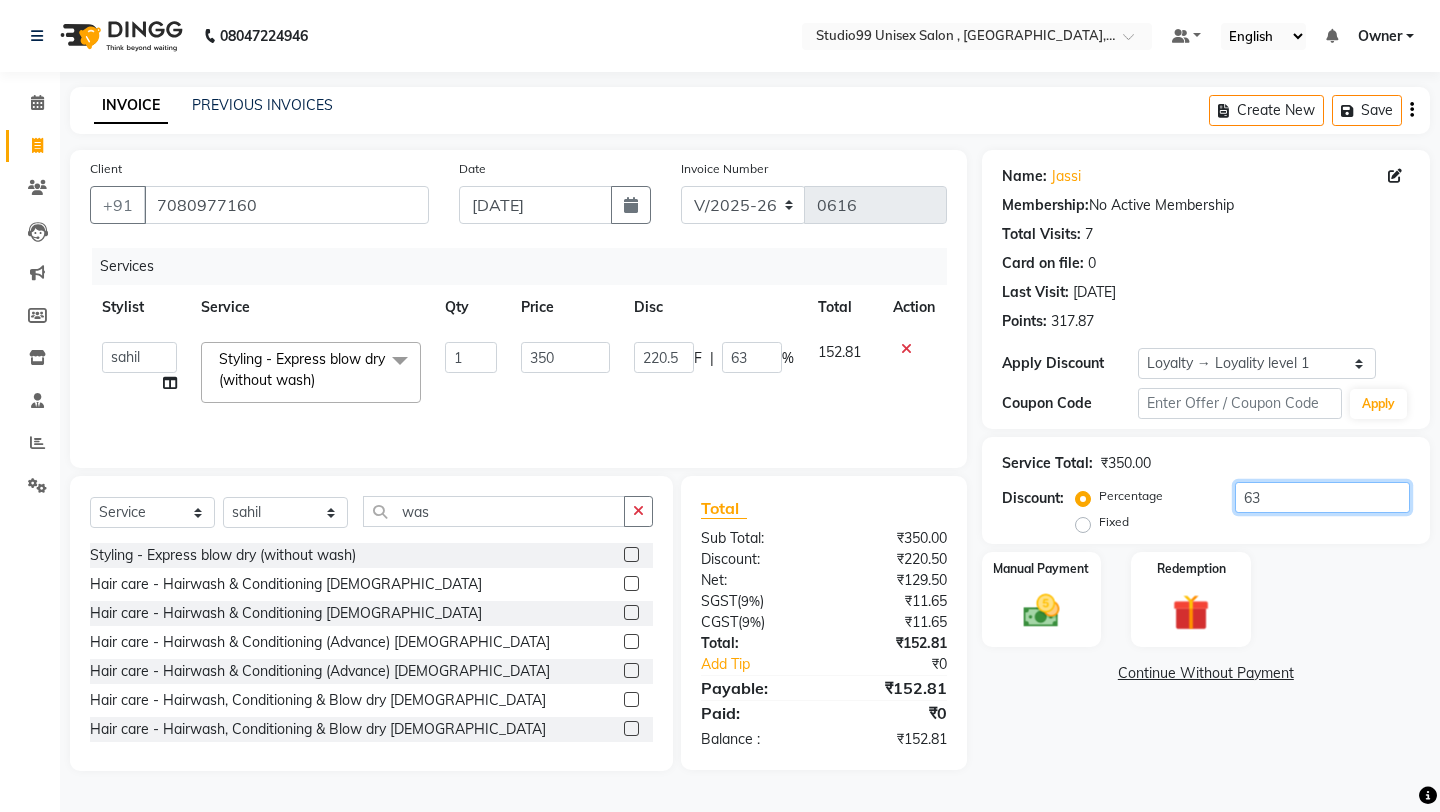 type on "21" 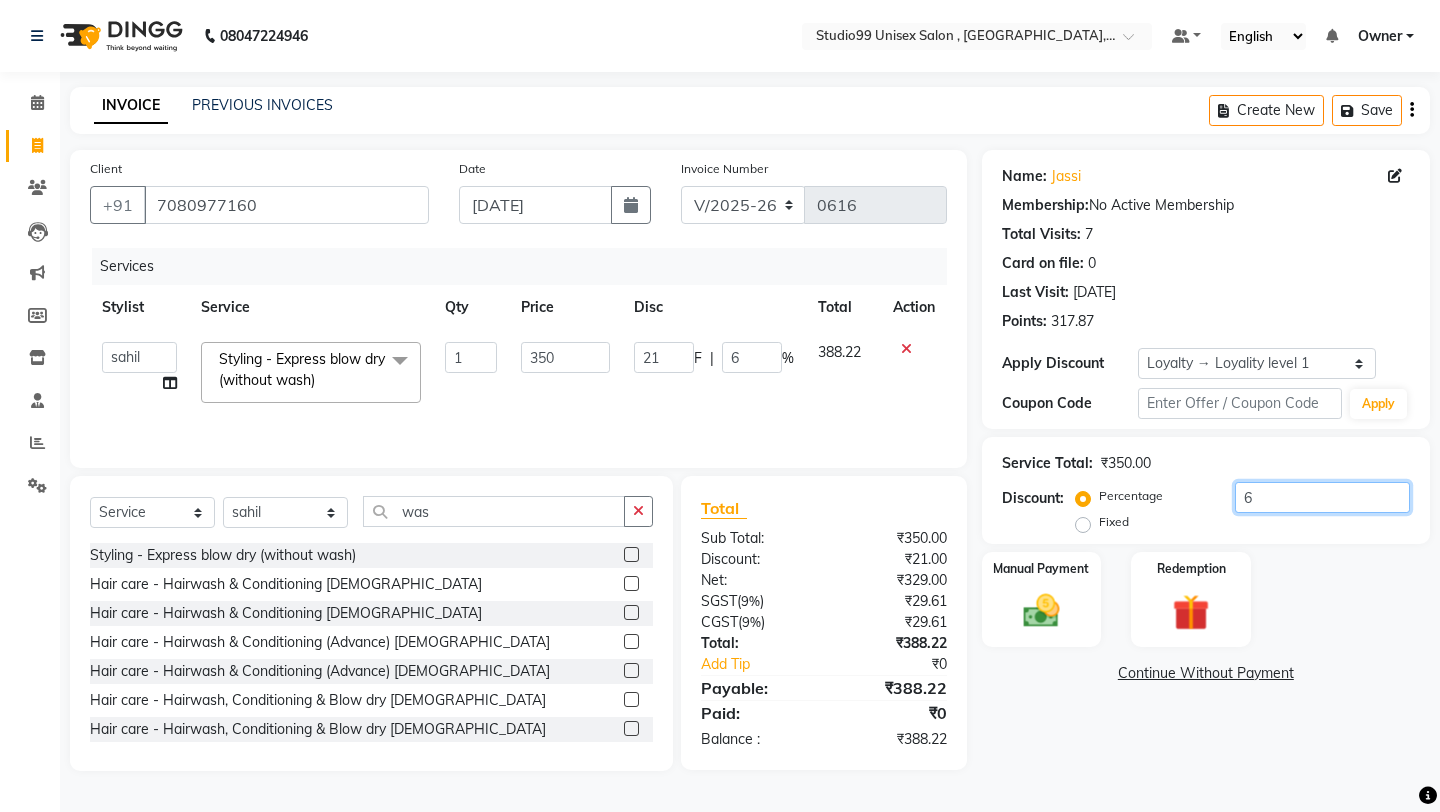 type 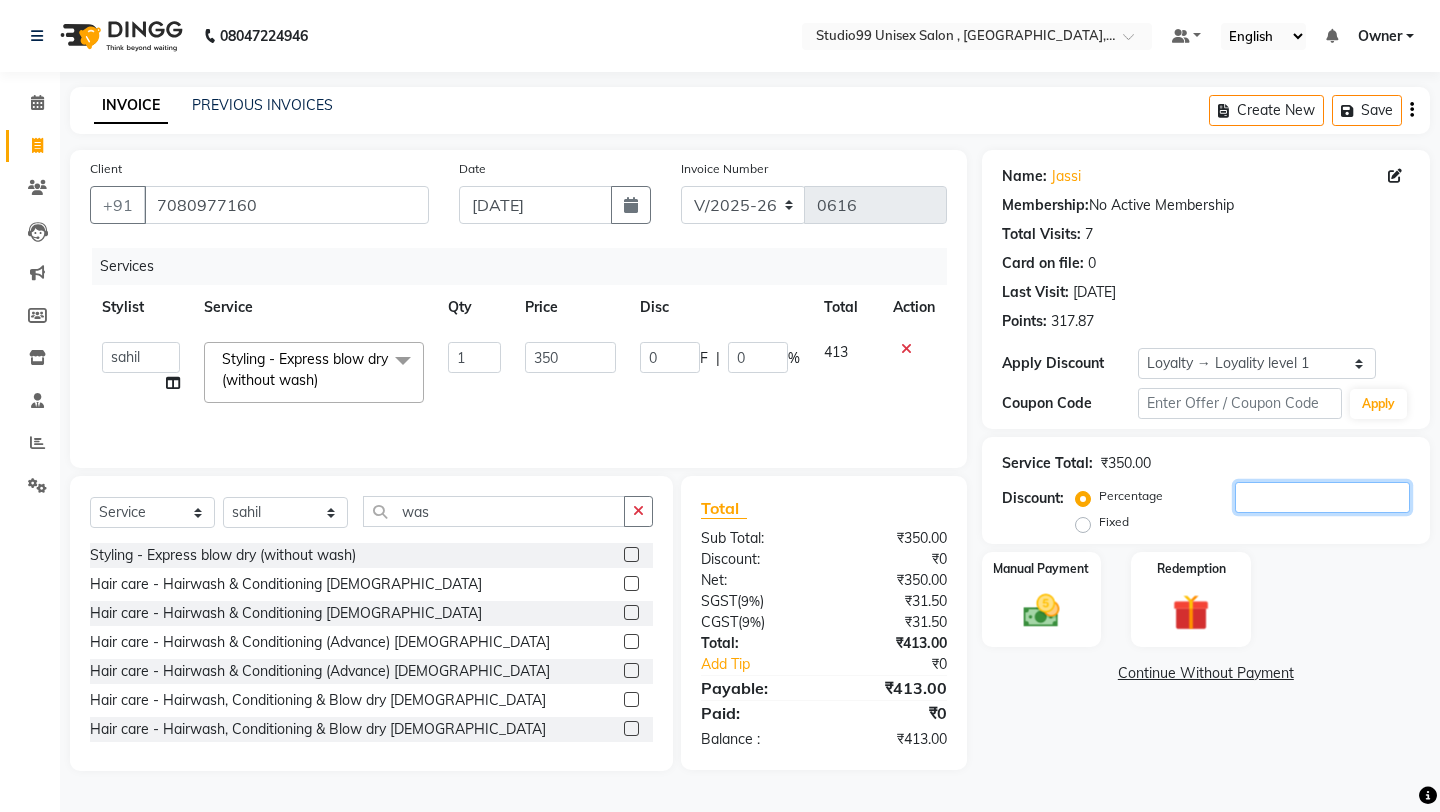 type 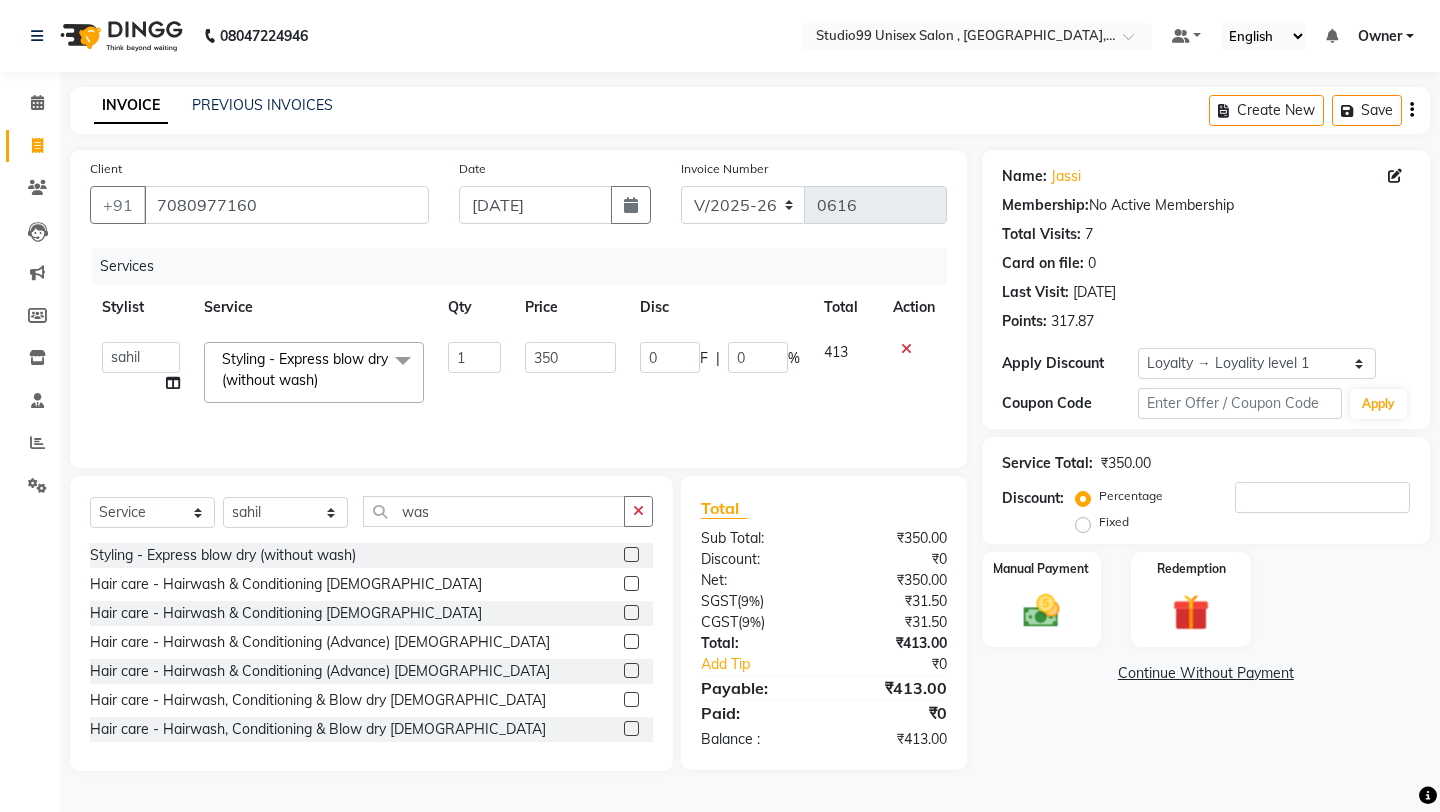 drag, startPoint x: 1177, startPoint y: 497, endPoint x: 1294, endPoint y: 497, distance: 117 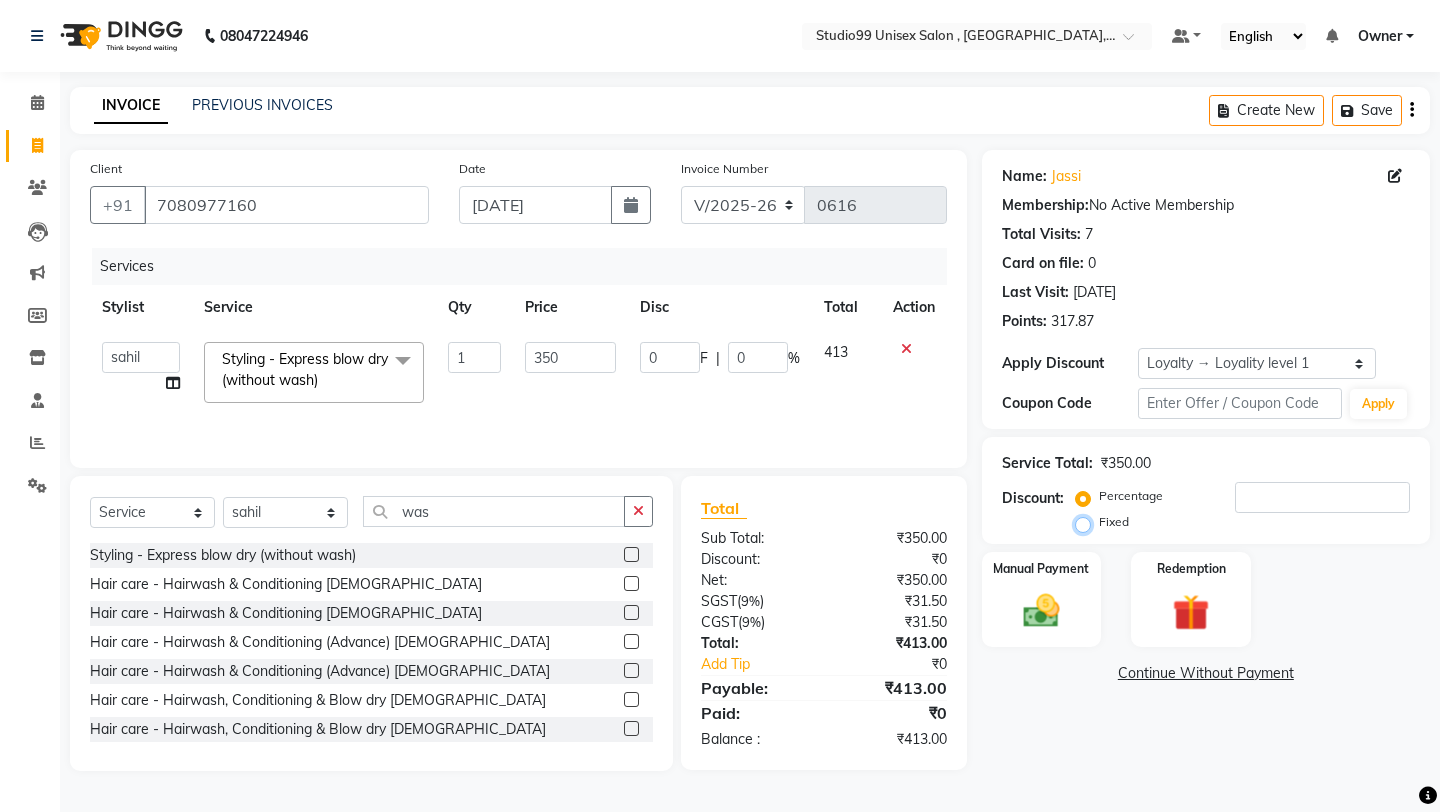 click on "Fixed" at bounding box center (1087, 522) 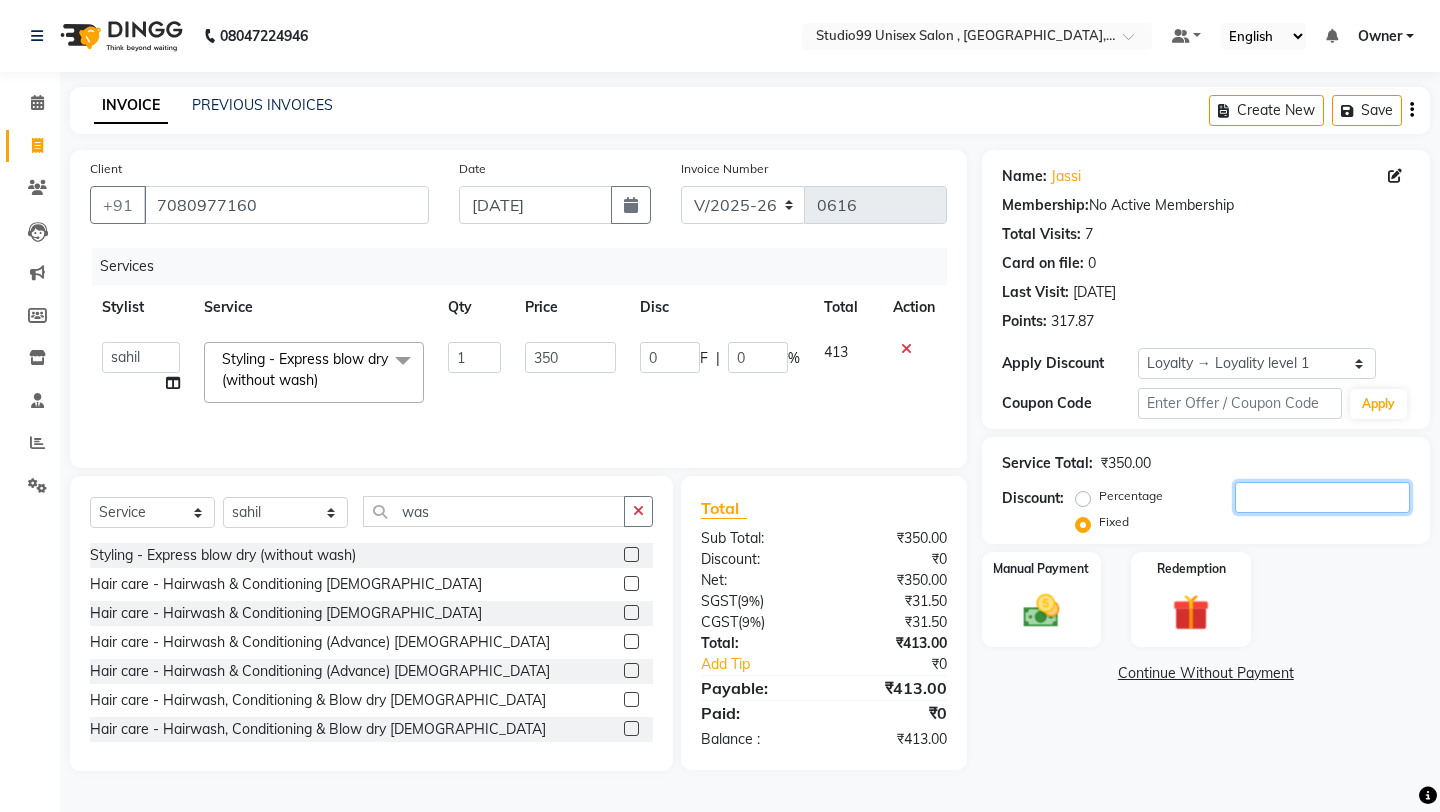 click 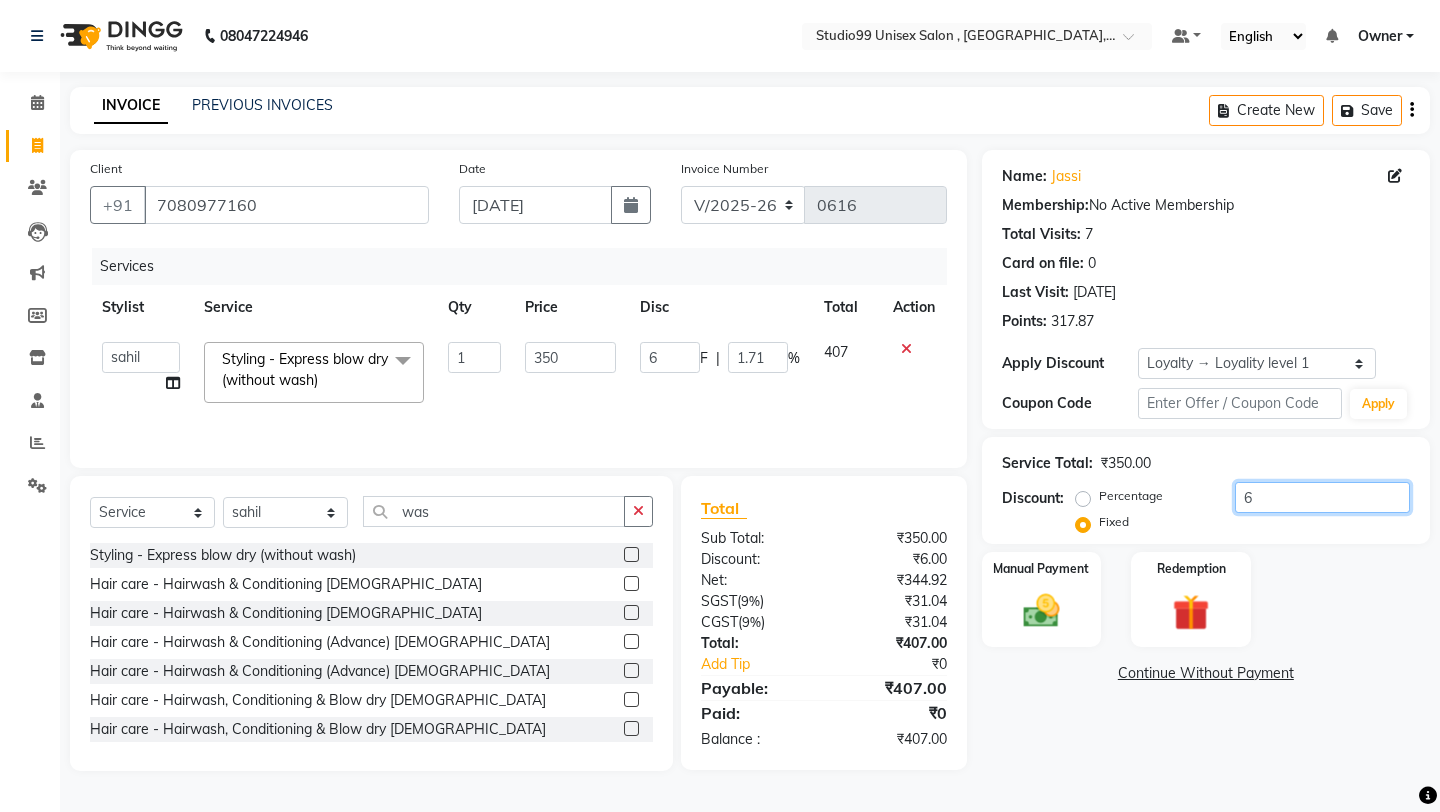 type on "63" 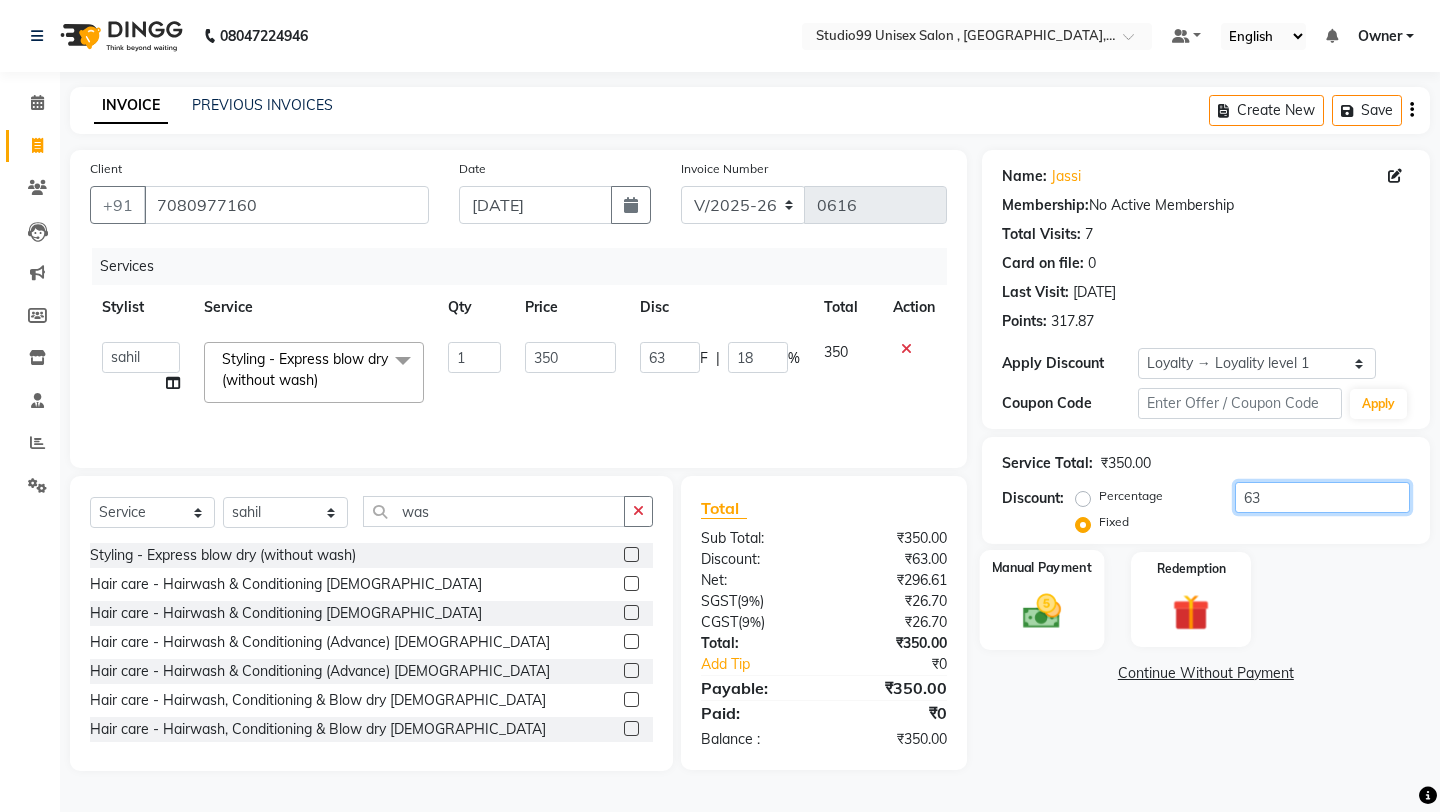 type on "63" 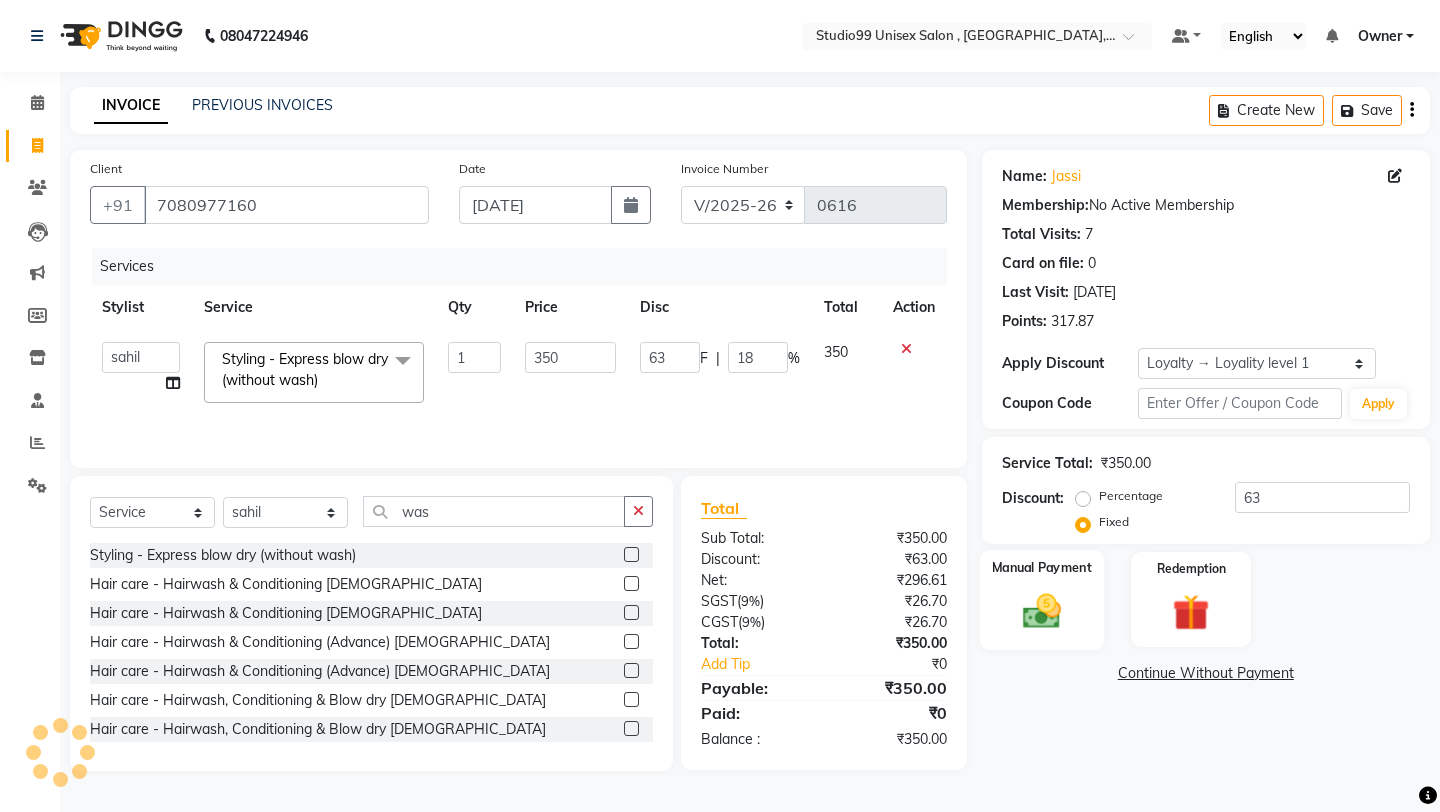 click 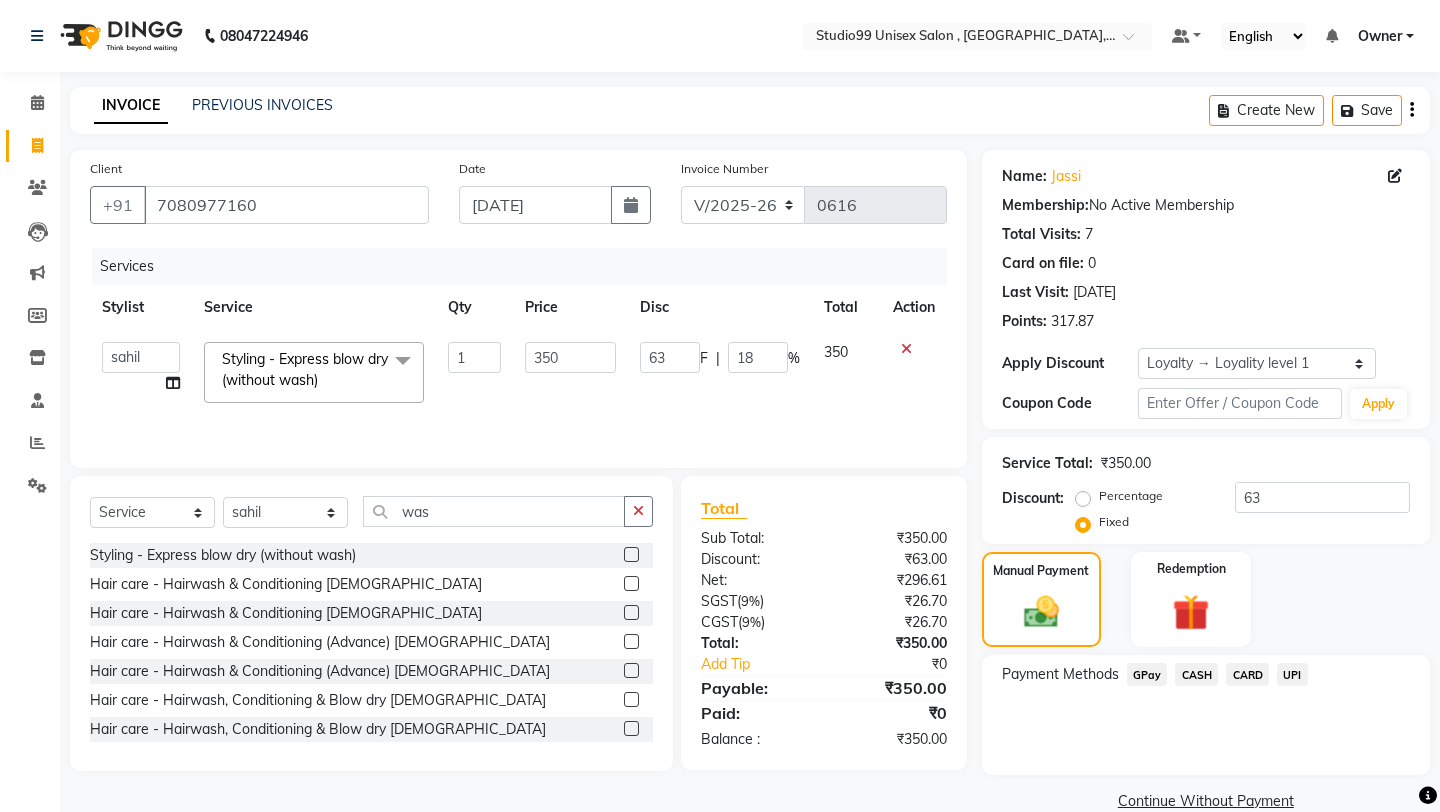 click on "UPI" 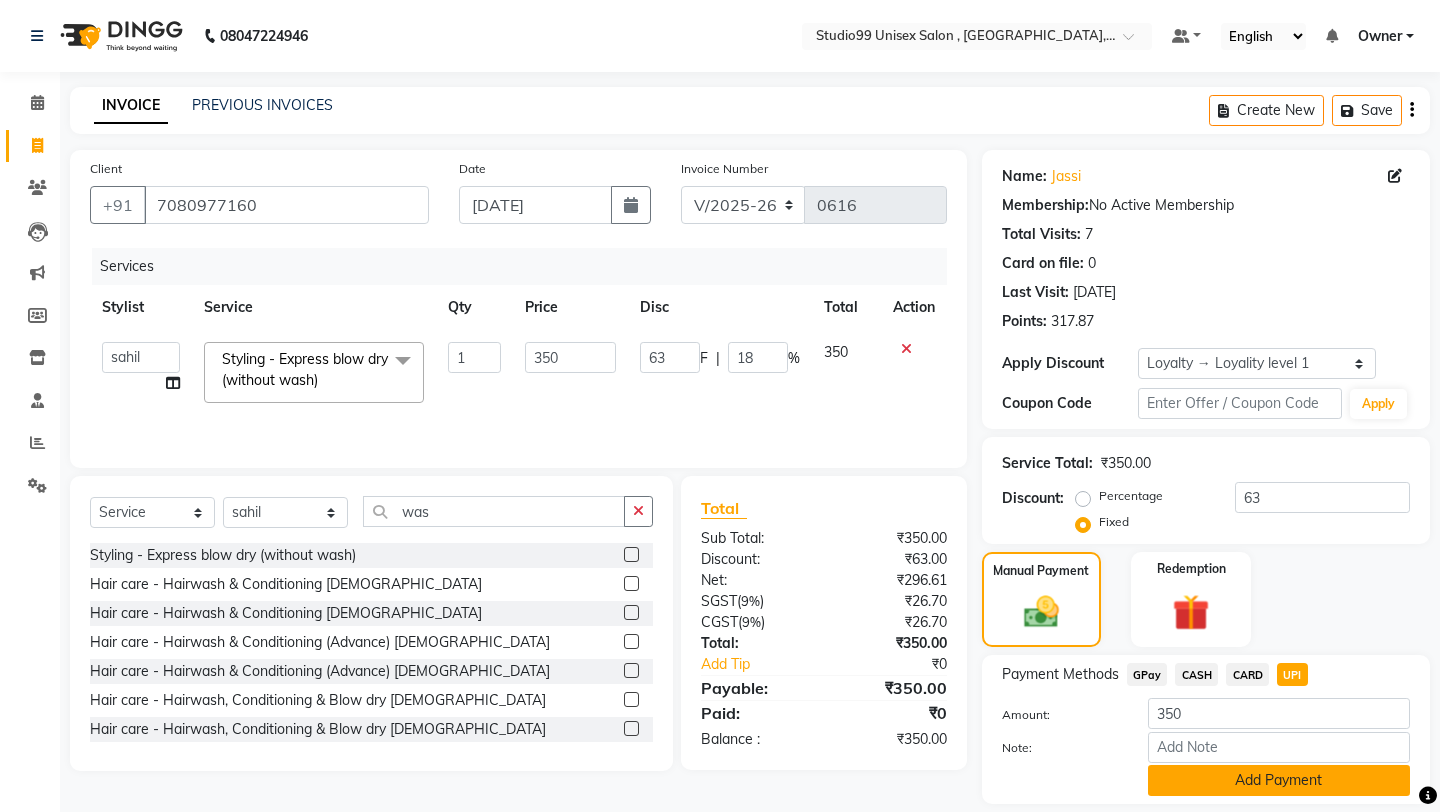 click on "Add Payment" 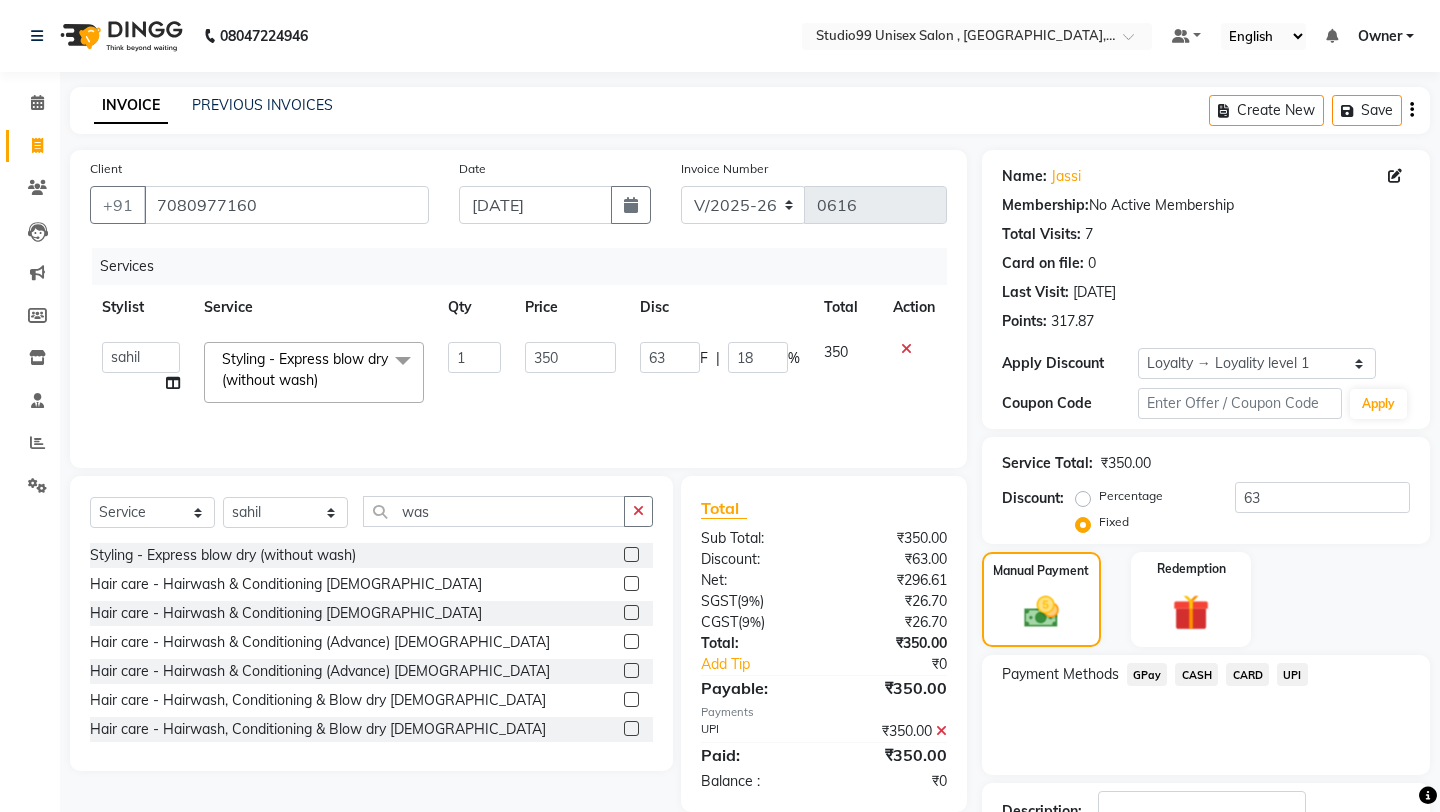 click on "Name: [PERSON_NAME]  Membership:  No Active Membership  Total Visits:  7 Card on file:  0 Last Visit:   [DATE] Points:   317.87  Apply Discount Select  Loyalty → Loyality level 1  Coupon Code Apply Service Total:  ₹350.00  Discount:  Percentage   Fixed  63 Manual Payment Redemption Payment Methods  GPay   CASH   CARD   UPI  Description:                  Send Details On SMS Email  Checkout" 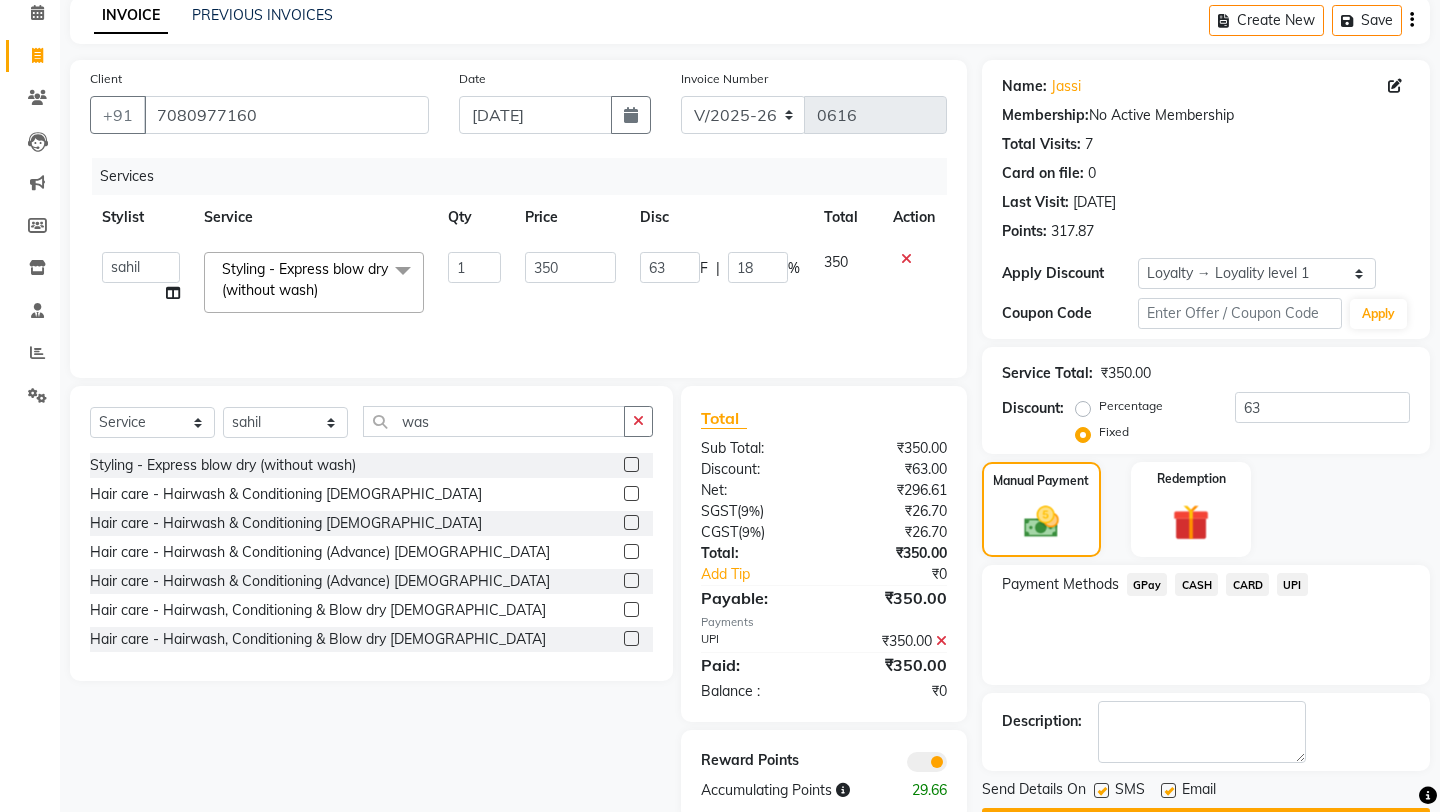 scroll, scrollTop: 129, scrollLeft: 0, axis: vertical 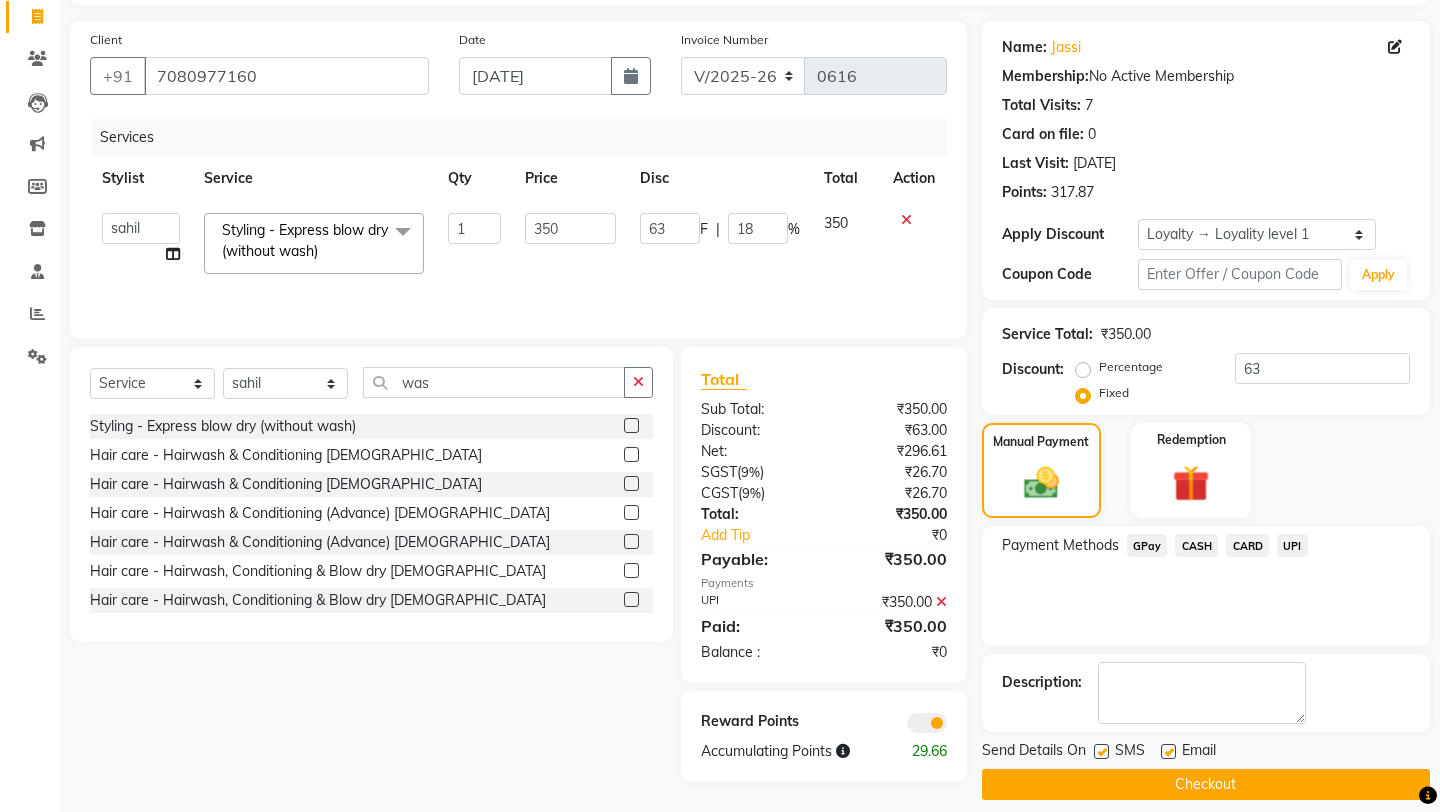click on "Checkout" 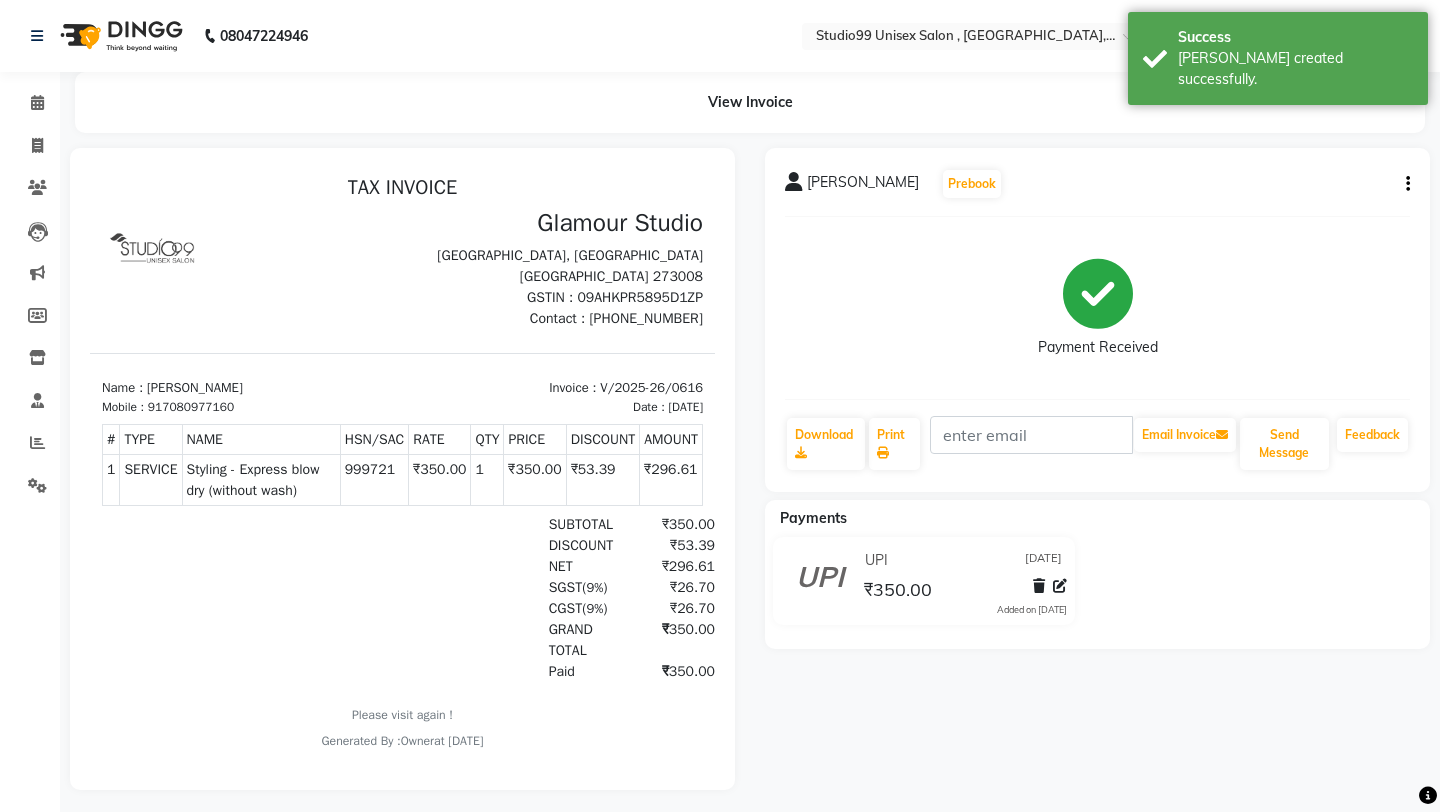 scroll, scrollTop: 0, scrollLeft: 0, axis: both 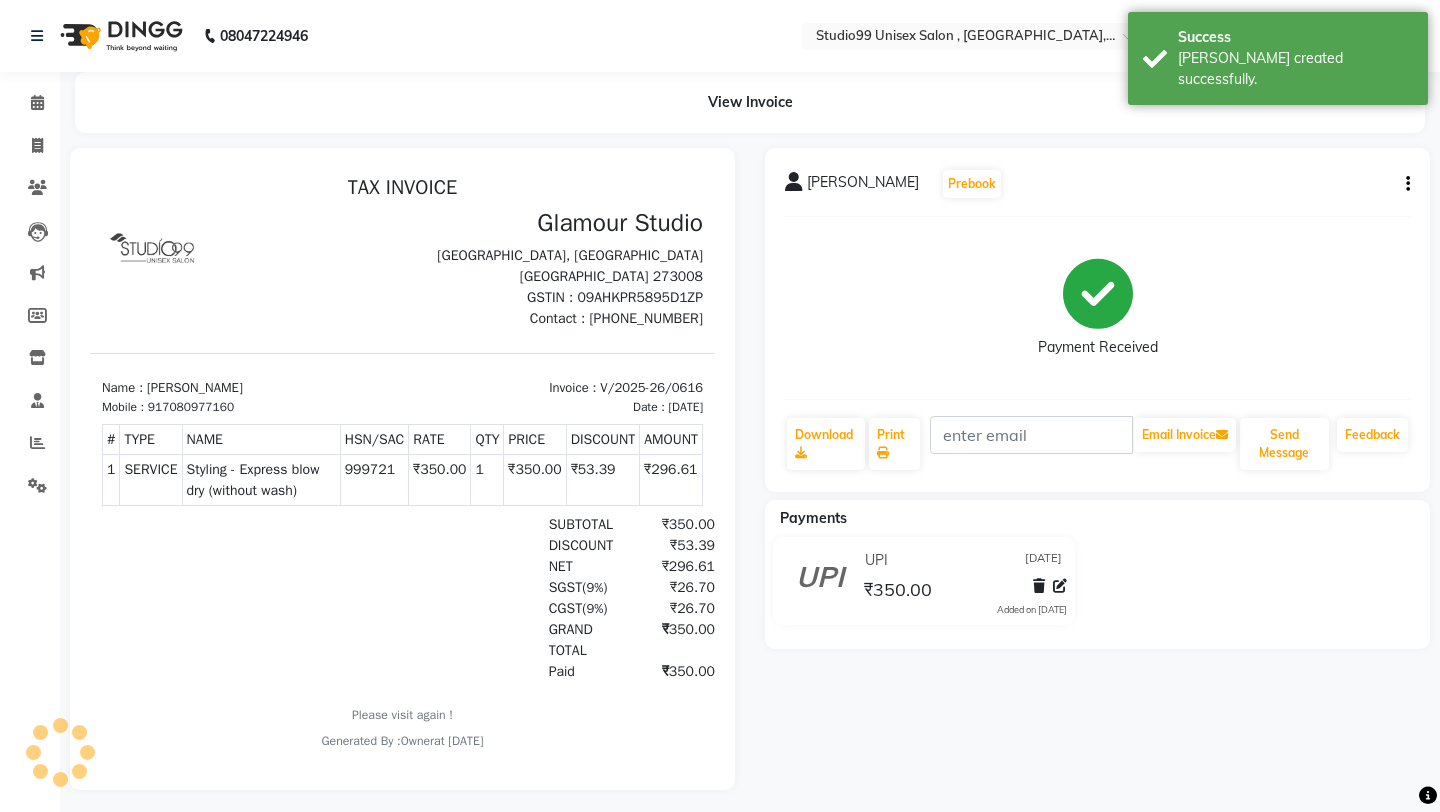 click on "[PERSON_NAME]   Prebook   Payment Received  Download  Print   Email Invoice   Send Message Feedback  Payments UPI [DATE] ₹350.00  Added on [DATE]" 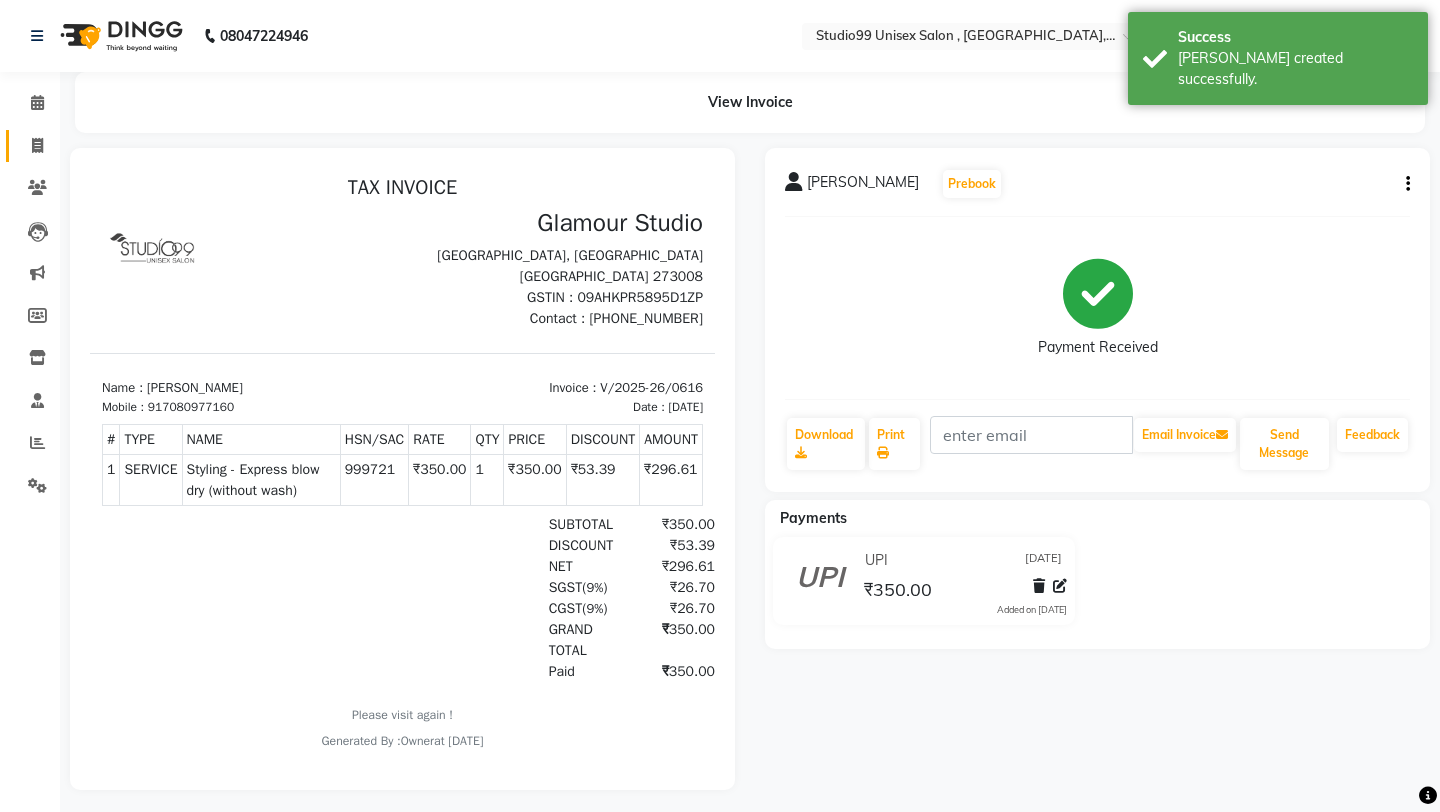 click 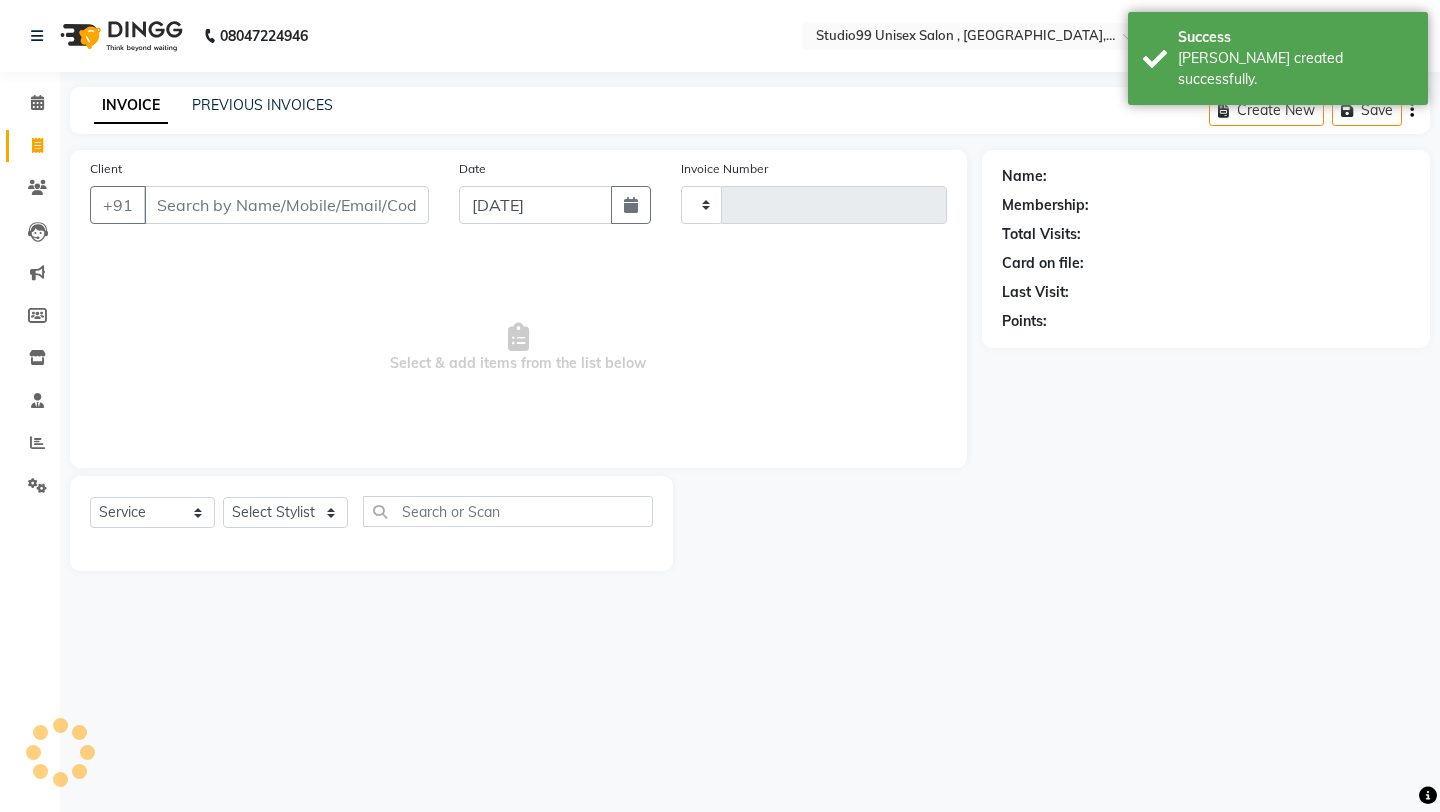type on "0617" 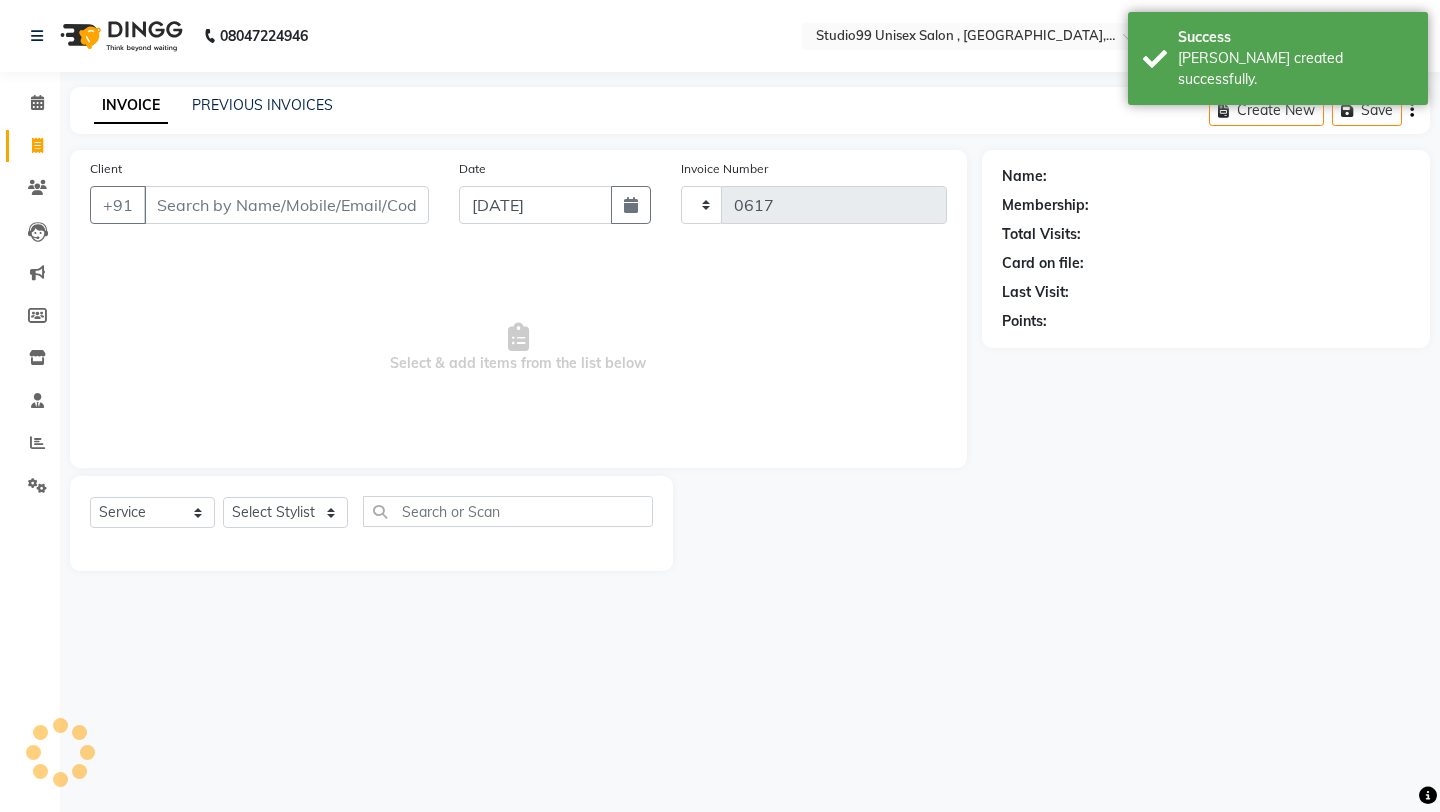 select on "8117" 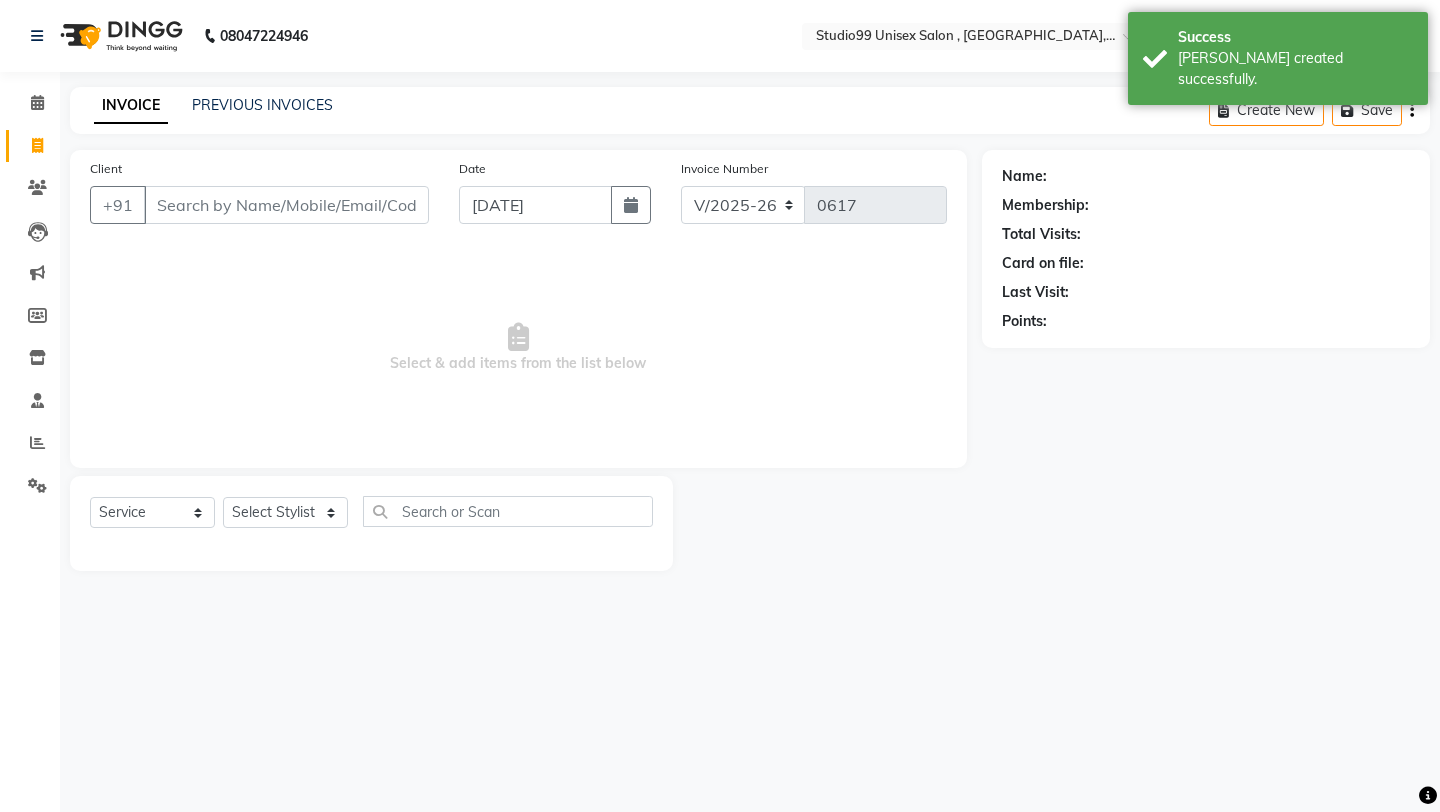click on "Client +91" 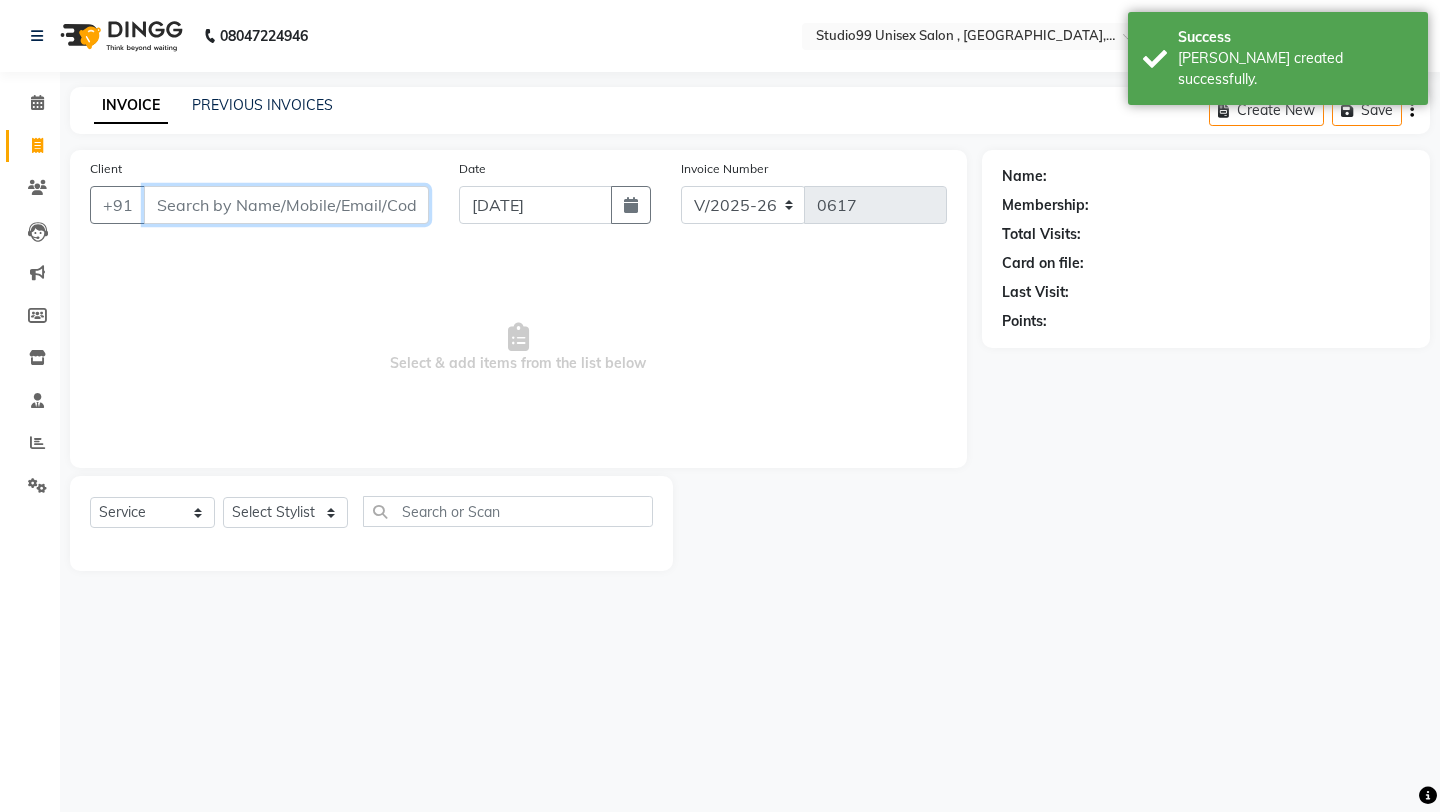 click on "Client" at bounding box center [286, 205] 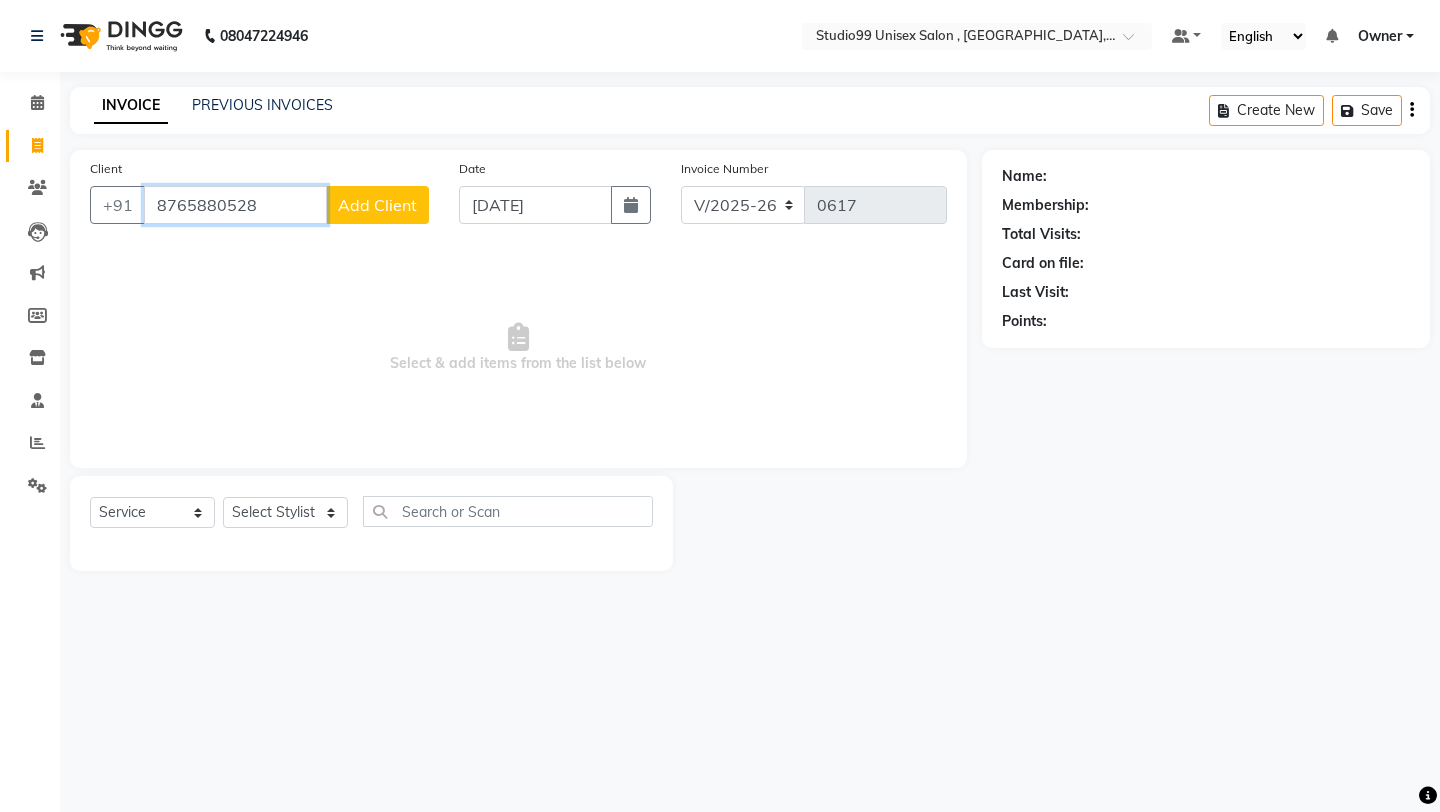 type on "8765880528" 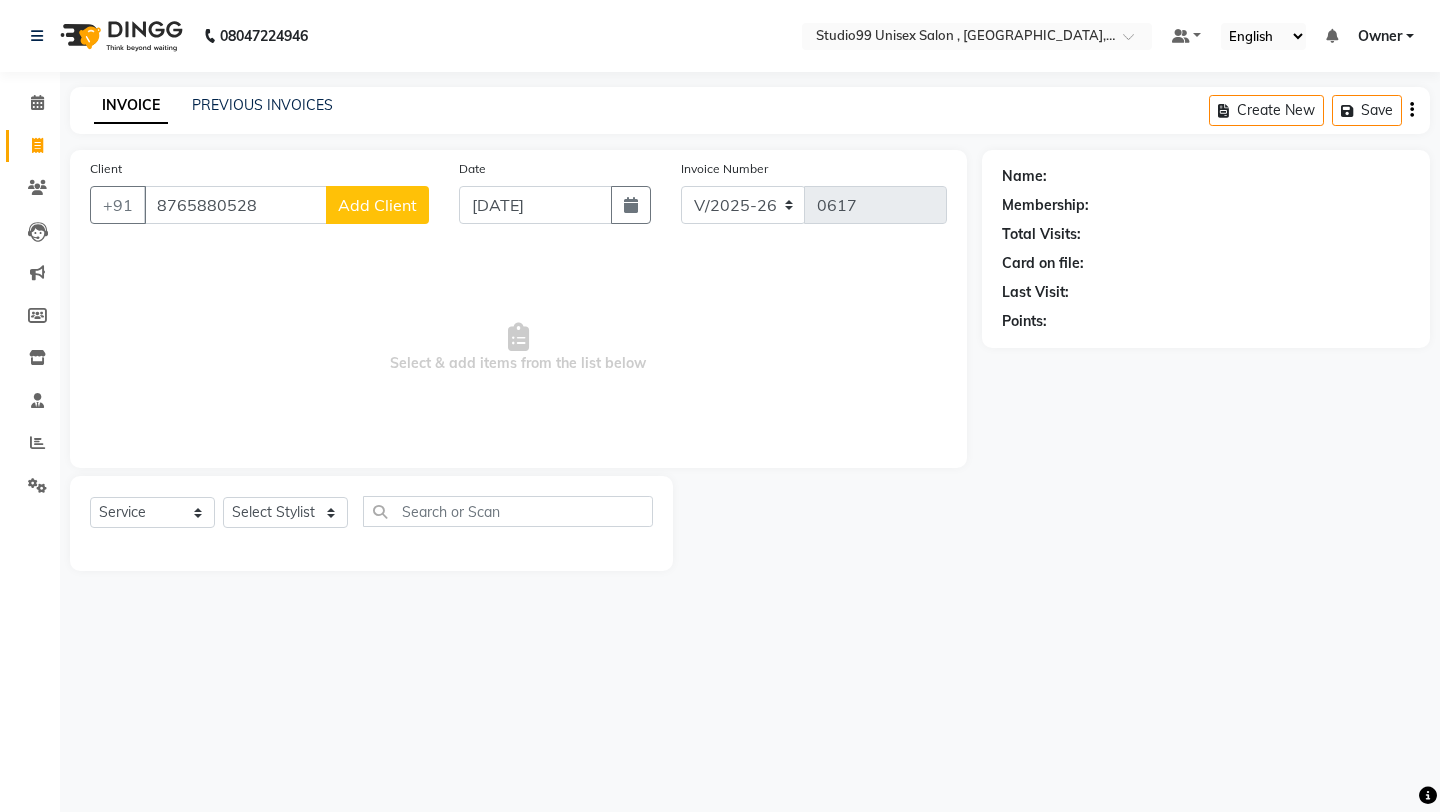 click on "Add Client" 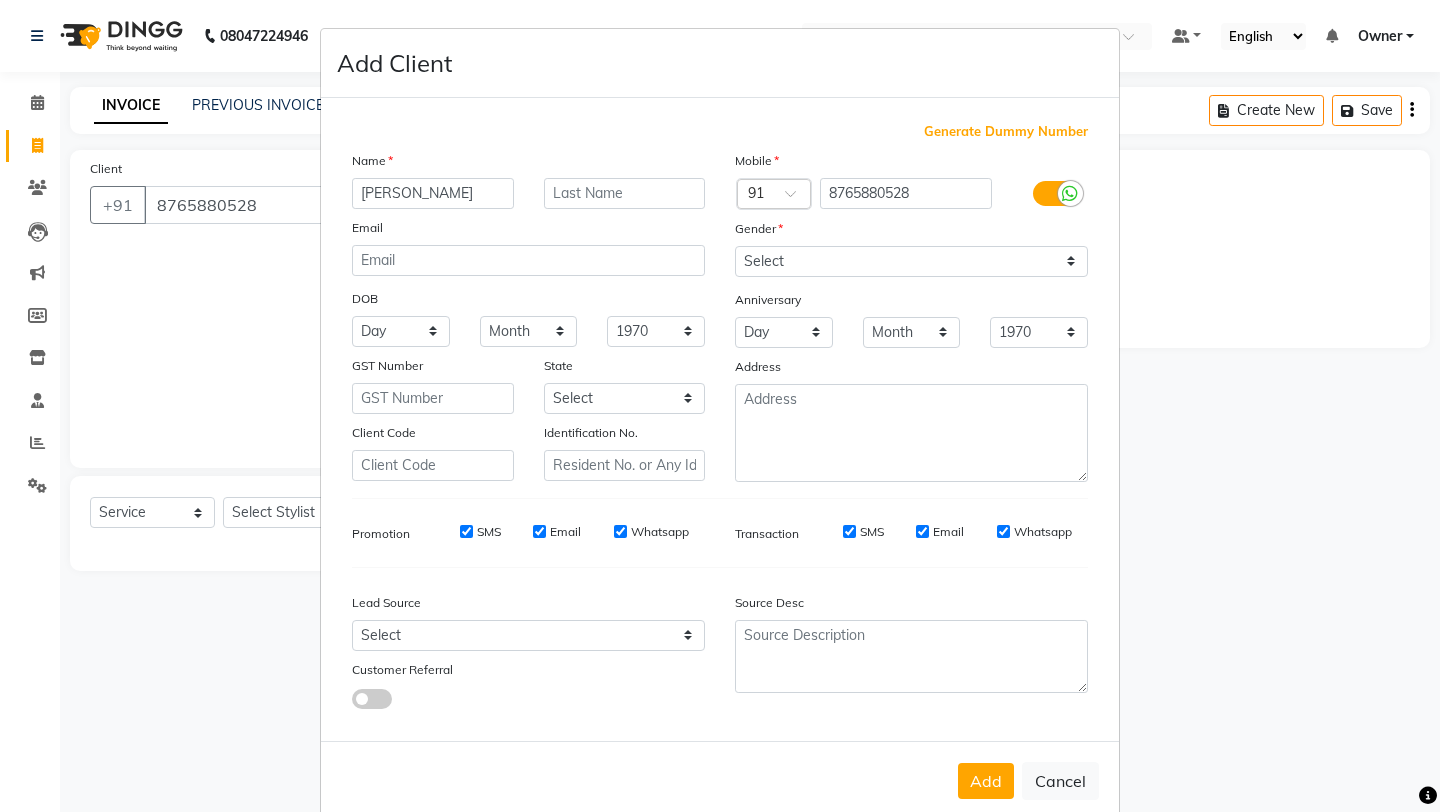 type on "[PERSON_NAME]" 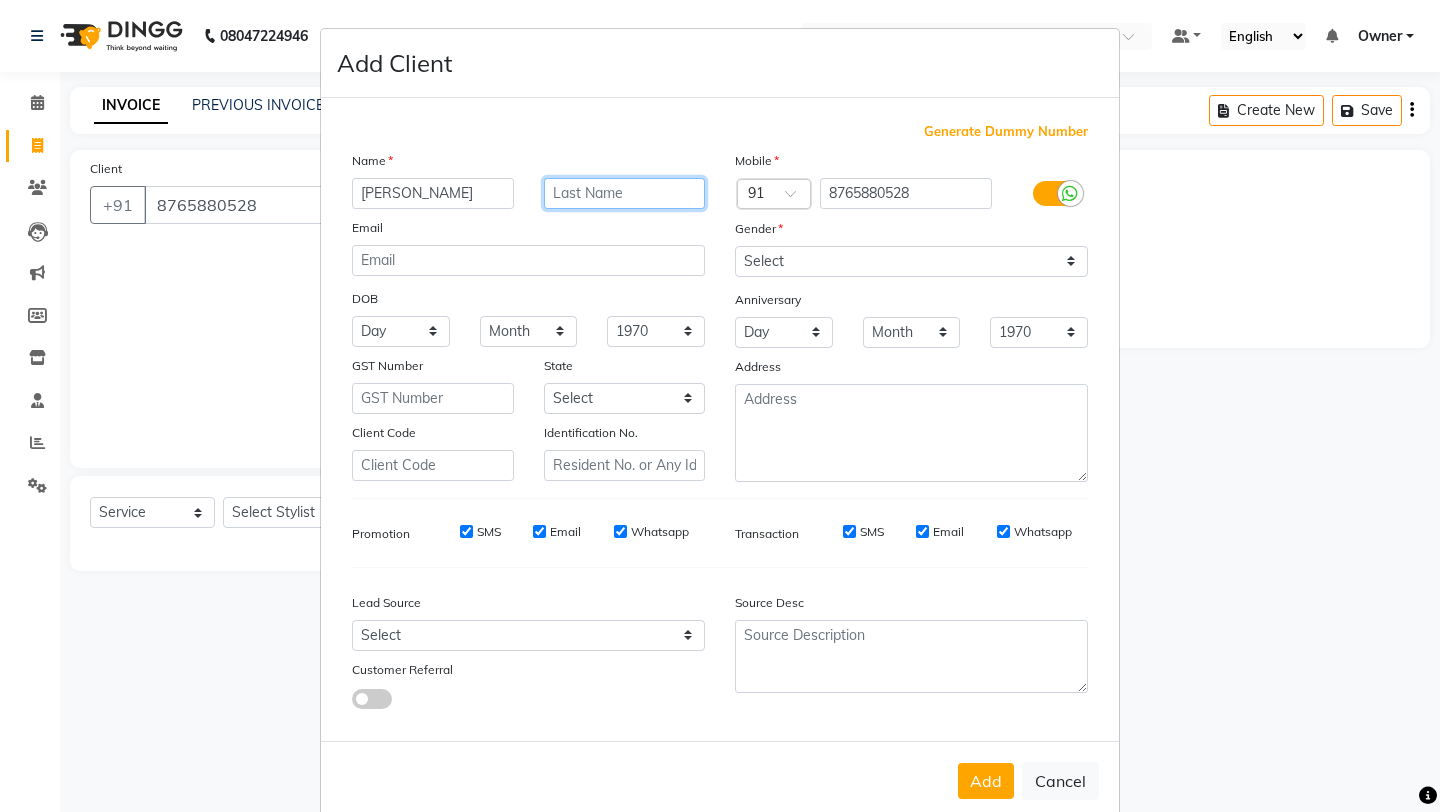 click at bounding box center (625, 193) 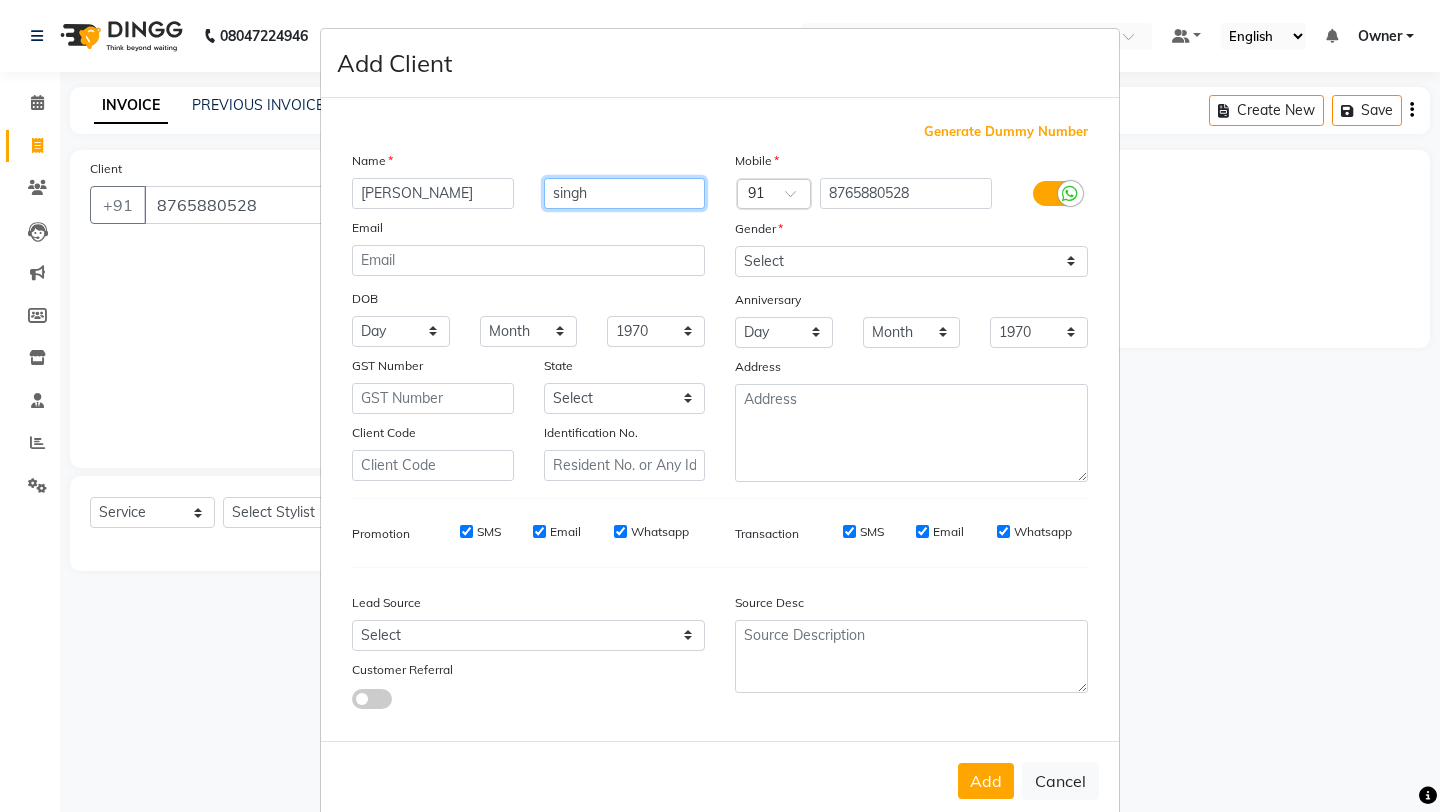 type on "singh" 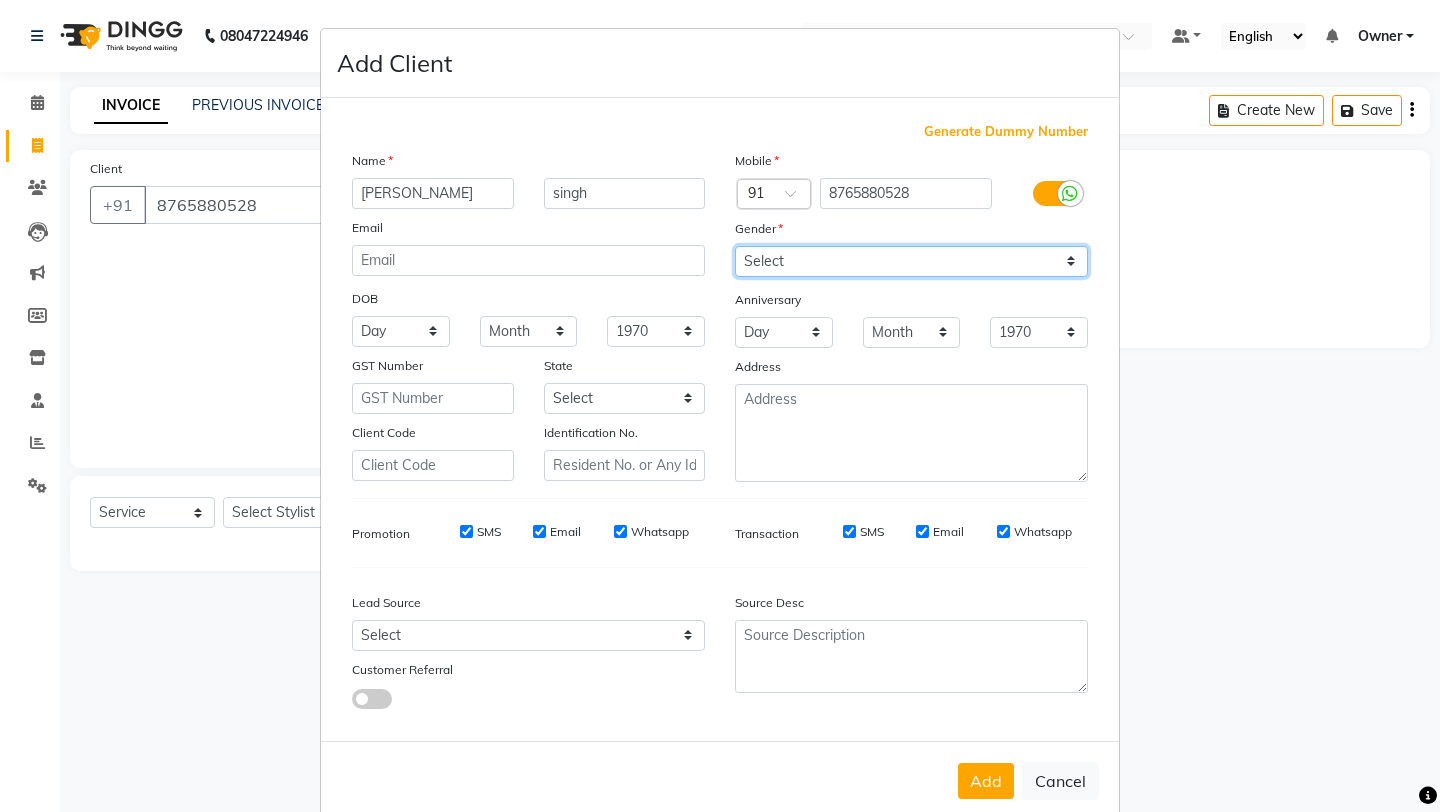 click on "Select [DEMOGRAPHIC_DATA] [DEMOGRAPHIC_DATA] Other Prefer Not To Say" at bounding box center (911, 261) 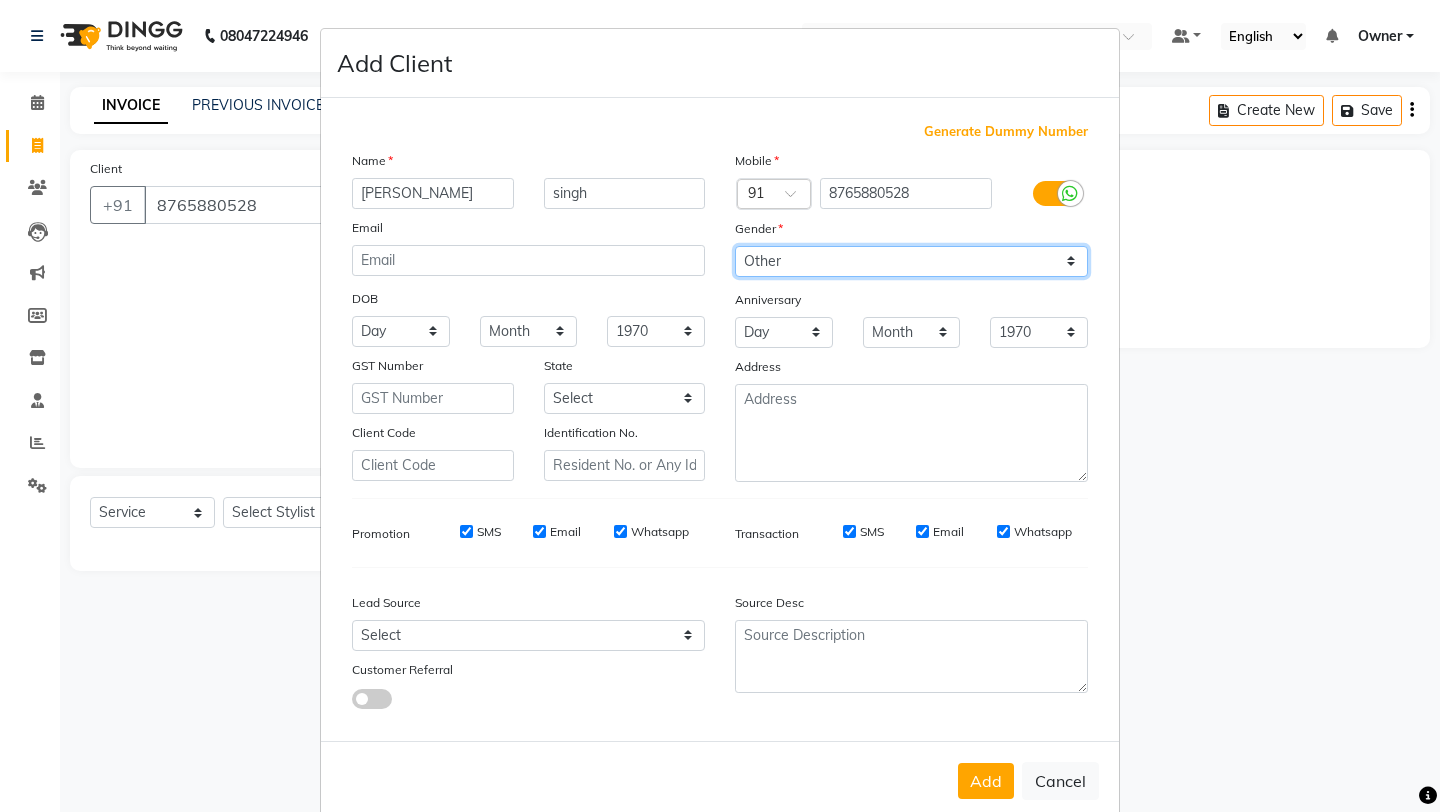 click on "Select [DEMOGRAPHIC_DATA] [DEMOGRAPHIC_DATA] Other Prefer Not To Say" at bounding box center [911, 261] 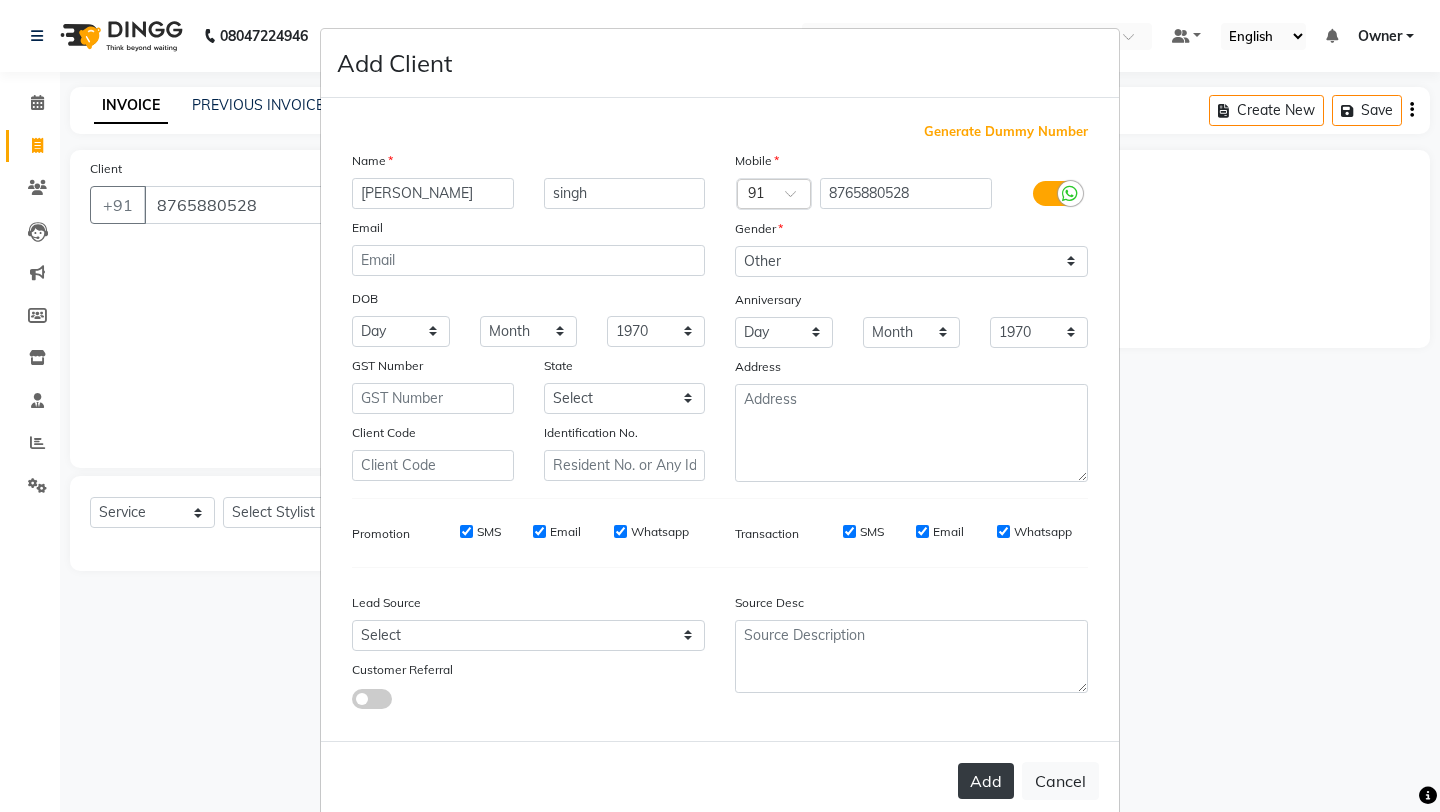 click on "Add" at bounding box center [986, 781] 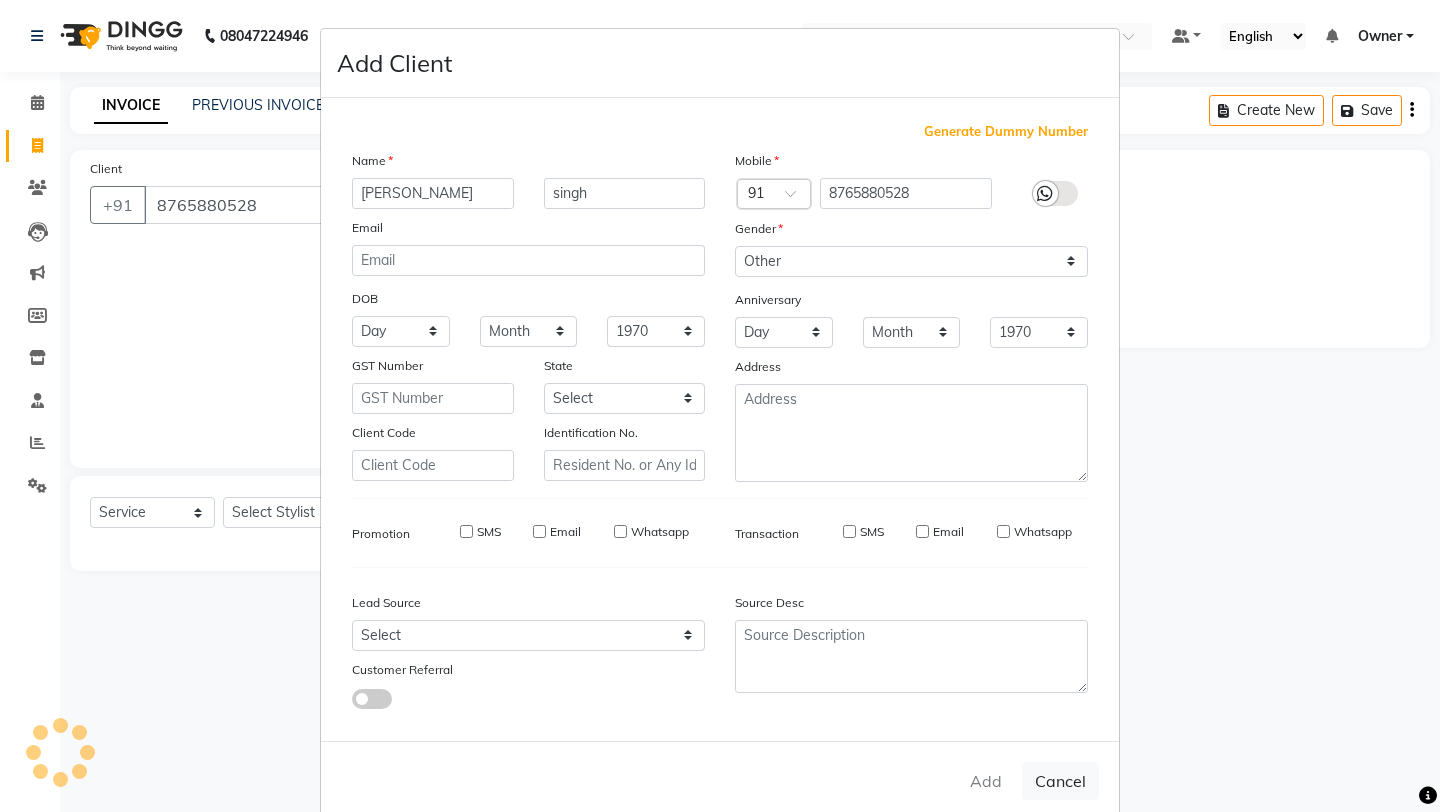 type 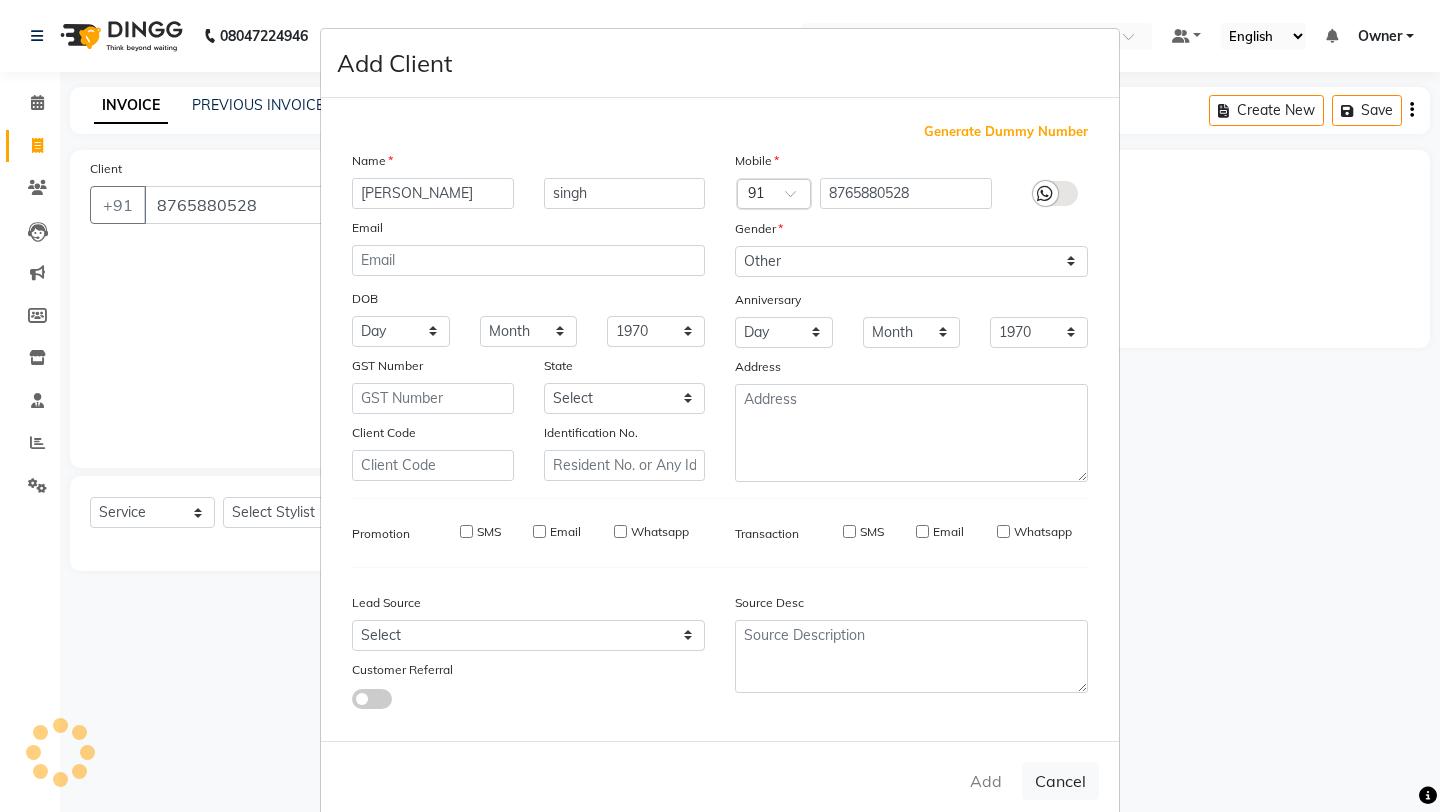type 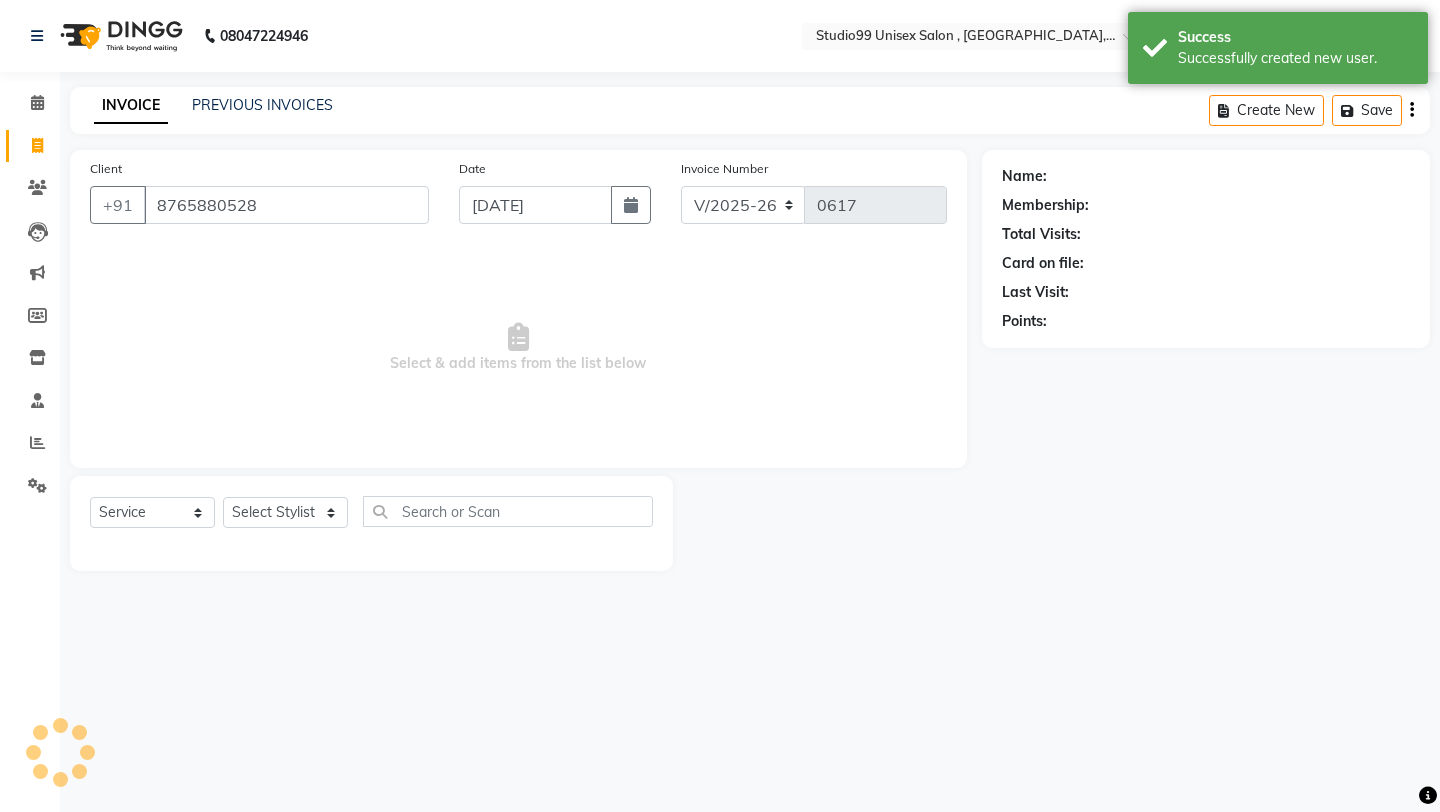 select on "1: Object" 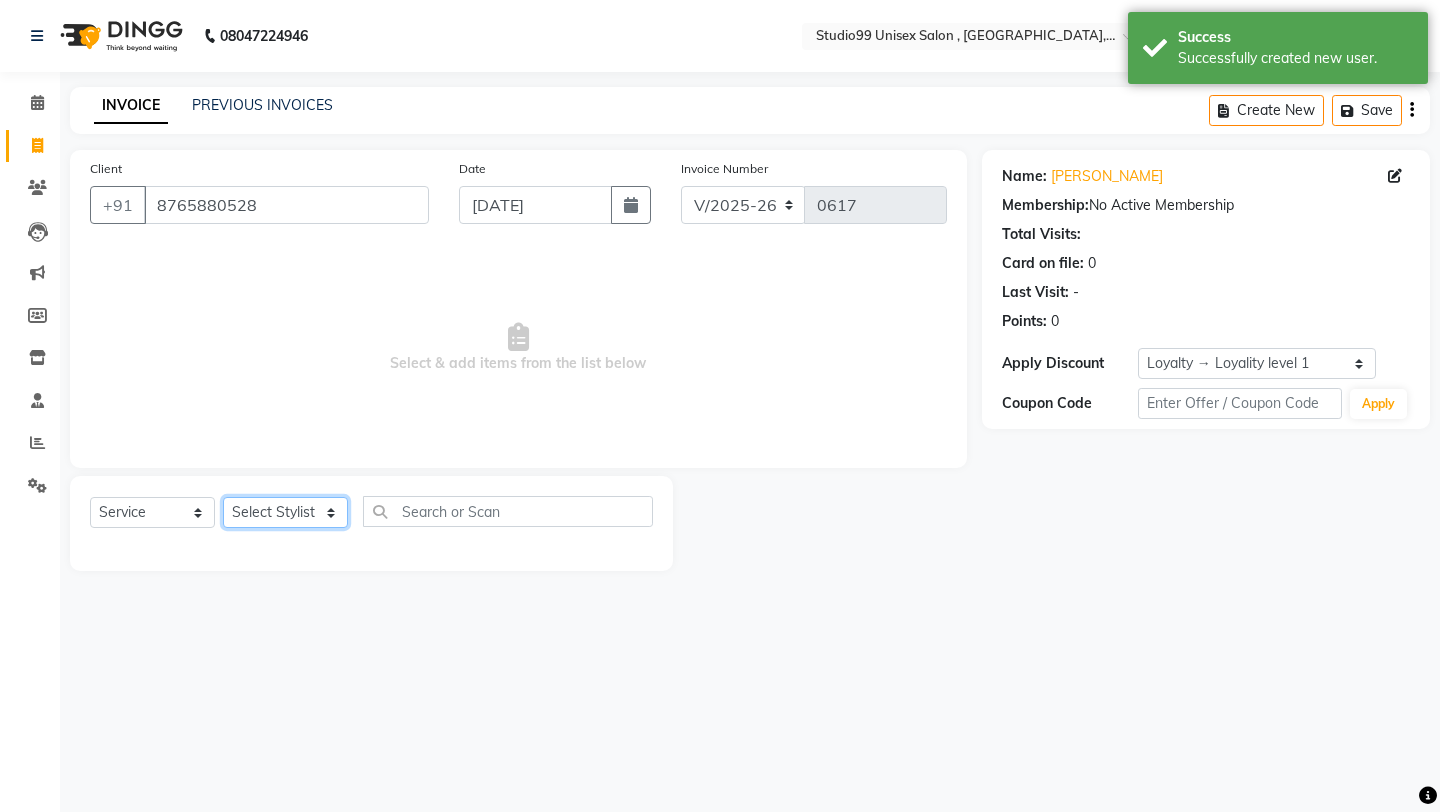 click on "Select Stylist [PERSON_NAME] Owner [PERSON_NAME] [PERSON_NAME] [PERSON_NAME] sulekha manager [PERSON_NAME]" 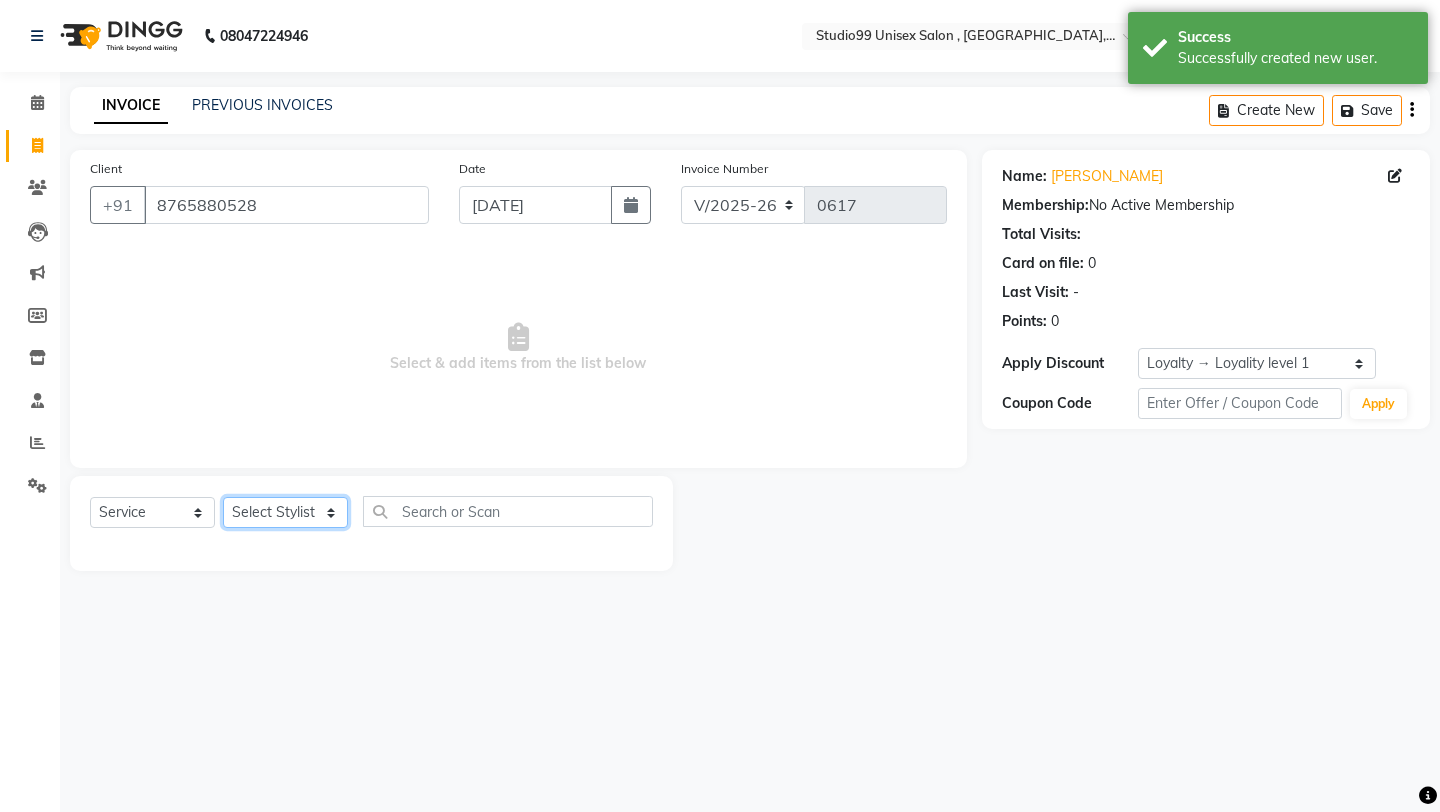 select on "84658" 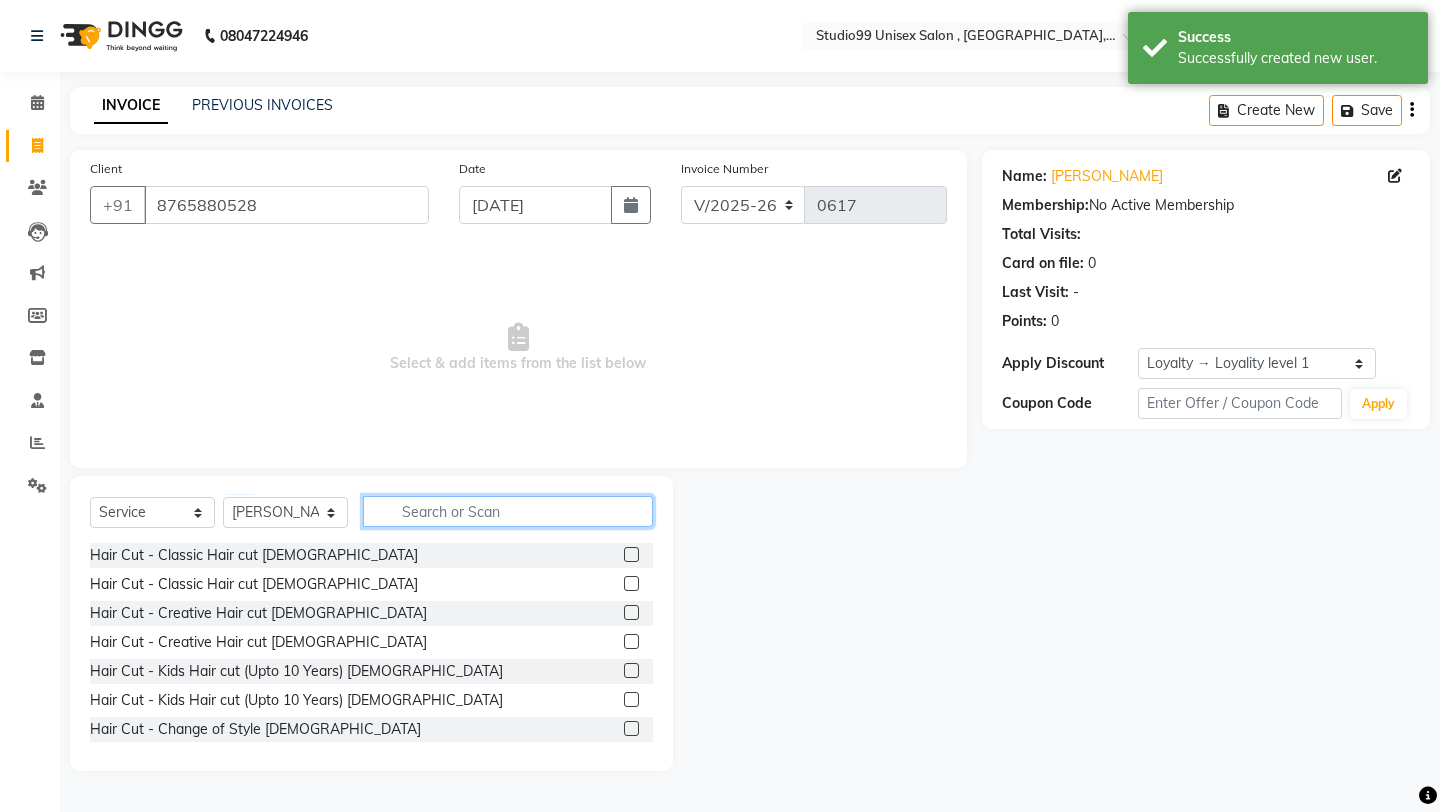 click 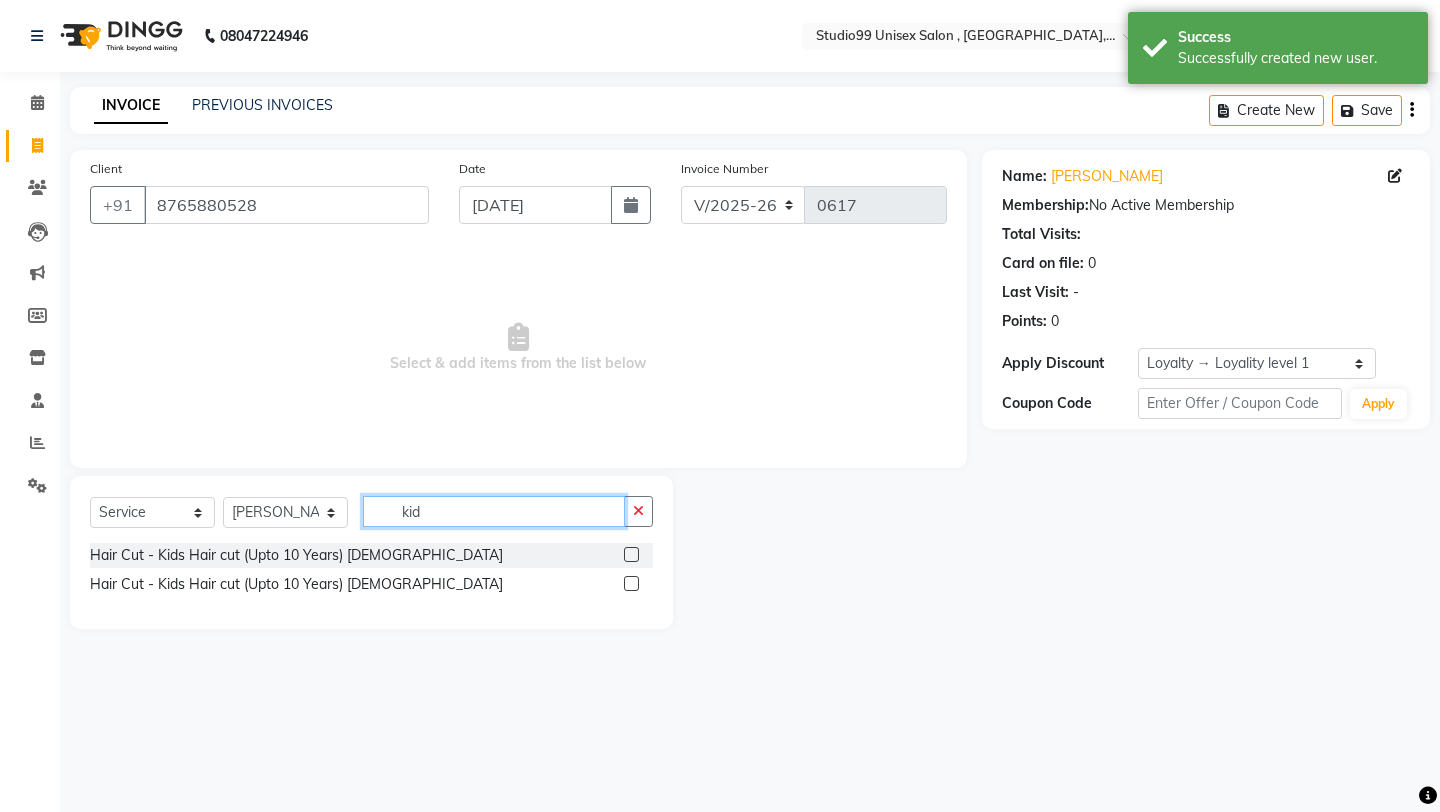 type 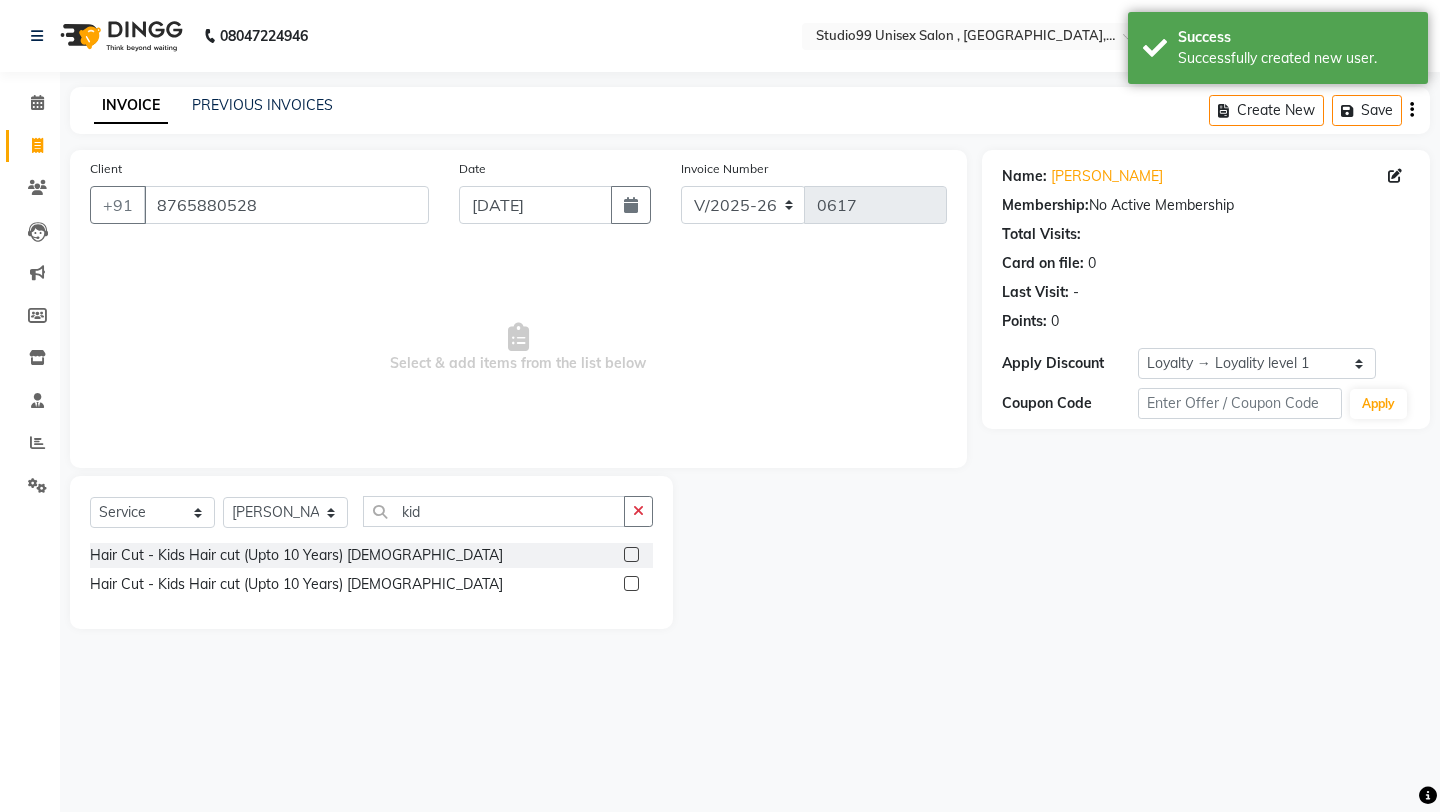 click 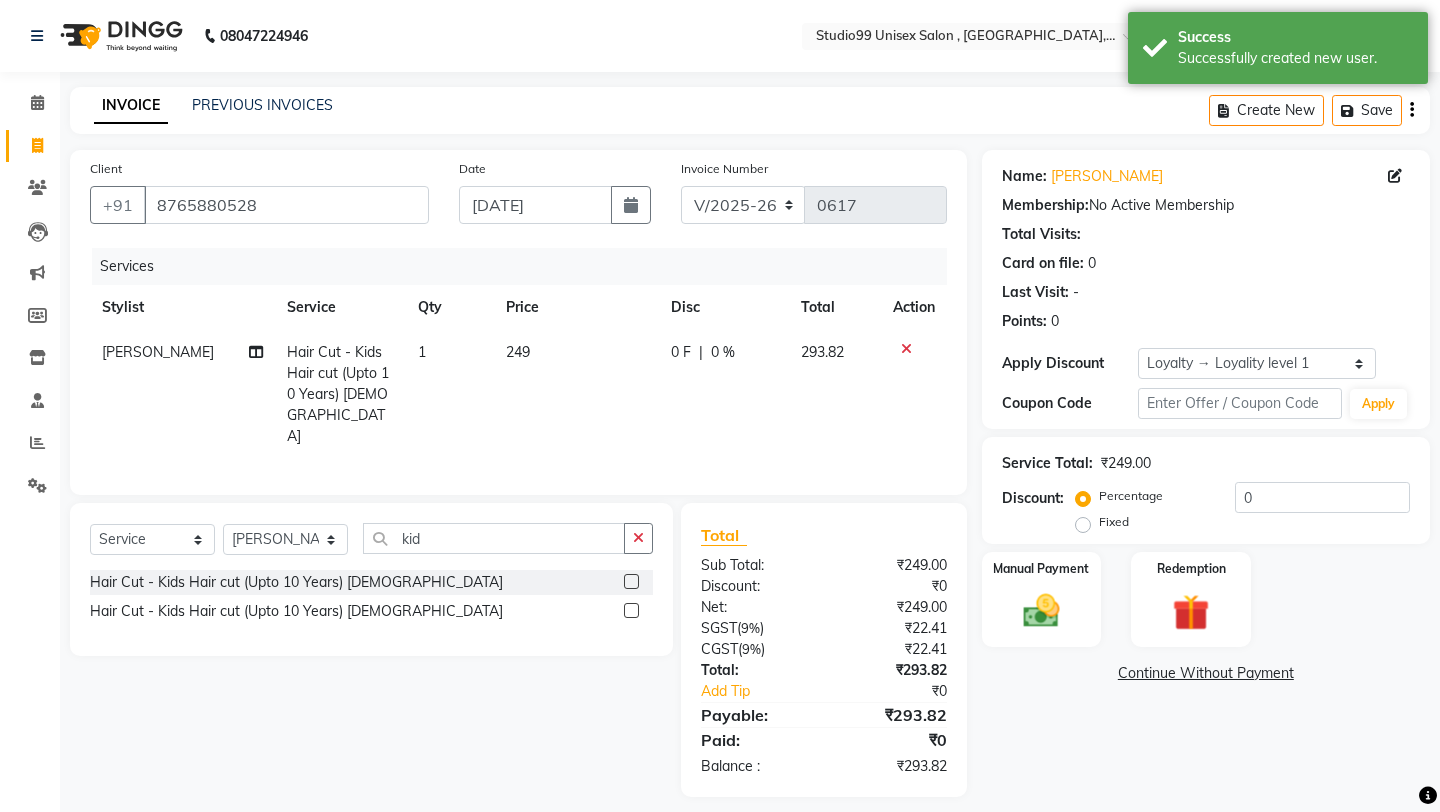click on "Fixed" 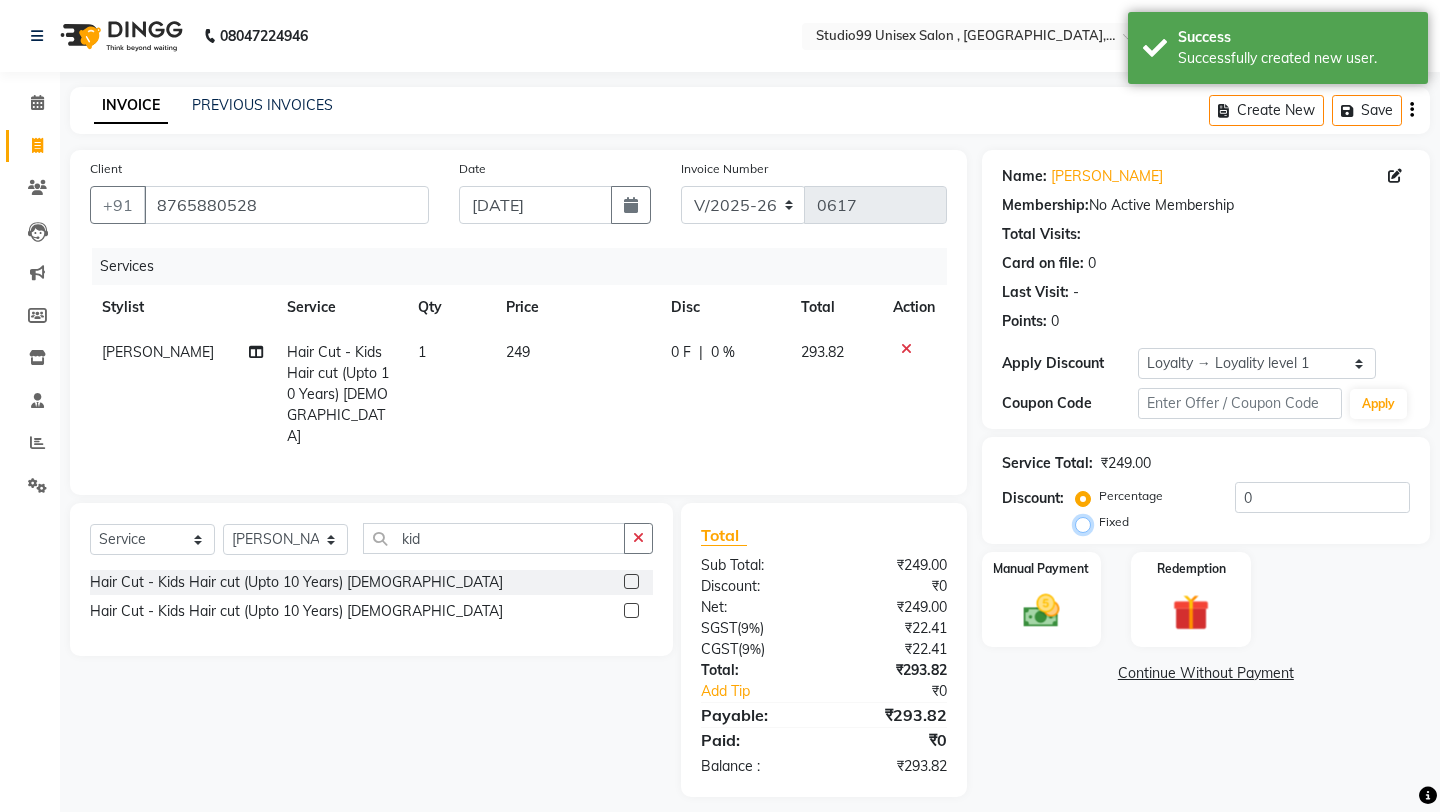 click on "Fixed" at bounding box center [1087, 522] 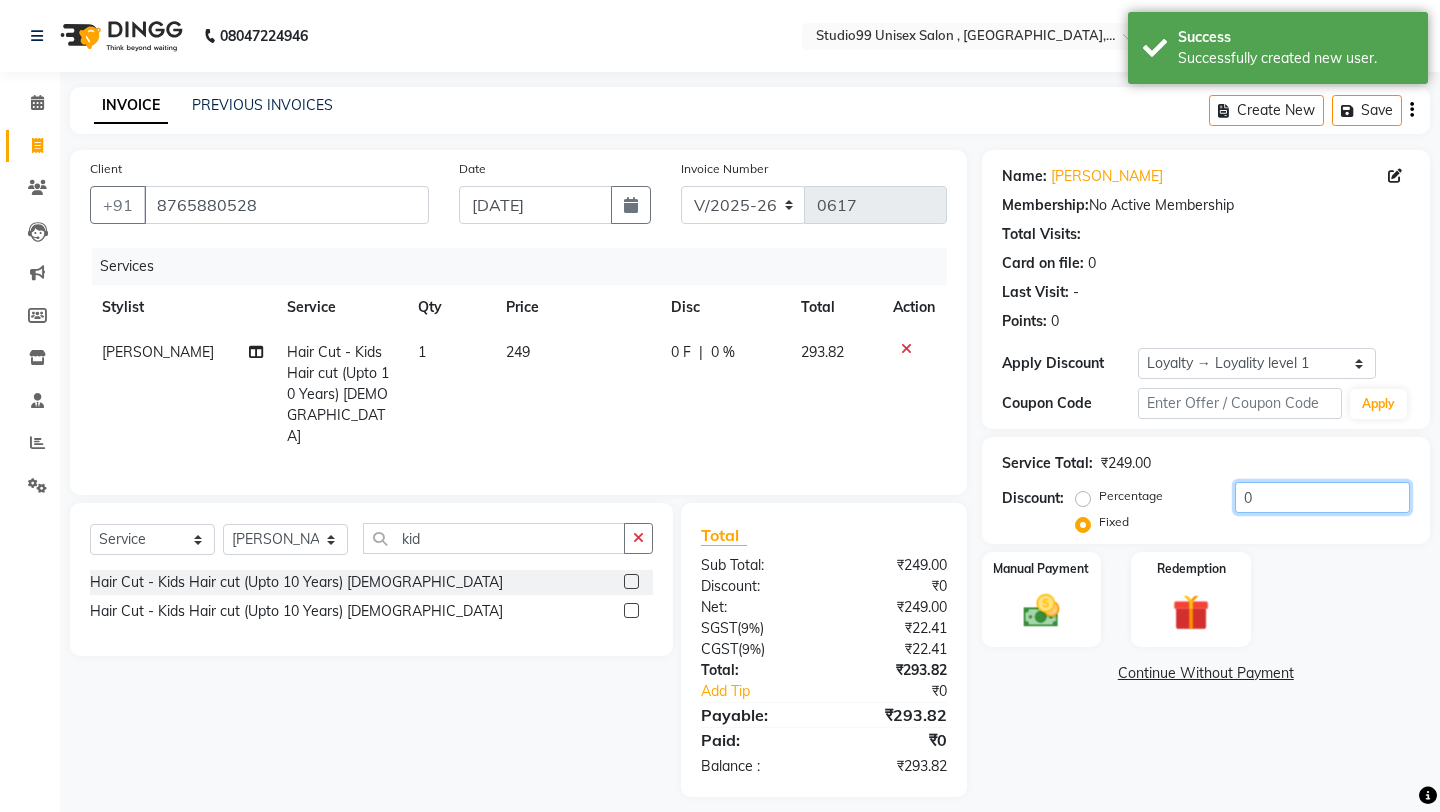 click on "0" 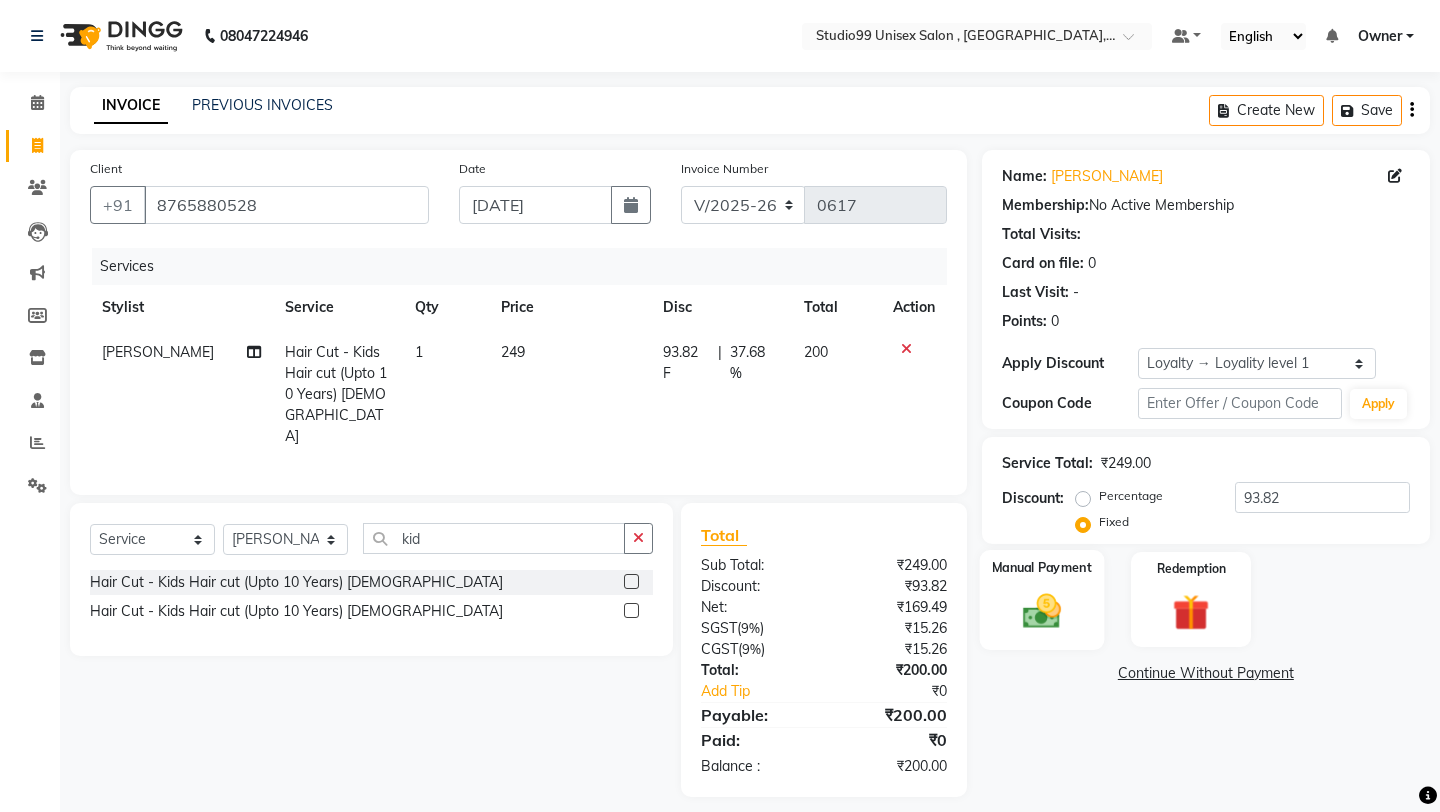 click 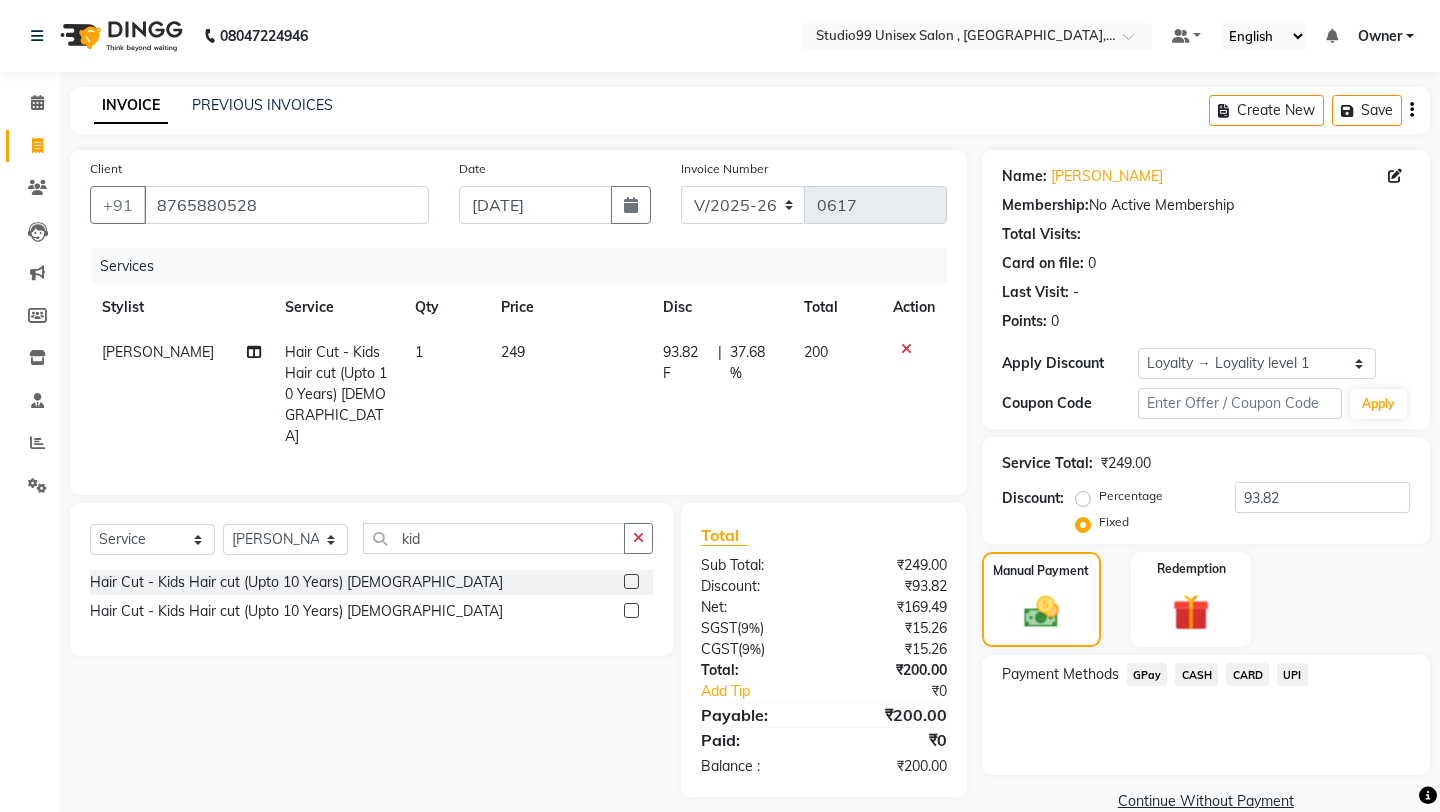 click on "UPI" 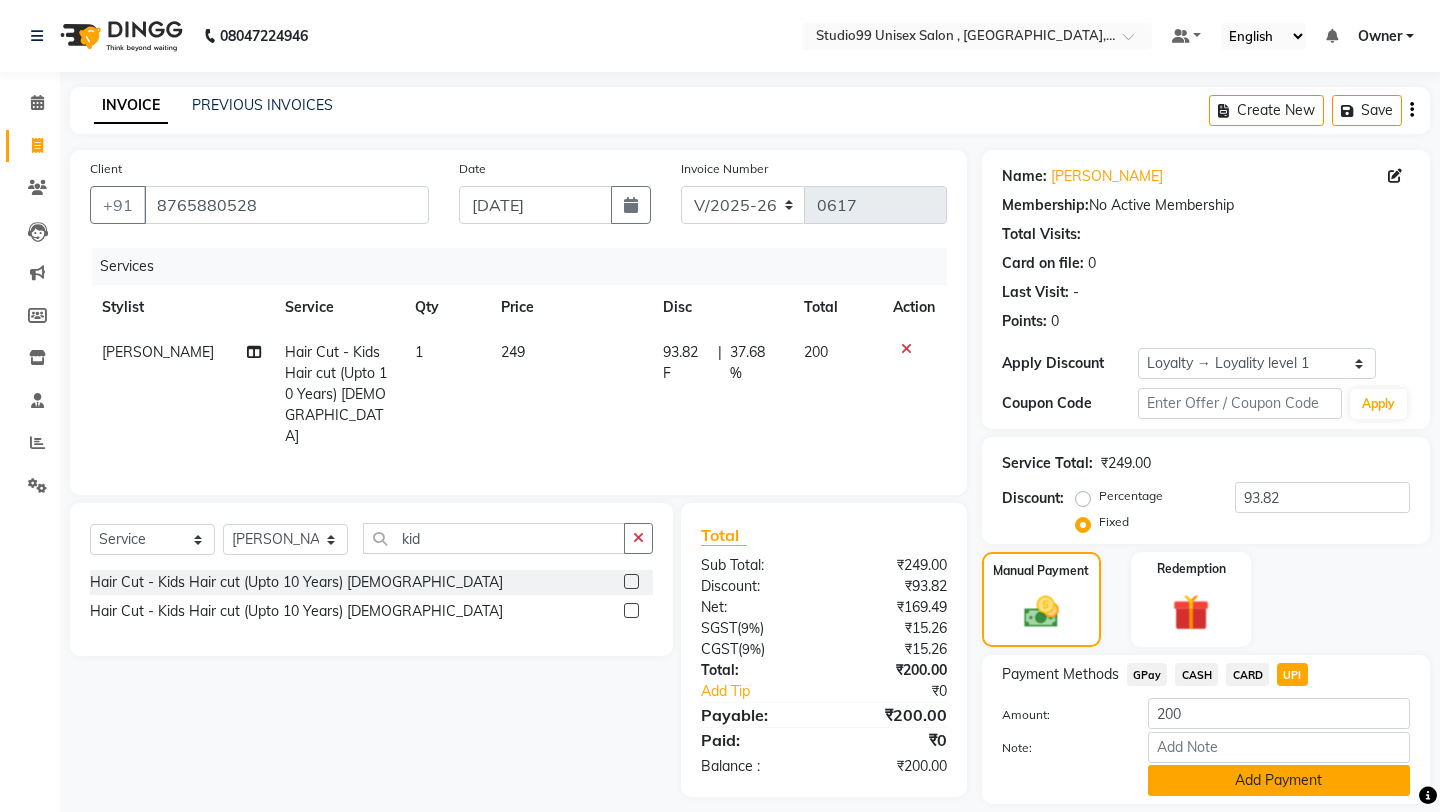 click on "Add Payment" 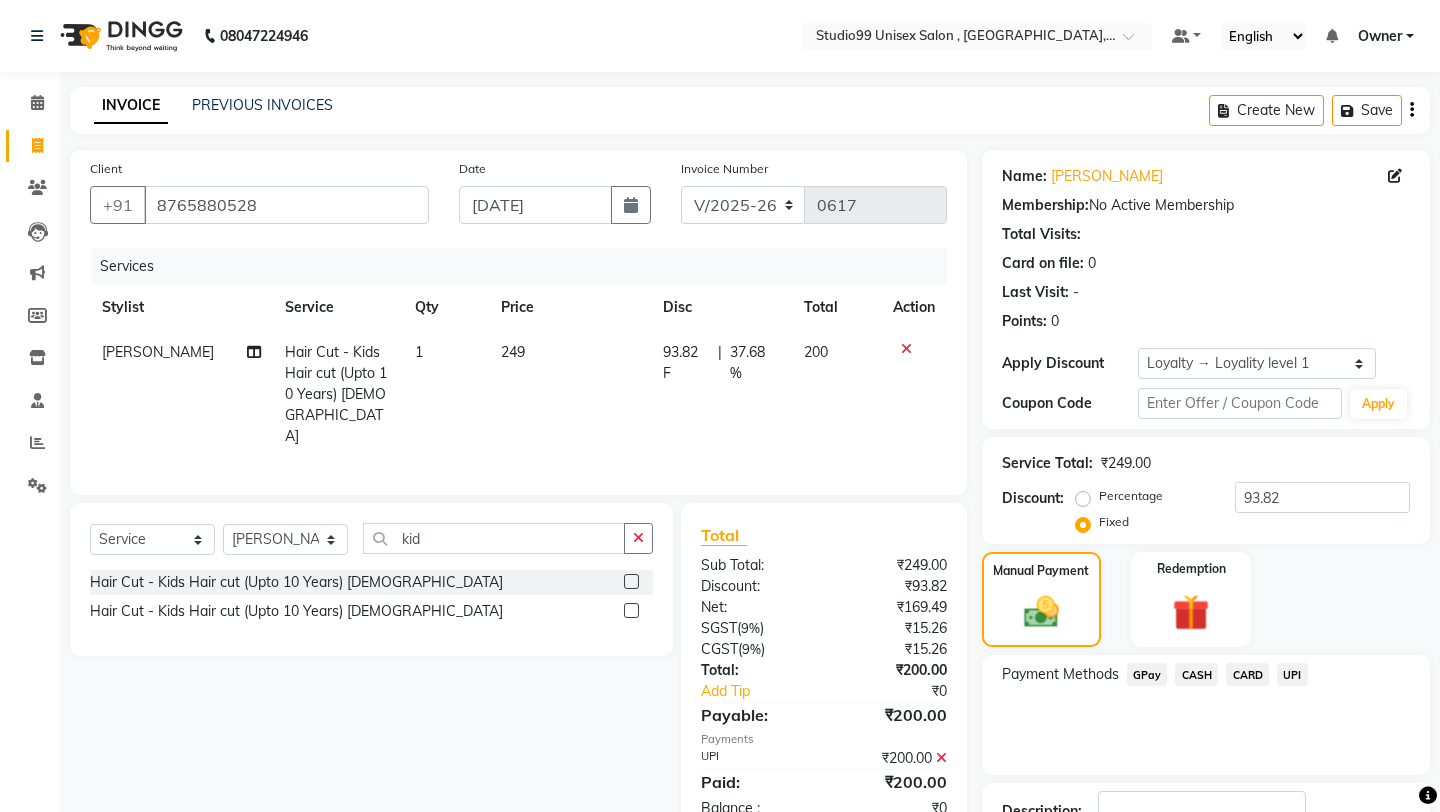 click on "Payment Methods  GPay   CASH   CARD   UPI" 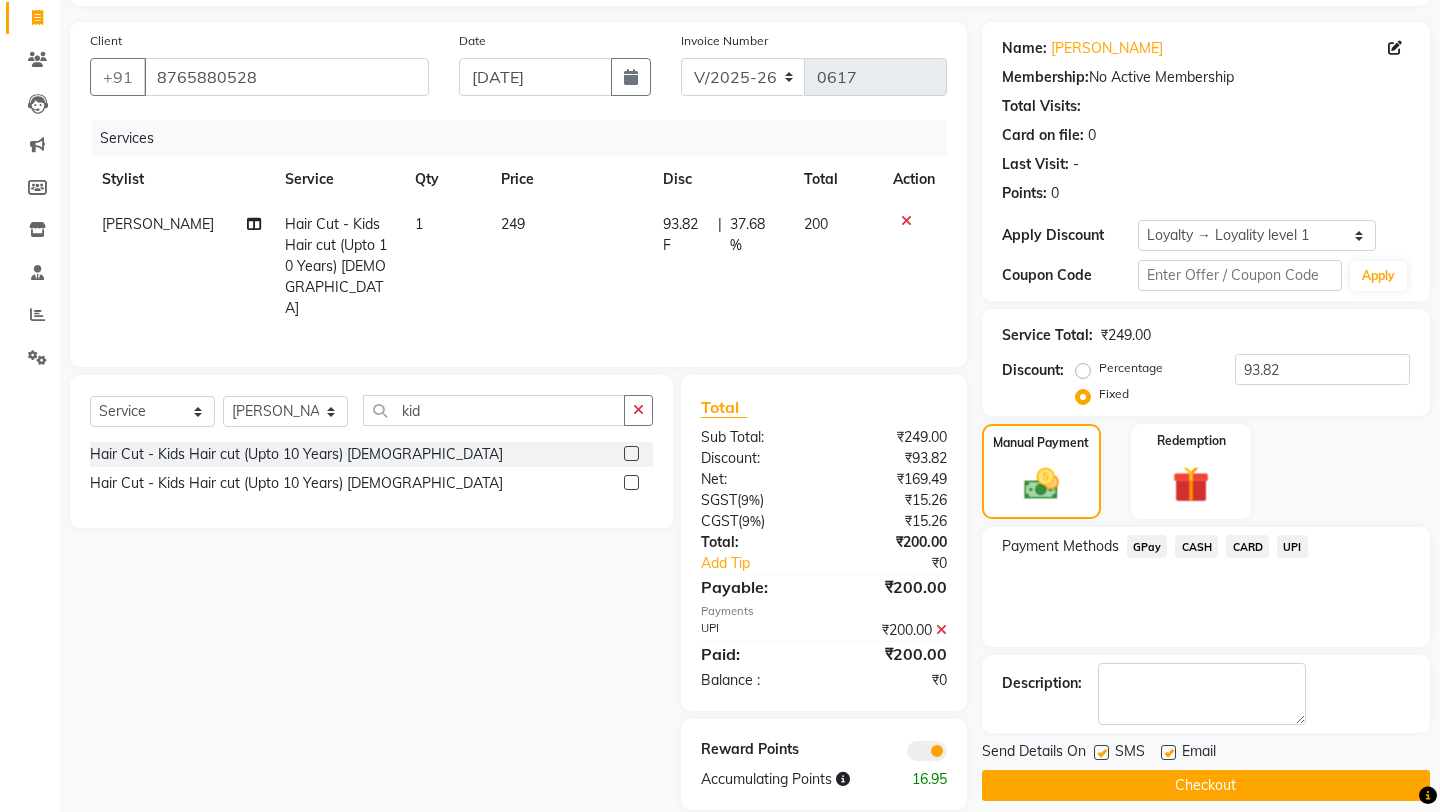 scroll, scrollTop: 129, scrollLeft: 0, axis: vertical 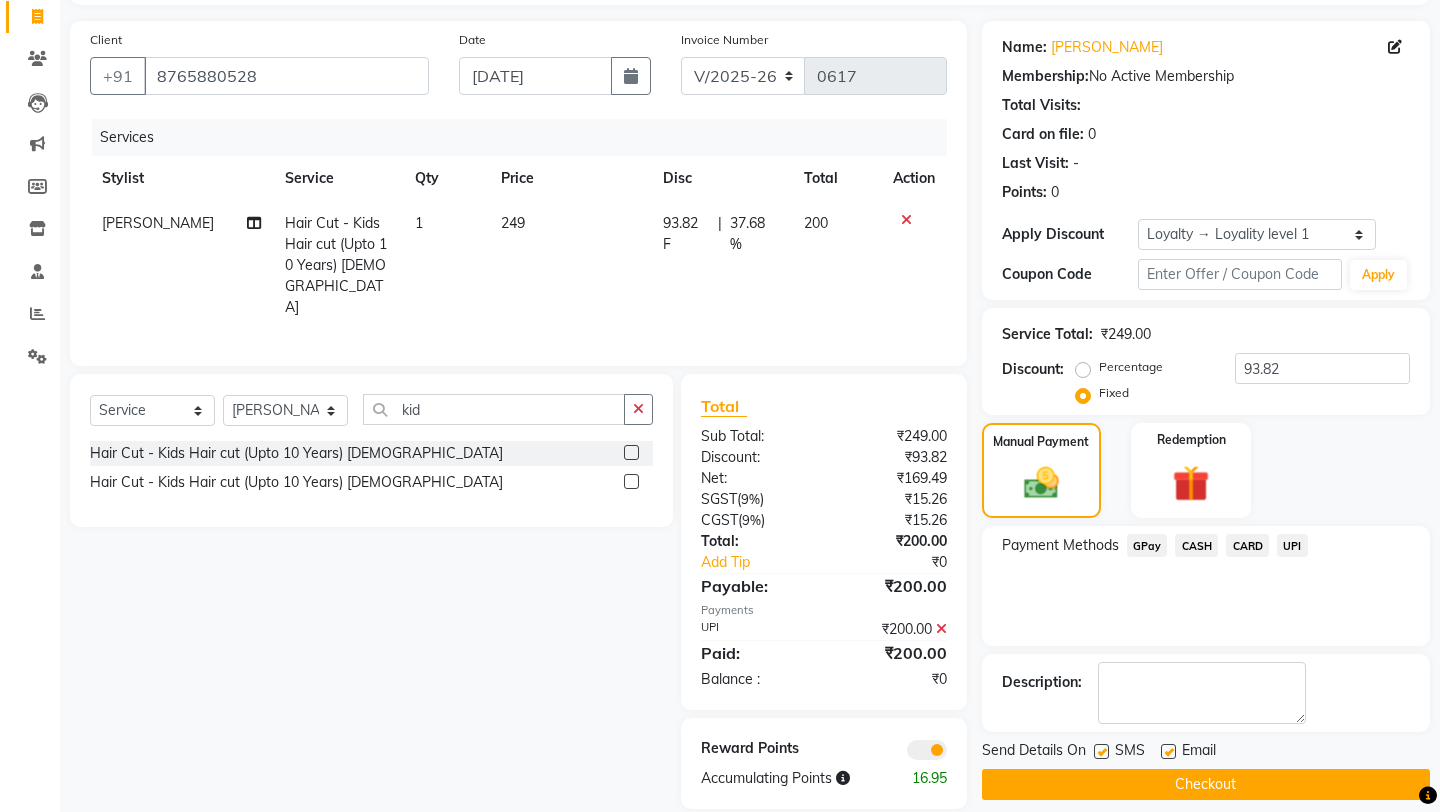 click on "Checkout" 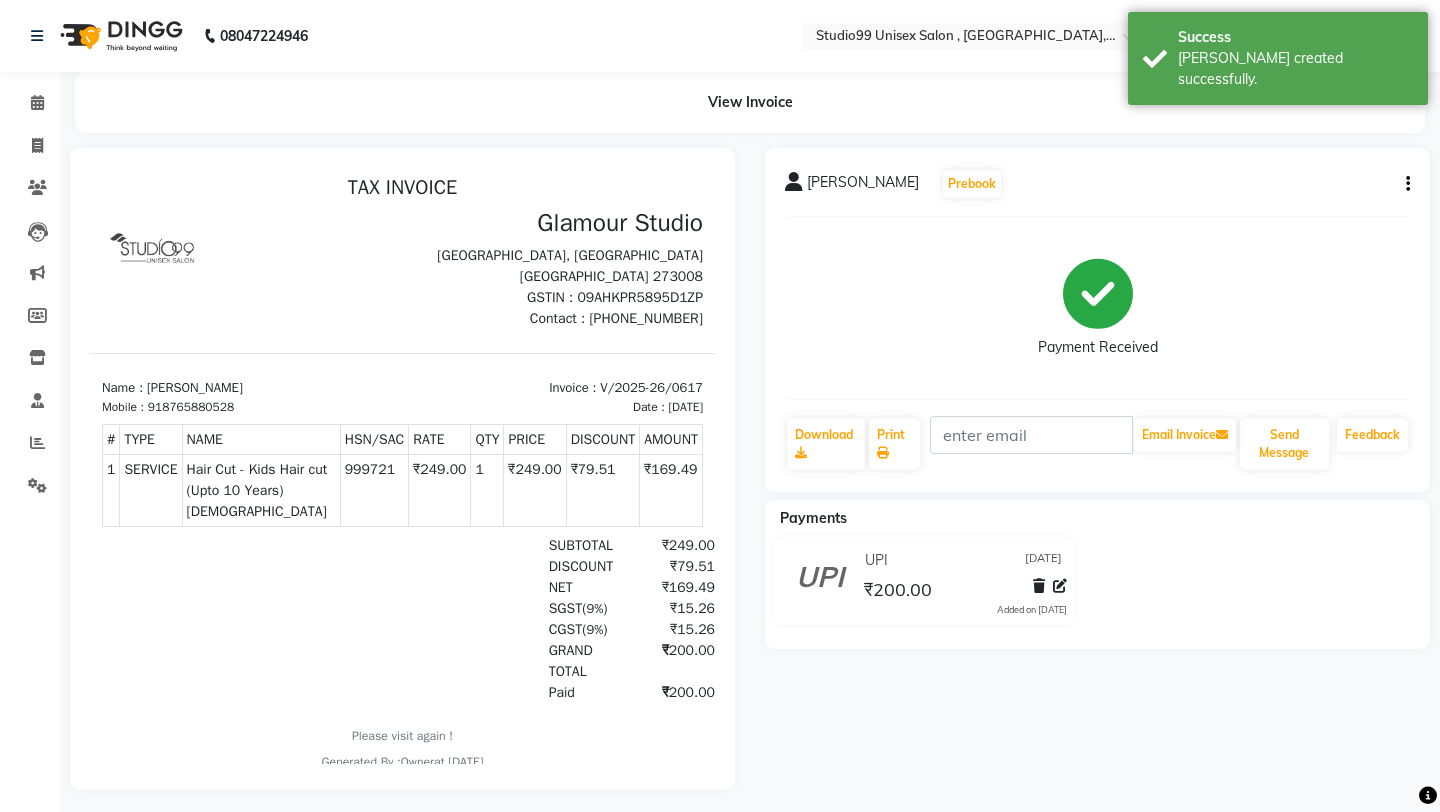 scroll, scrollTop: 0, scrollLeft: 0, axis: both 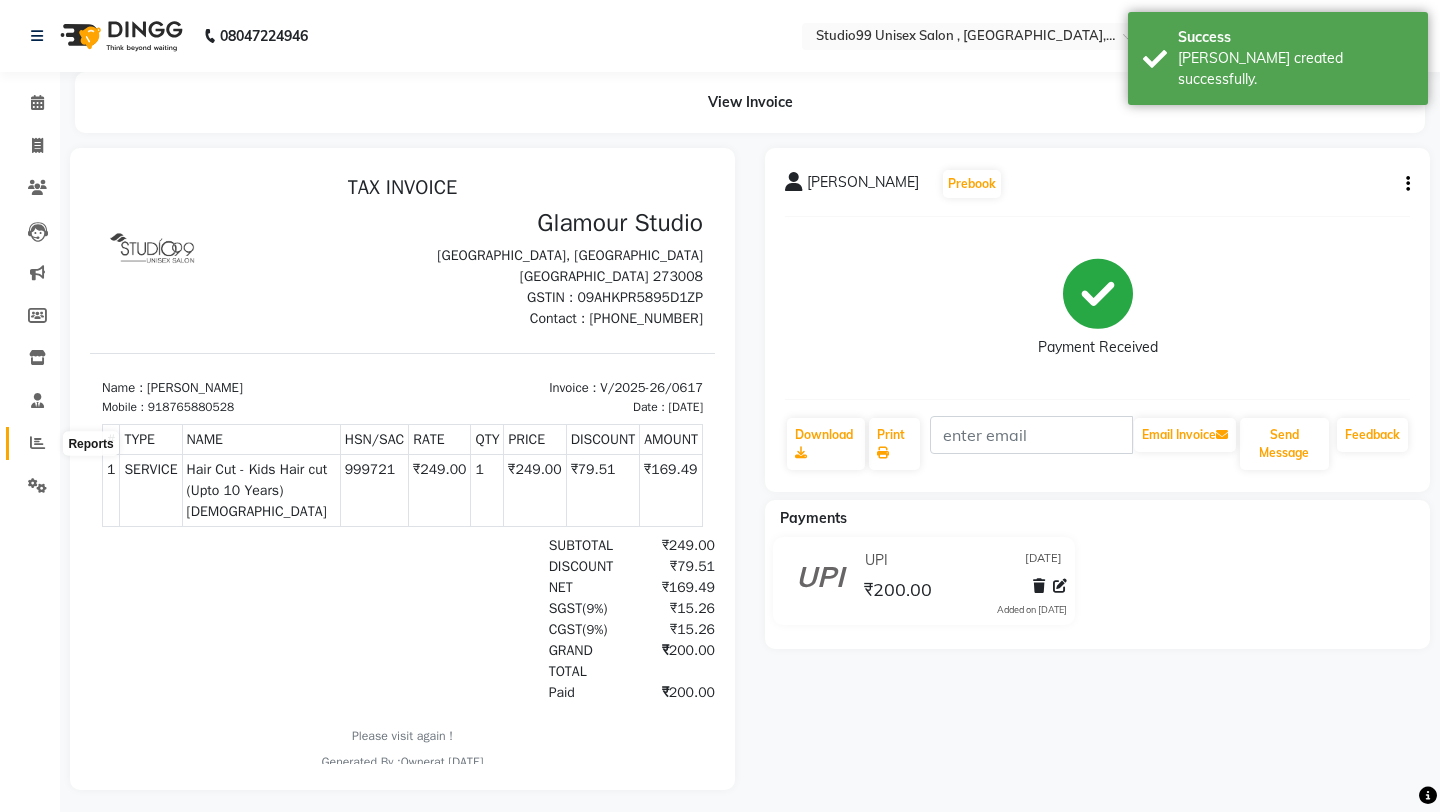click 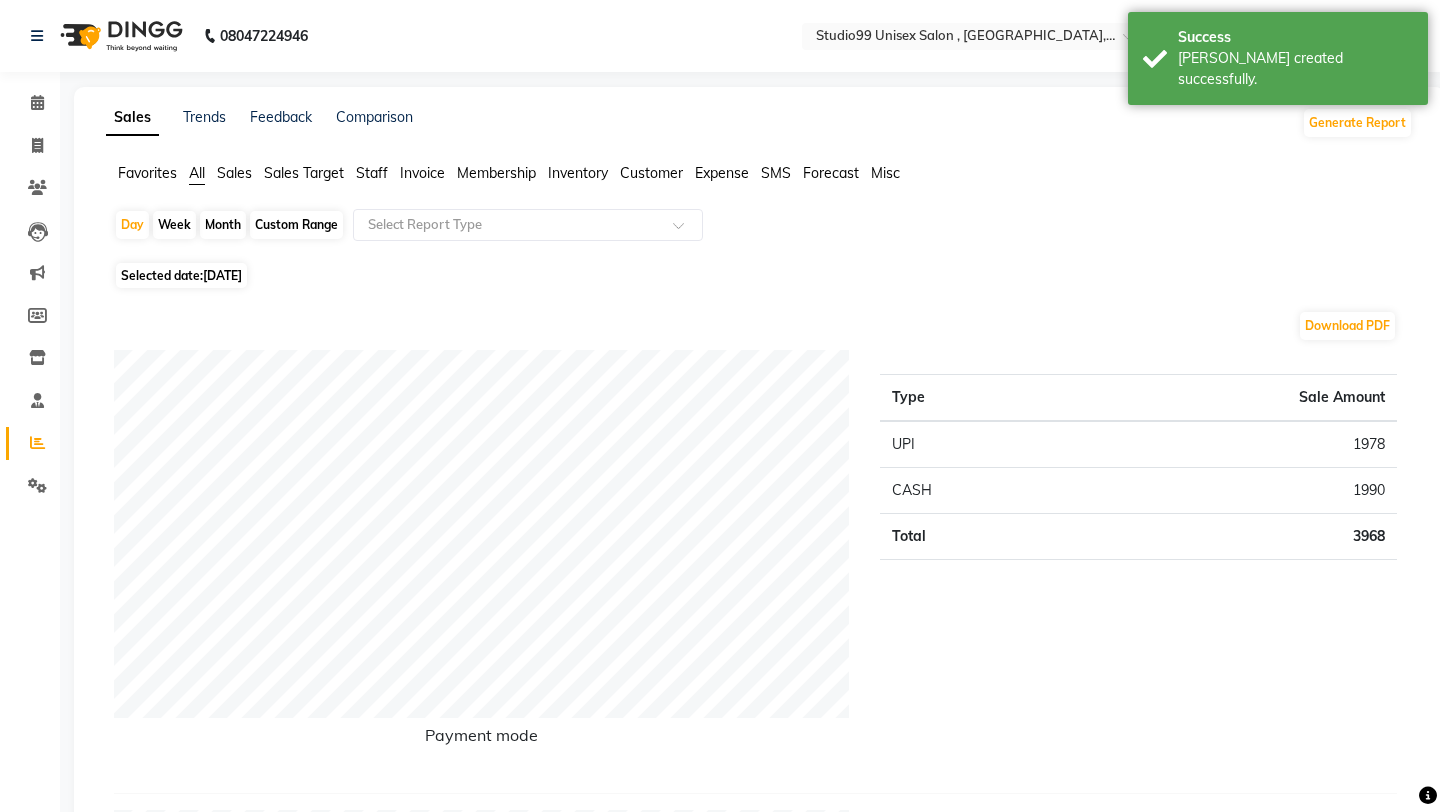 click on "Staff" 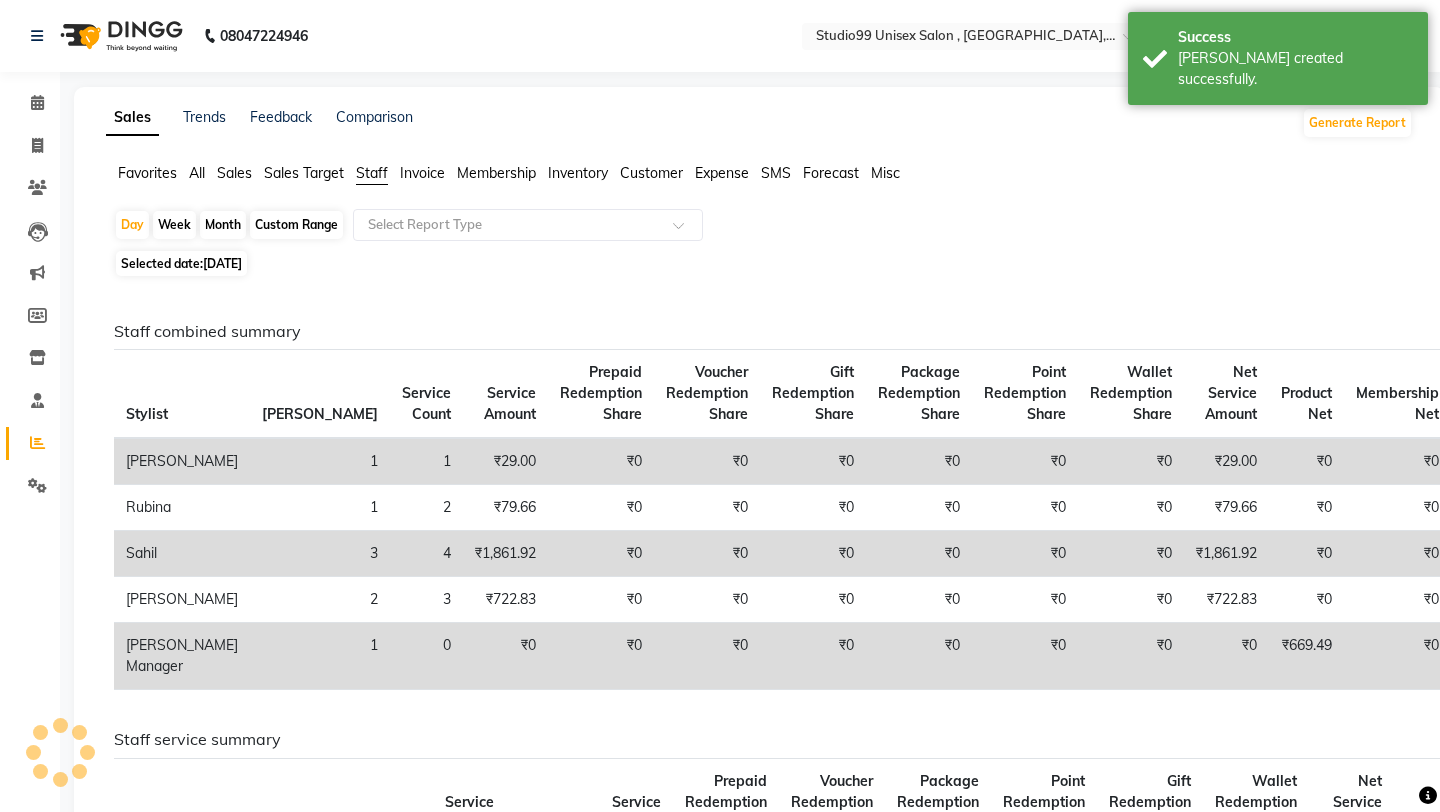 click on "Month" 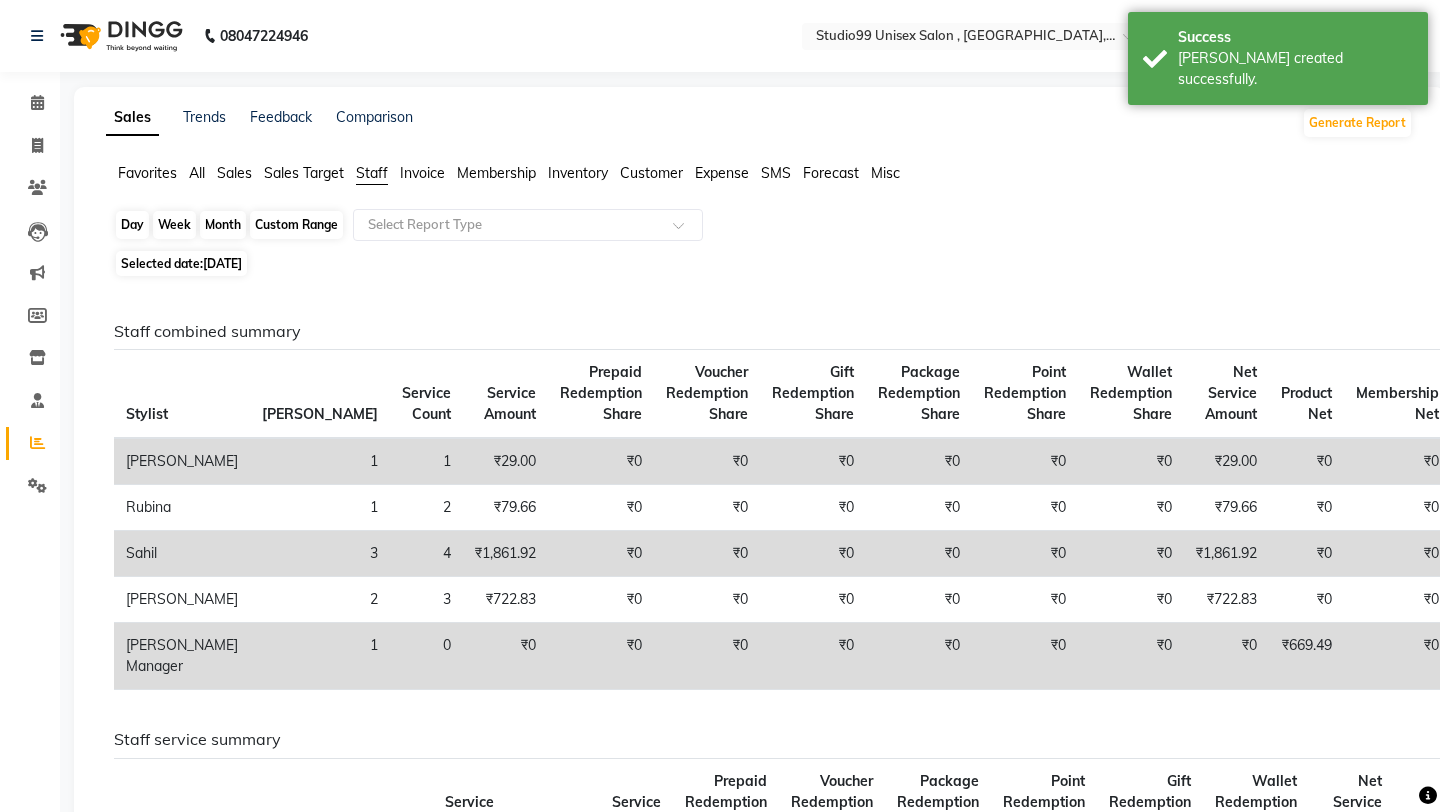 click on "Month" 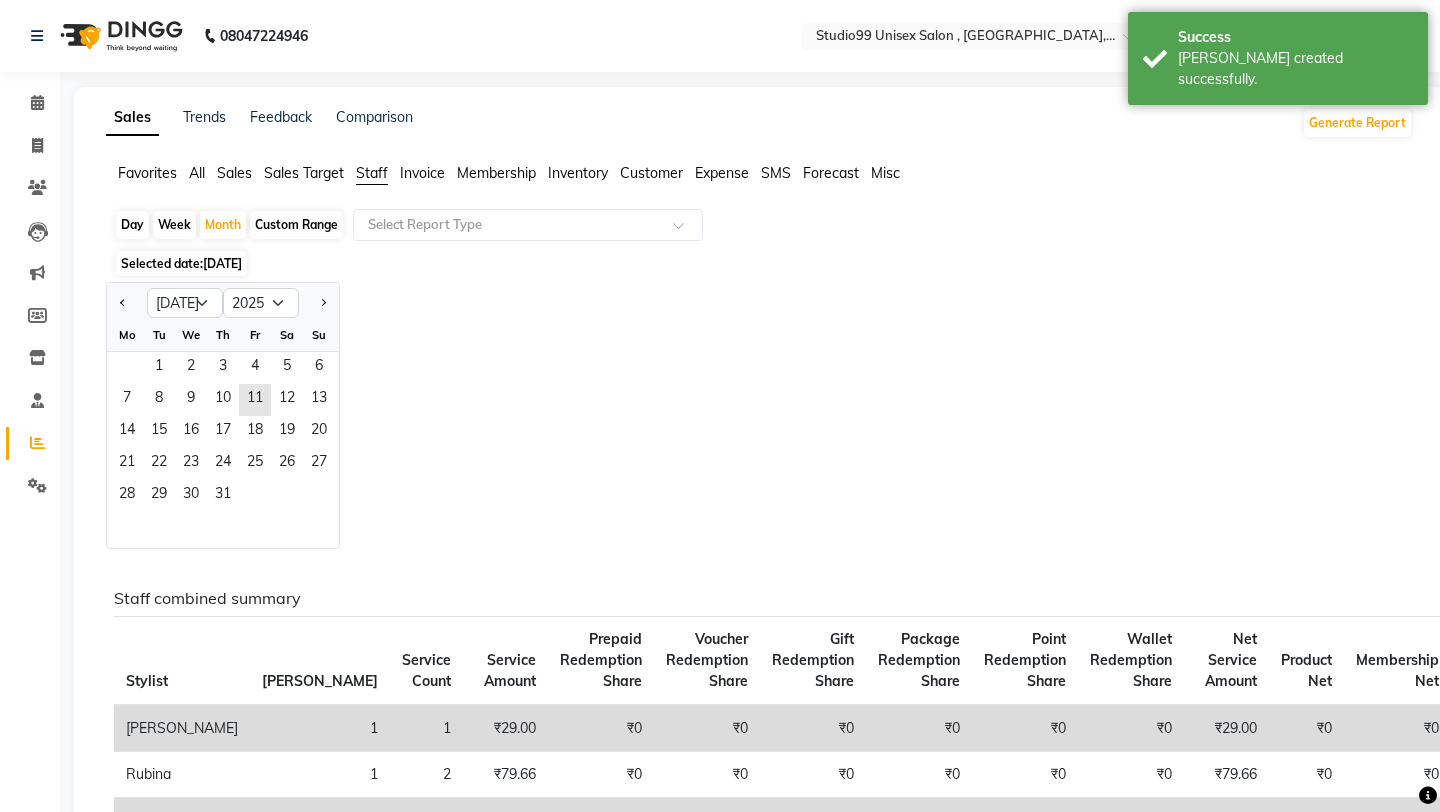 click on "Staff" 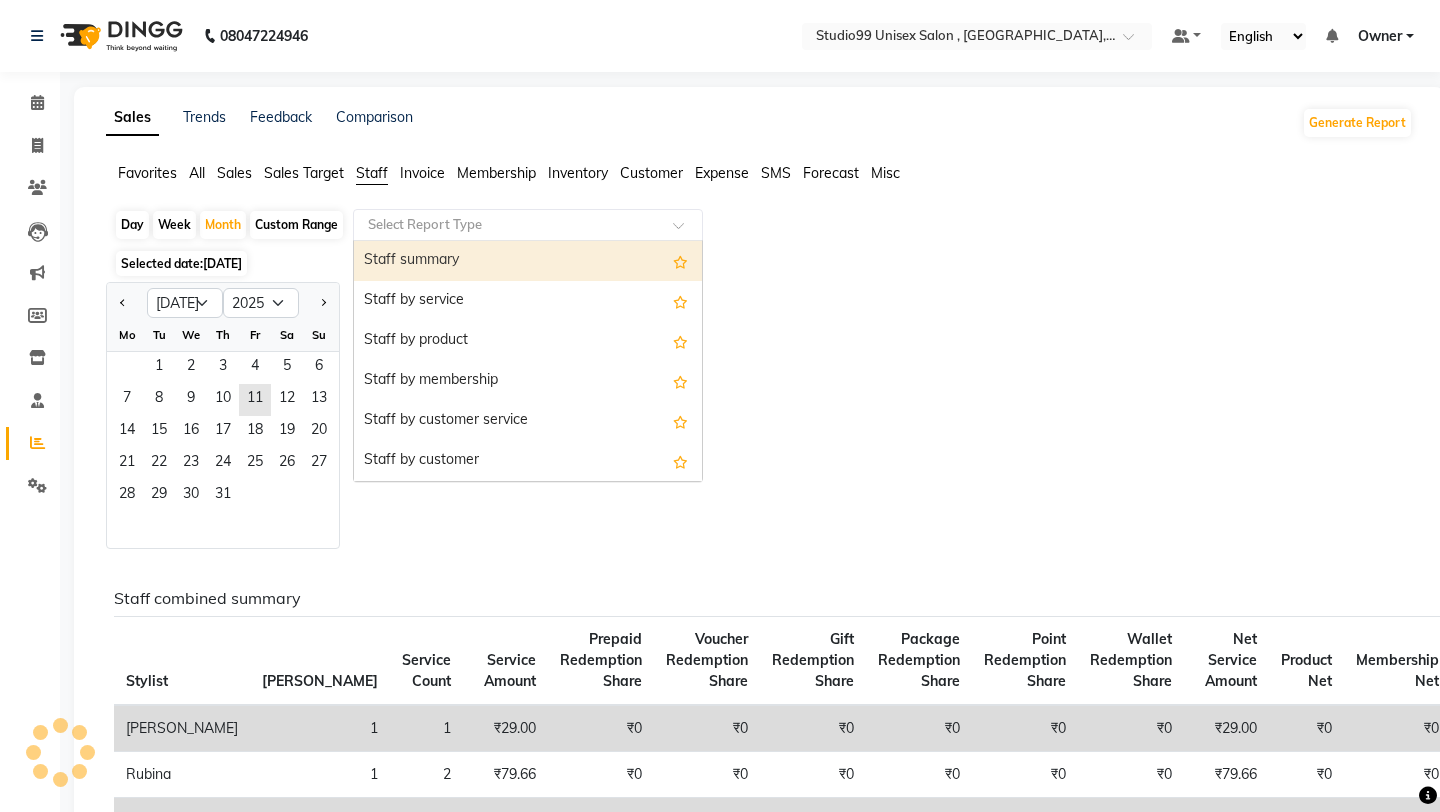 click 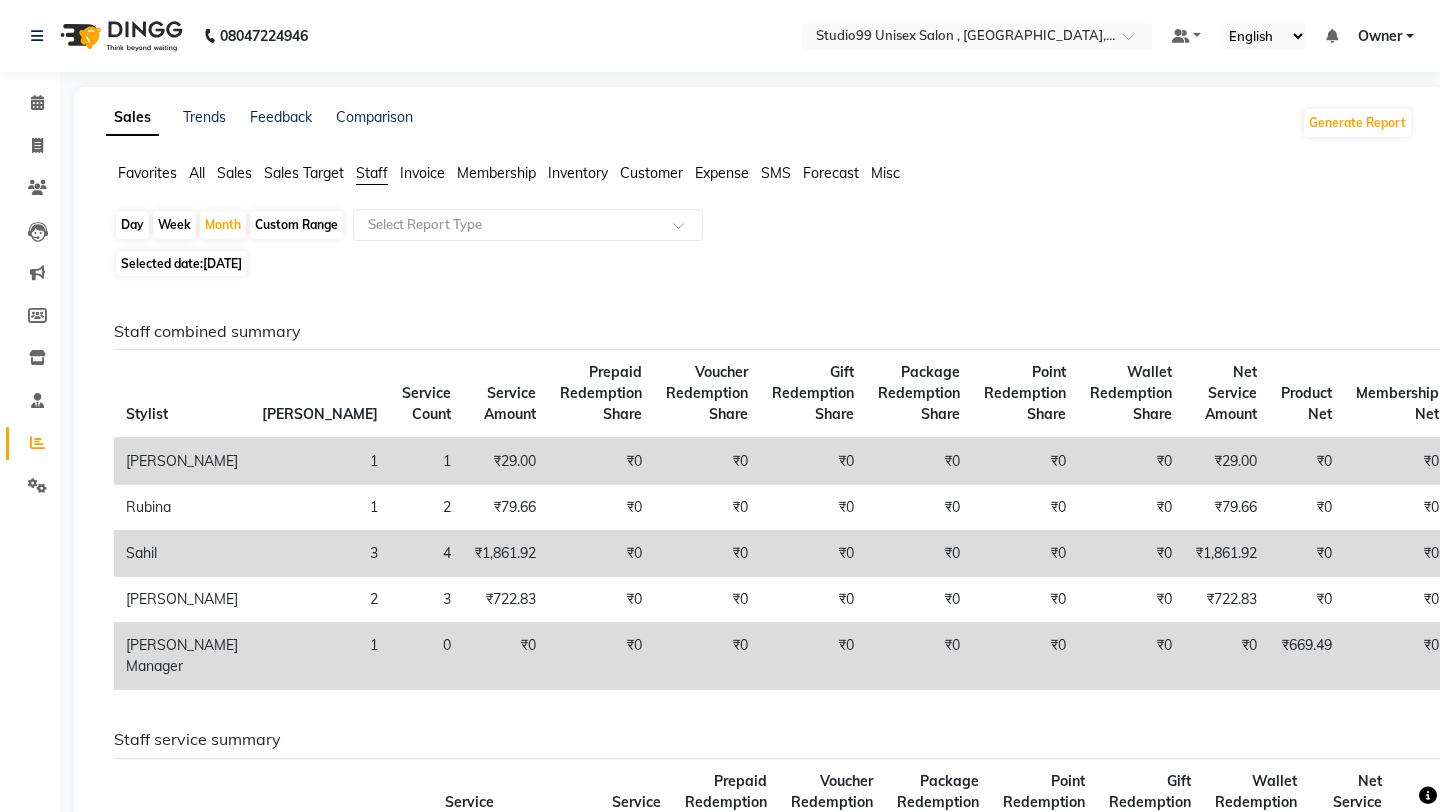 click on "Staff combined summary" 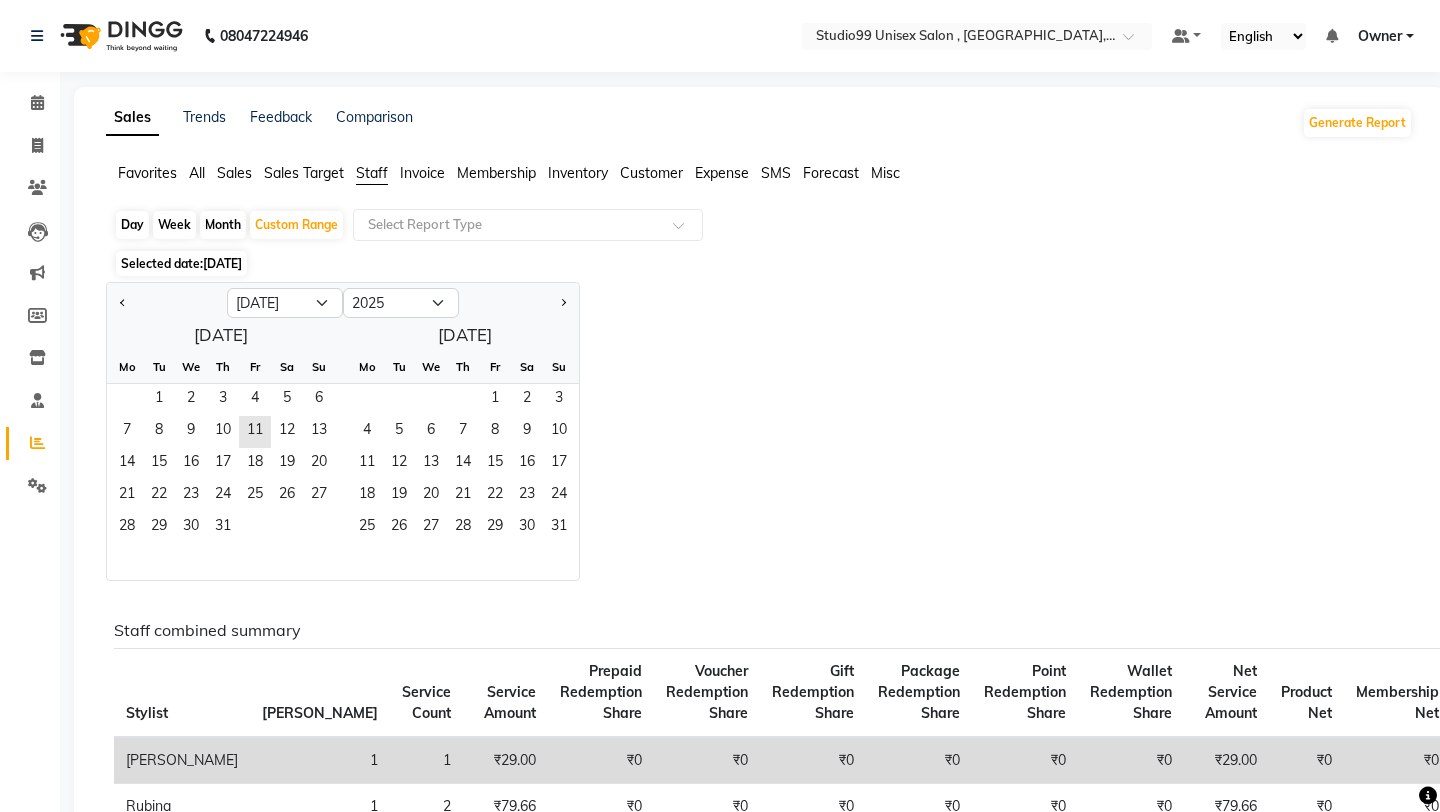 click on "Day   Week   Month   Custom Range  Select Report Type Selected date:  [DATE]  Jan Feb Mar Apr May Jun [DATE] Aug Sep Oct Nov [DATE] 2016 2017 2018 2019 2020 2021 2022 2023 2024 2025 2026 2027 2028 2029 2030 2031 2032 2033 2034 2035  [DATE]  Mo Tu We Th Fr Sa Su  1   2   3   4   5   6   7   8   9   10   11   12   13   14   15   16   17   18   19   20   21   22   23   24   25   26   27   28   29   30   [DATE] Tu We Th Fr Sa Su  1   2   3   4   5   6   7   8   9   10   11   12   13   14   15   16   17   18   19   20   21   22   23   24   25   26   27   28   29   30   31  Staff combined summary Stylist Bill Count Service Count Service Amount Prepaid Redemption Share Voucher Redemption Share Gift Redemption Share Package Redemption Share Point Redemption Share Wallet Redemption Share Net Service Amount Product Net Membership Net Prepaid Net Voucher Net Gift Net Package Net  [PERSON_NAME] 1 1 ₹29.00 ₹0 ₹0 ₹0 ₹0 ₹0 ₹0 ₹29.00 ₹0 ₹0 ₹0 ₹0 ₹0 ₹0  Rubina 1 2 ₹79.66 ₹0 ₹0 3" 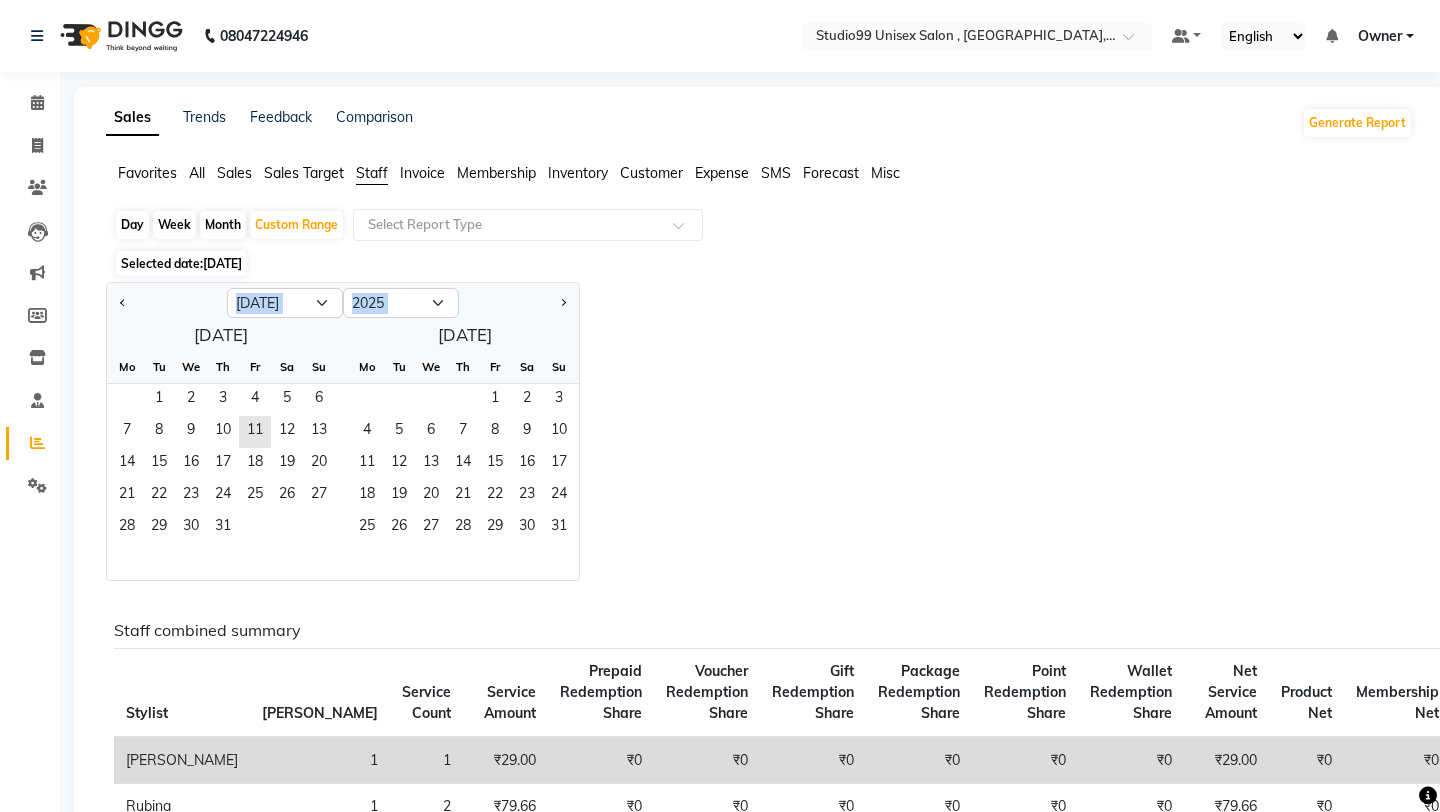 click on "Day   Week   Month   Custom Range  Select Report Type Selected date:  [DATE]  Jan Feb Mar Apr May Jun [DATE] Aug Sep Oct Nov [DATE] 2016 2017 2018 2019 2020 2021 2022 2023 2024 2025 2026 2027 2028 2029 2030 2031 2032 2033 2034 2035  [DATE]  Mo Tu We Th Fr Sa Su  1   2   3   4   5   6   7   8   9   10   11   12   13   14   15   16   17   18   19   20   21   22   23   24   25   26   27   28   29   30   [DATE] Tu We Th Fr Sa Su  1   2   3   4   5   6   7   8   9   10   11   12   13   14   15   16   17   18   19   20   21   22   23   24   25   26   27   28   29   30   31  Staff combined summary Stylist Bill Count Service Count Service Amount Prepaid Redemption Share Voucher Redemption Share Gift Redemption Share Package Redemption Share Point Redemption Share Wallet Redemption Share Net Service Amount Product Net Membership Net Prepaid Net Voucher Net Gift Net Package Net  [PERSON_NAME] 1 1 ₹29.00 ₹0 ₹0 ₹0 ₹0 ₹0 ₹0 ₹29.00 ₹0 ₹0 ₹0 ₹0 ₹0 ₹0  Rubina 1 2 ₹79.66 ₹0 ₹0 3" 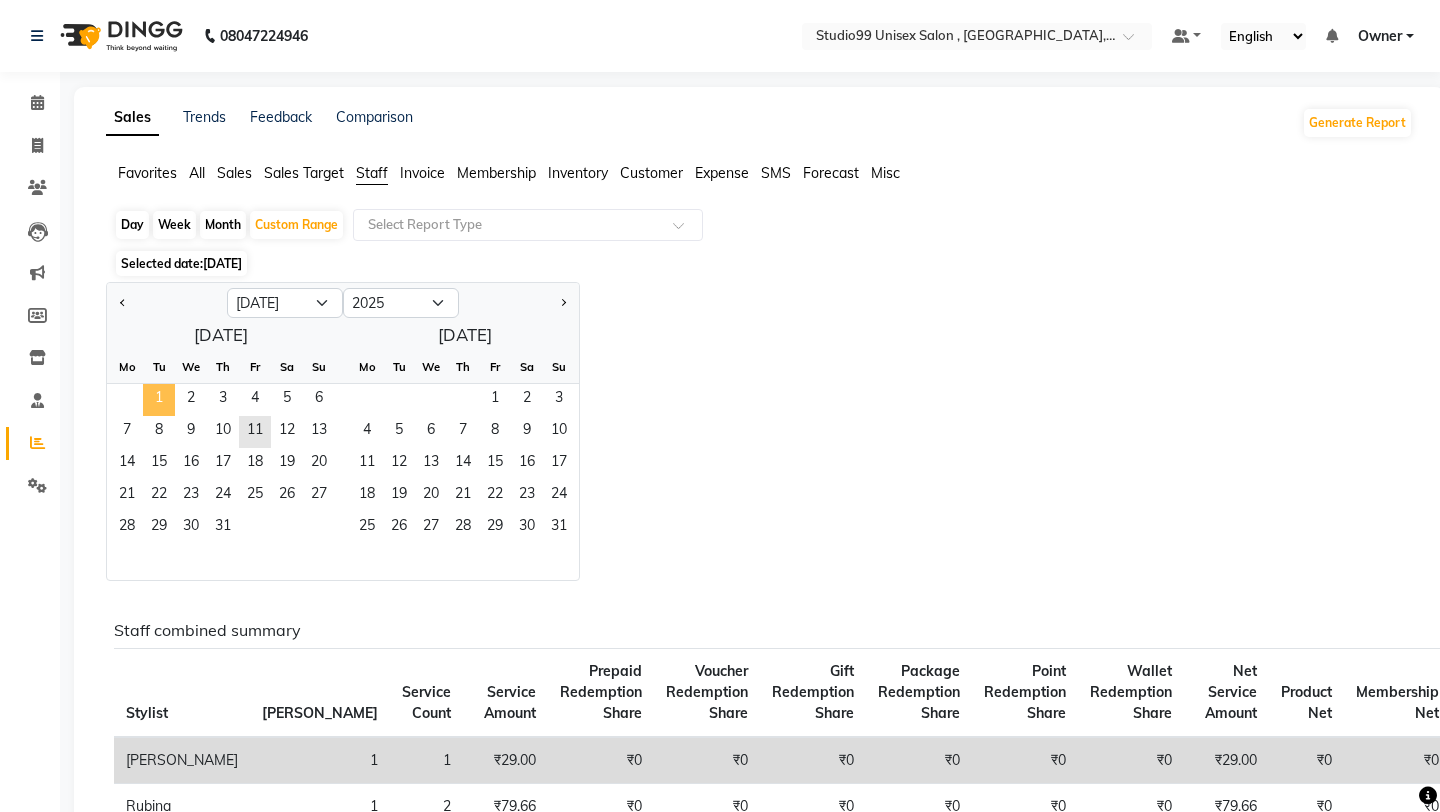 click on "1" 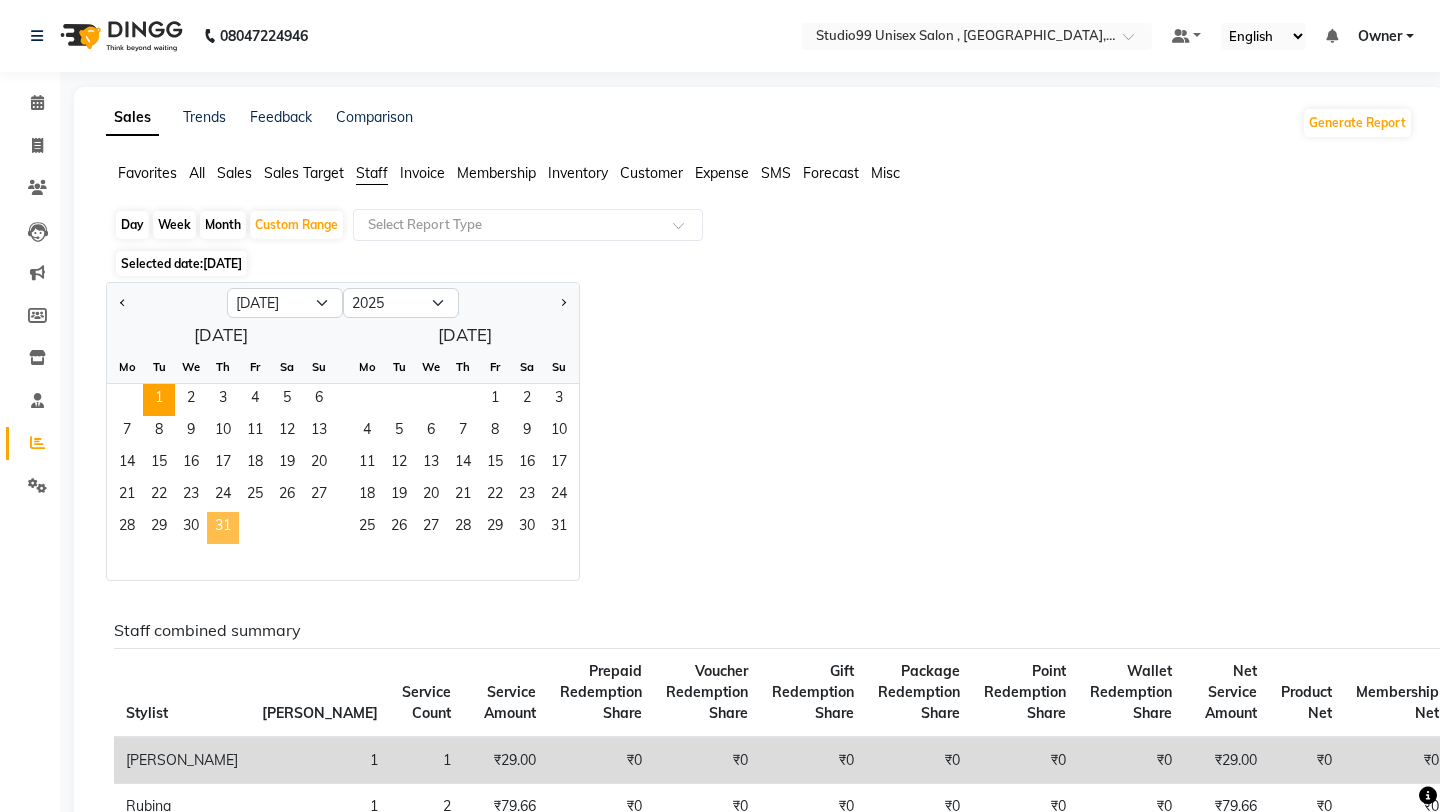 click on "31" 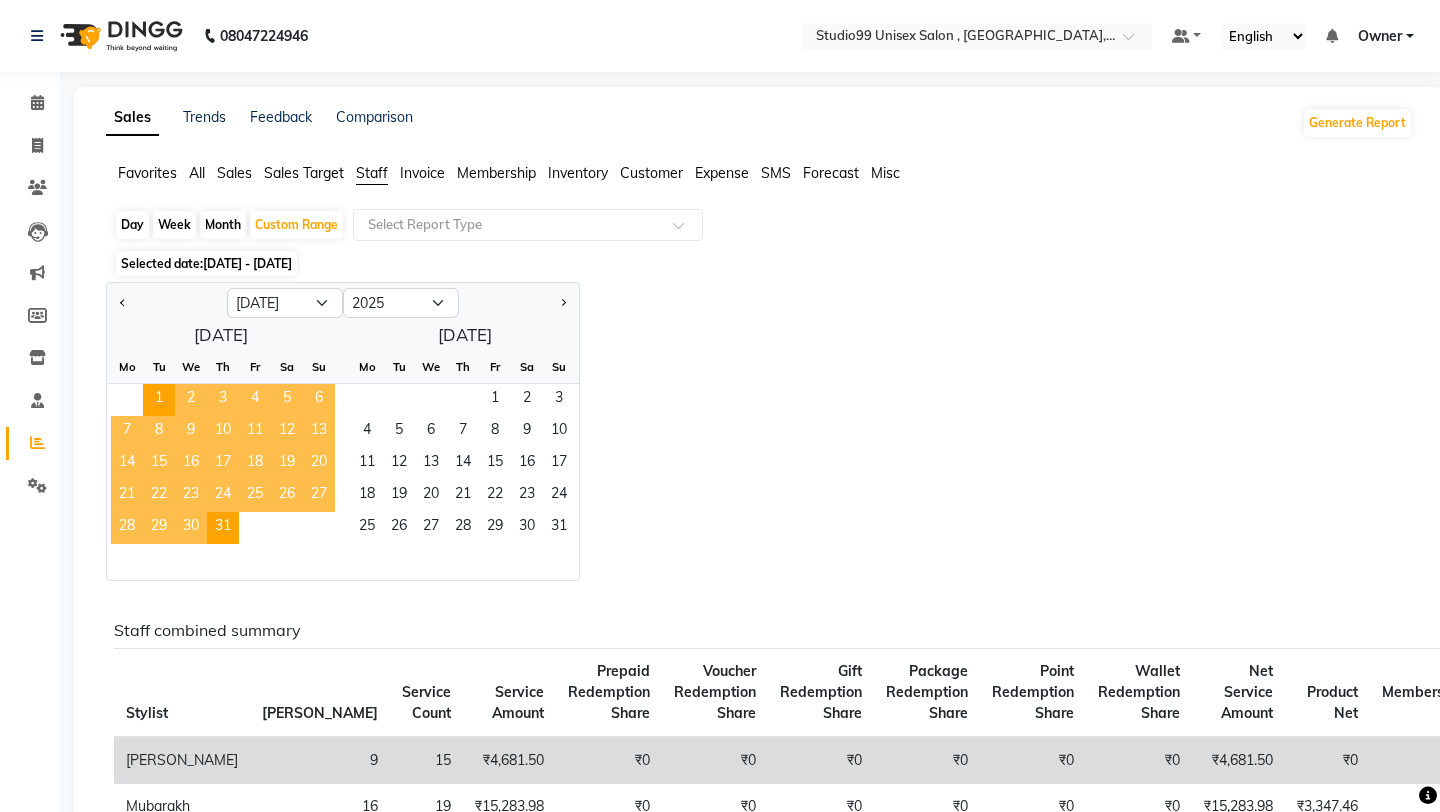 click on "Selected date:  [DATE] - [DATE]" 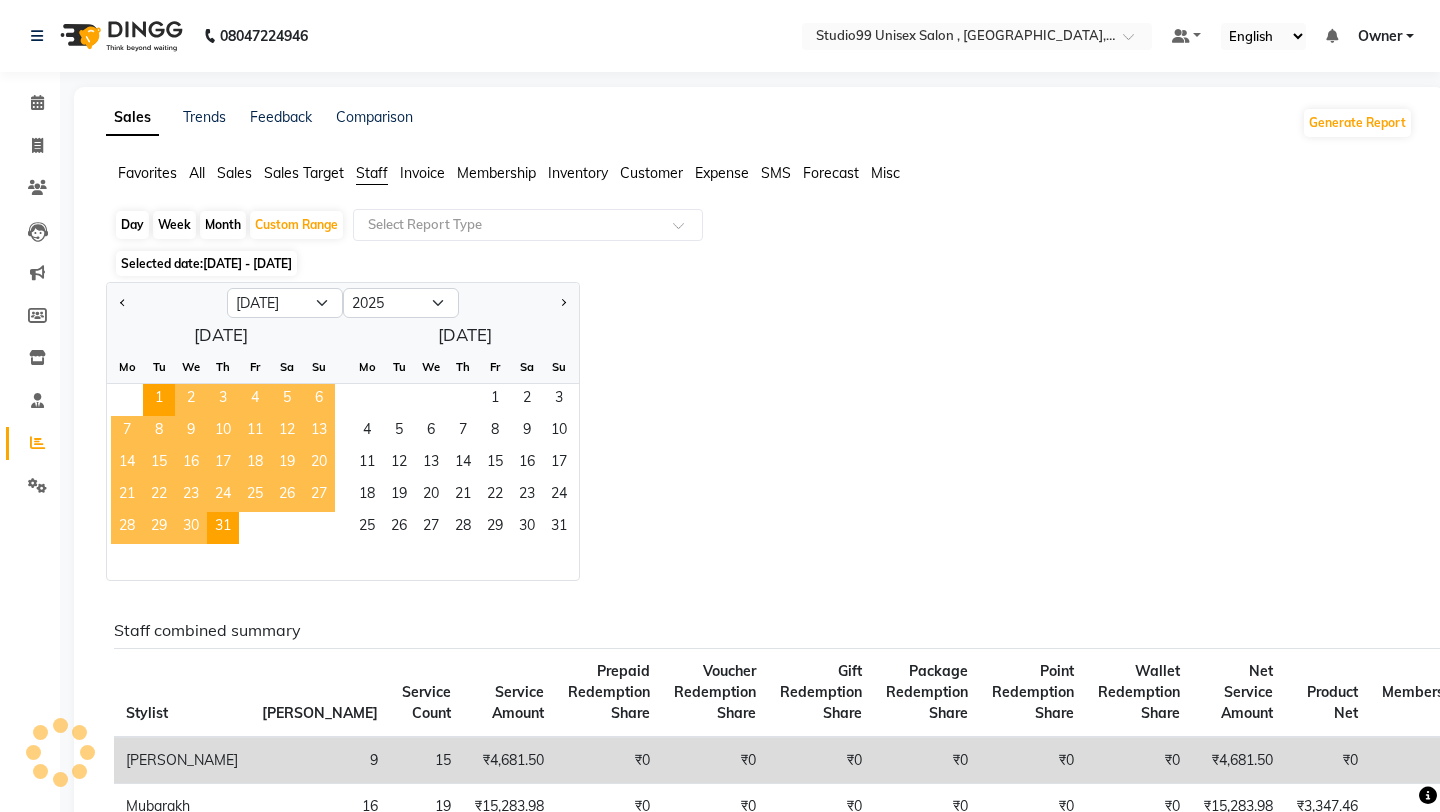 click on "Selected date:  [DATE] - [DATE]" 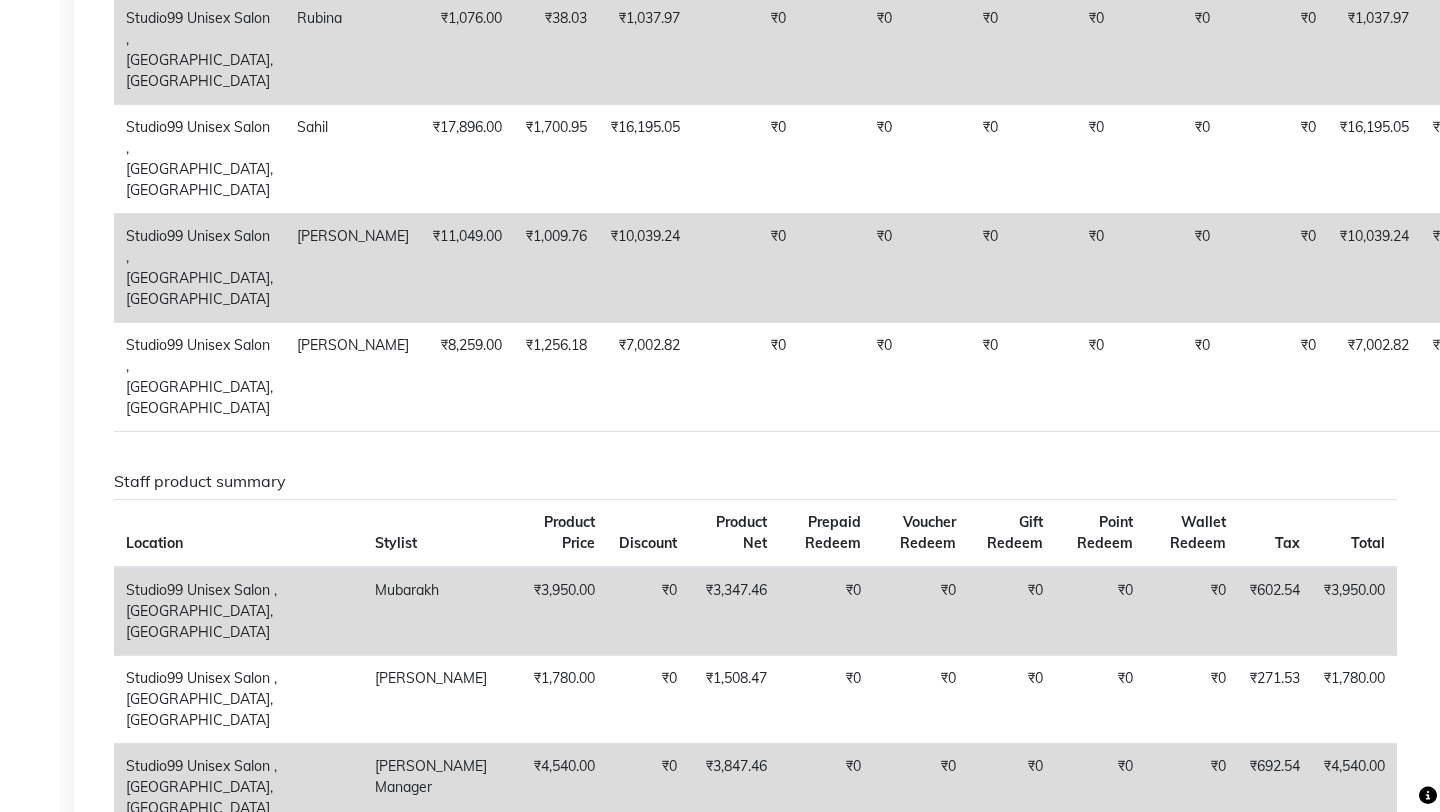 scroll, scrollTop: 1160, scrollLeft: 0, axis: vertical 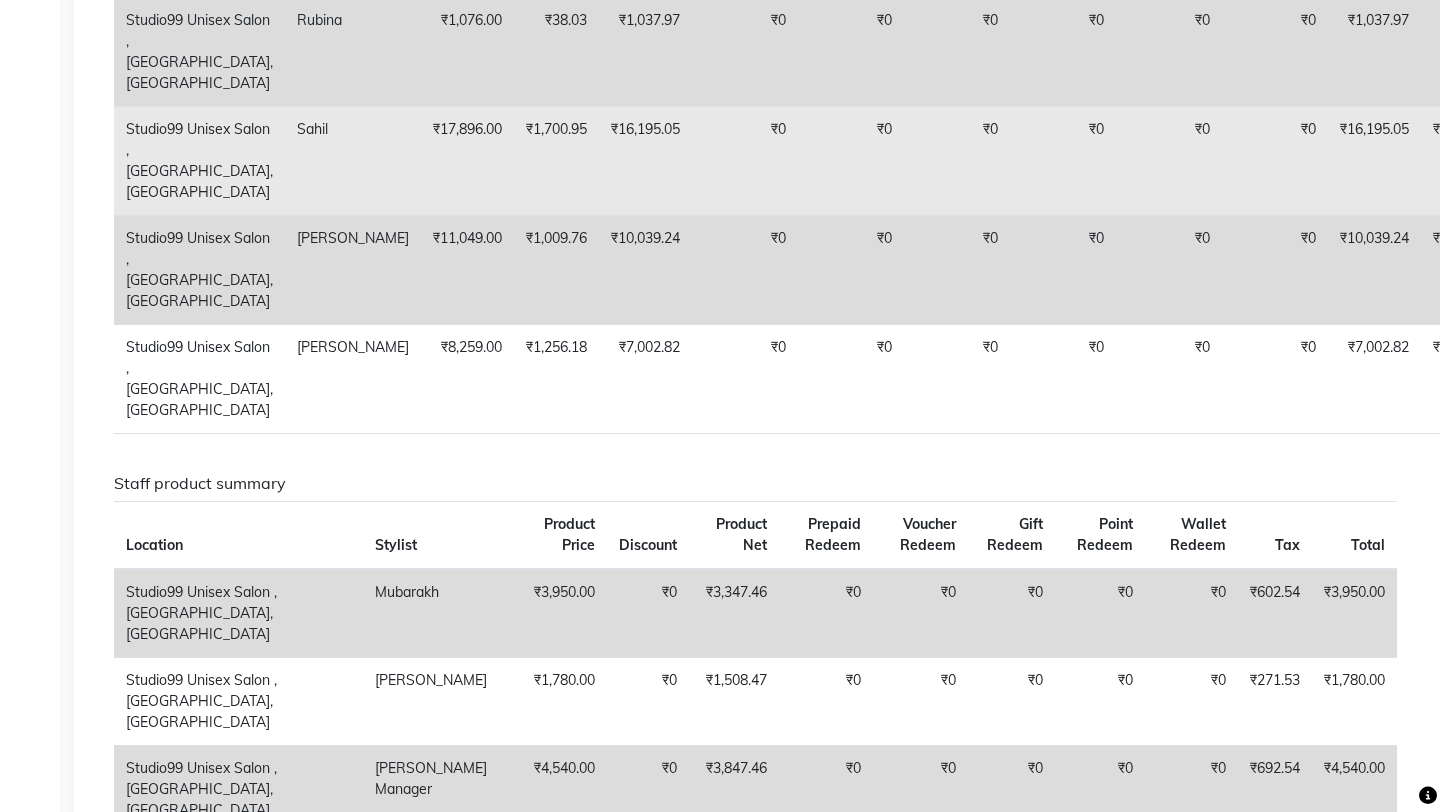 click on "₹0" 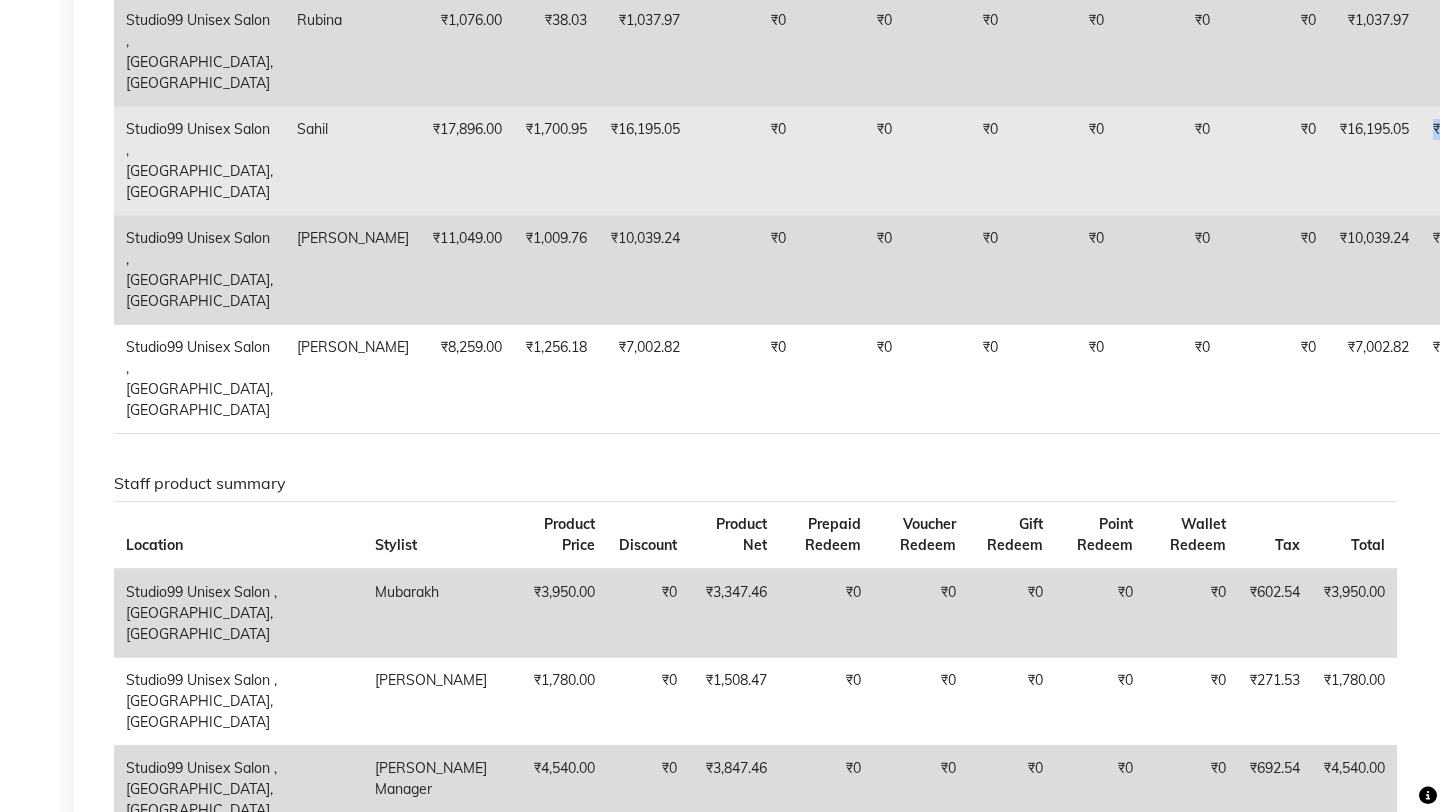drag, startPoint x: 1388, startPoint y: 229, endPoint x: 1272, endPoint y: 264, distance: 121.16518 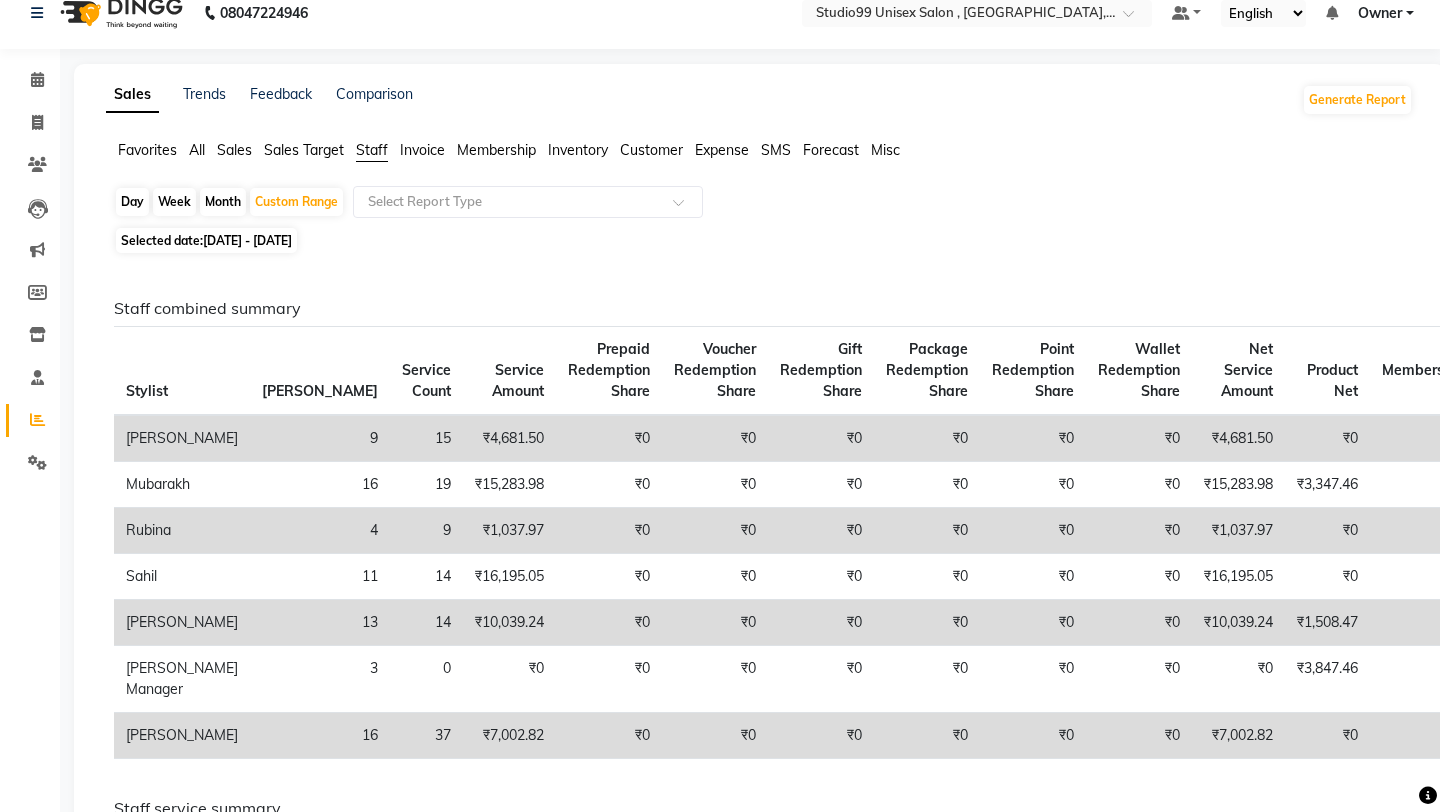 scroll, scrollTop: 0, scrollLeft: 0, axis: both 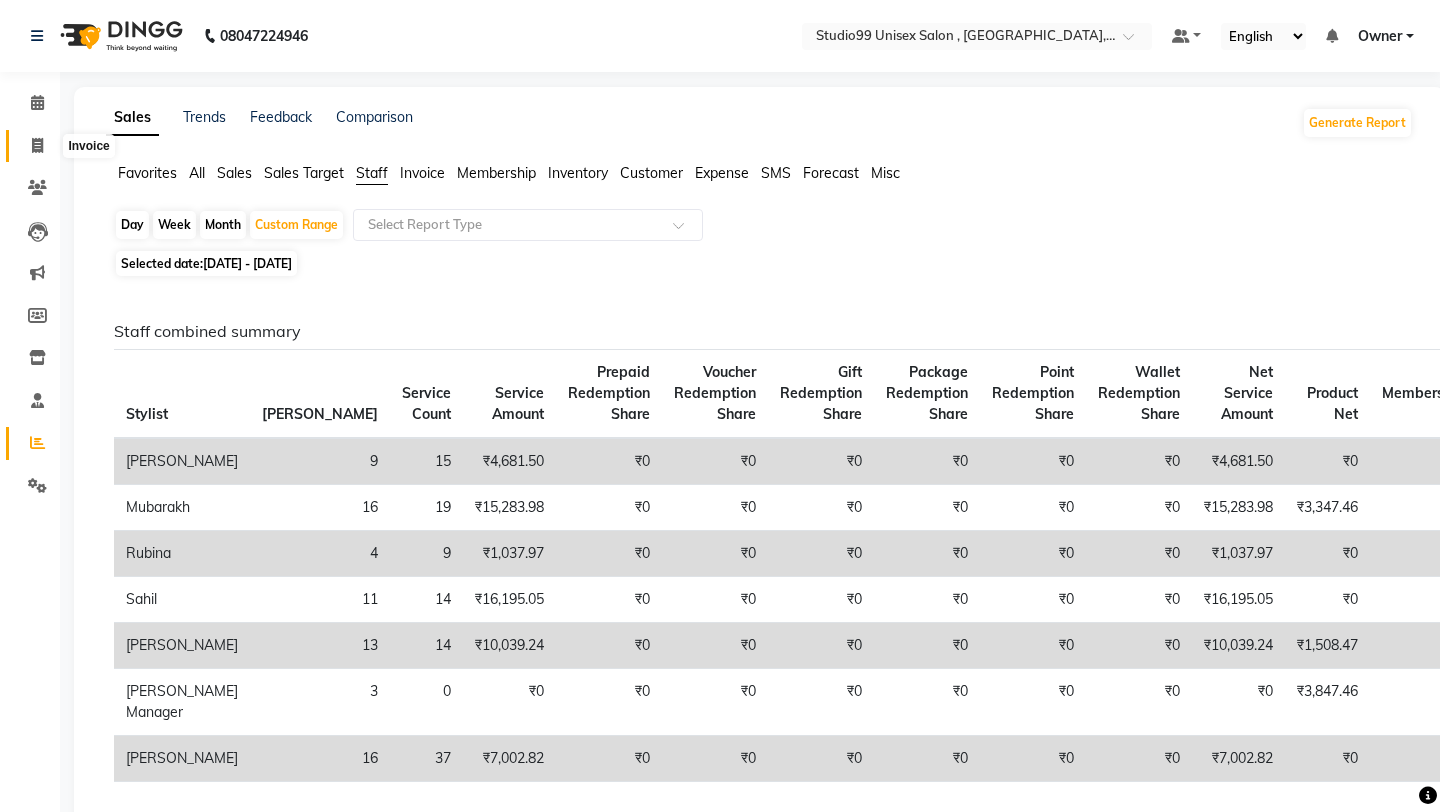 click 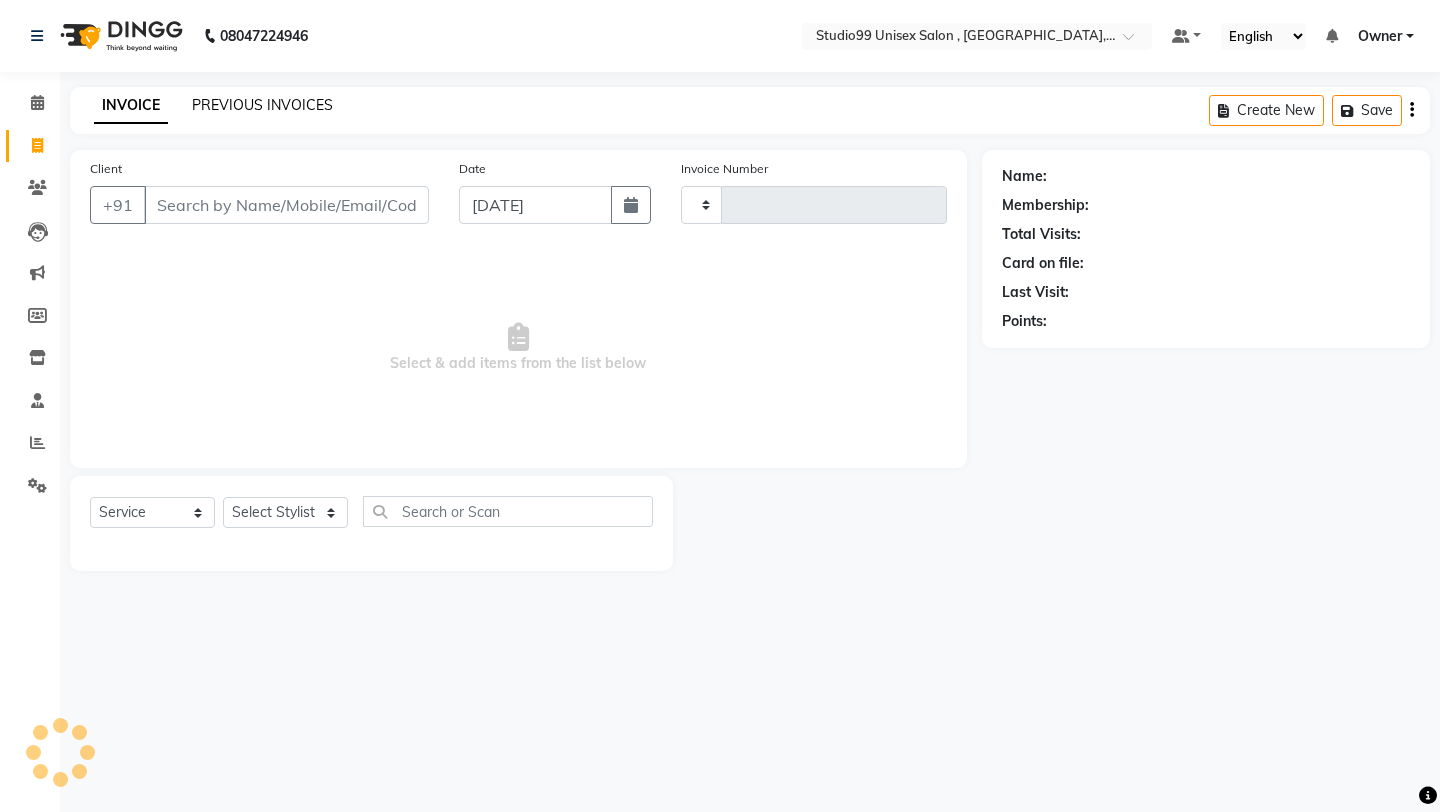 click on "PREVIOUS INVOICES" 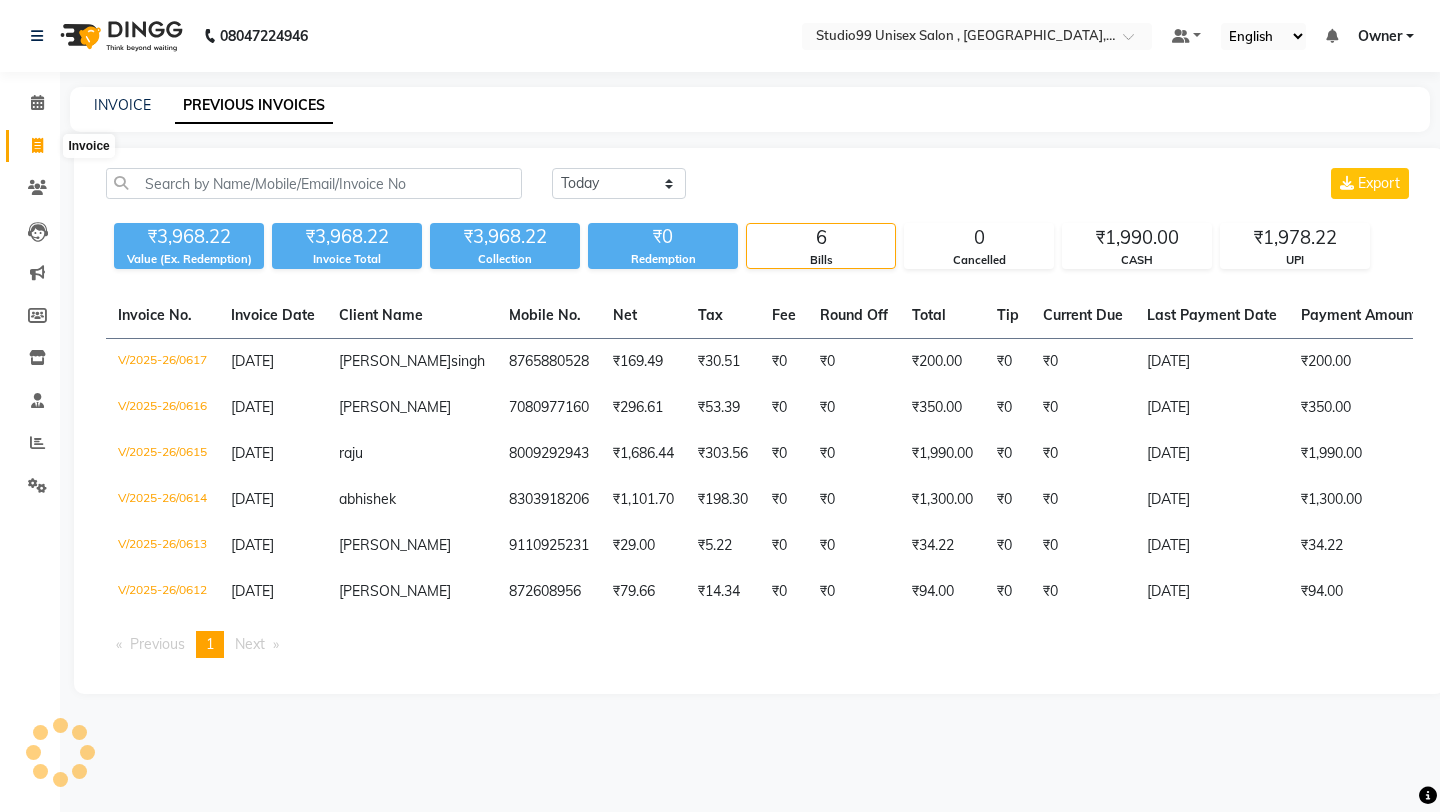 click 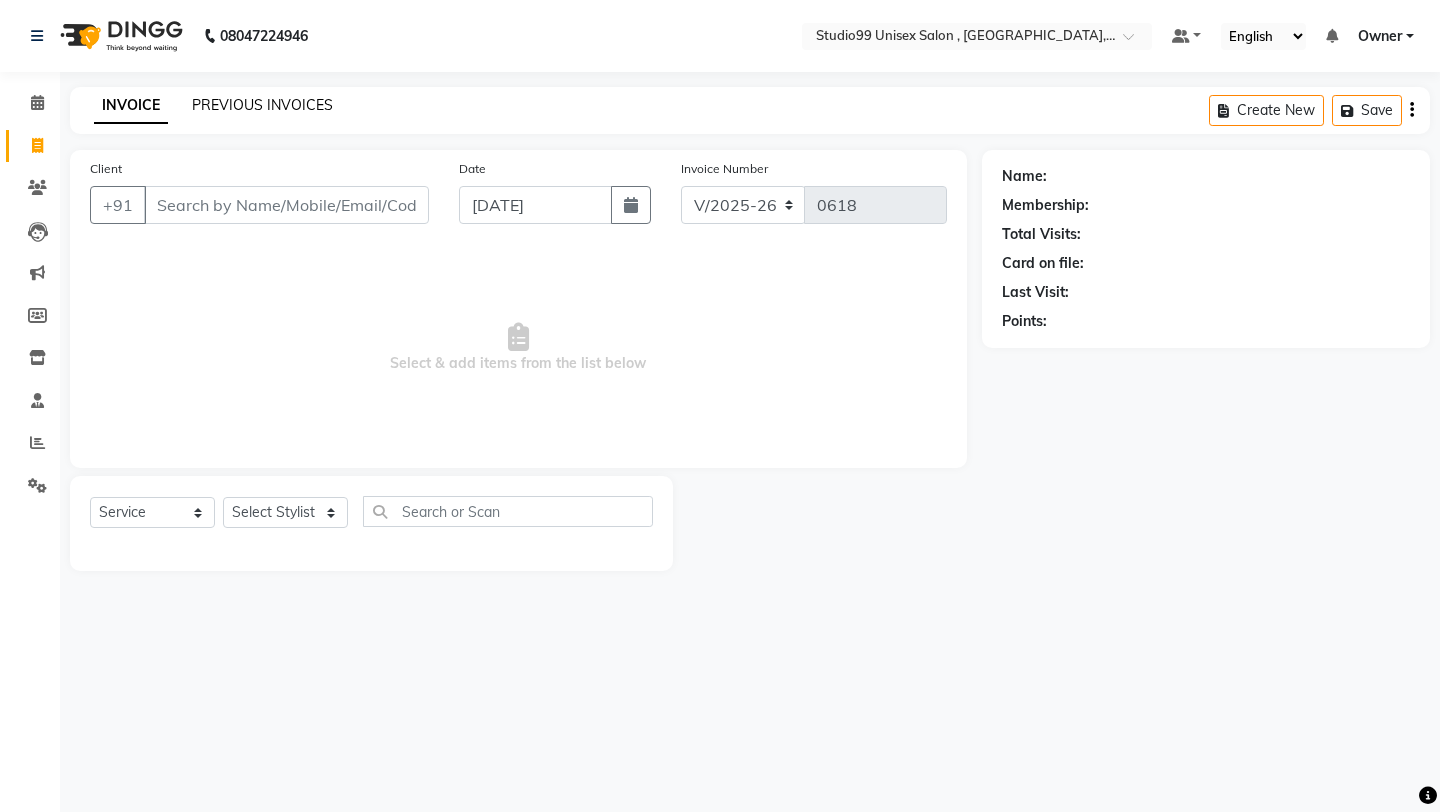 click on "PREVIOUS INVOICES" 